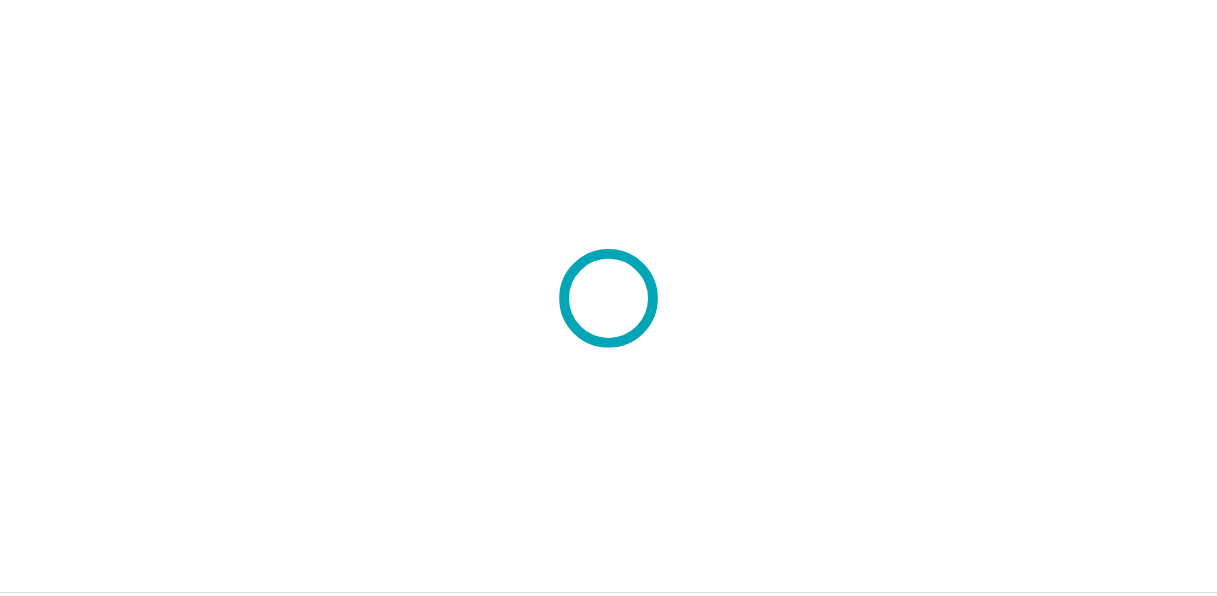 scroll, scrollTop: 0, scrollLeft: 0, axis: both 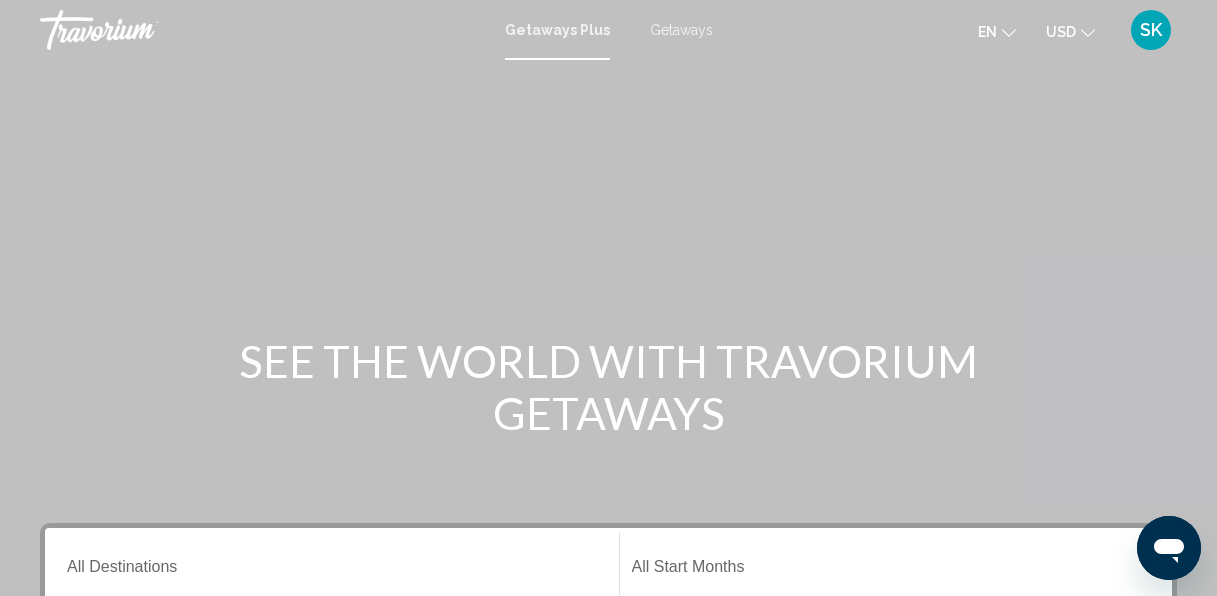 click 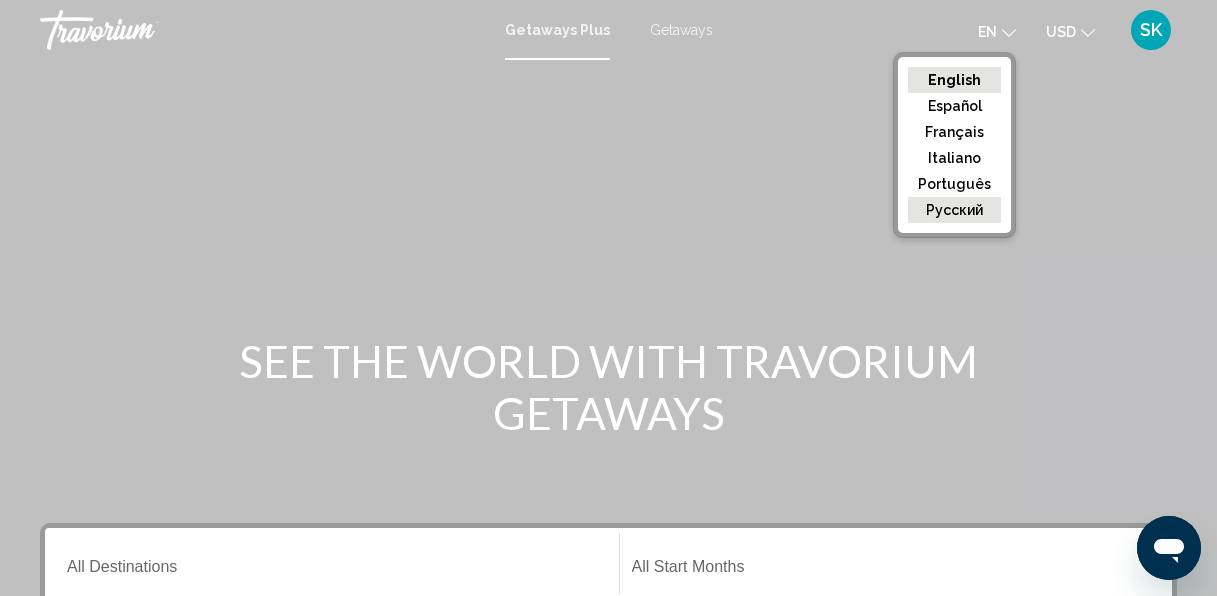 click on "русский" 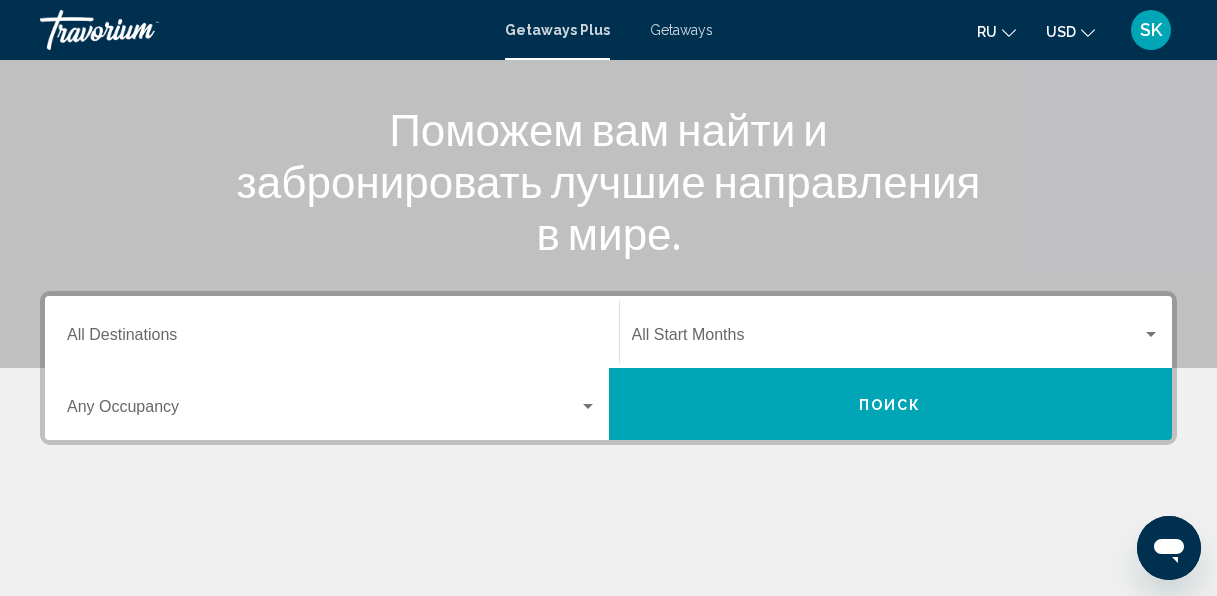 scroll, scrollTop: 250, scrollLeft: 0, axis: vertical 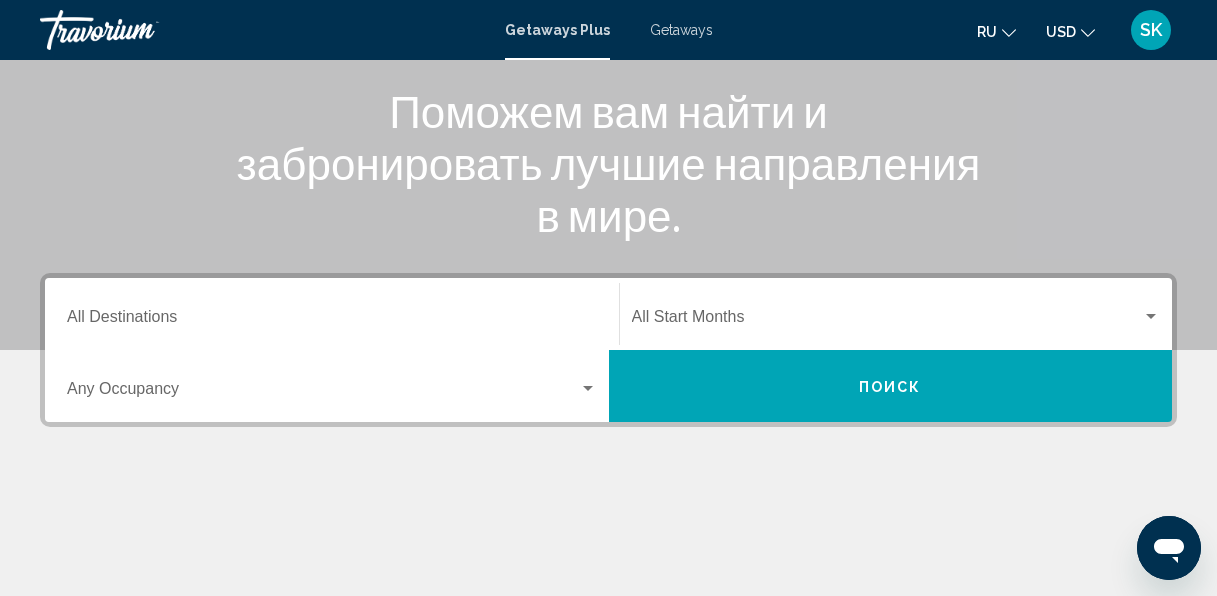 click on "Destination All Destinations" at bounding box center [332, 314] 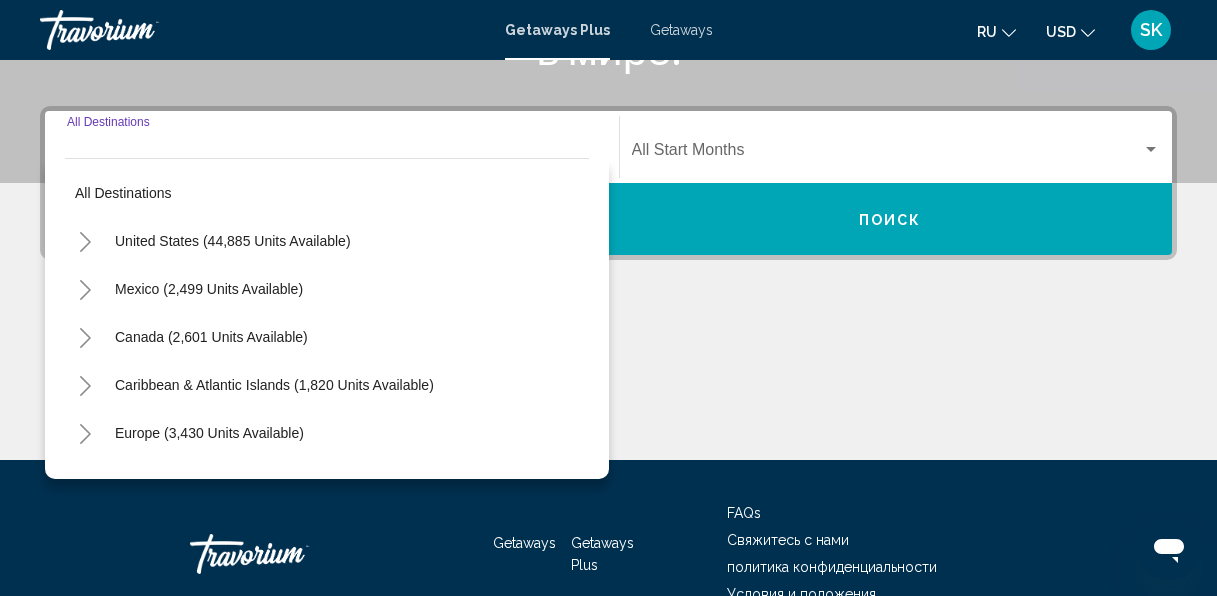 scroll, scrollTop: 458, scrollLeft: 0, axis: vertical 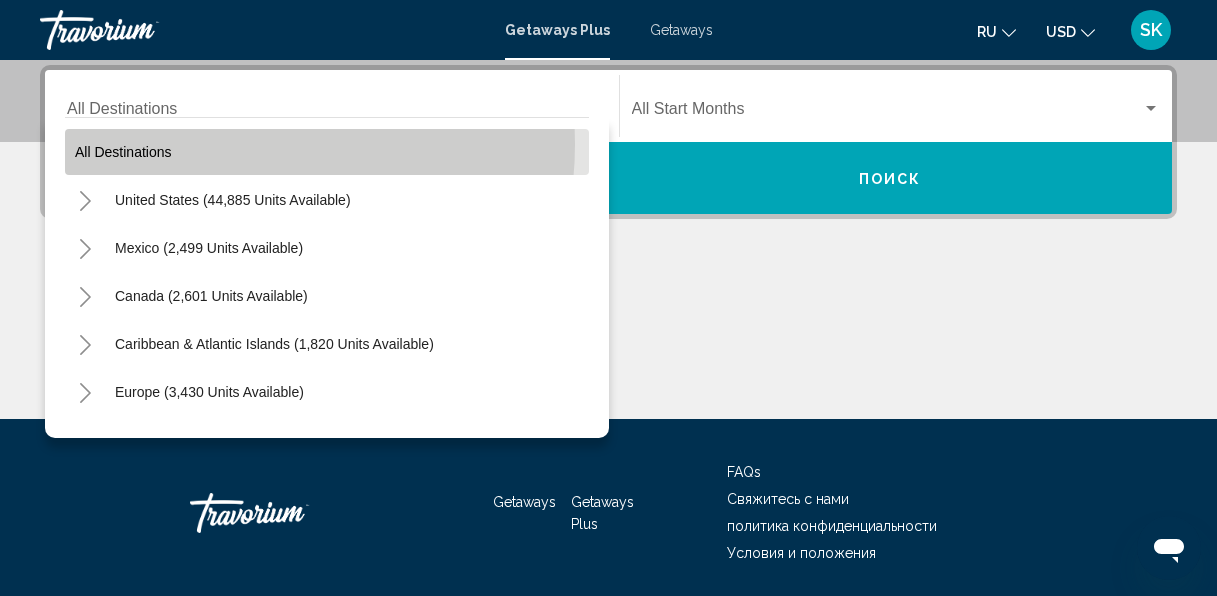 click on "All destinations" at bounding box center [327, 152] 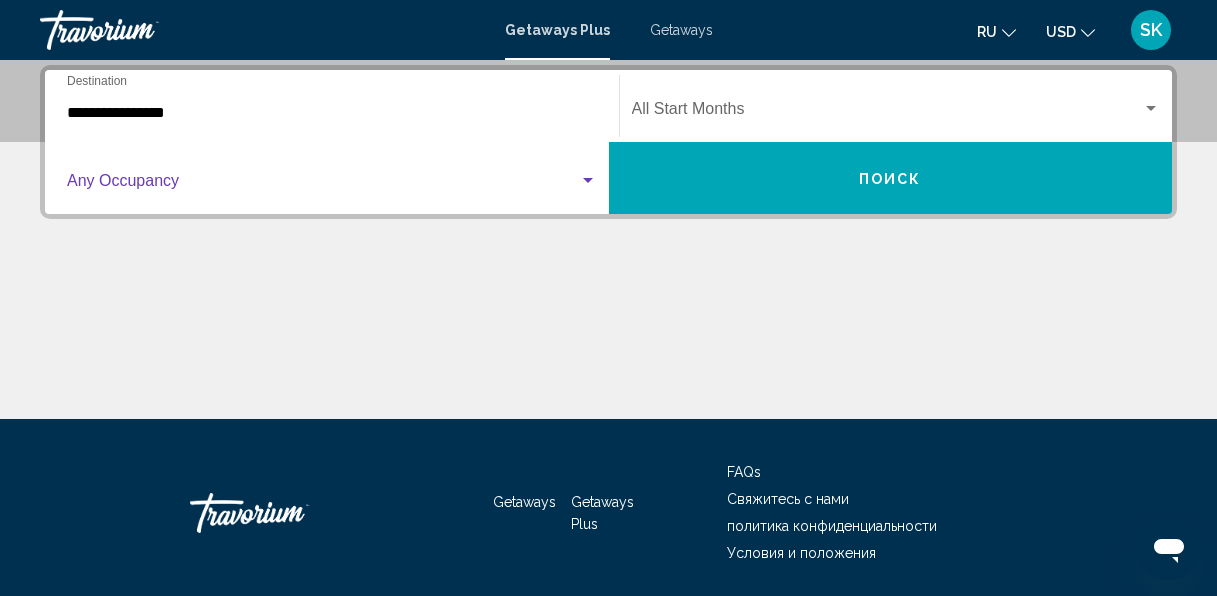 click at bounding box center [323, 185] 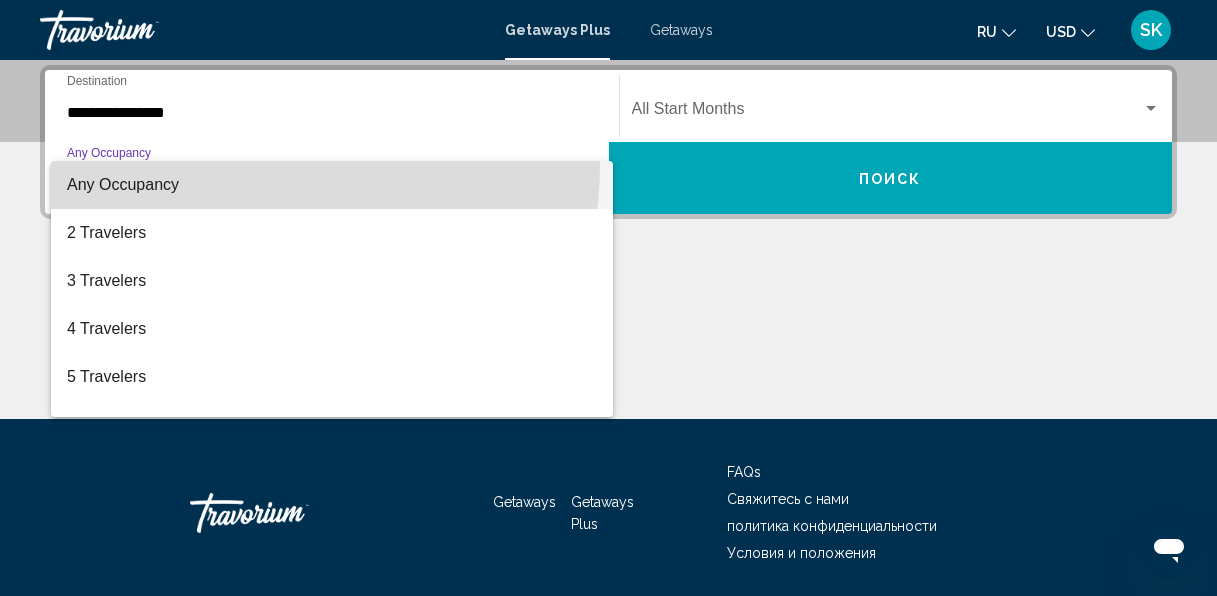 click on "Any Occupancy" at bounding box center (332, 185) 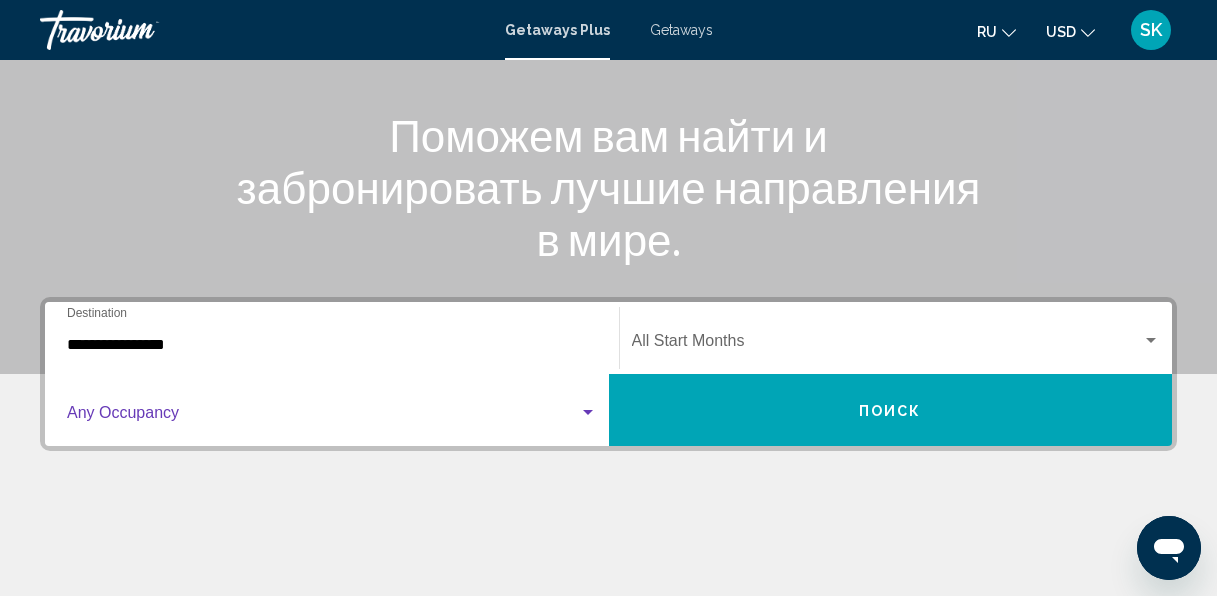 scroll, scrollTop: 202, scrollLeft: 0, axis: vertical 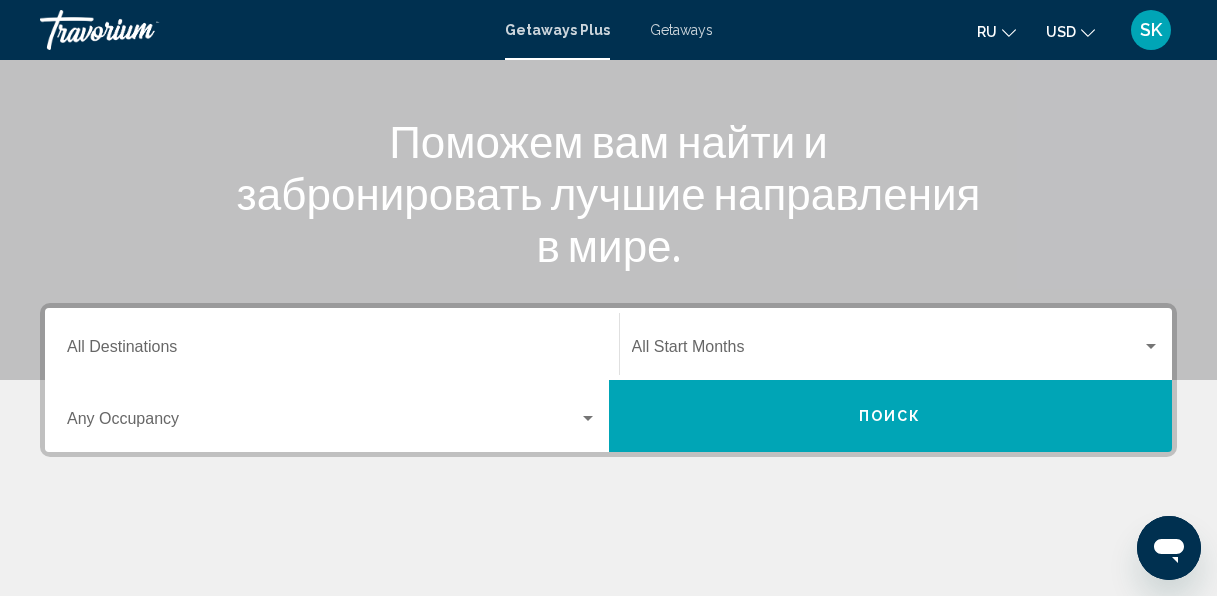 click on "Destination All Destinations" at bounding box center [332, 344] 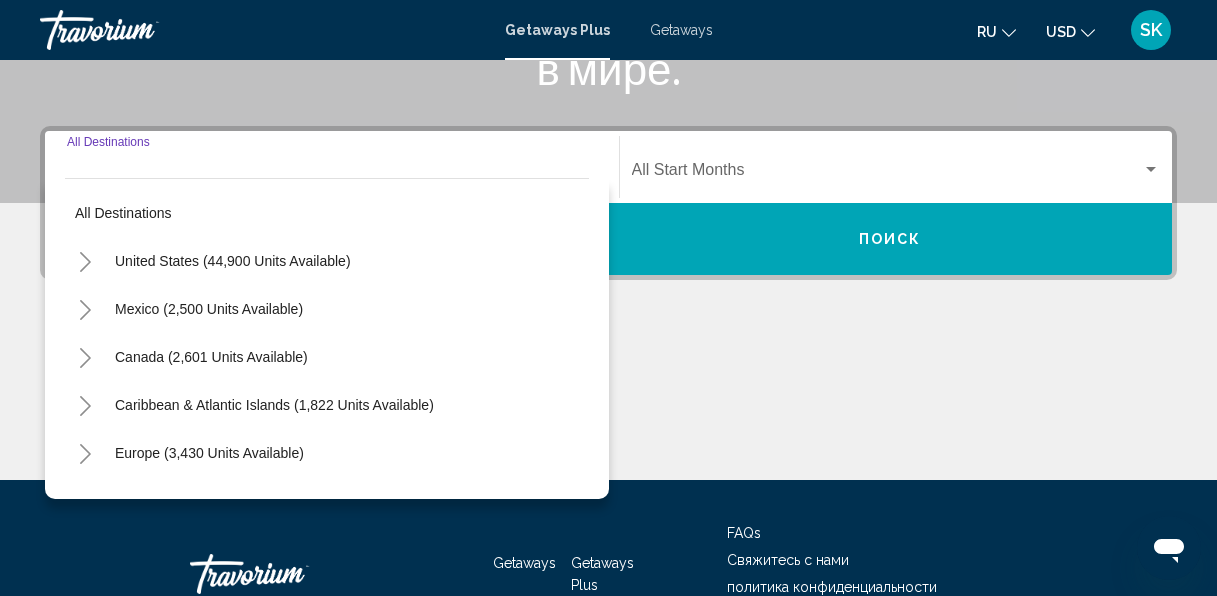 scroll, scrollTop: 458, scrollLeft: 0, axis: vertical 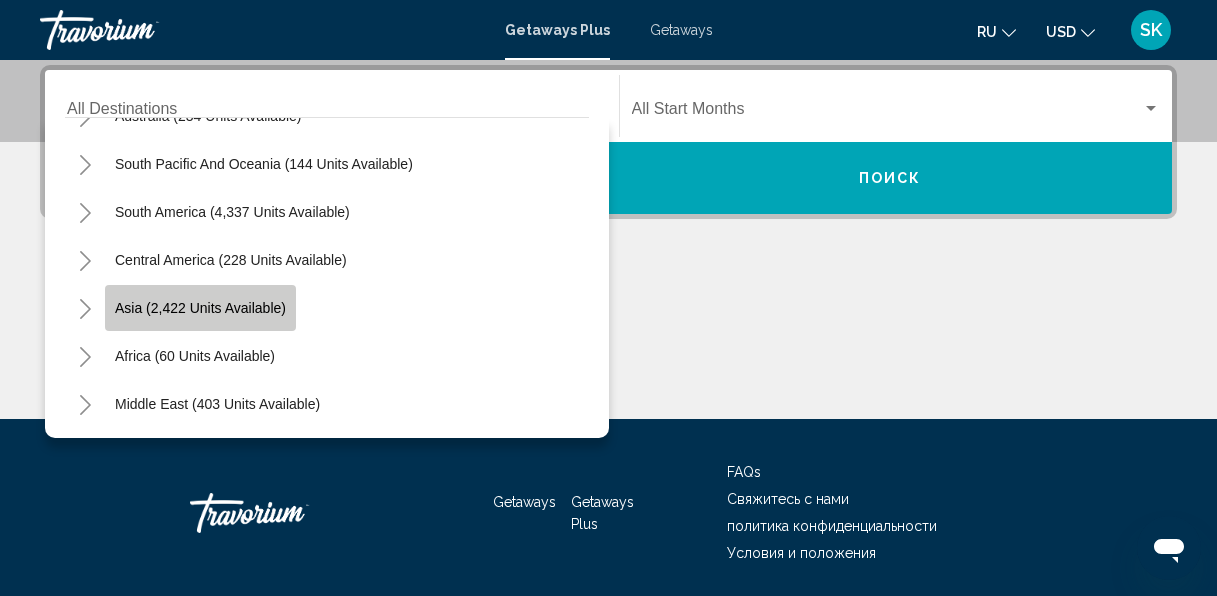 click on "Asia (2,422 units available)" 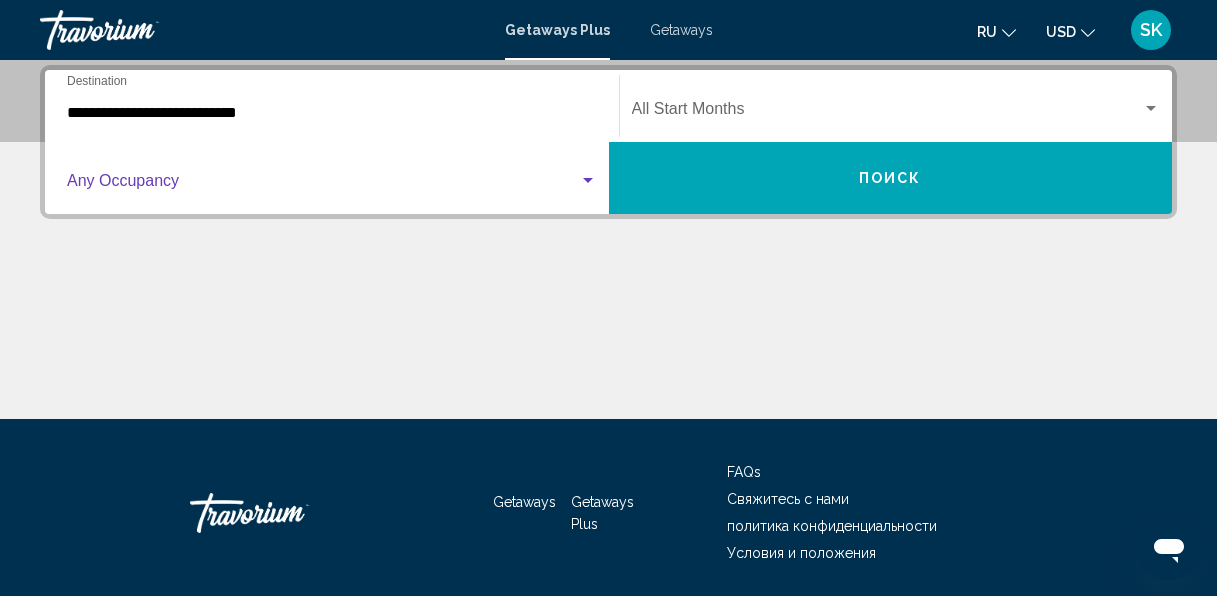 click at bounding box center [323, 185] 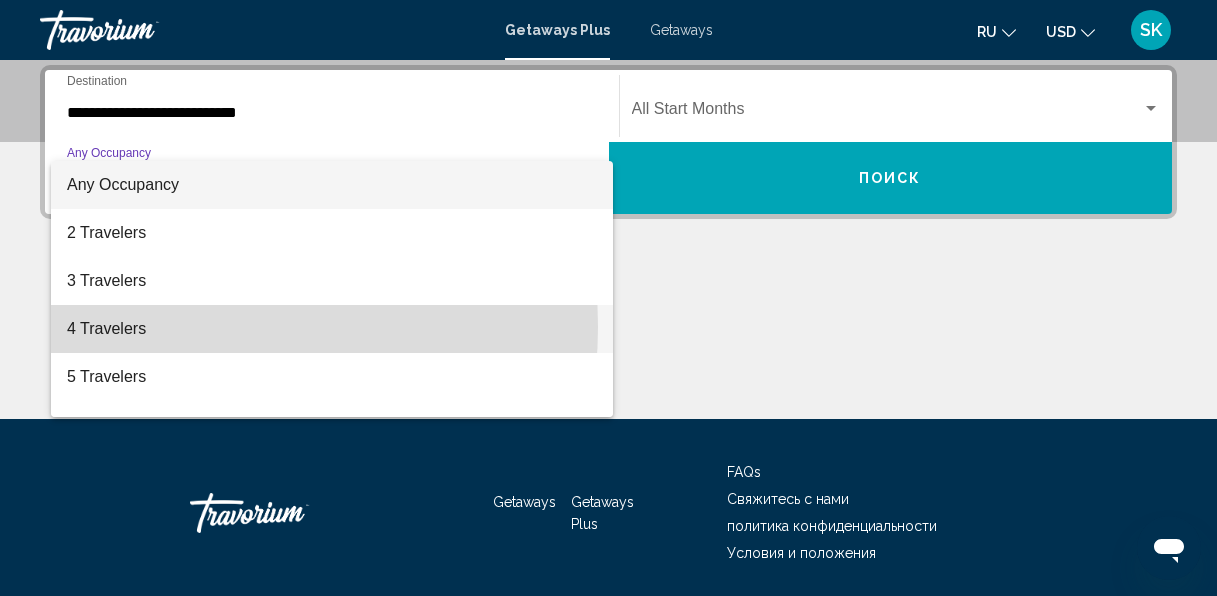 click on "4 Travelers" at bounding box center (332, 329) 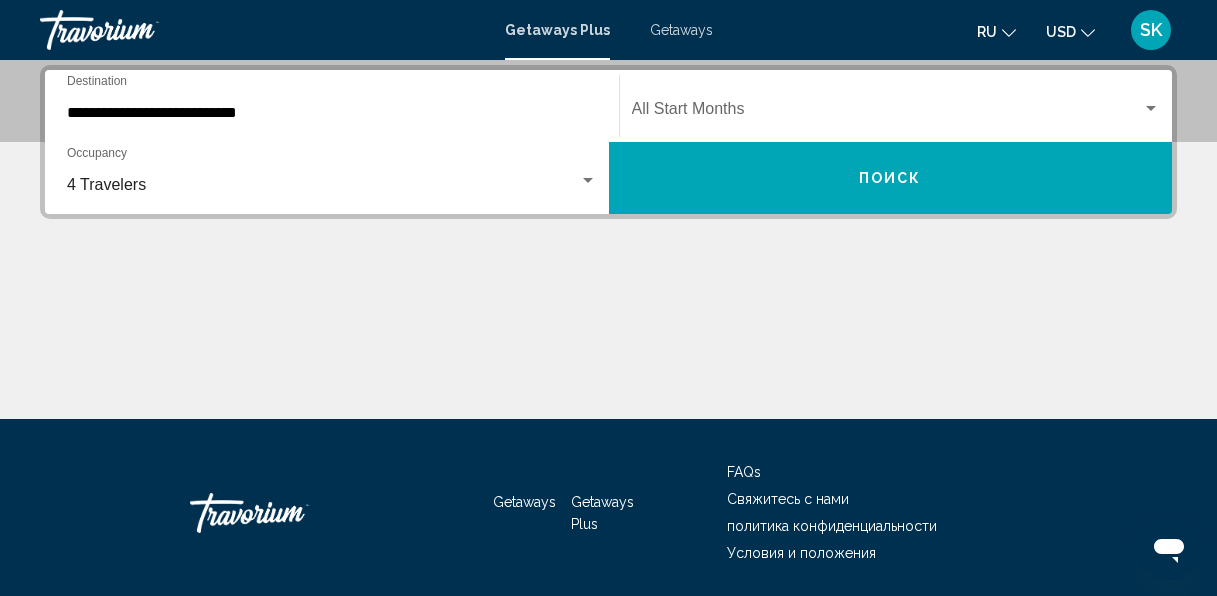 click on "Start Month All Start Months" 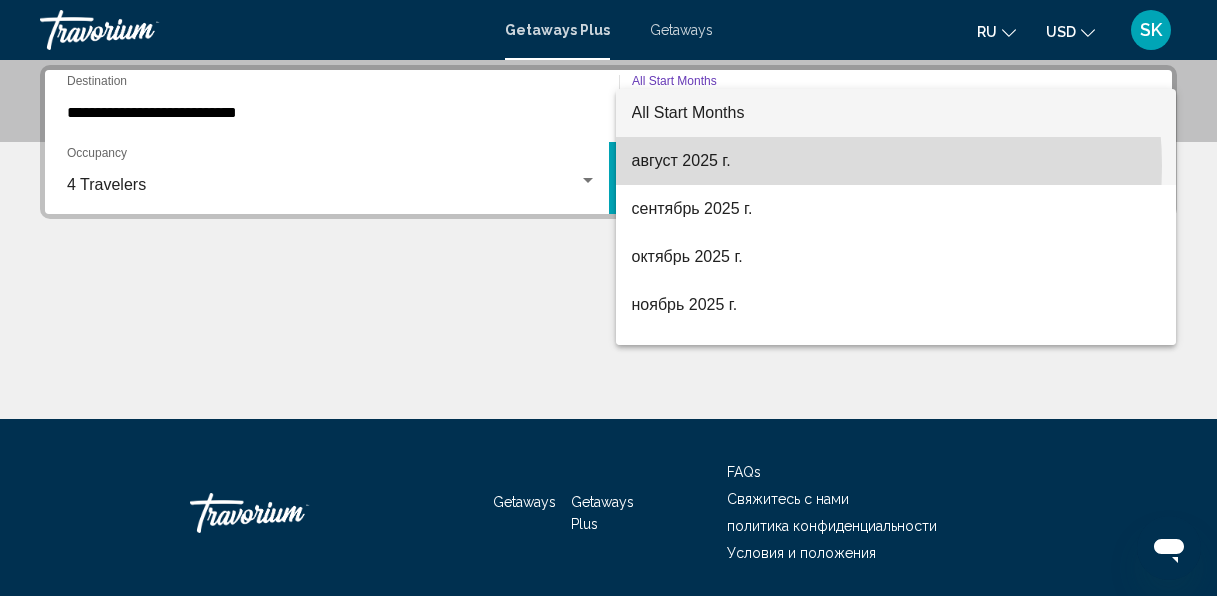 click on "август 2025 г." at bounding box center [896, 161] 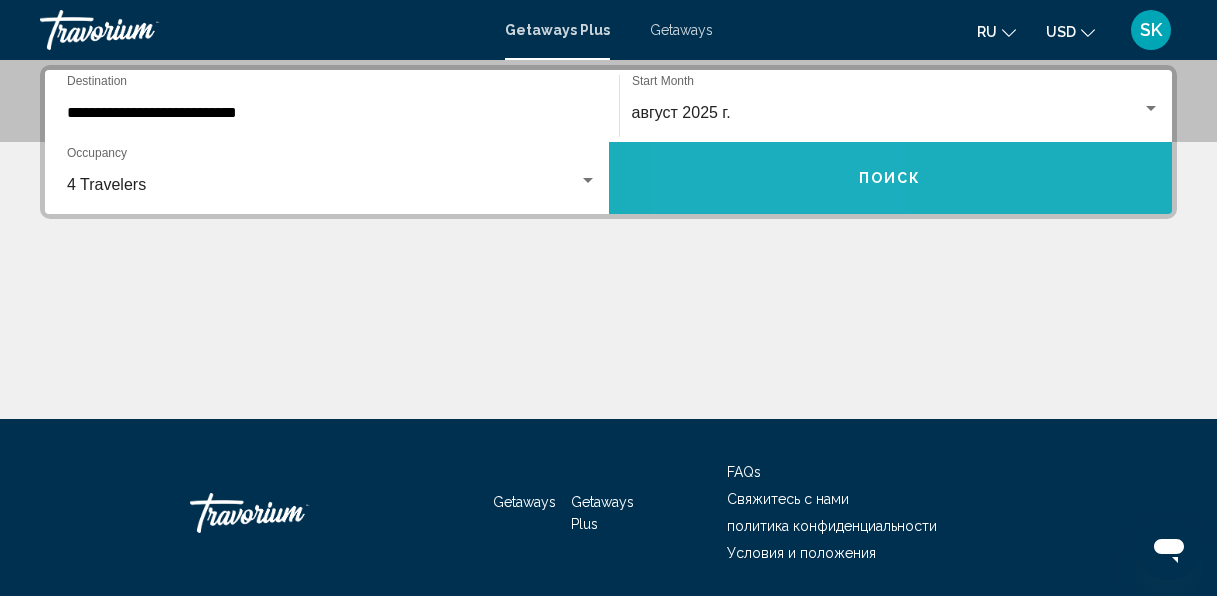 click on "Поиск" at bounding box center (891, 178) 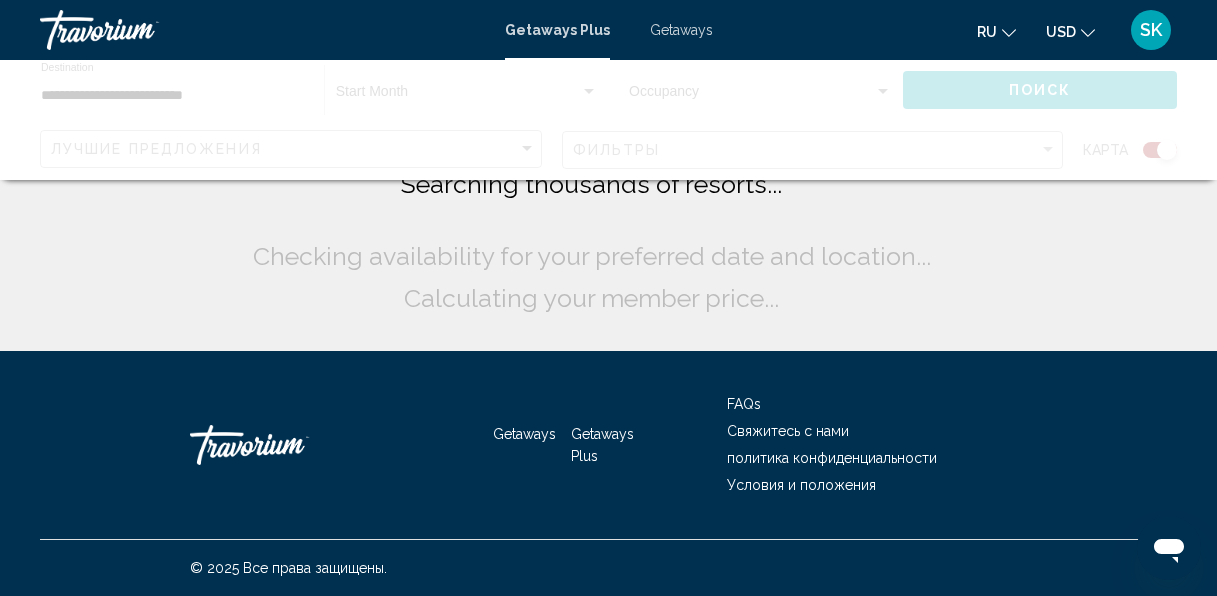 scroll, scrollTop: 0, scrollLeft: 0, axis: both 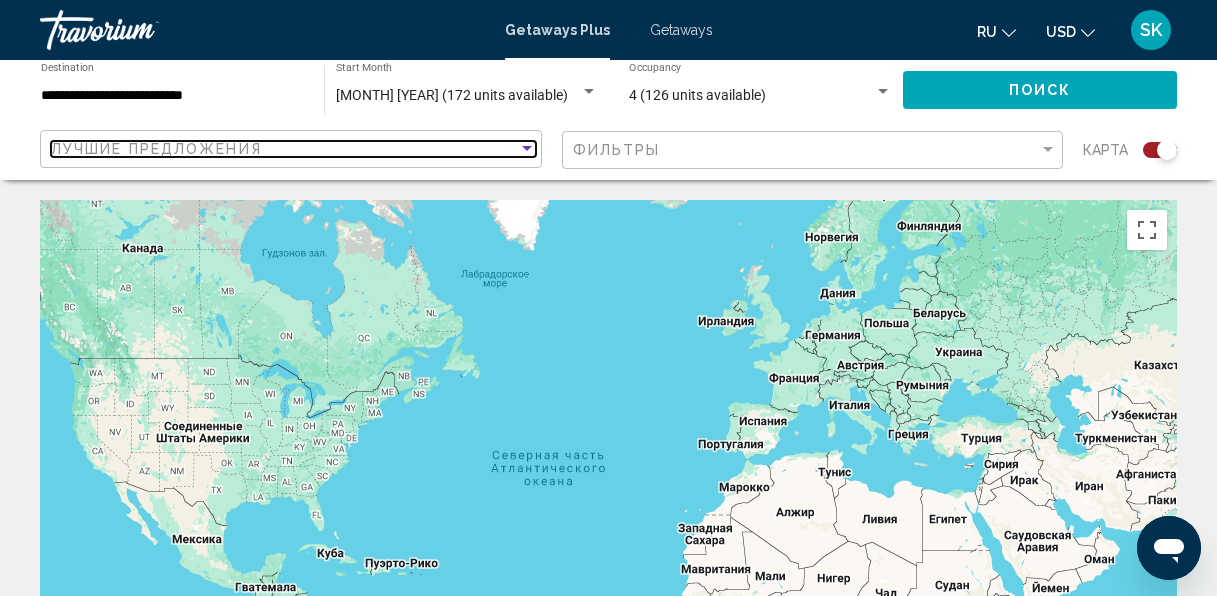 click at bounding box center [527, 149] 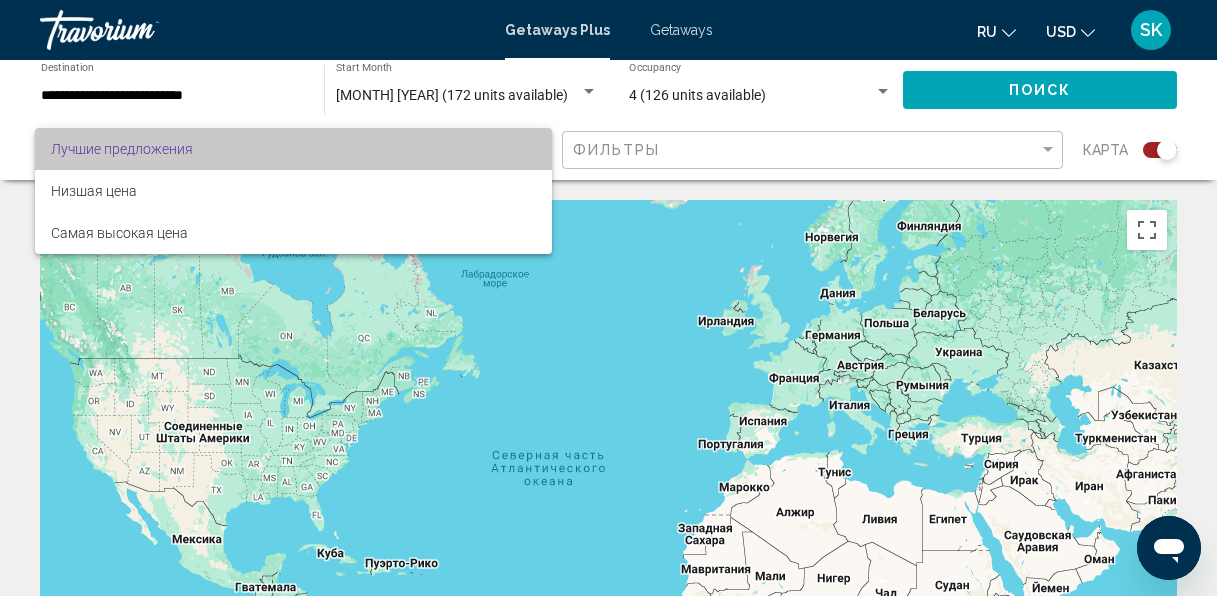 click on "Лучшие предложения" at bounding box center [293, 149] 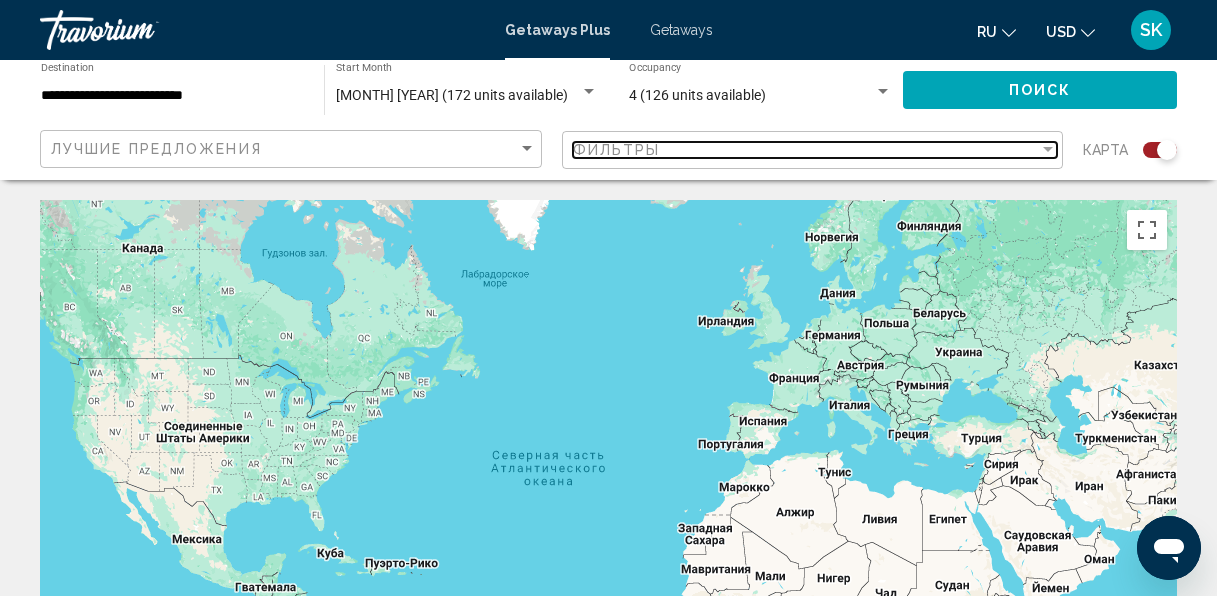 click on "Фильтры" at bounding box center (806, 150) 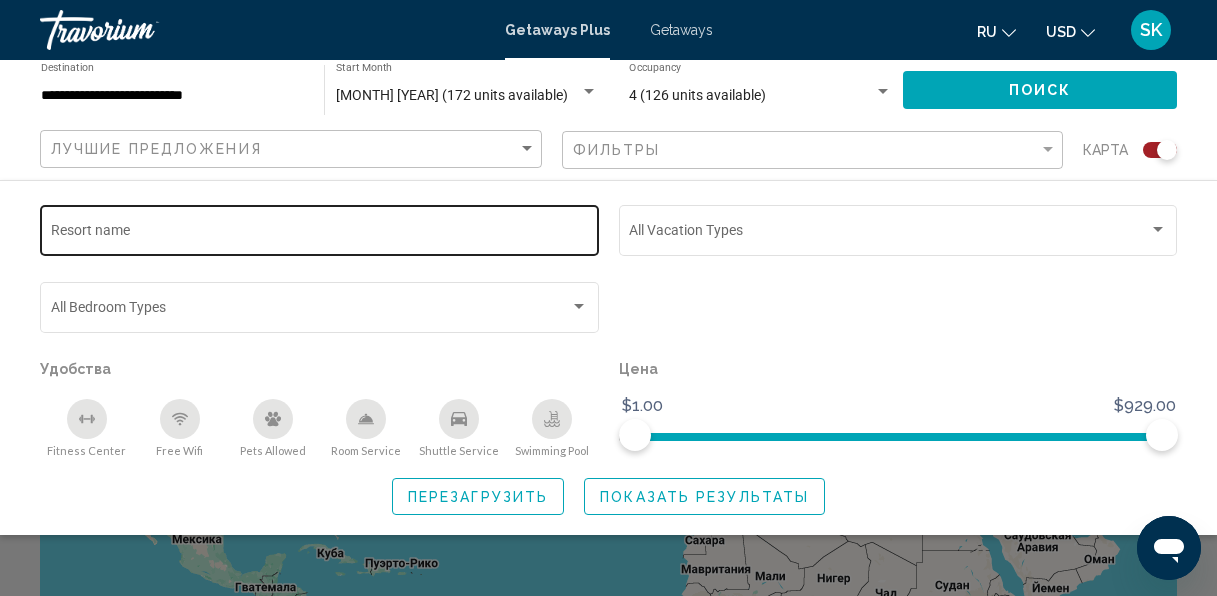click on "Resort name" 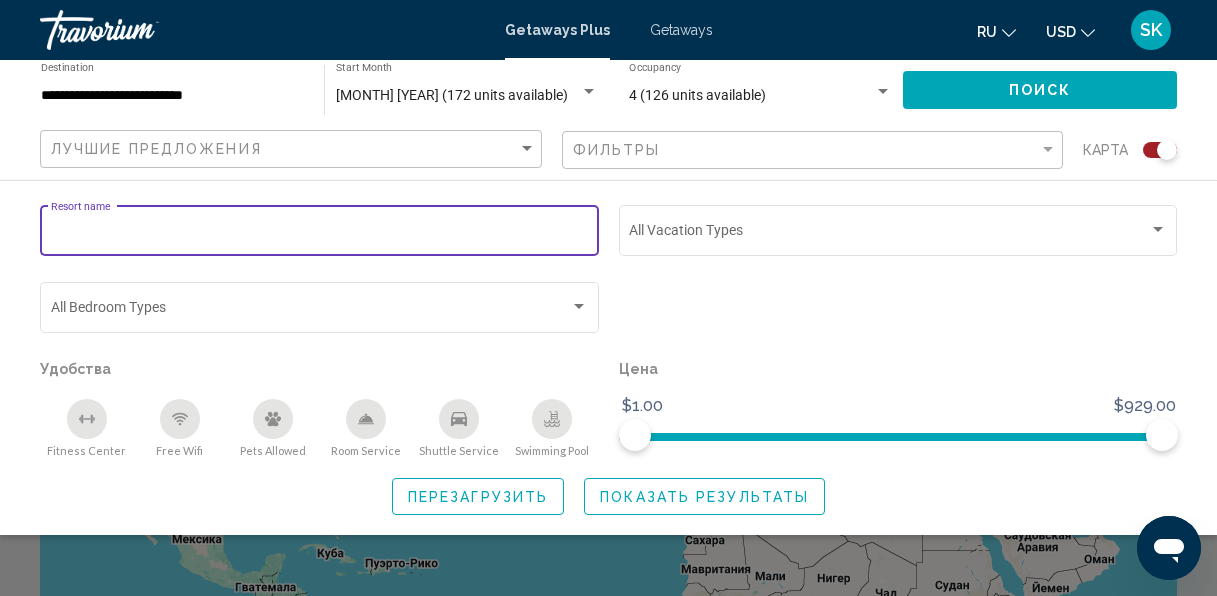 type on "*" 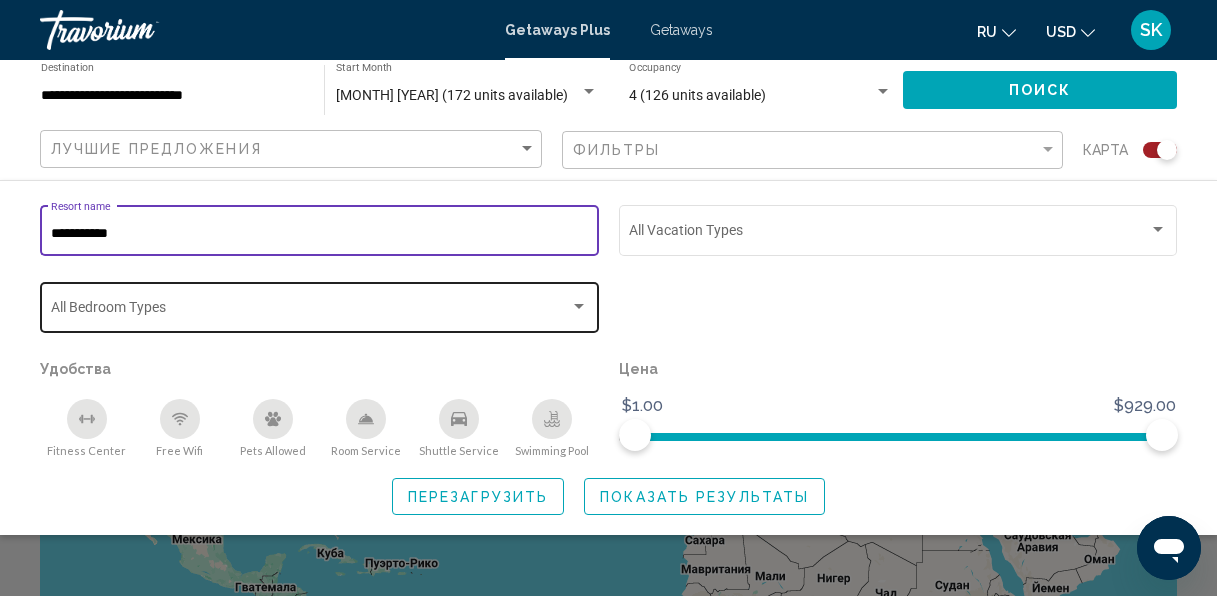 type on "**********" 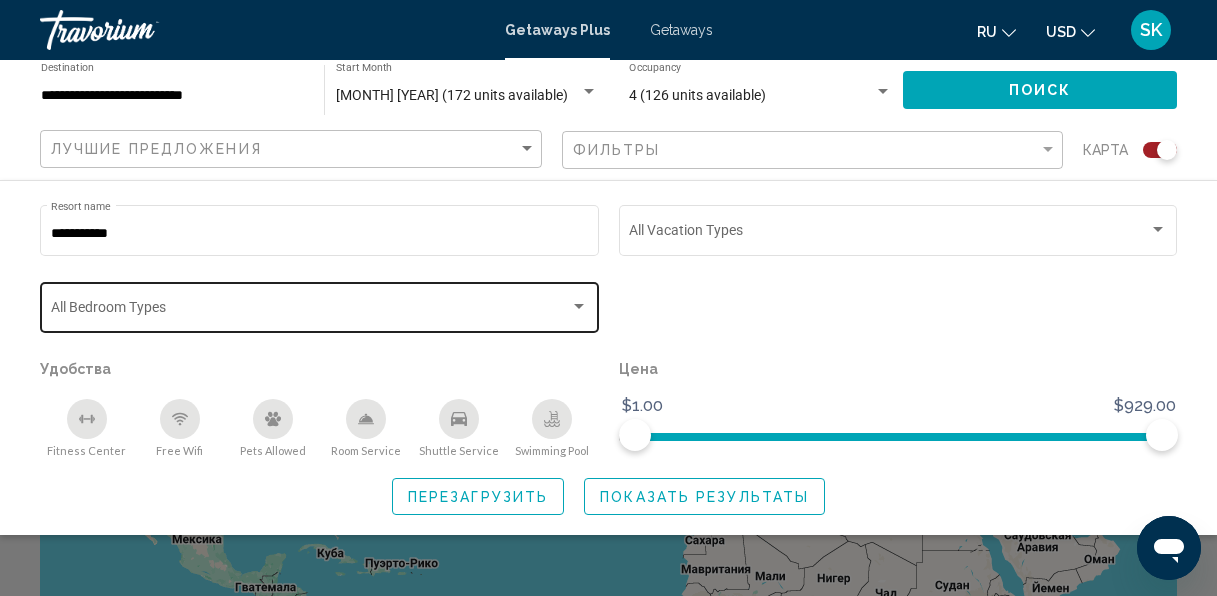 click on "Bedroom Types All Bedroom Types" 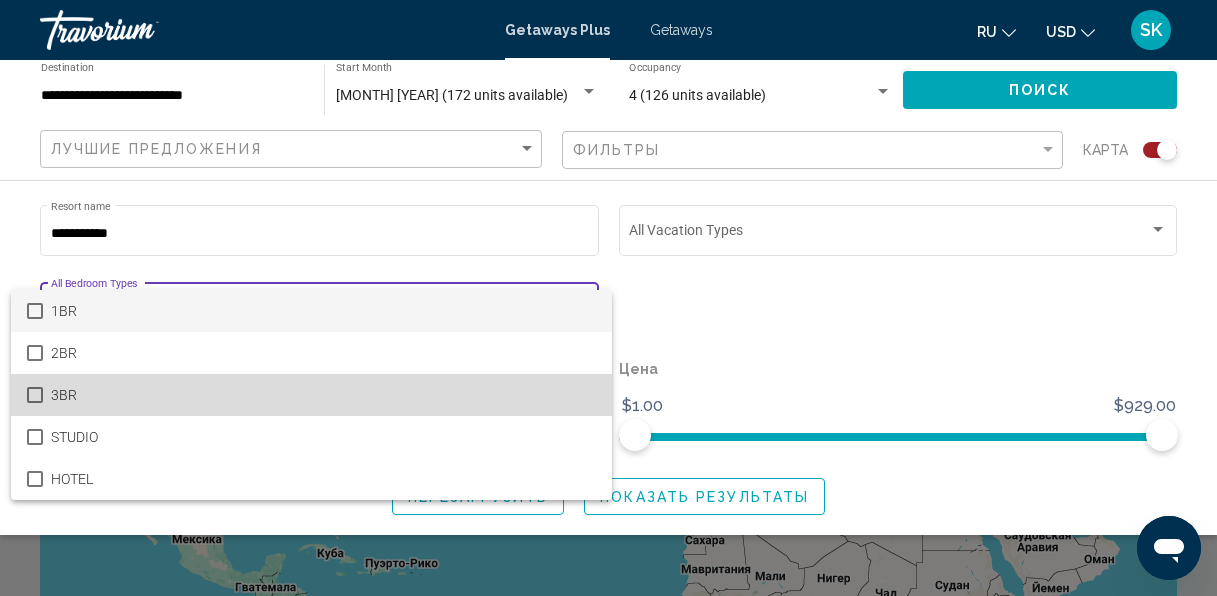 click on "3BR" at bounding box center (324, 395) 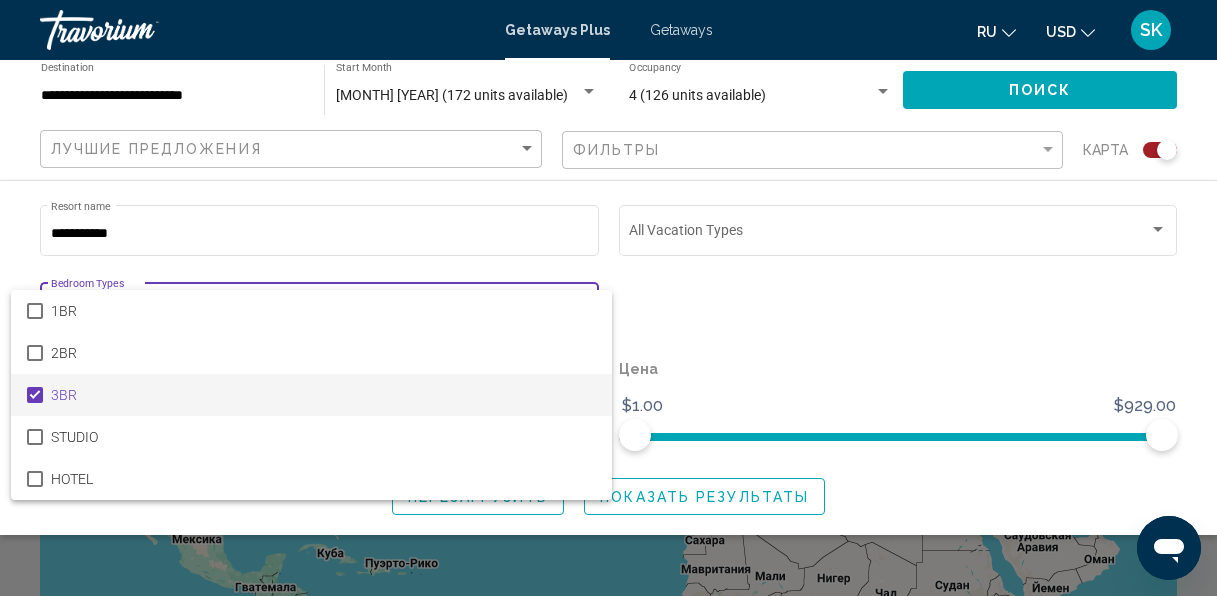 click at bounding box center [608, 298] 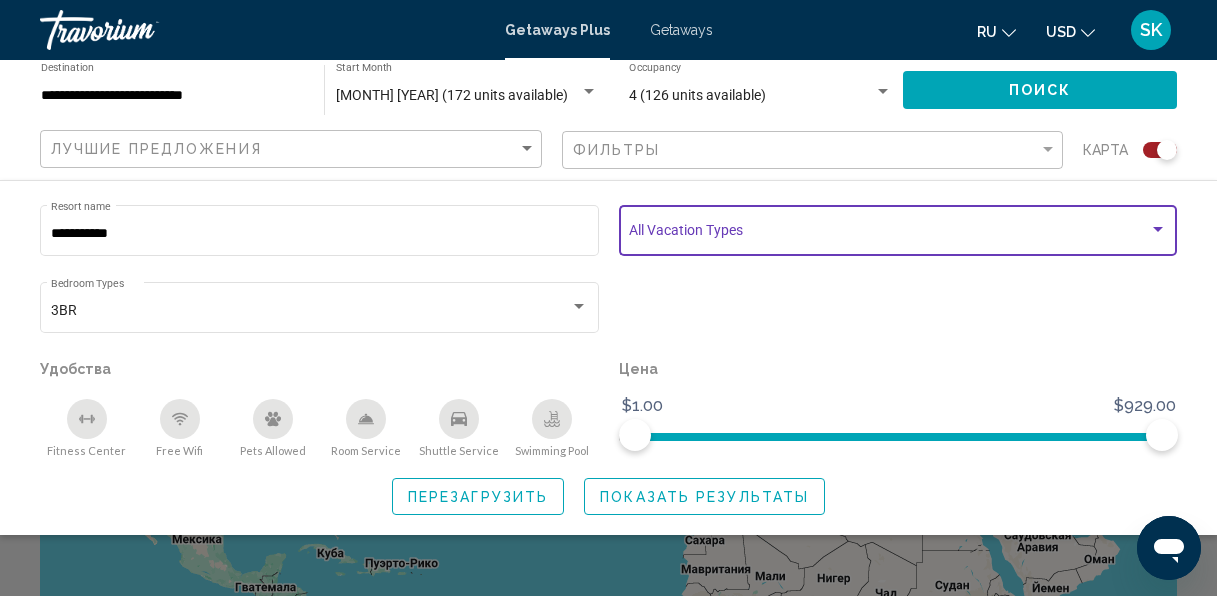 click at bounding box center (889, 234) 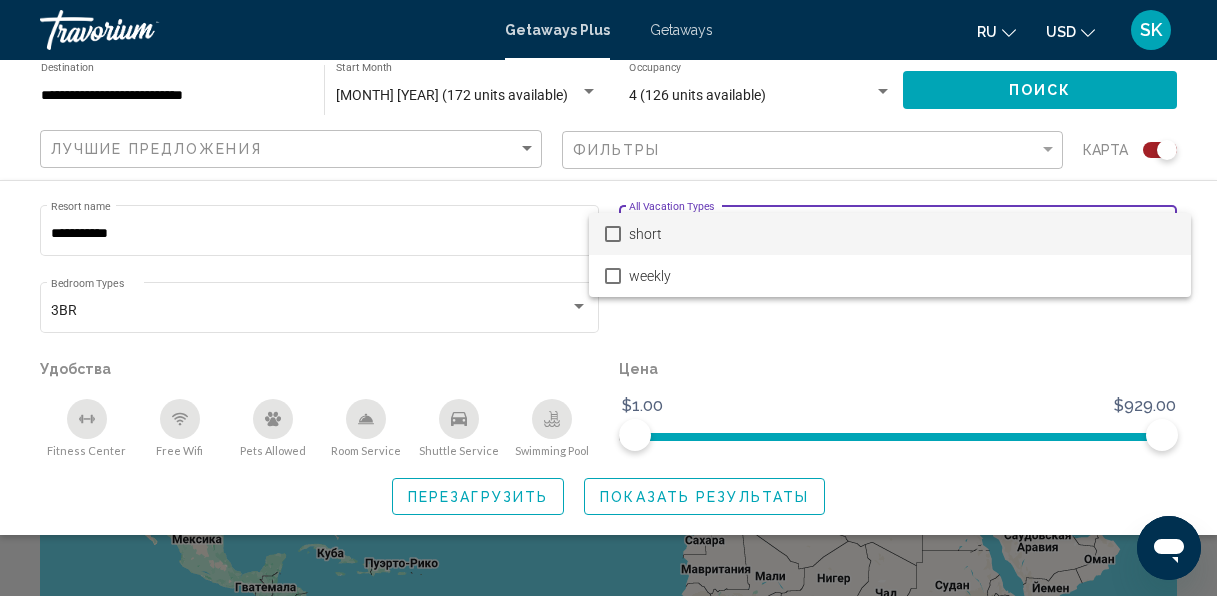 click at bounding box center (608, 298) 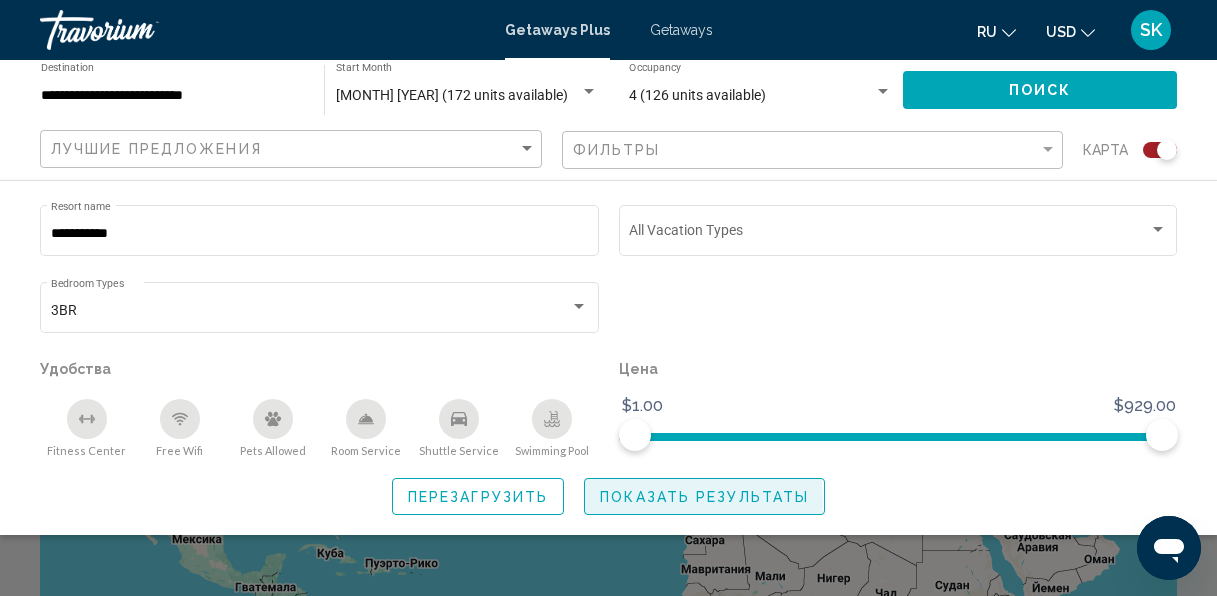 click on "Показать результаты" 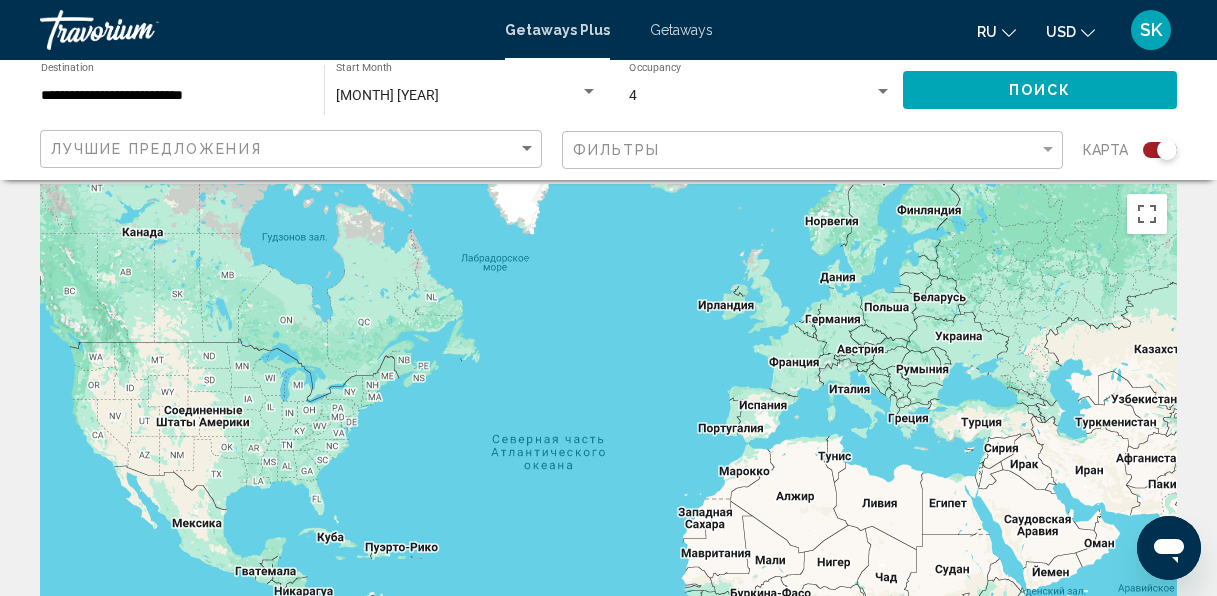 scroll, scrollTop: 0, scrollLeft: 0, axis: both 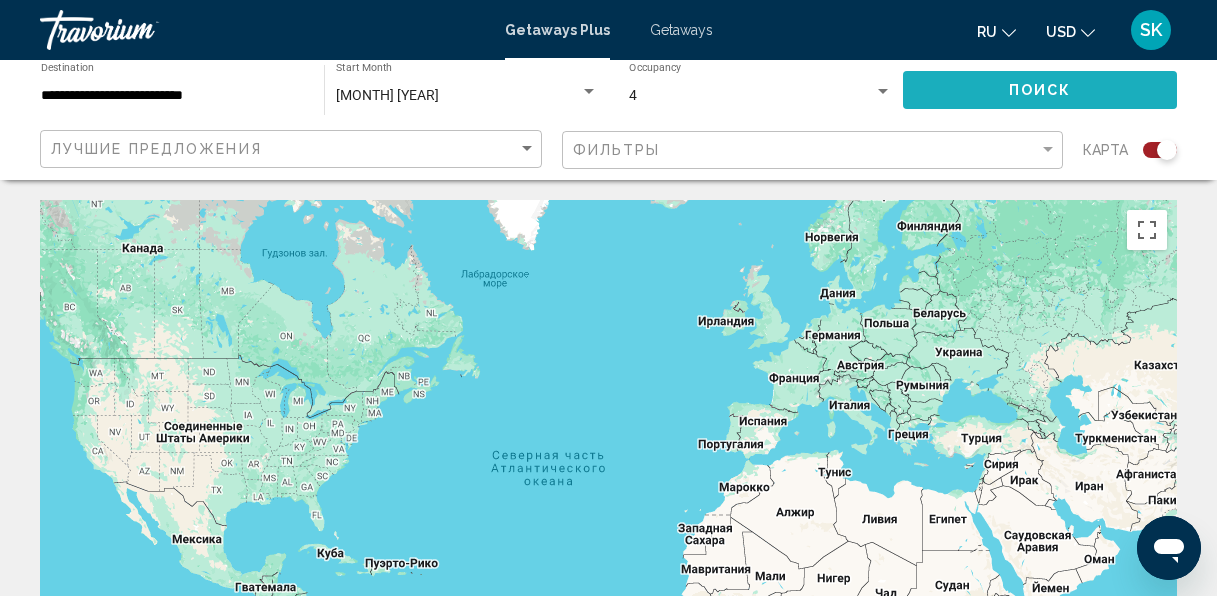 click on "Поиск" 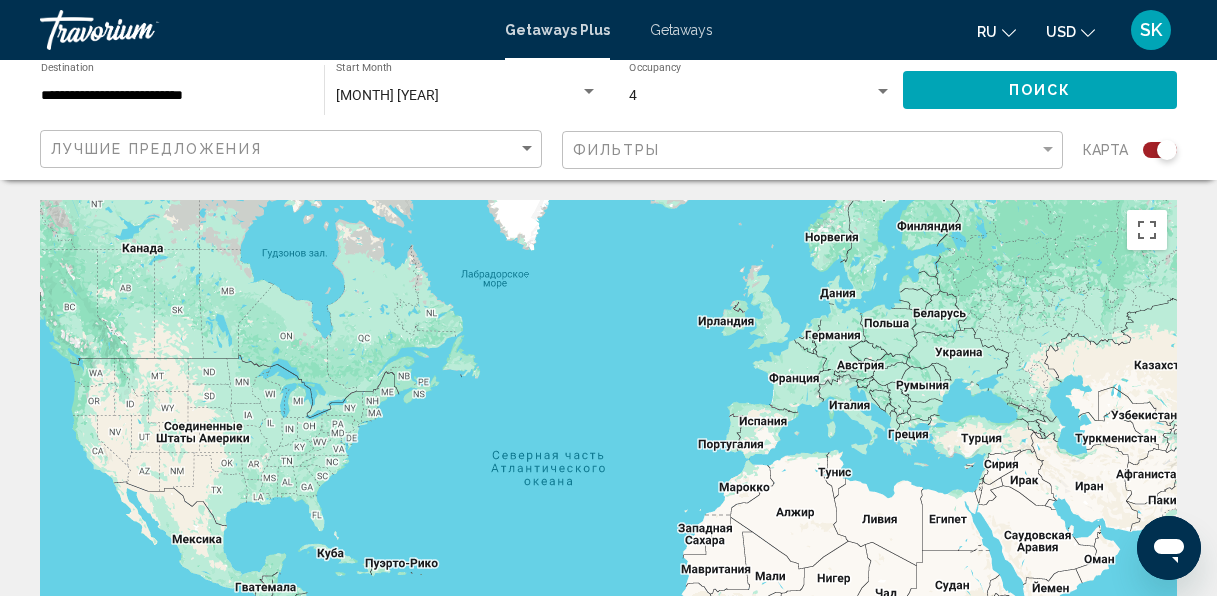 click 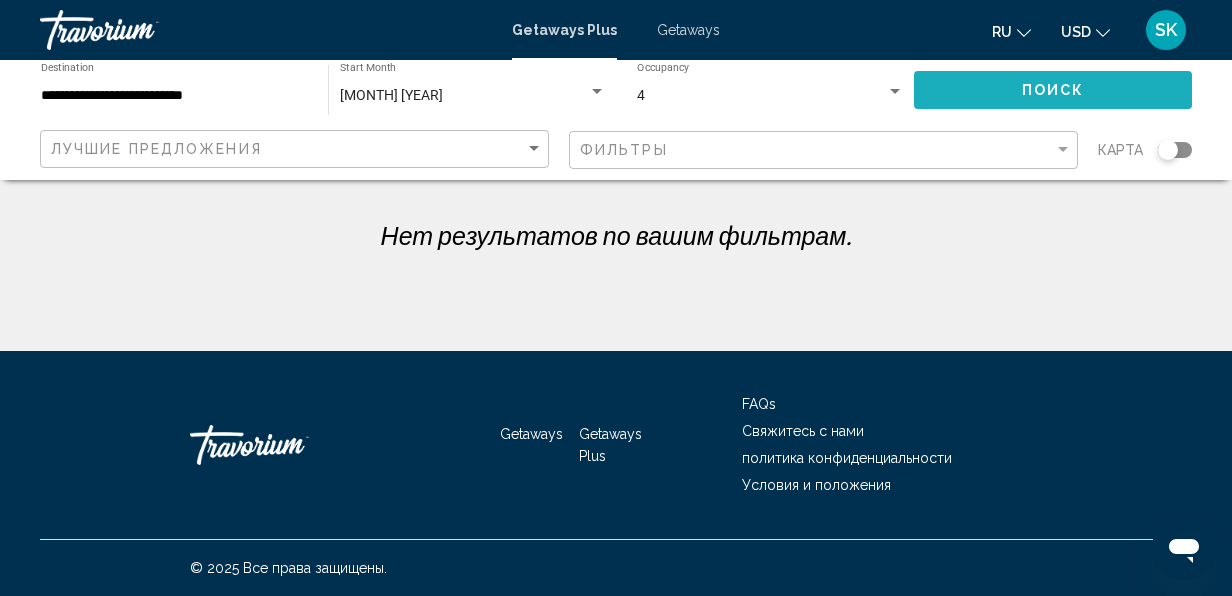 click on "Поиск" 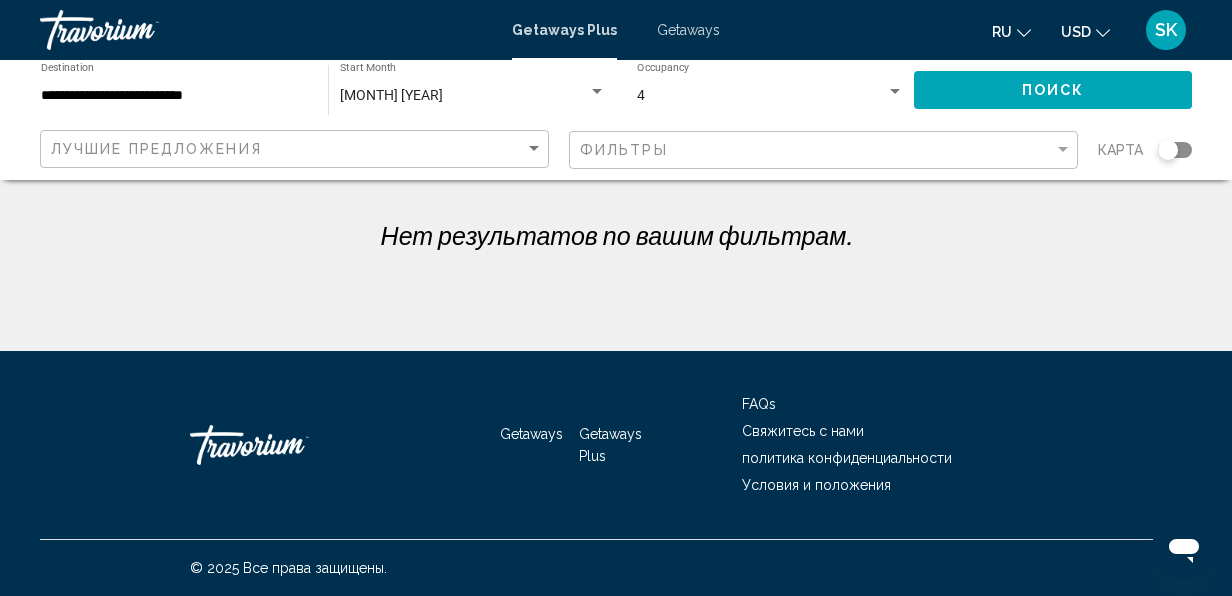 click on "Фильтры" 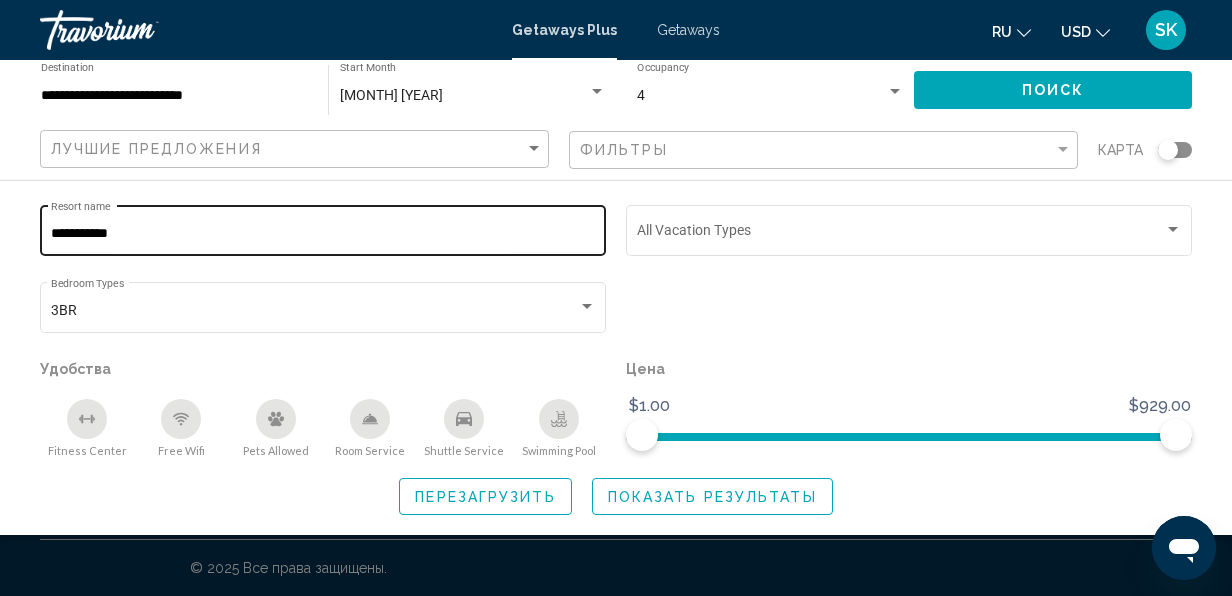 click on "**********" at bounding box center (323, 234) 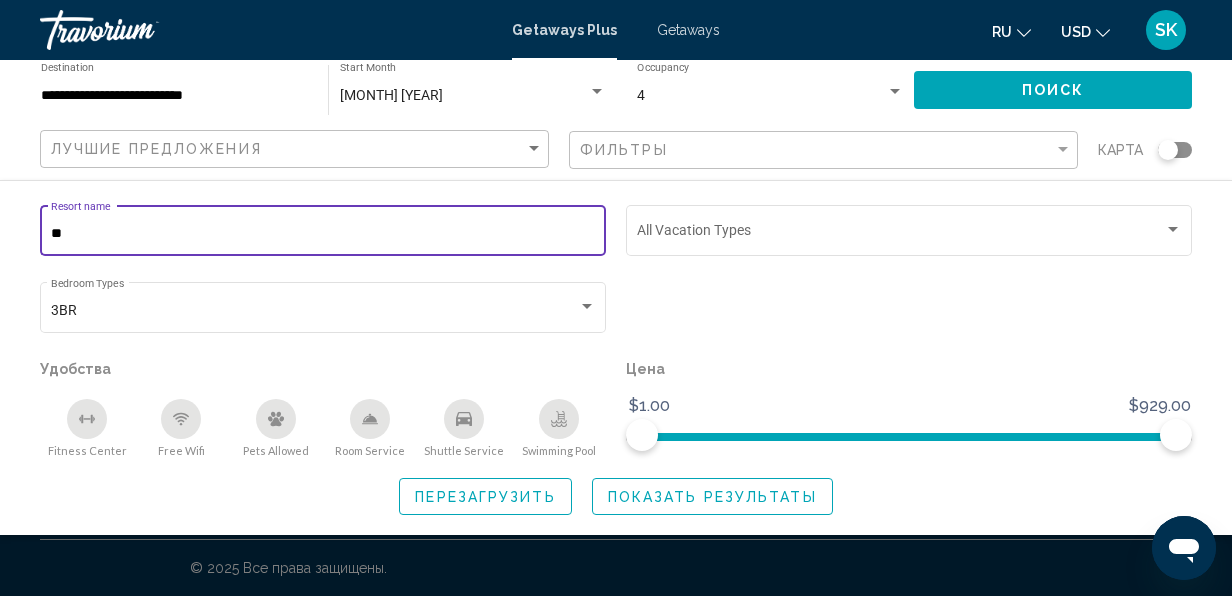 type on "*" 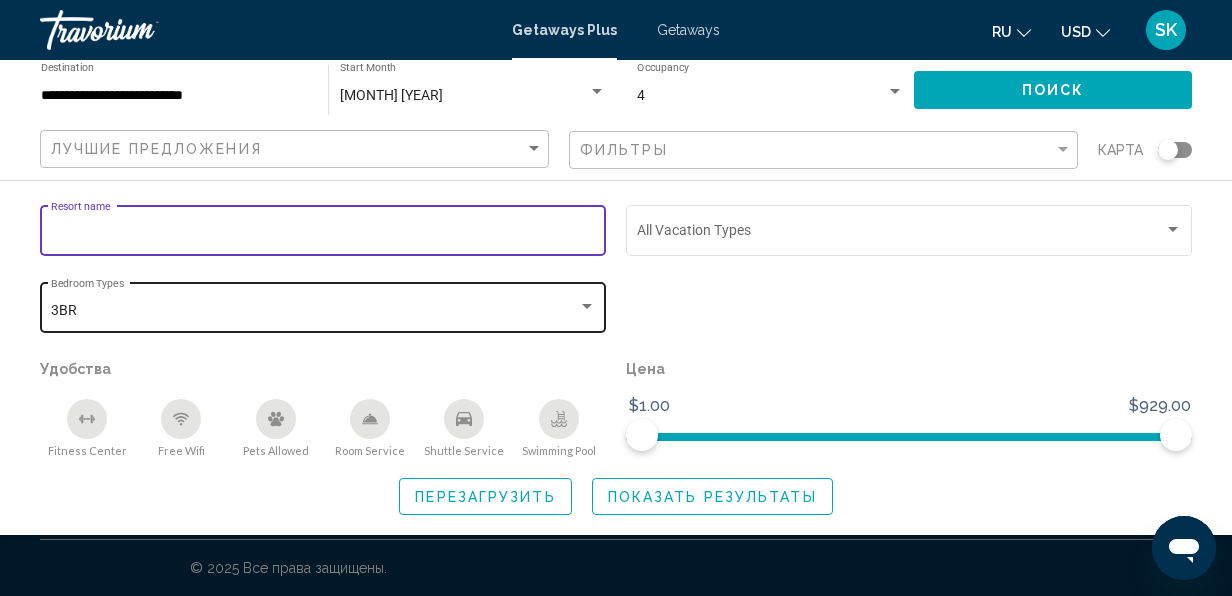 type 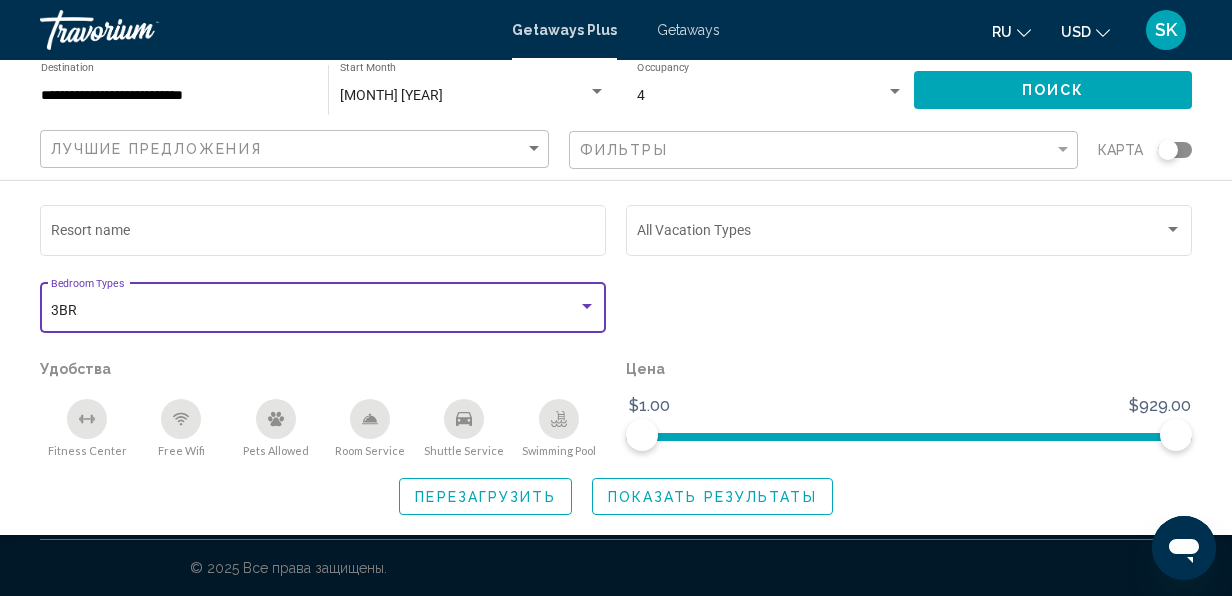 click on "3BR" at bounding box center (314, 311) 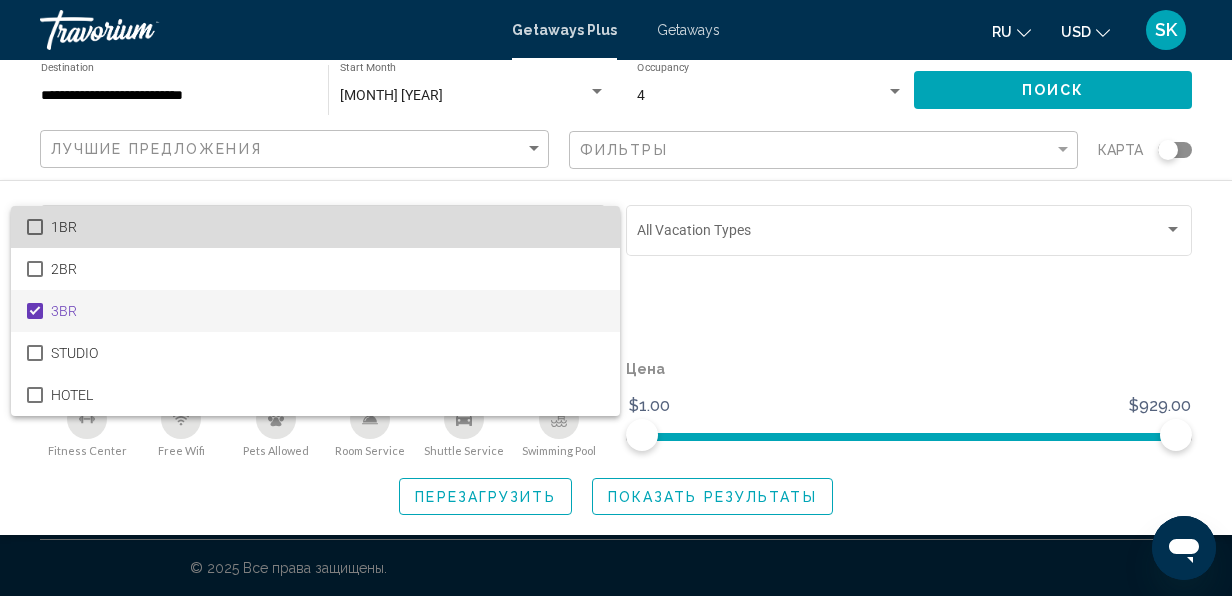 click on "1BR" at bounding box center [327, 227] 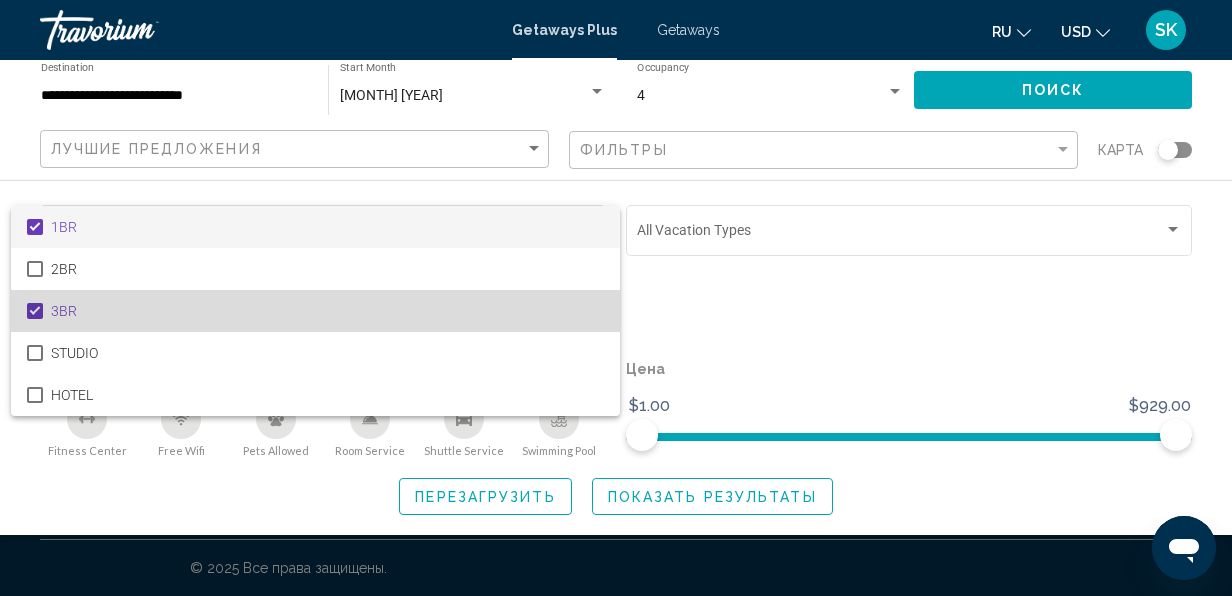 click on "3BR" at bounding box center [327, 311] 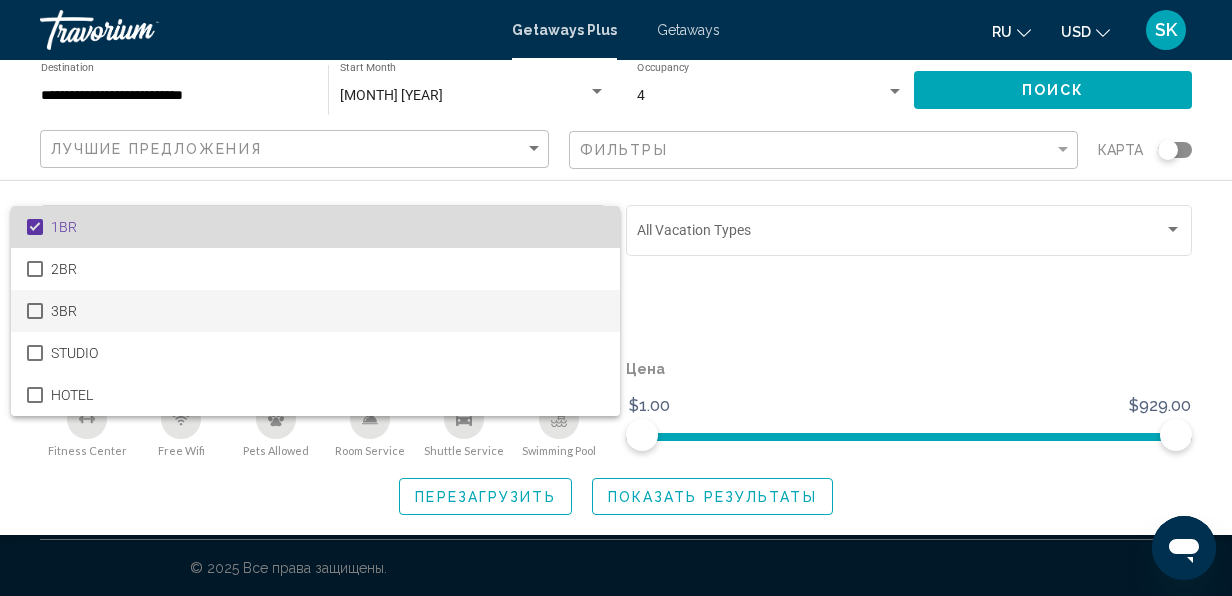 click on "1BR" at bounding box center (327, 227) 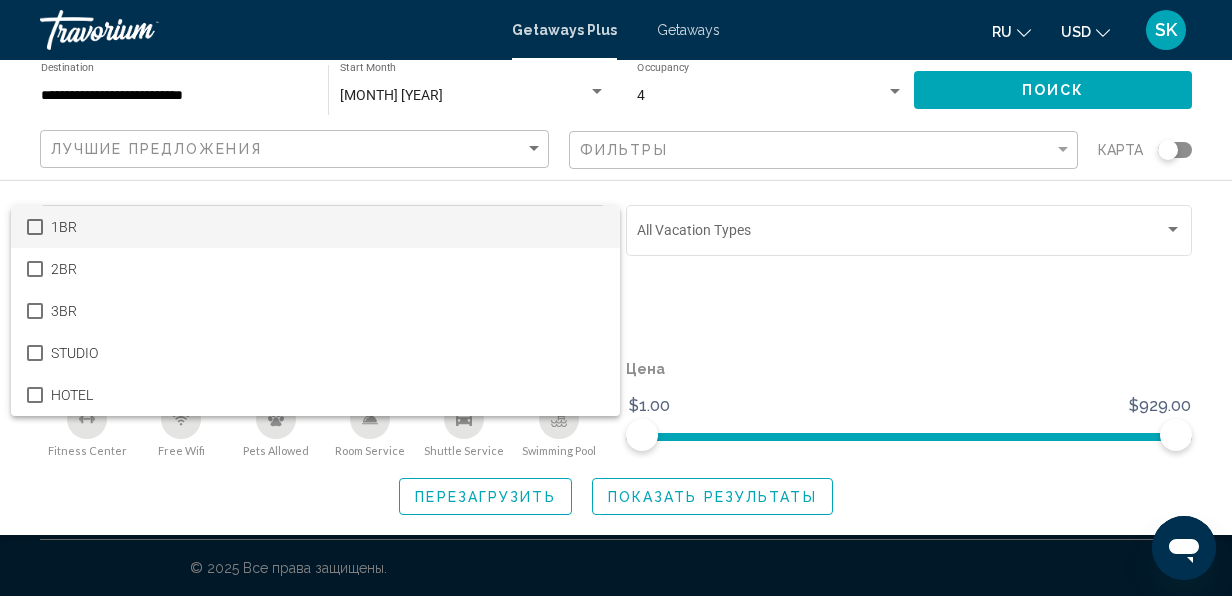 click at bounding box center (616, 298) 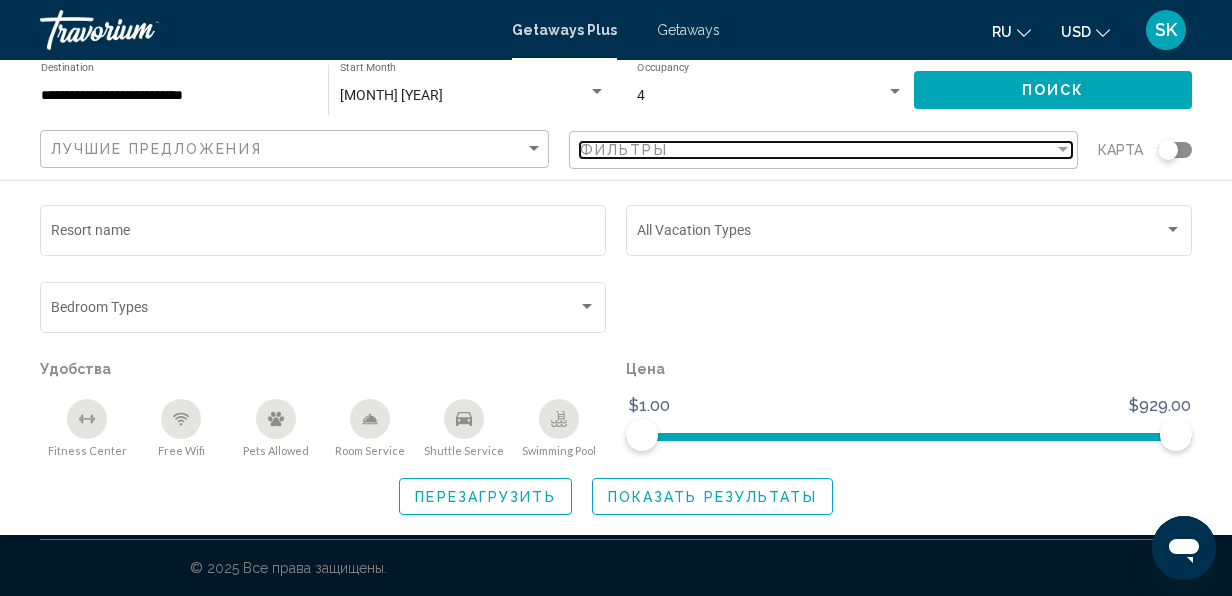 click on "Фильтры" at bounding box center [817, 150] 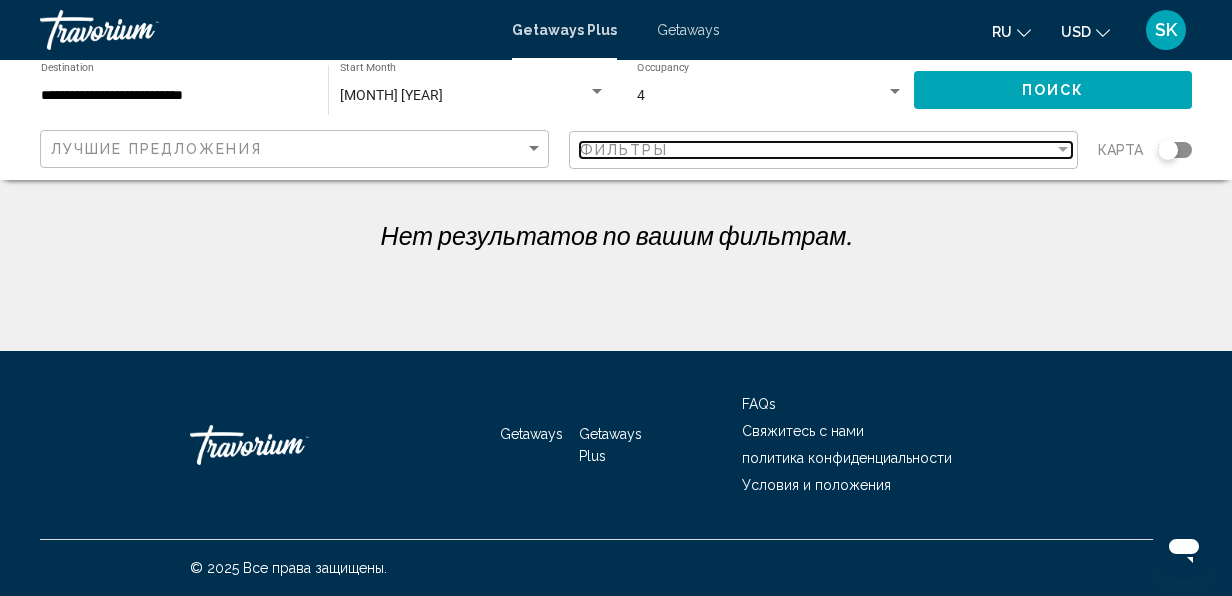 click on "Фильтры" at bounding box center [817, 150] 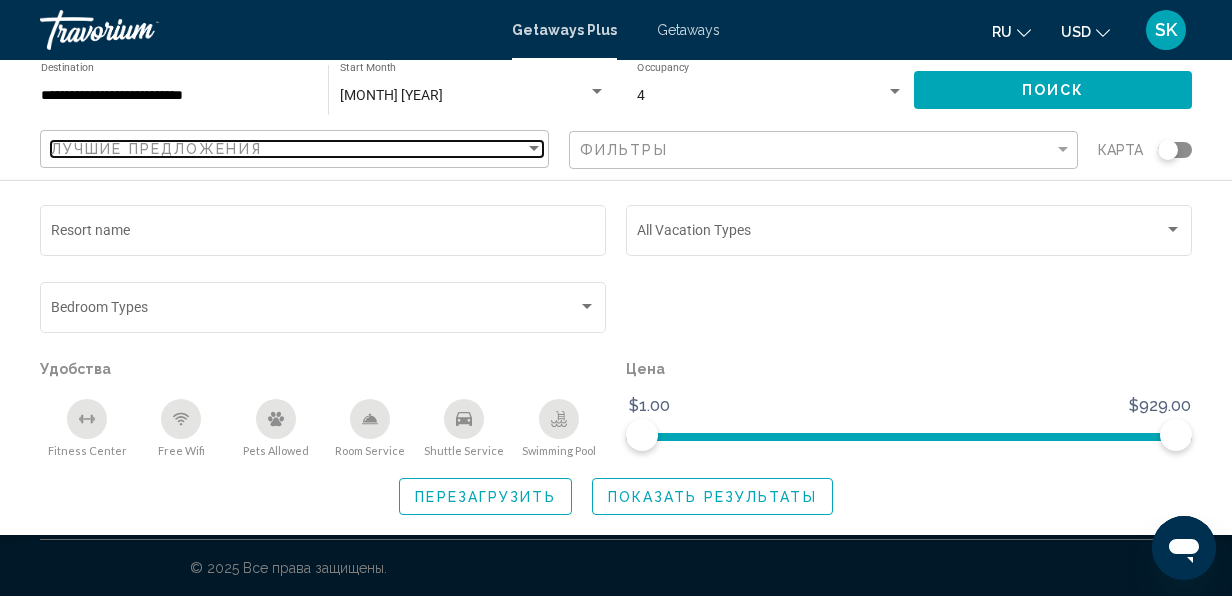 click on "Лучшие предложения" at bounding box center (288, 149) 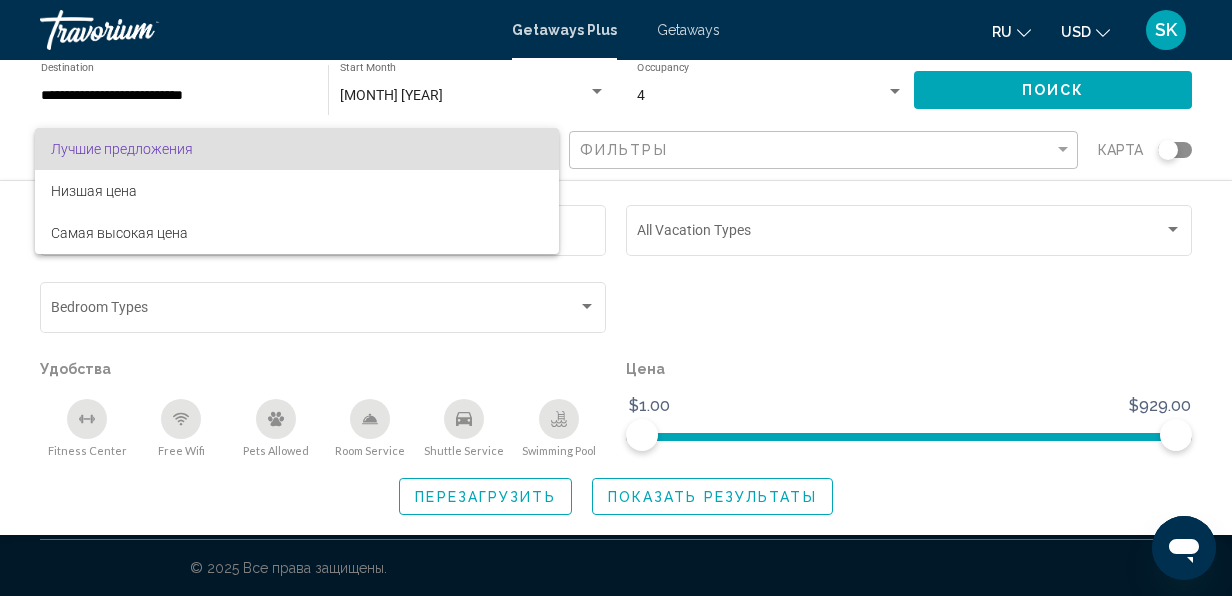 click on "Лучшие предложения" at bounding box center (297, 149) 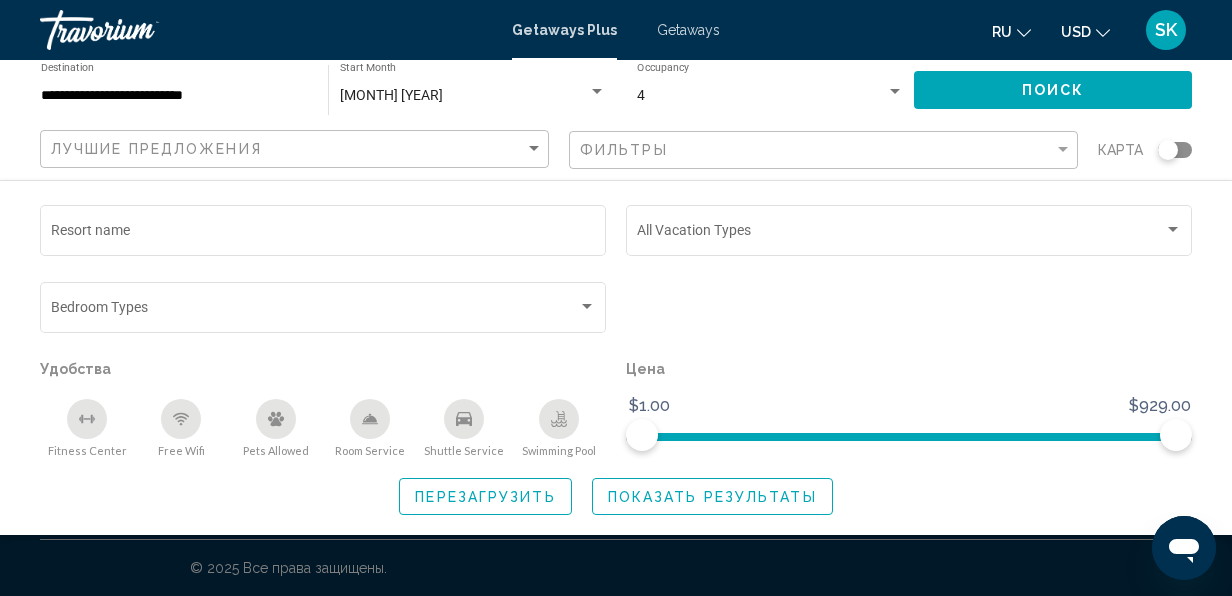 click 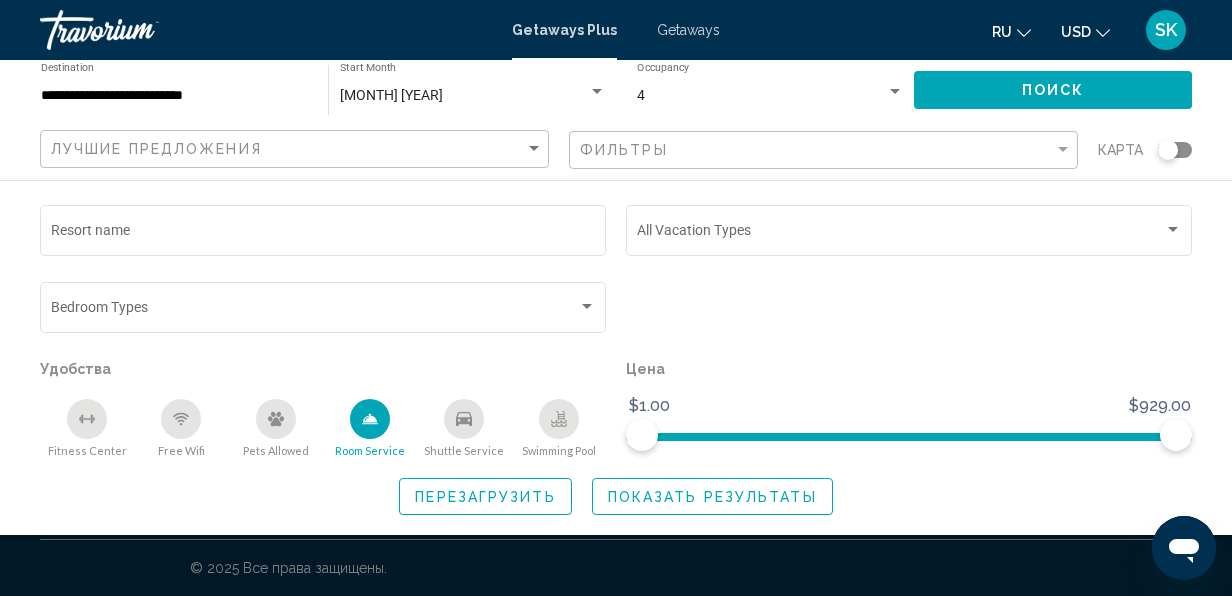 click 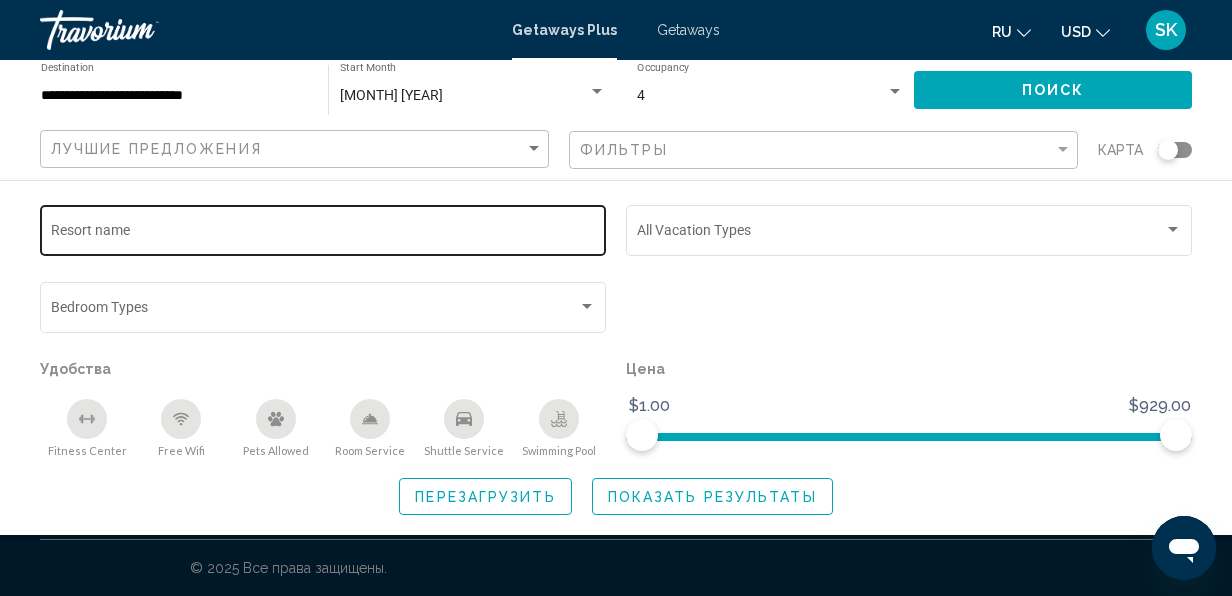 click on "Resort name" 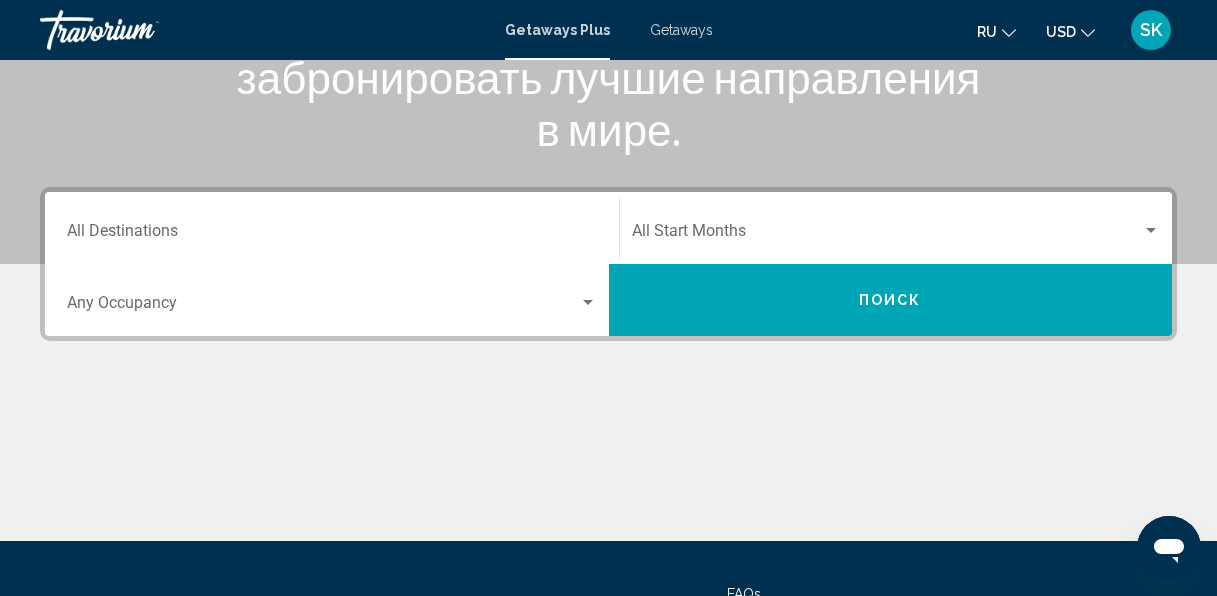 scroll, scrollTop: 338, scrollLeft: 0, axis: vertical 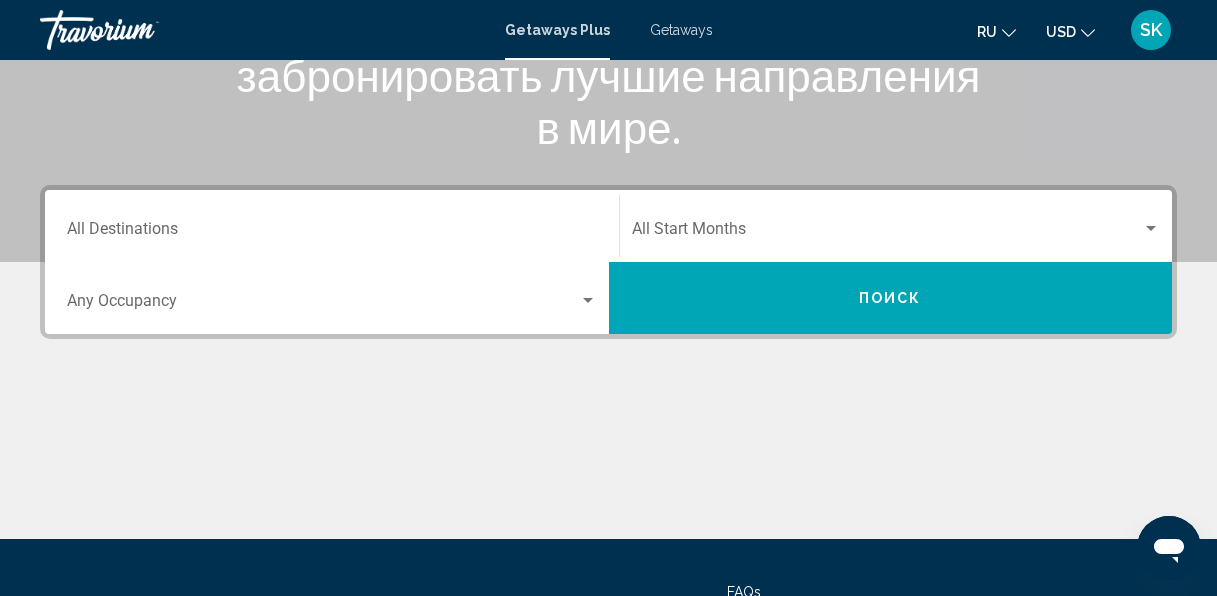 click on "Destination All Destinations" at bounding box center (332, 226) 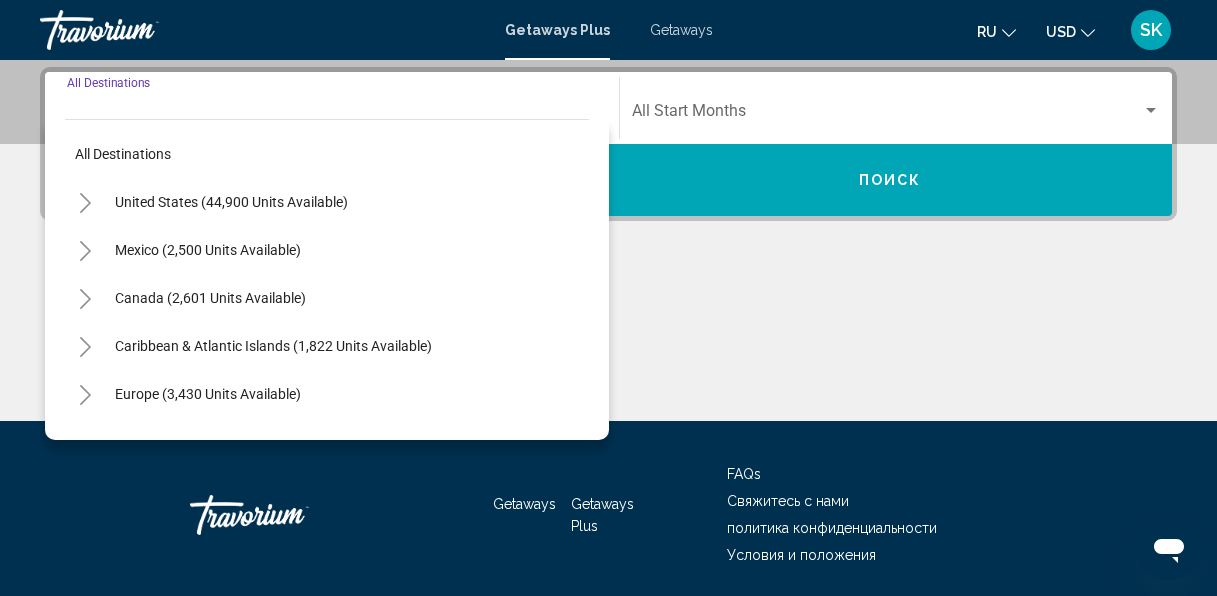scroll, scrollTop: 458, scrollLeft: 0, axis: vertical 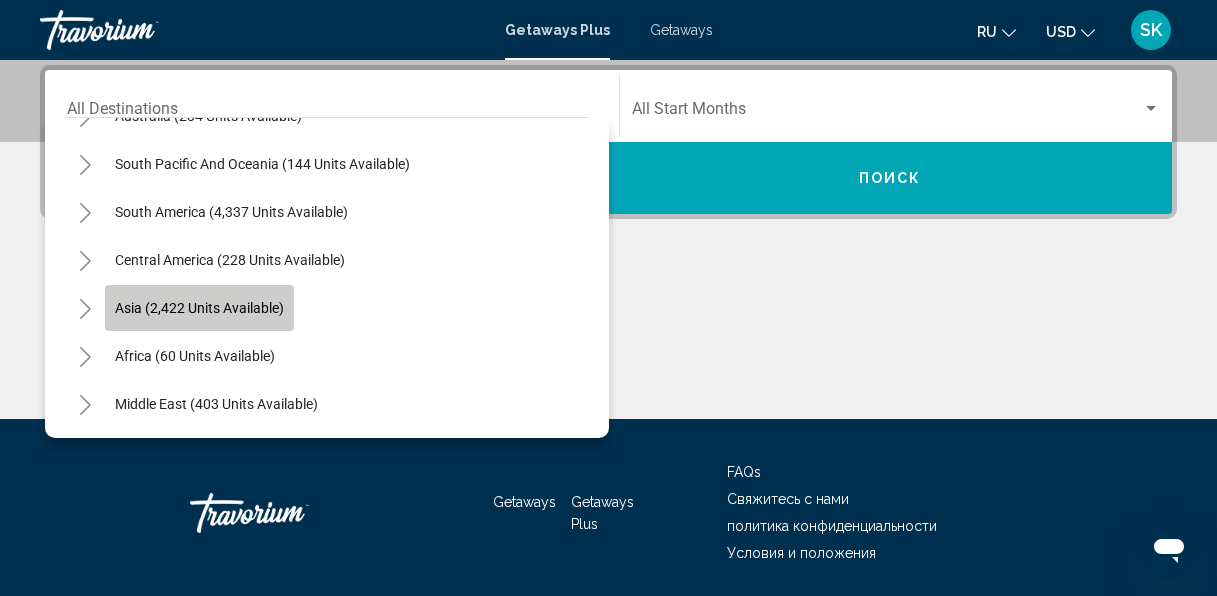 click on "Asia (2,422 units available)" 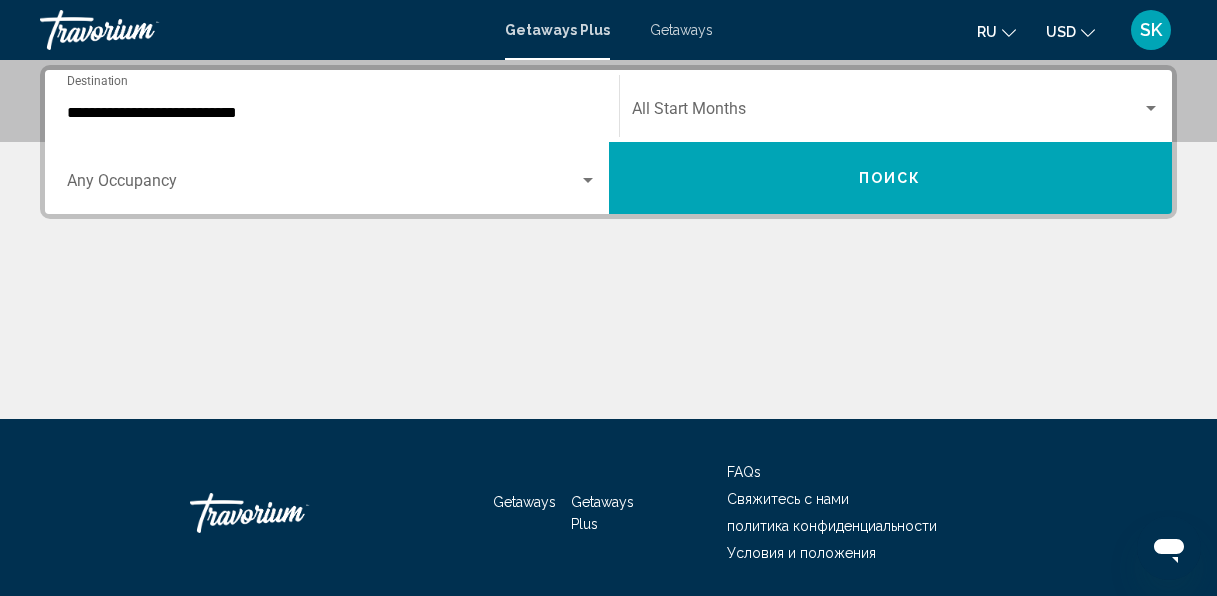 click on "Occupancy Any Occupancy" at bounding box center (332, 178) 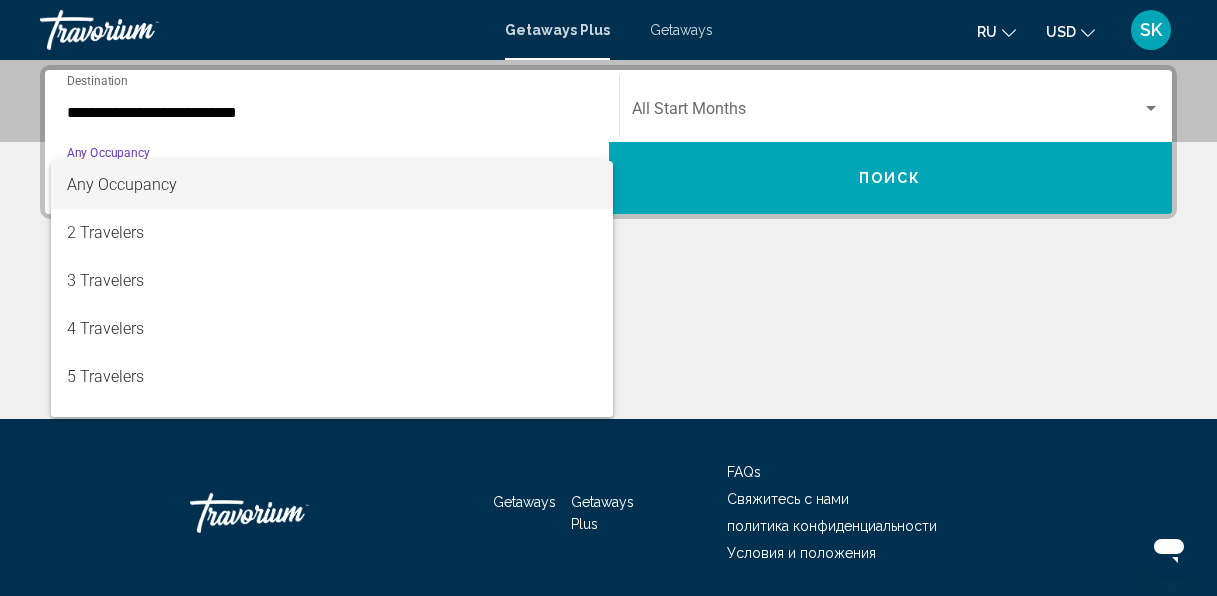 click at bounding box center [608, 298] 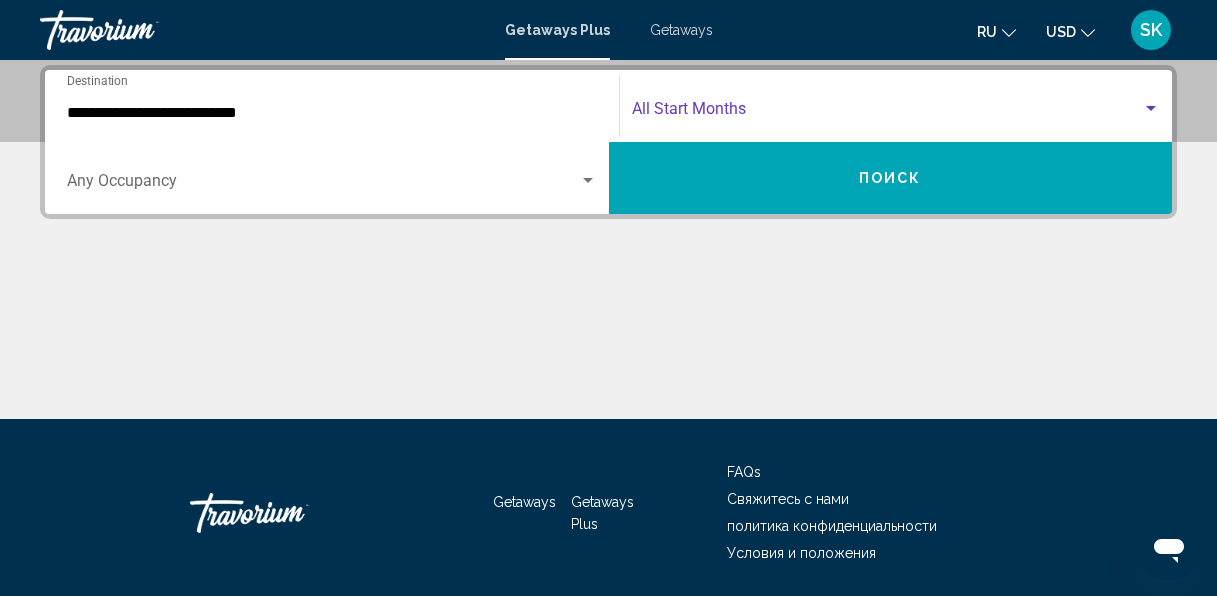 click at bounding box center [887, 113] 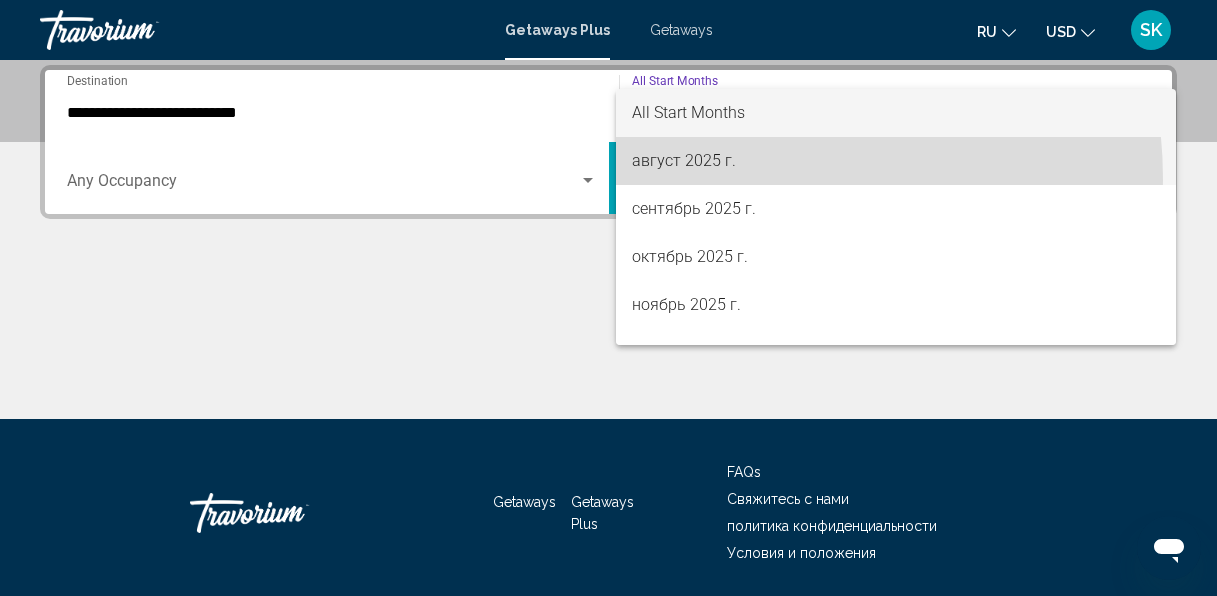 click on "август 2025 г." at bounding box center (896, 161) 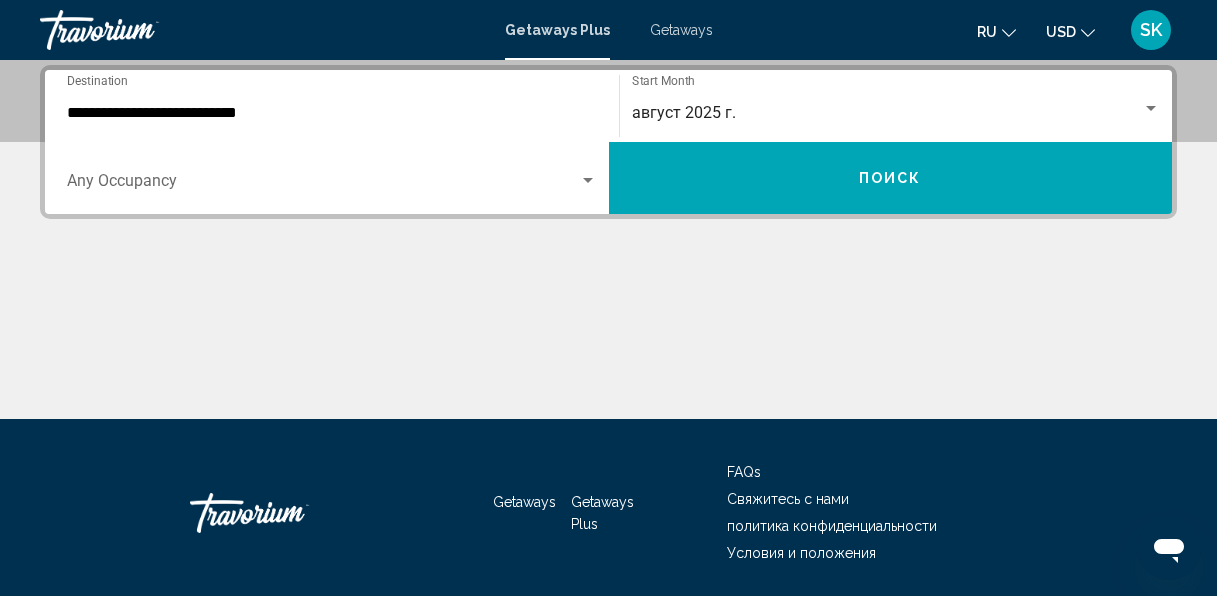 click on "**********" at bounding box center [332, 106] 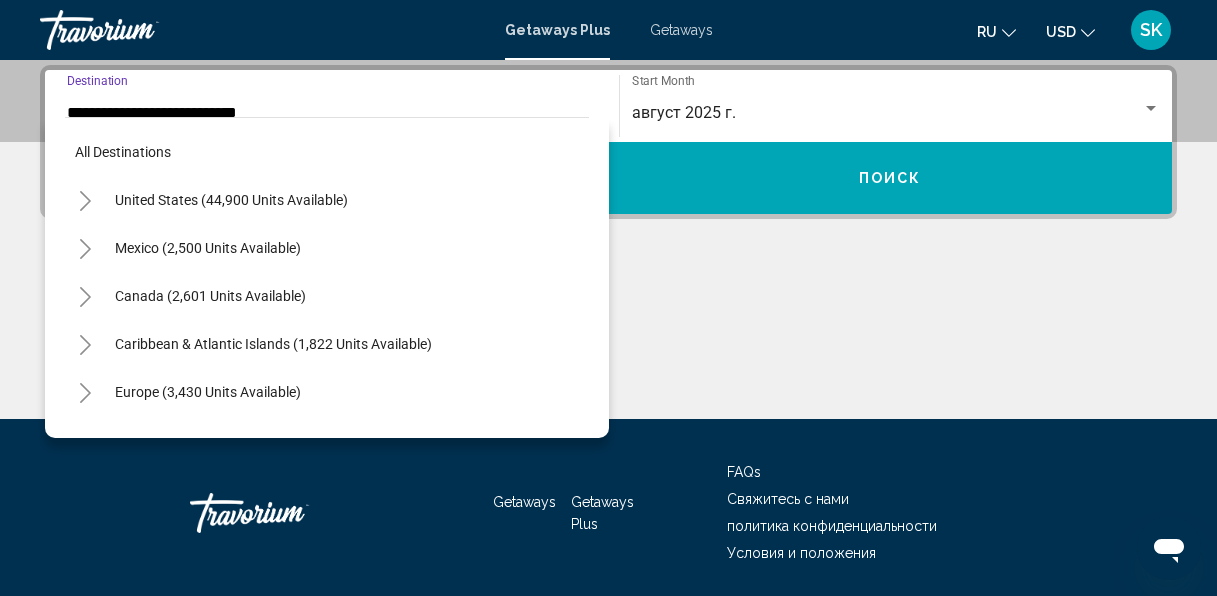 scroll, scrollTop: 433, scrollLeft: 0, axis: vertical 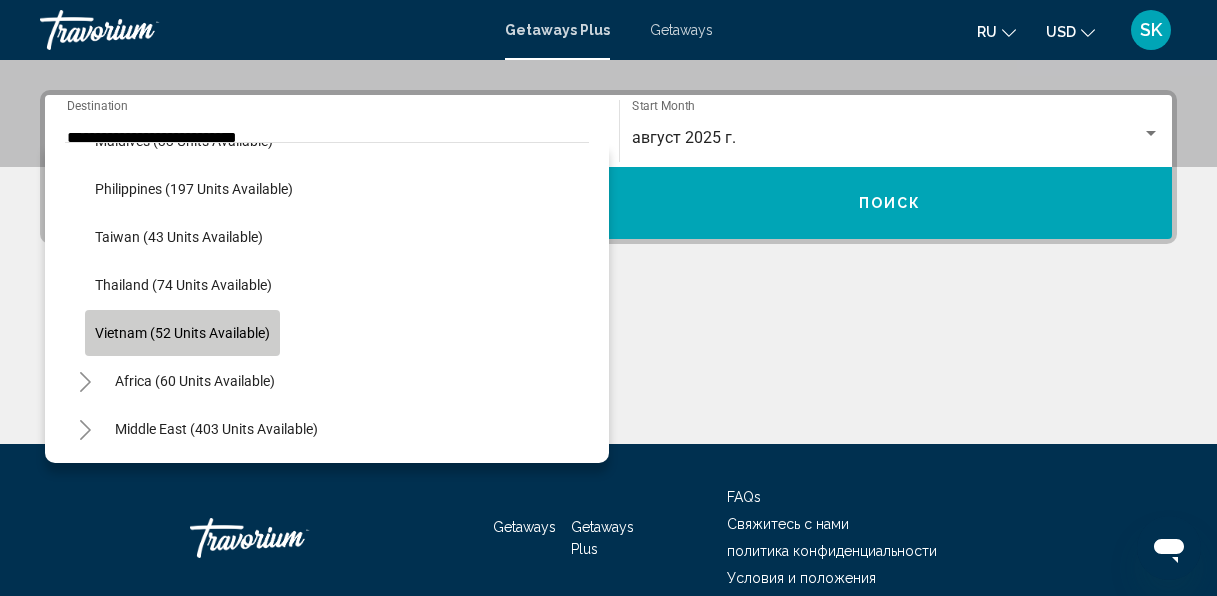 click on "Vietnam (52 units available)" 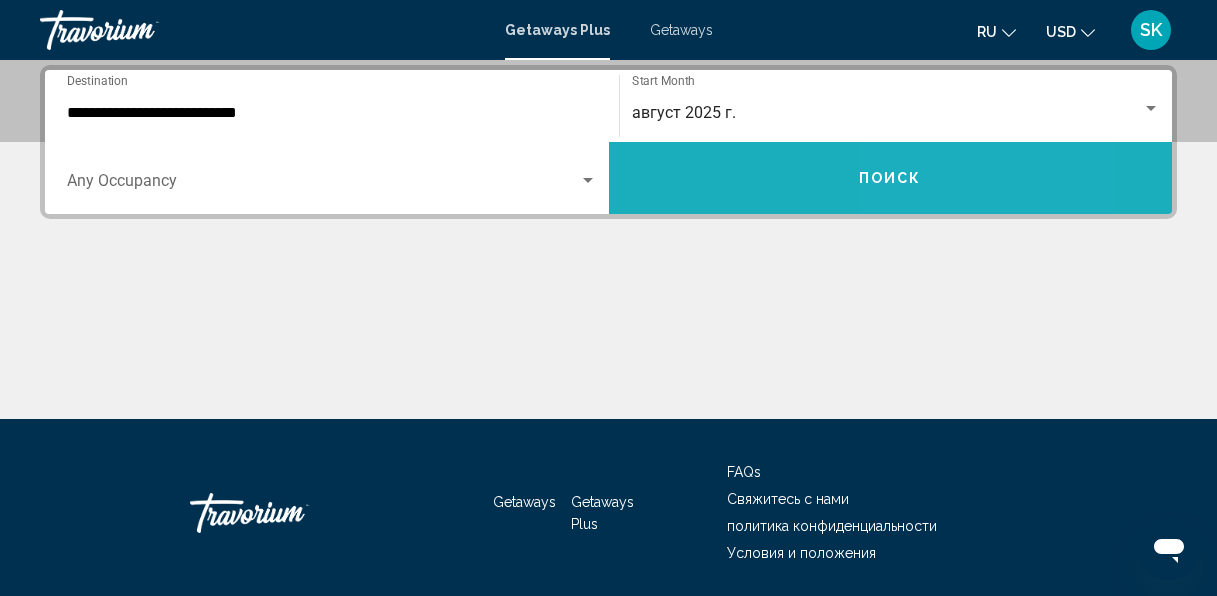 click on "Поиск" at bounding box center (891, 178) 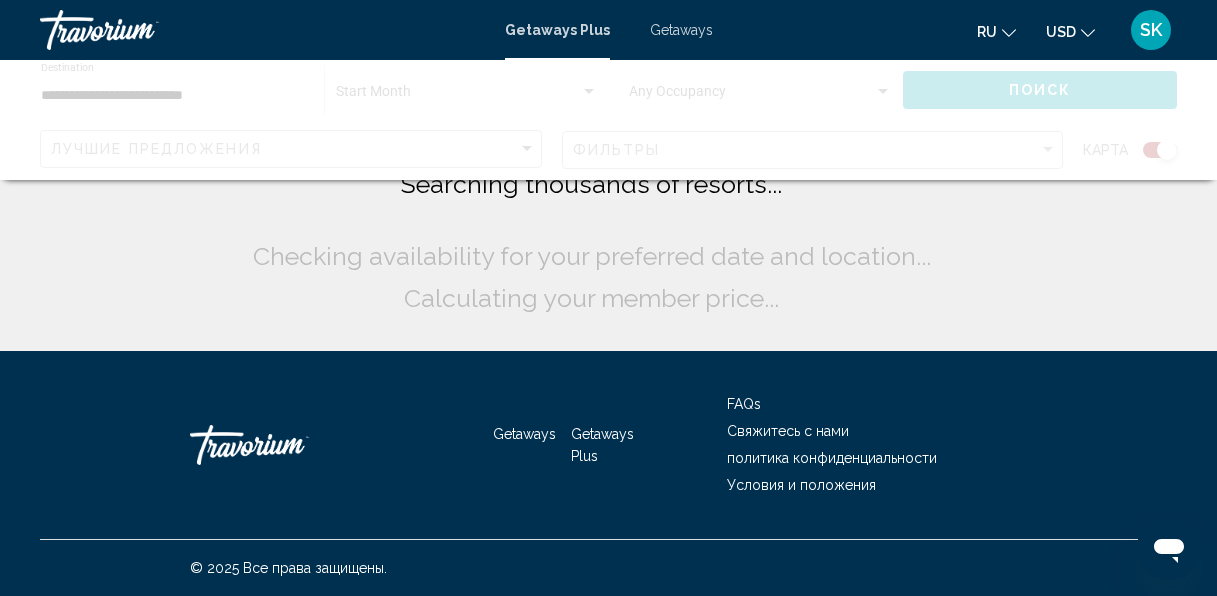 scroll, scrollTop: 0, scrollLeft: 0, axis: both 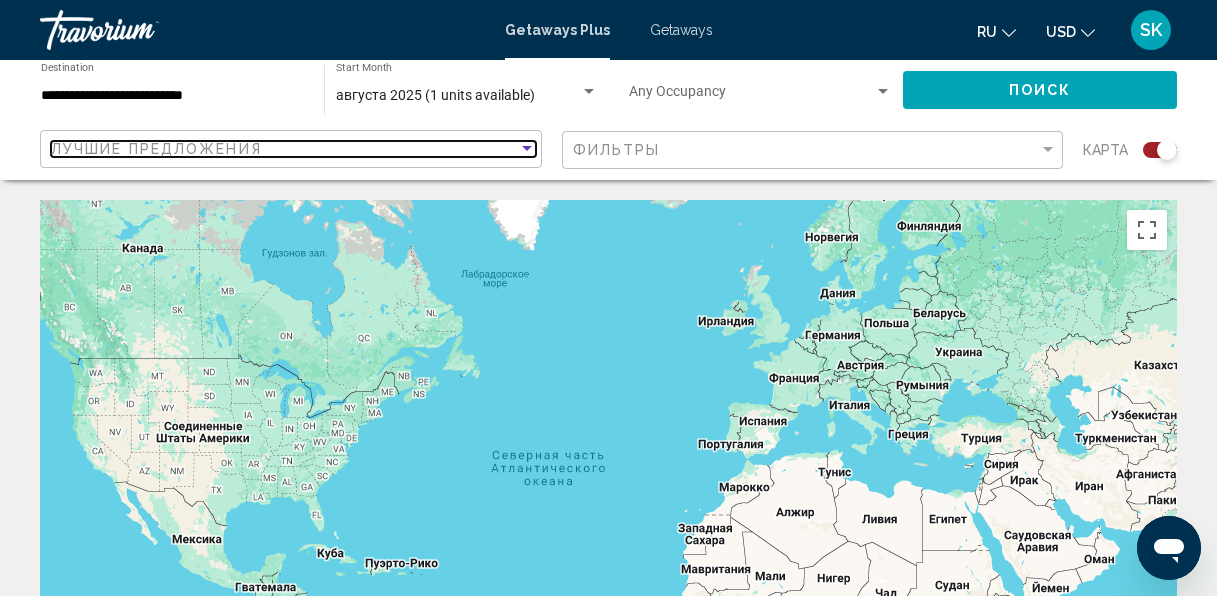 click at bounding box center [527, 149] 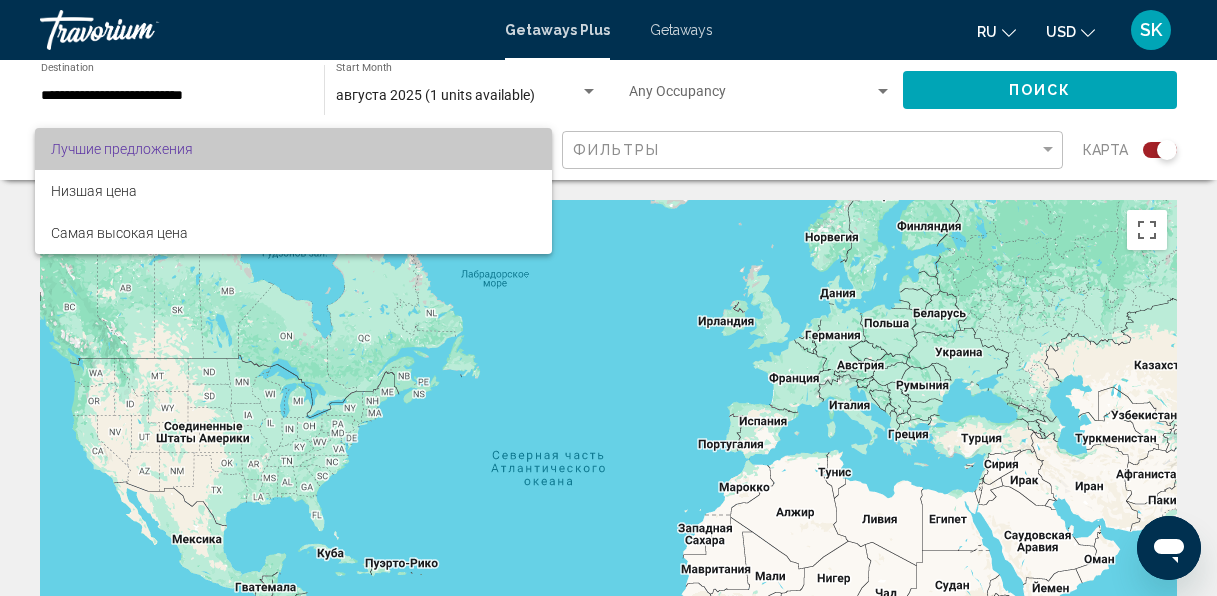click on "Лучшие предложения" at bounding box center (293, 149) 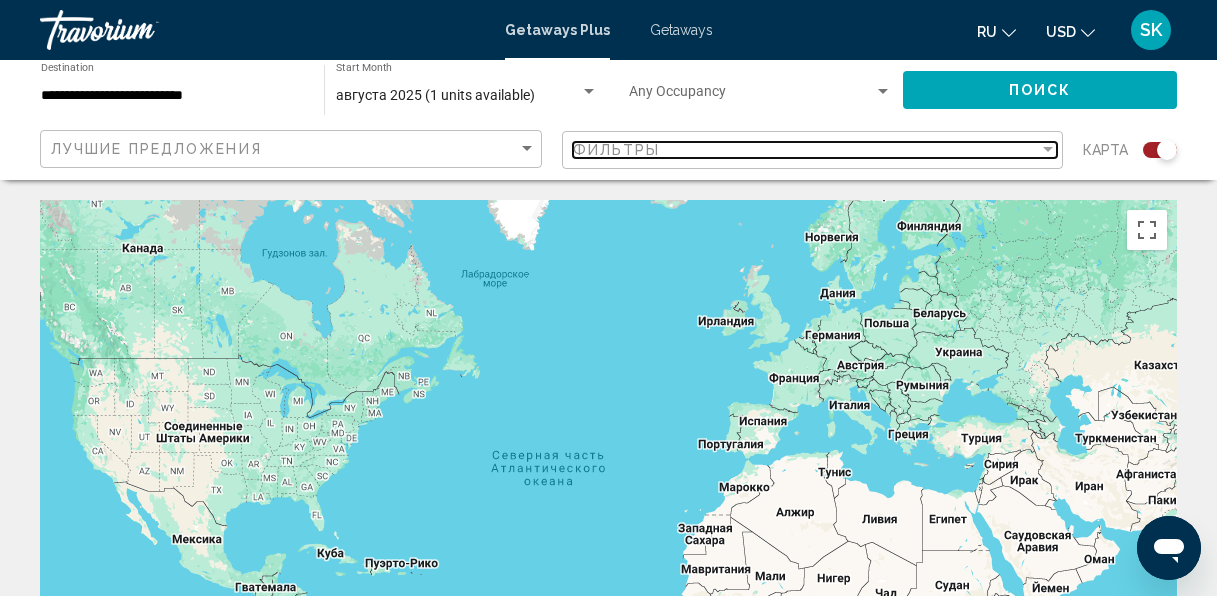 click on "Фильтры" at bounding box center [806, 150] 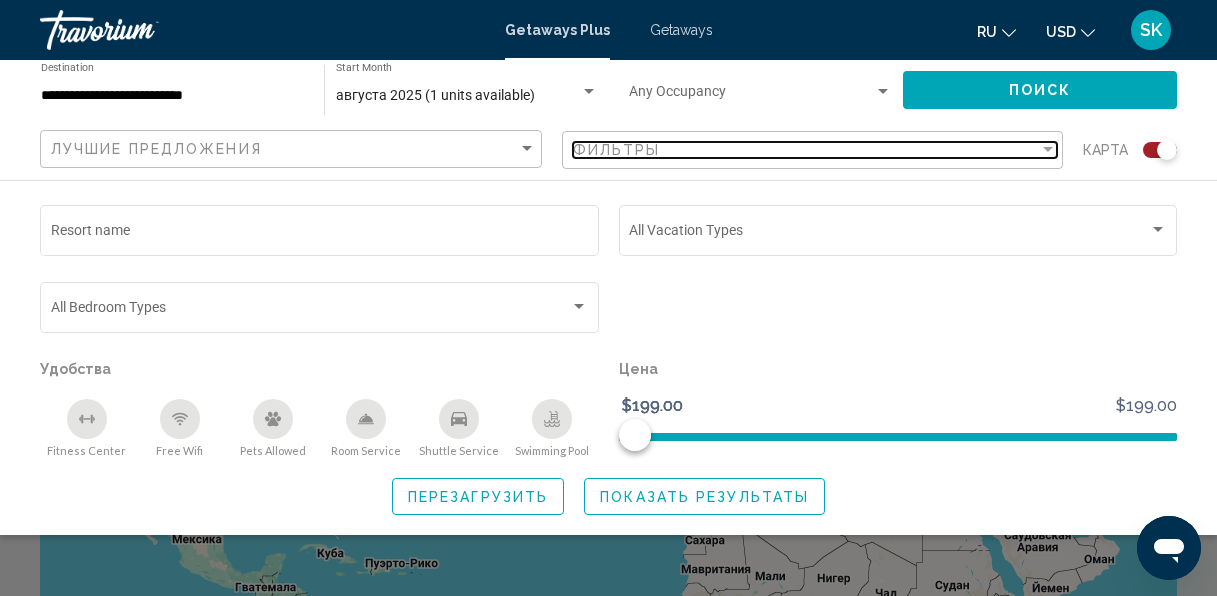 click on "Фильтры" at bounding box center (806, 150) 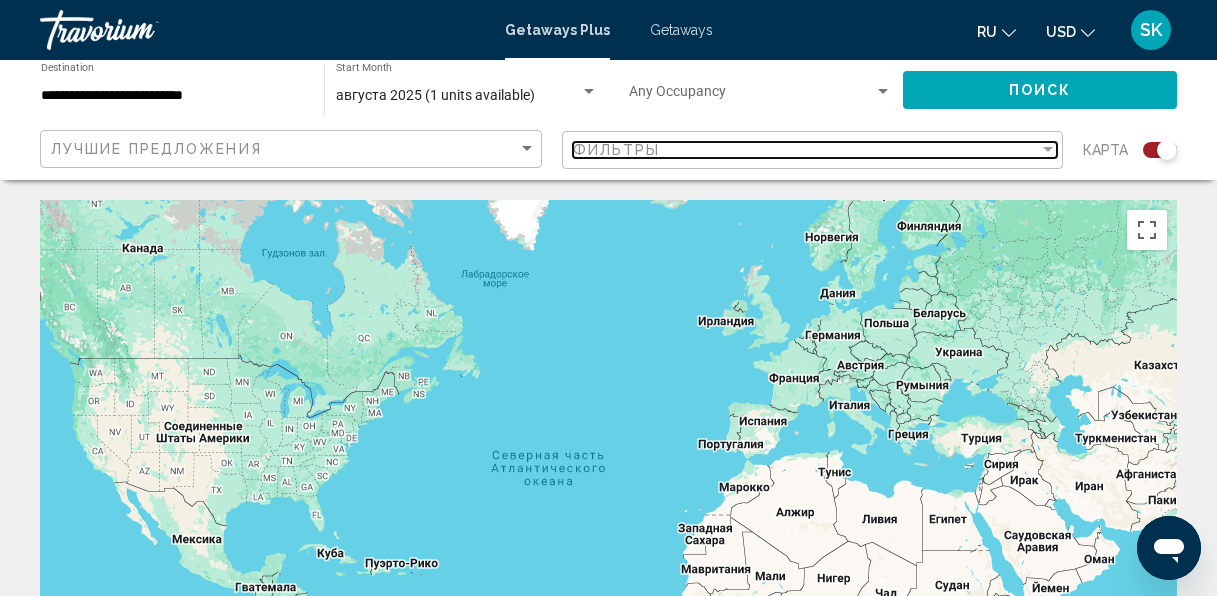 click on "Фильтры" at bounding box center [806, 150] 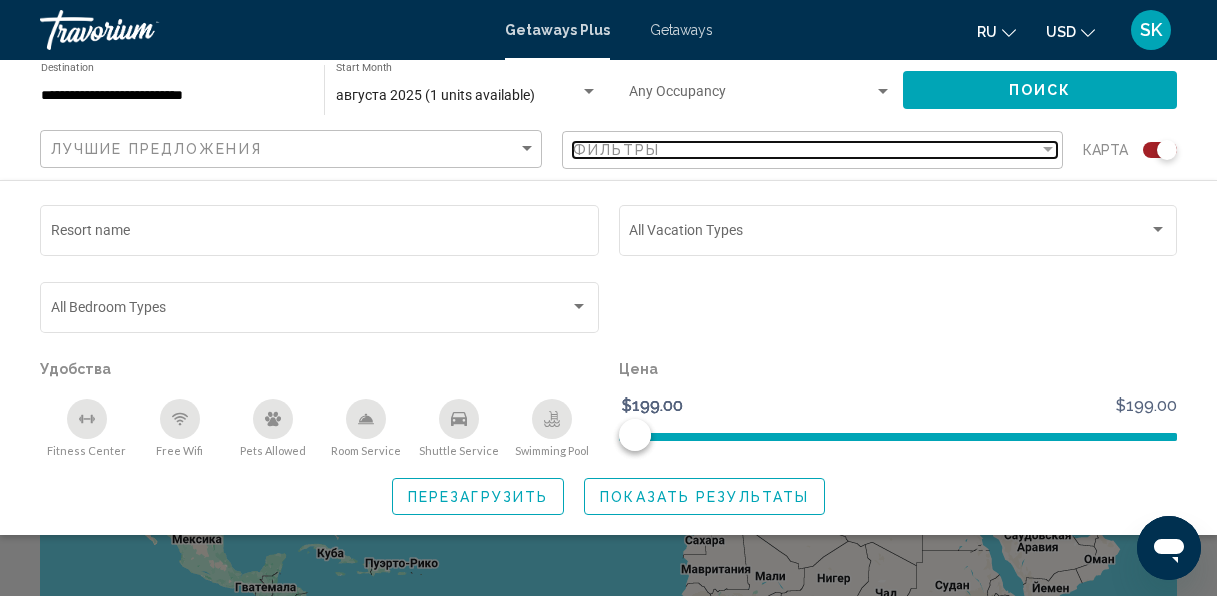 click on "Фильтры" at bounding box center (806, 150) 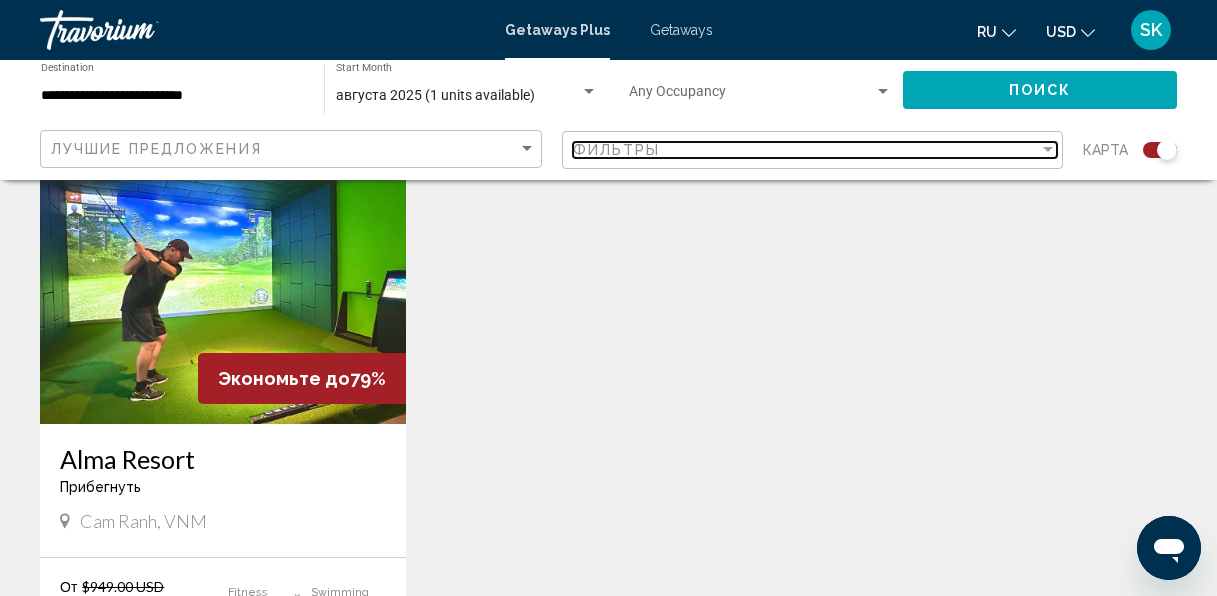 scroll, scrollTop: 779, scrollLeft: 0, axis: vertical 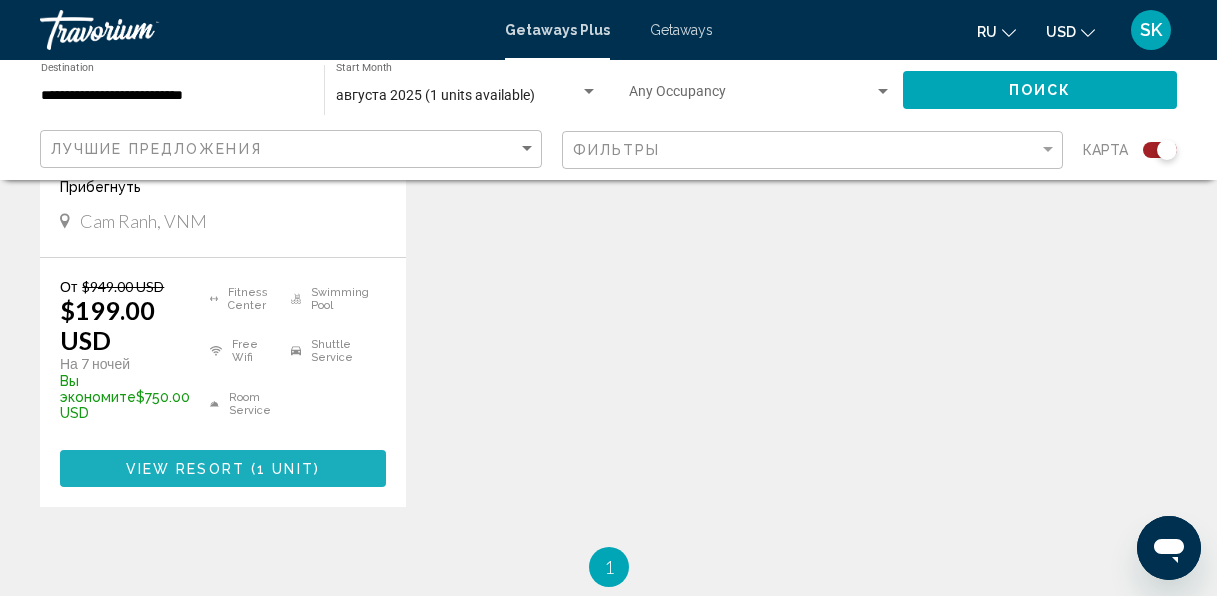 click on "View Resort" at bounding box center [185, 469] 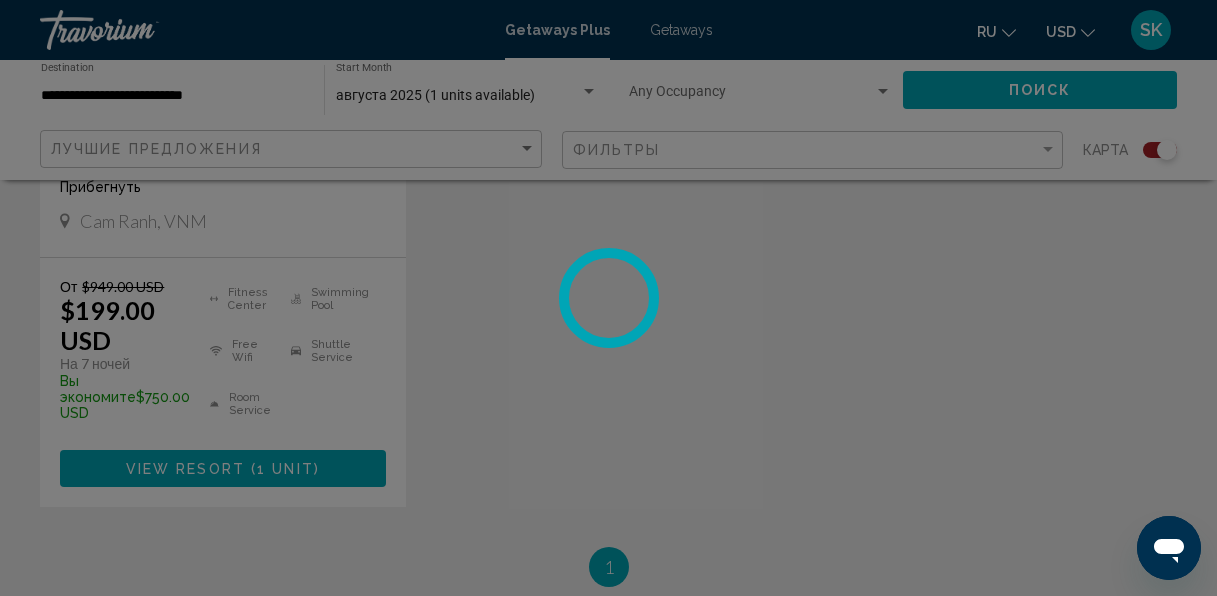 scroll, scrollTop: 237, scrollLeft: 0, axis: vertical 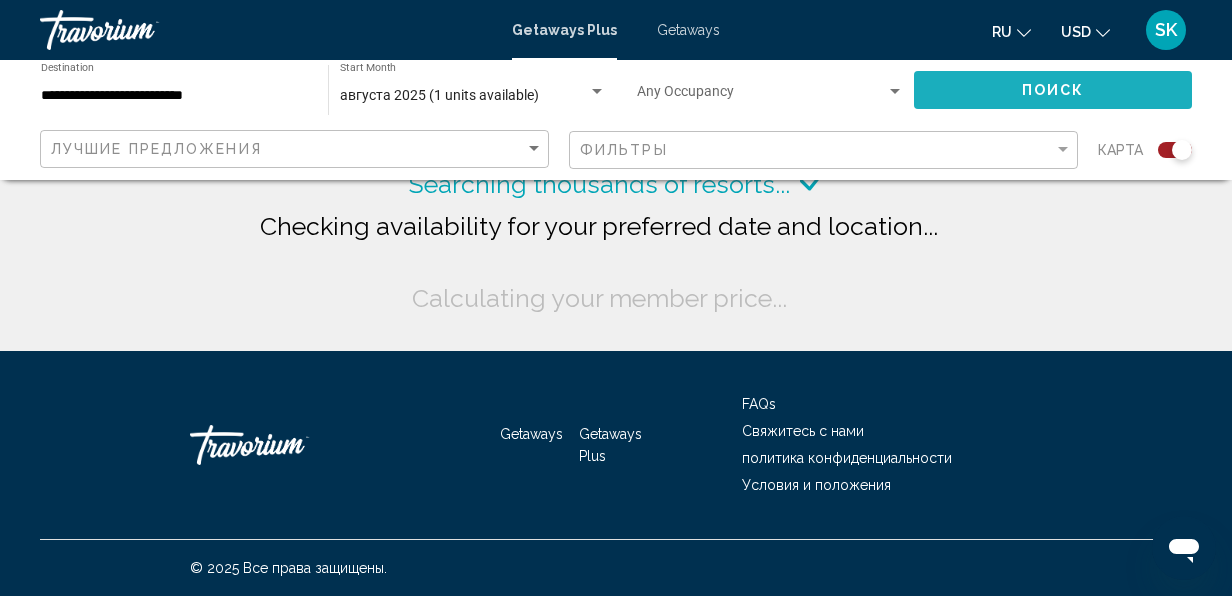 click on "Поиск" 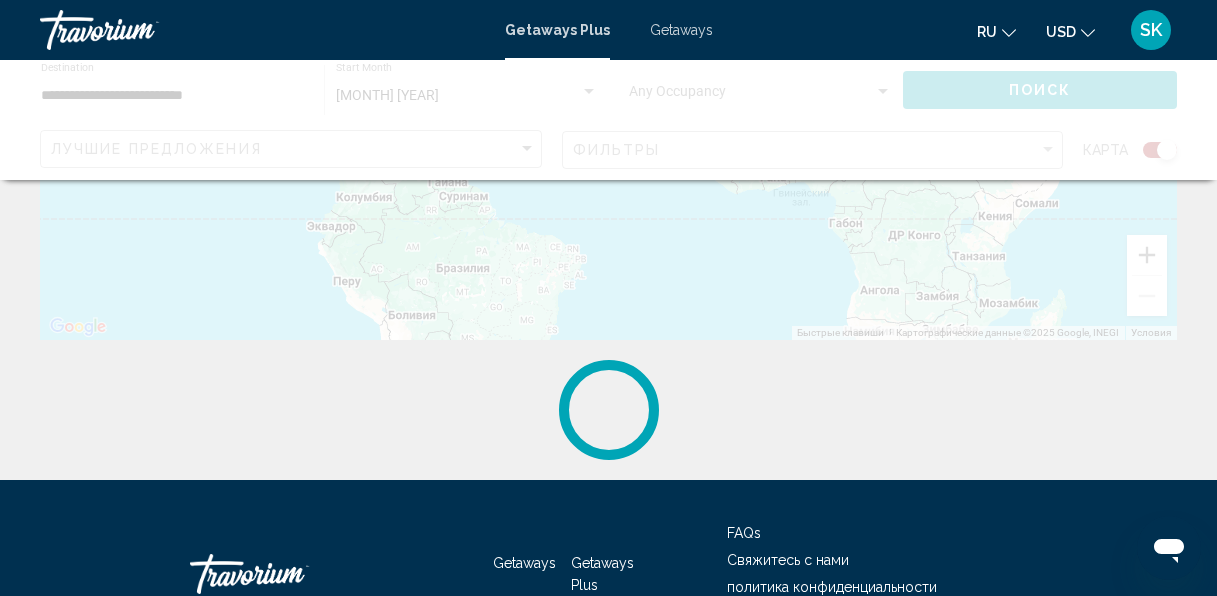 scroll, scrollTop: 506, scrollLeft: 0, axis: vertical 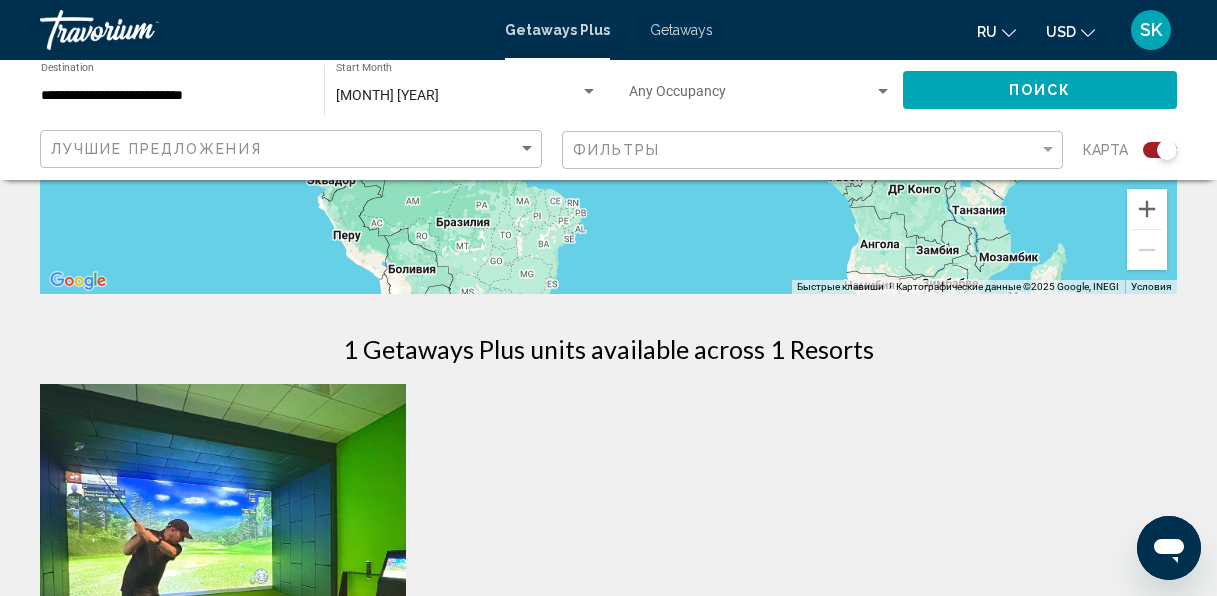click on "Occupancy Any Occupancy" 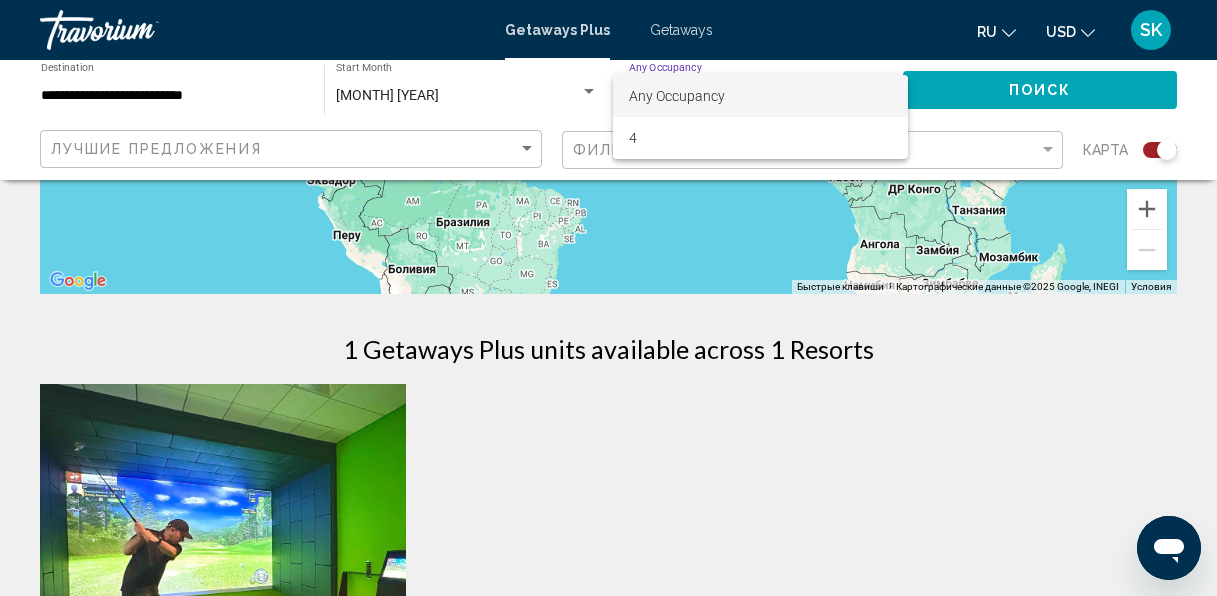 click on "Any Occupancy" at bounding box center (760, 96) 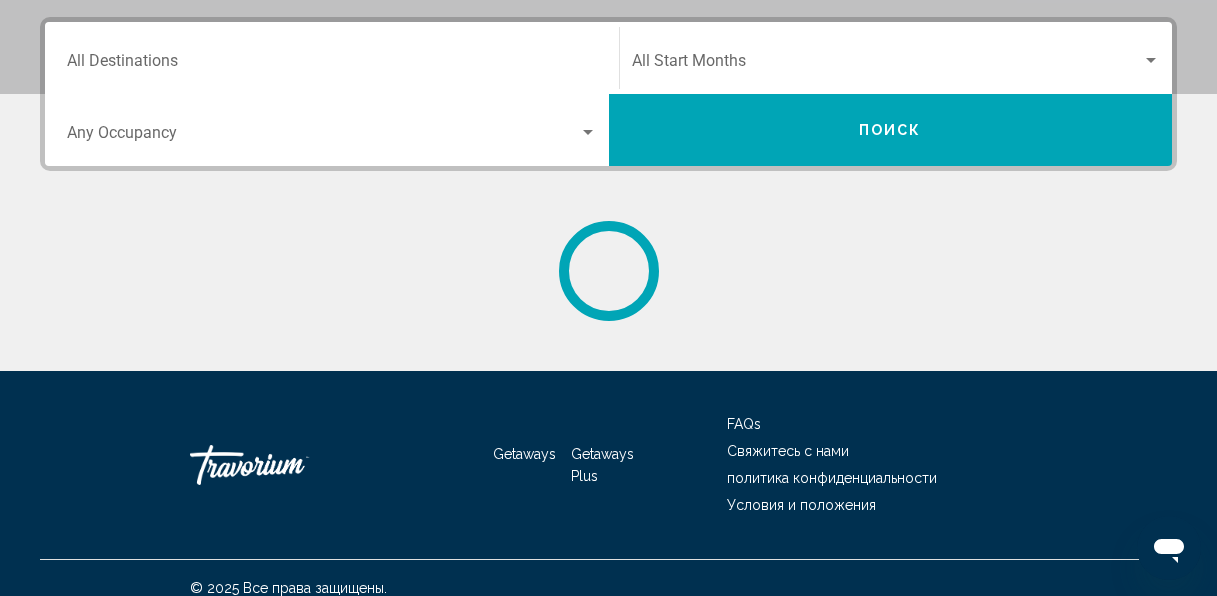 scroll, scrollTop: 0, scrollLeft: 0, axis: both 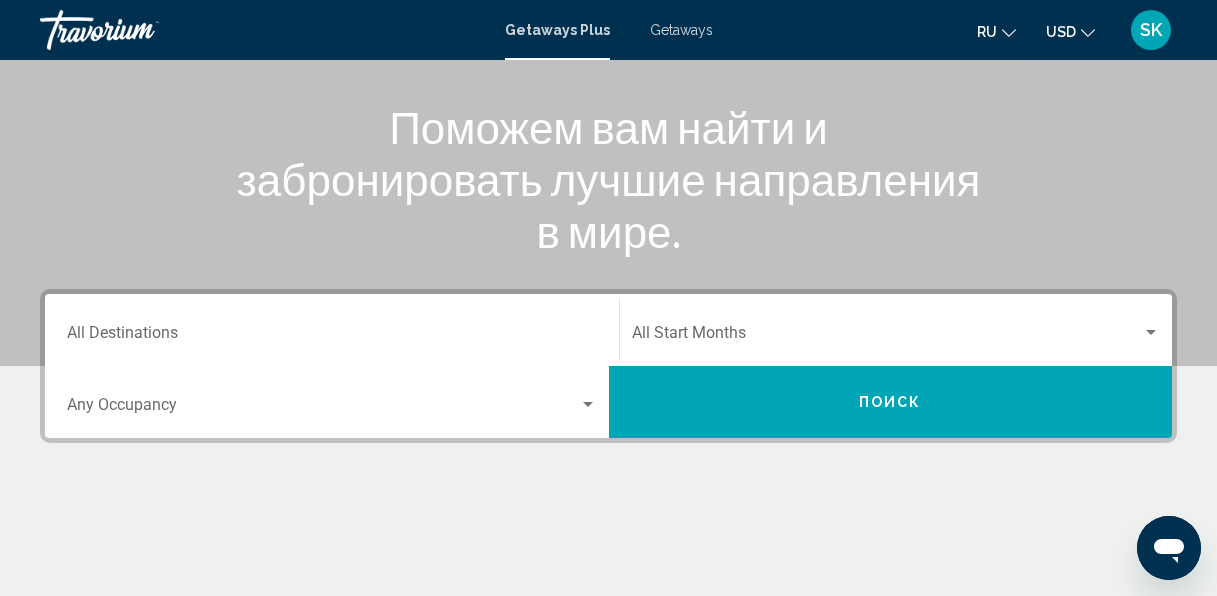 click on "Destination All Destinations" at bounding box center [332, 330] 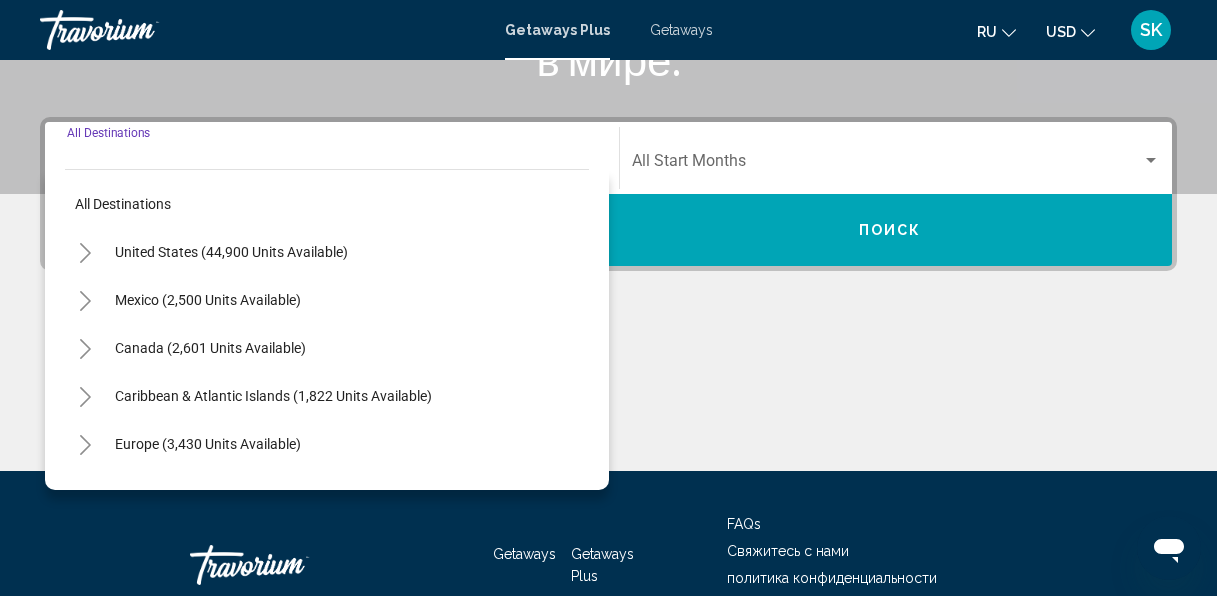 scroll, scrollTop: 458, scrollLeft: 0, axis: vertical 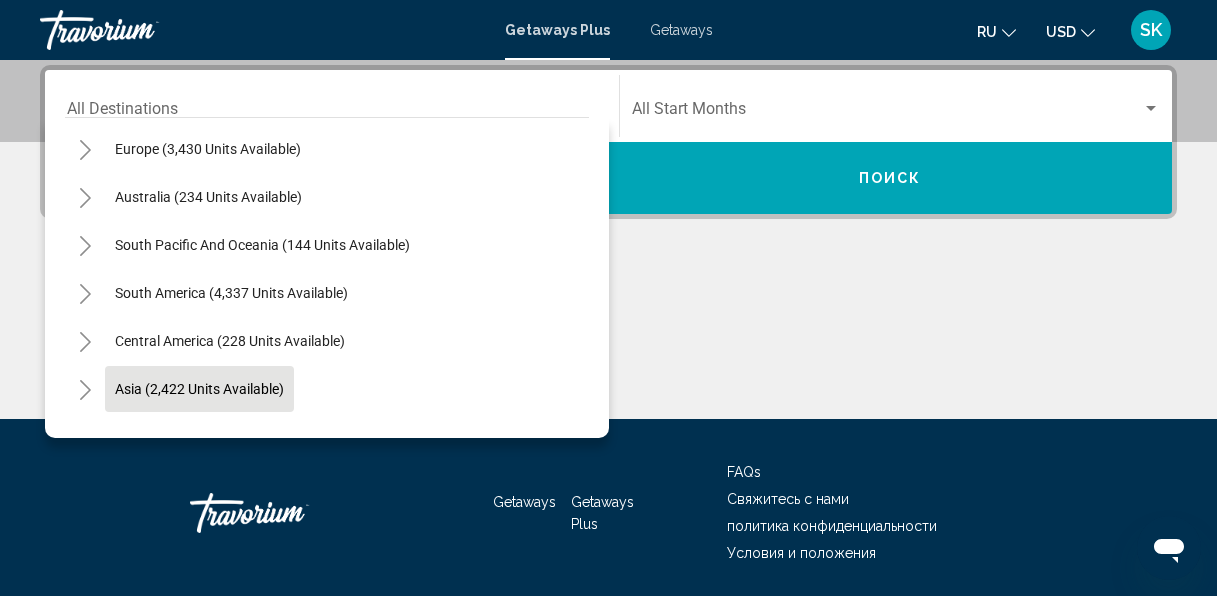 click on "Asia (2,422 units available)" at bounding box center (195, 437) 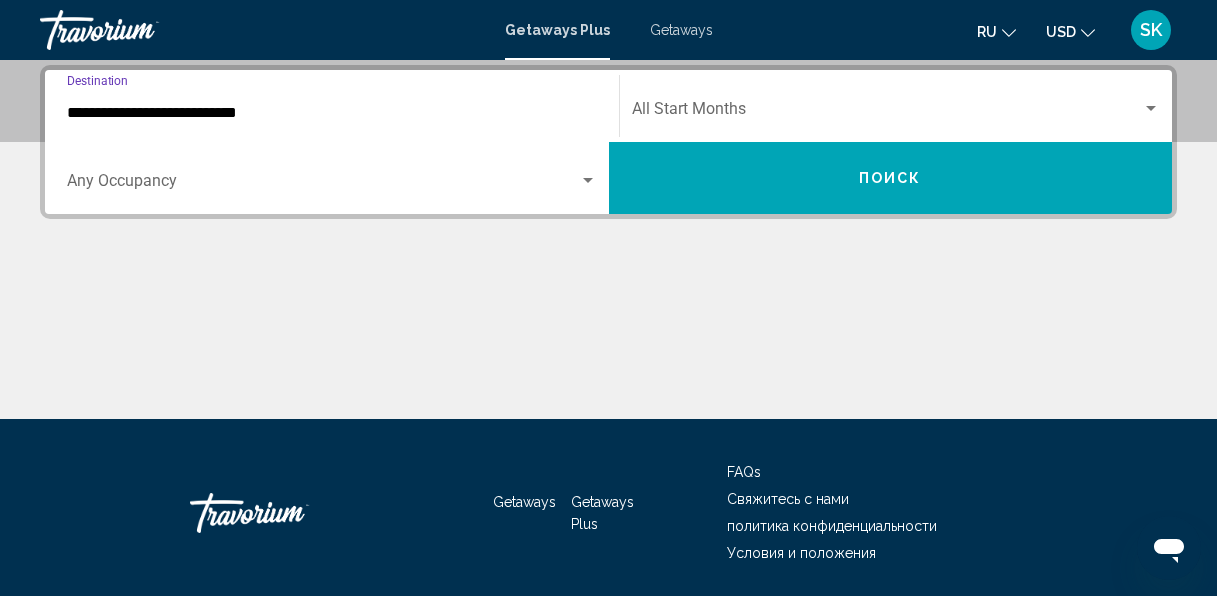 click on "**********" at bounding box center (332, 106) 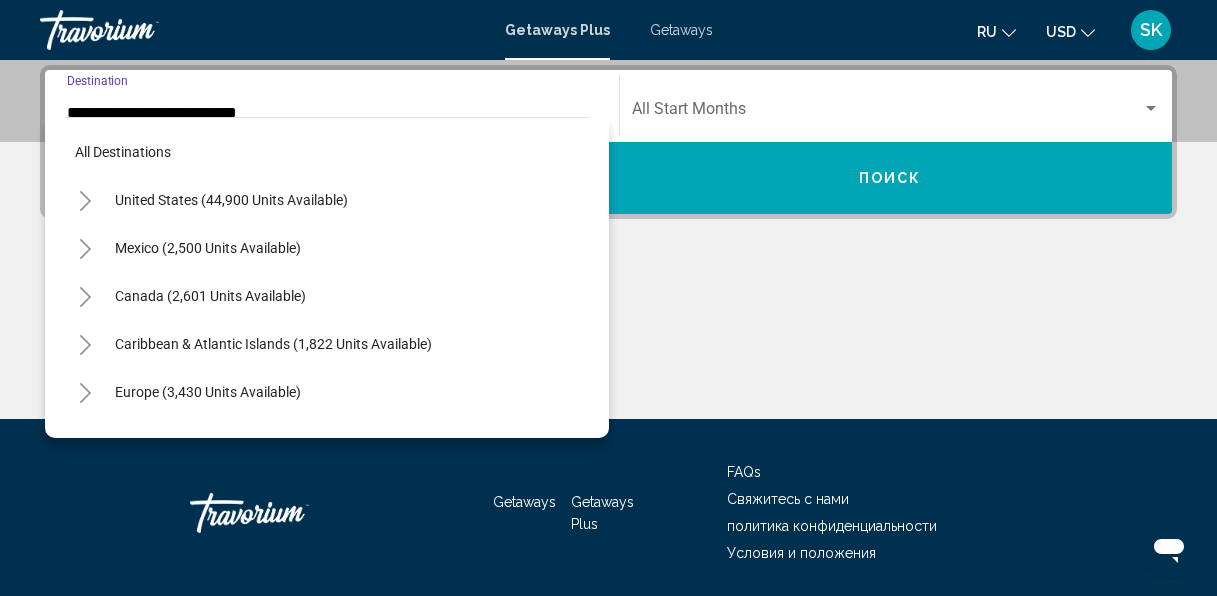 scroll, scrollTop: 433, scrollLeft: 0, axis: vertical 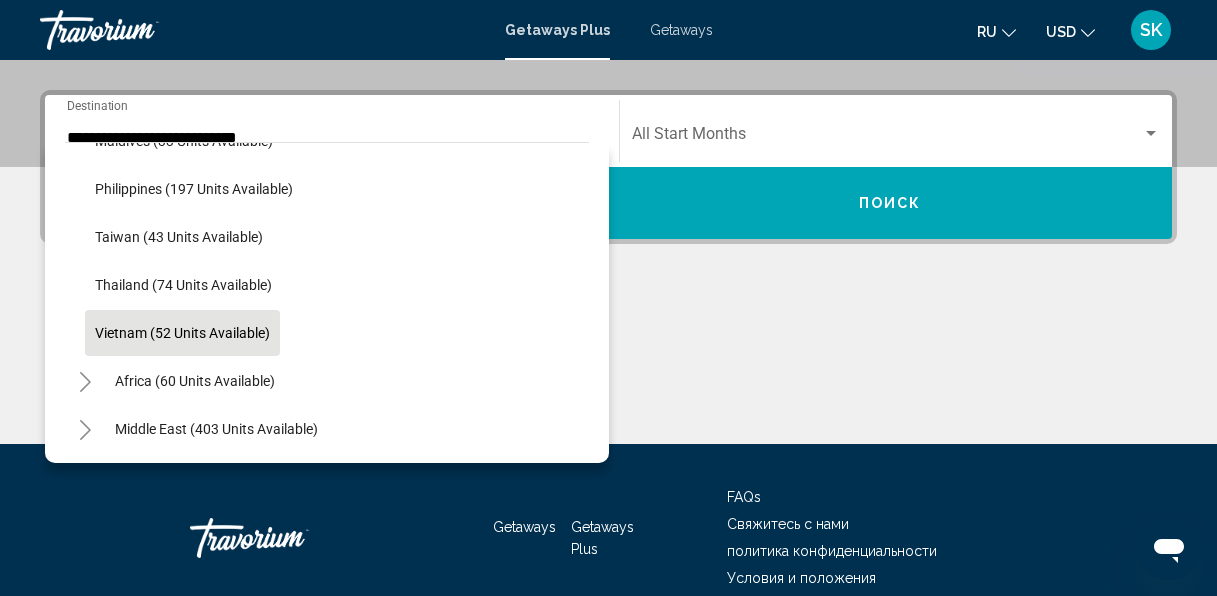 click on "Vietnam (52 units available)" 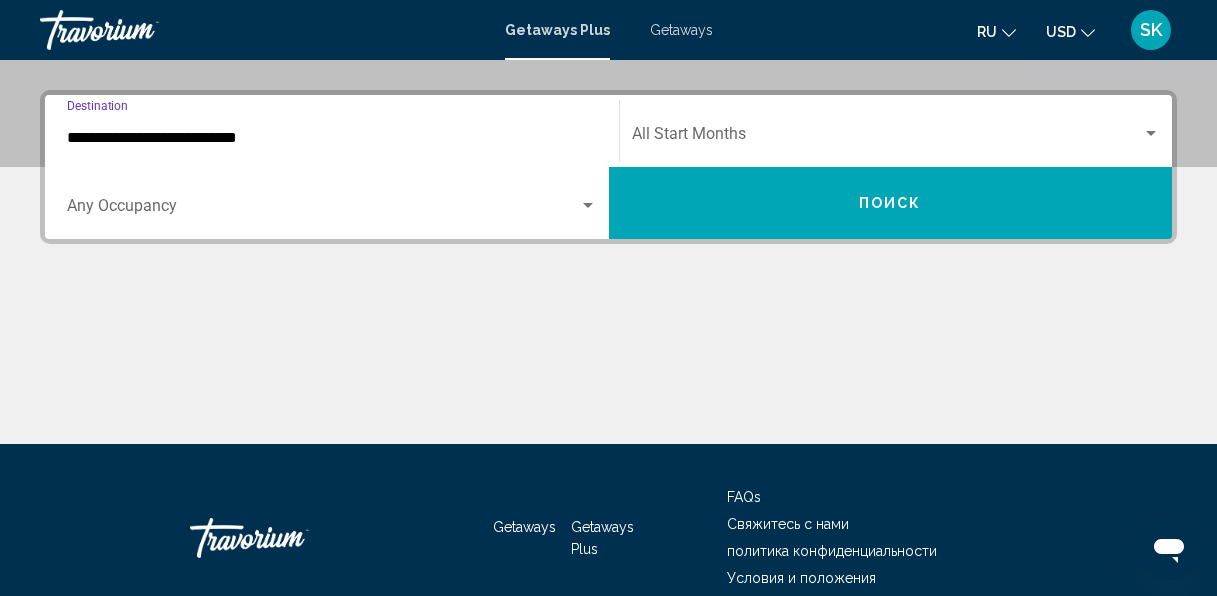 scroll, scrollTop: 458, scrollLeft: 0, axis: vertical 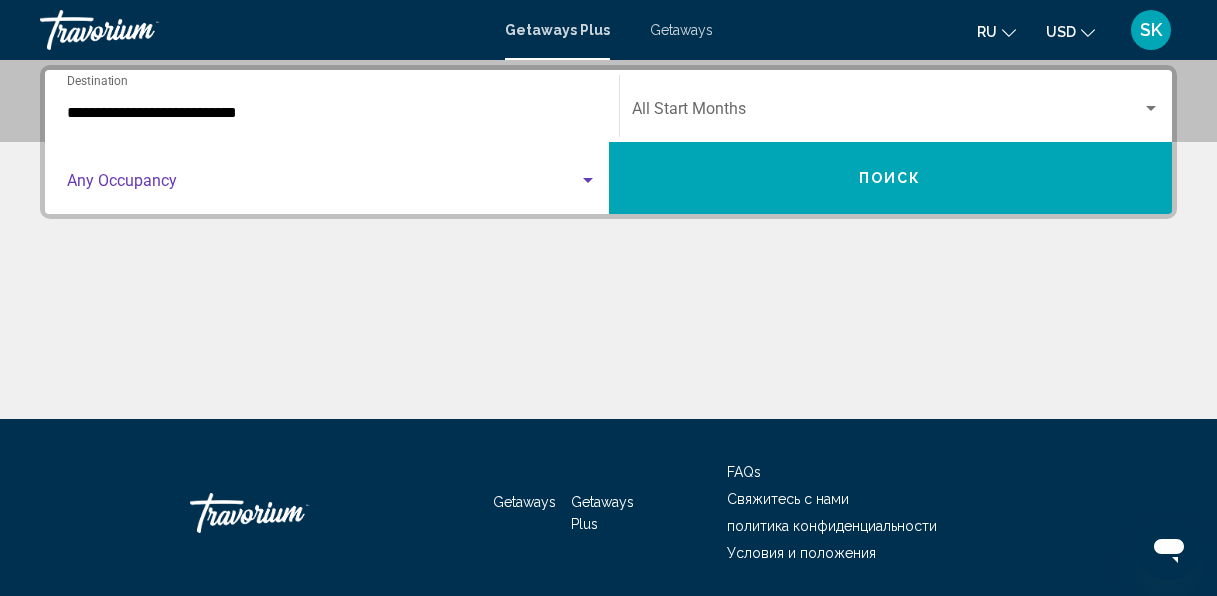 click at bounding box center [323, 185] 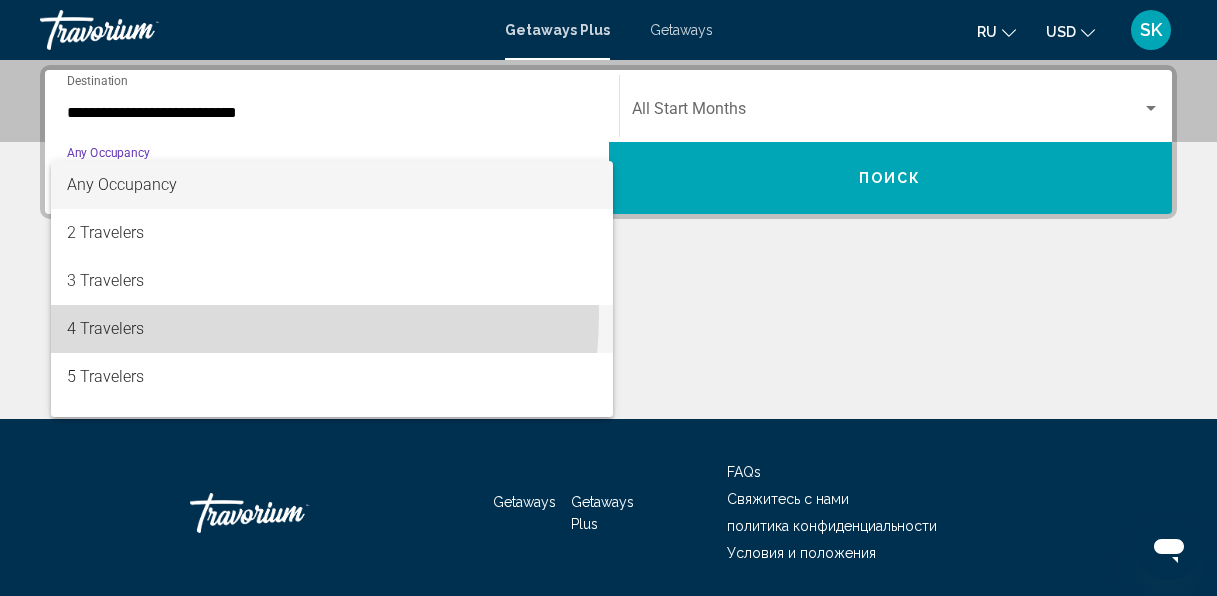 click on "4 Travelers" at bounding box center [332, 329] 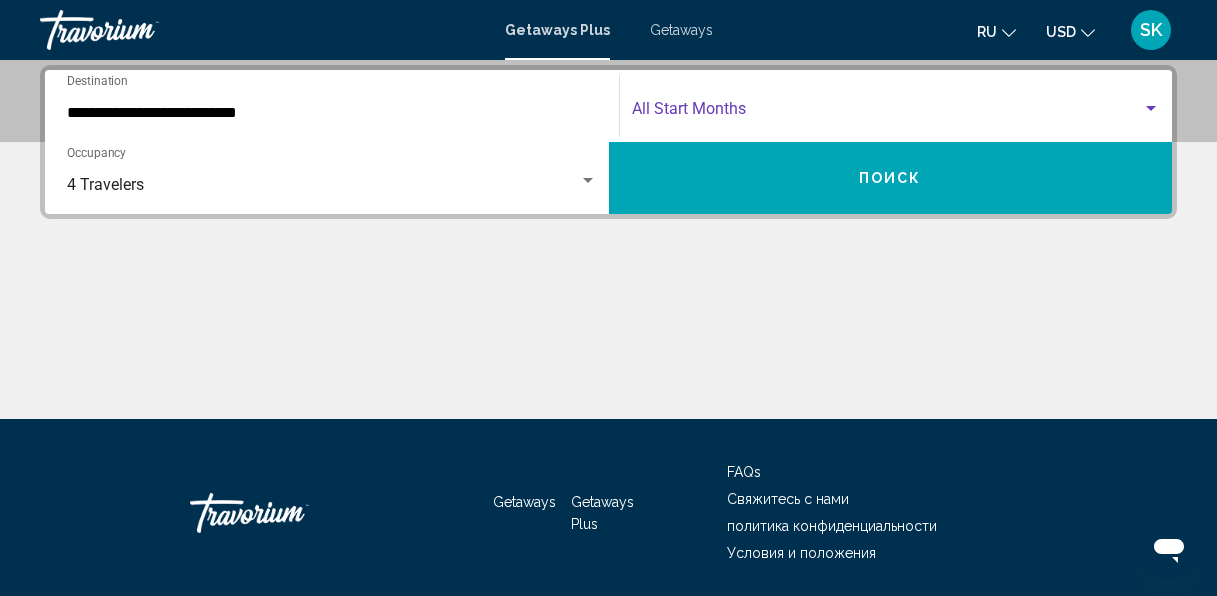 click at bounding box center [887, 113] 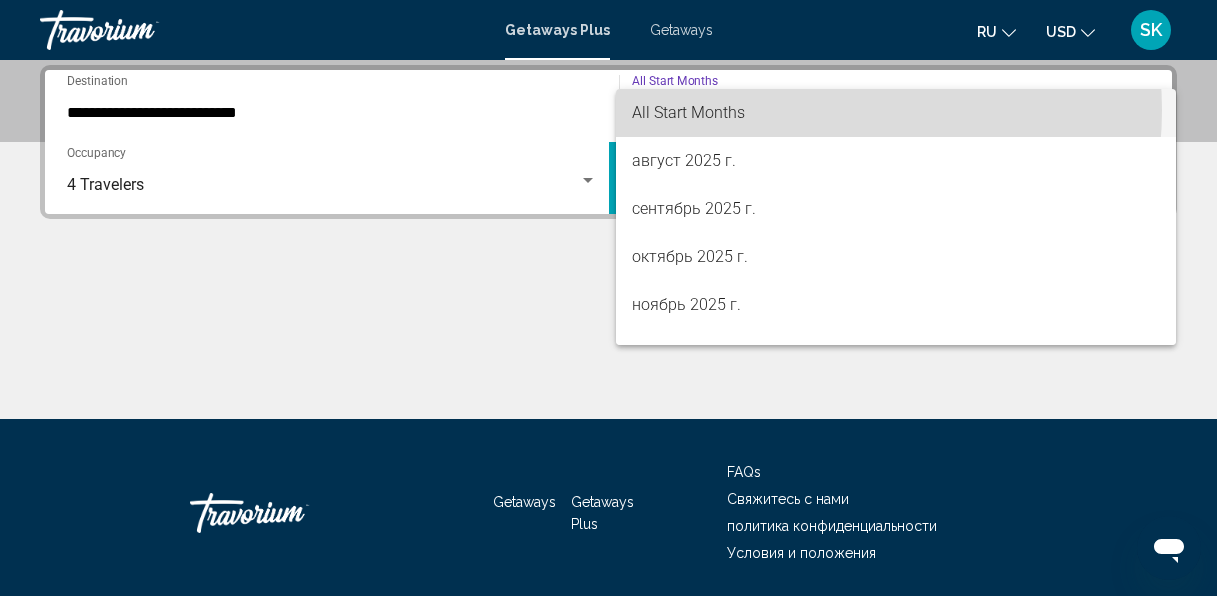 click on "All Start Months" at bounding box center (896, 113) 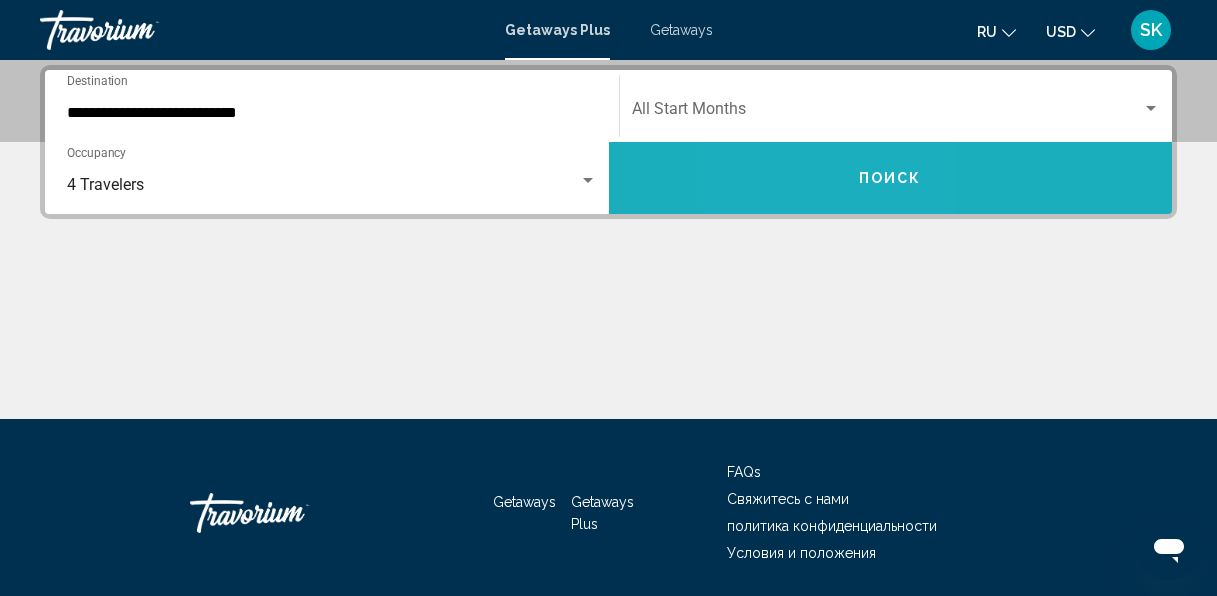 click on "Поиск" at bounding box center [891, 178] 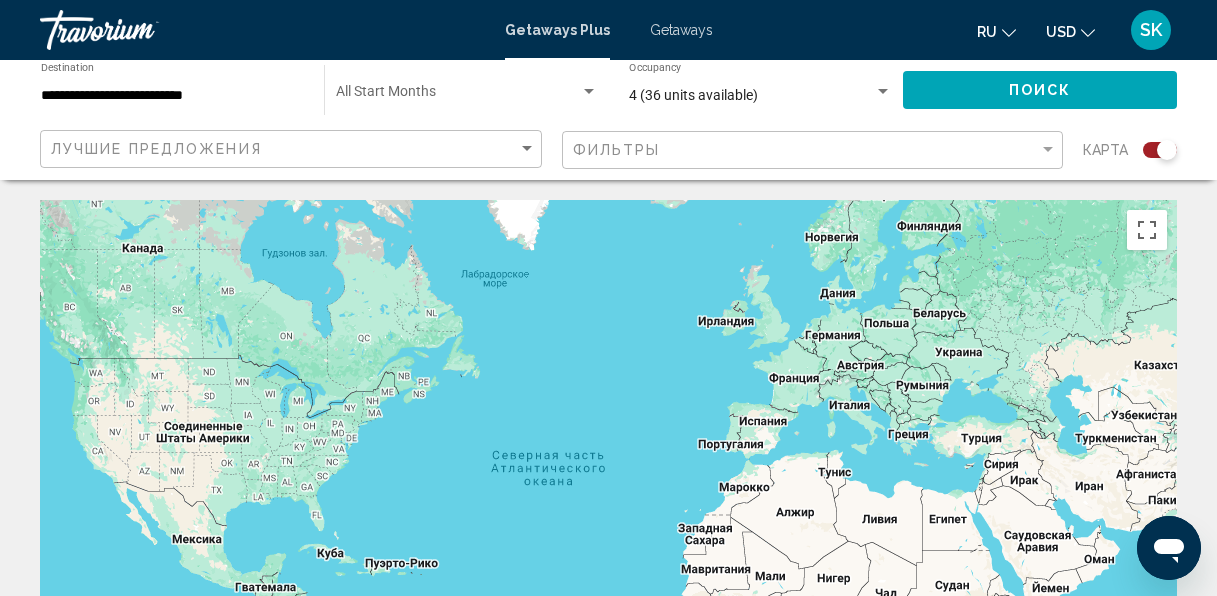 click 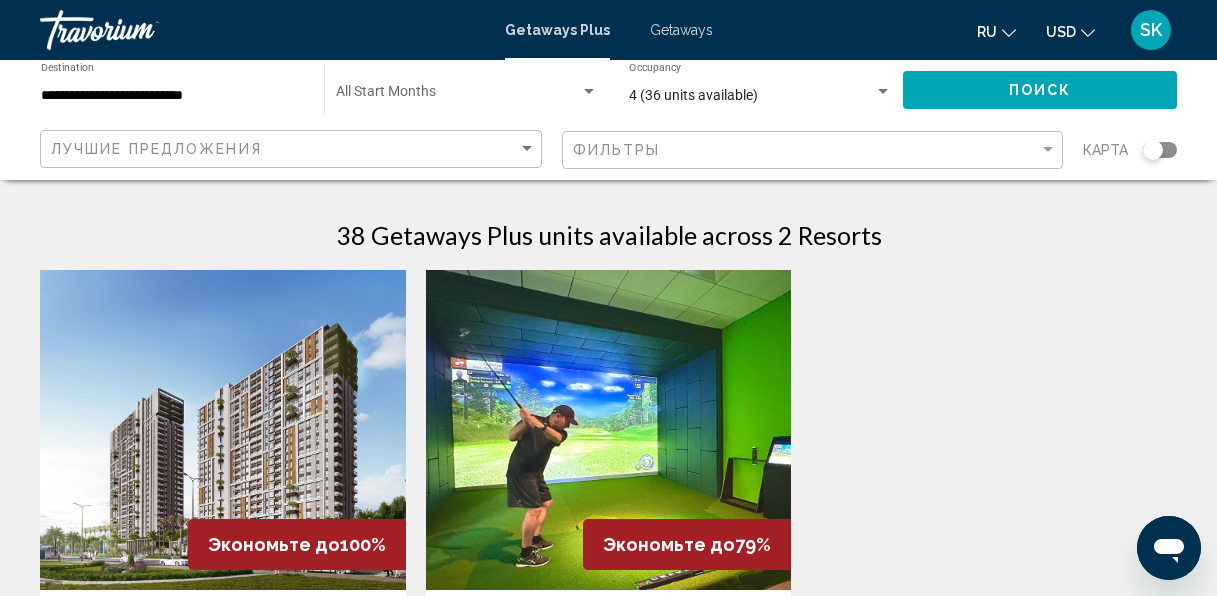 click 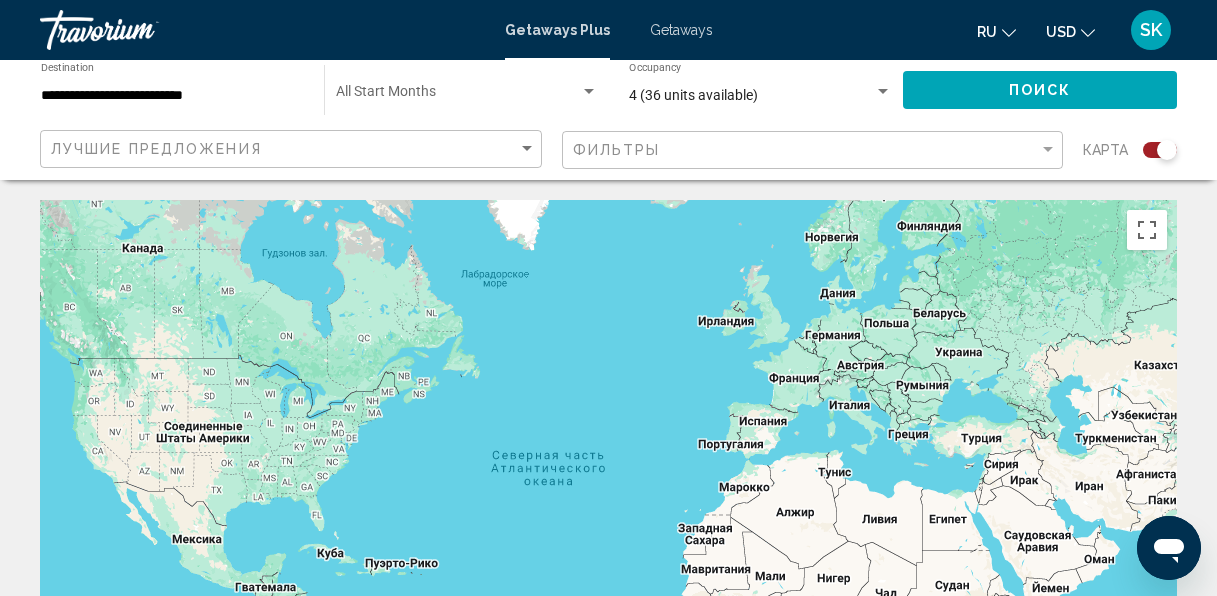 click 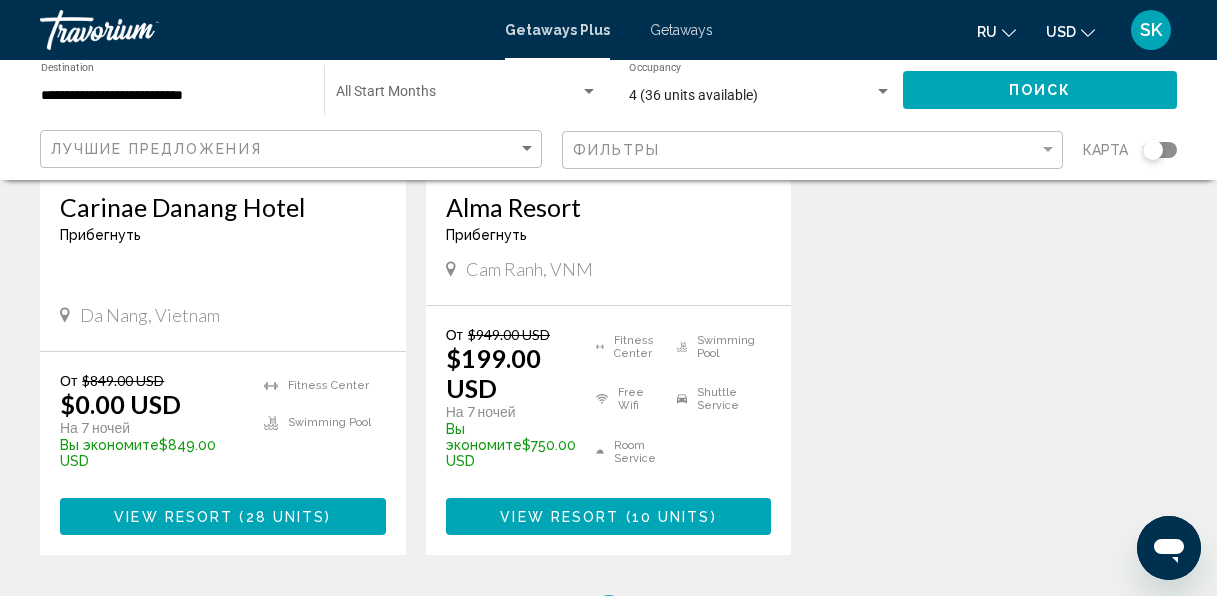 scroll, scrollTop: 409, scrollLeft: 0, axis: vertical 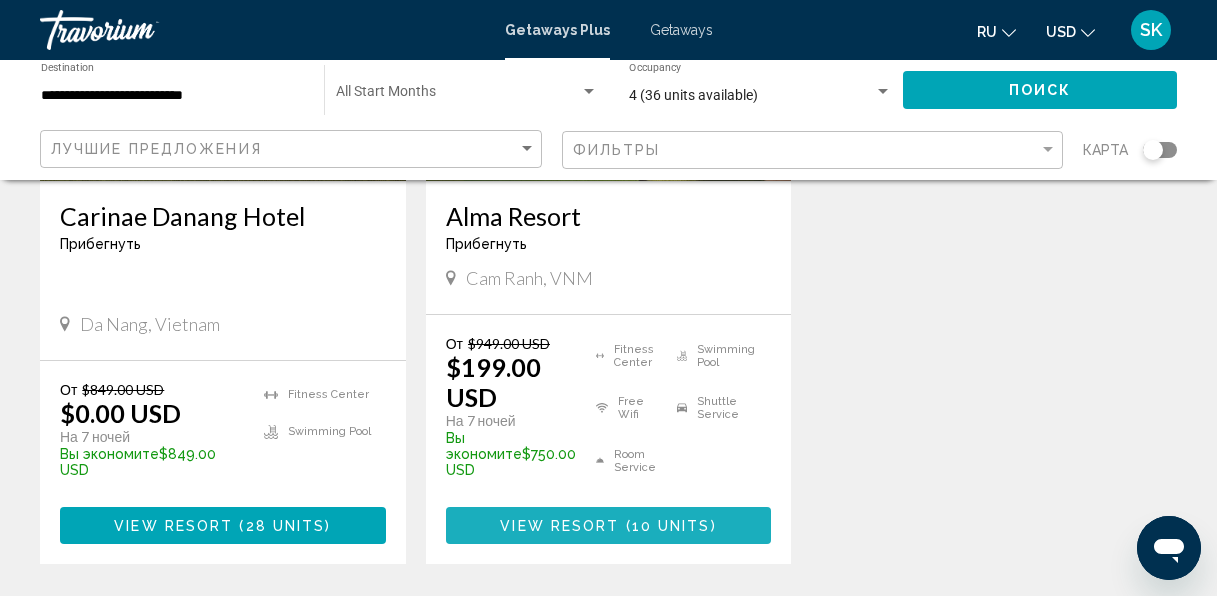 click on "View Resort    ( 10 units )" at bounding box center (609, 525) 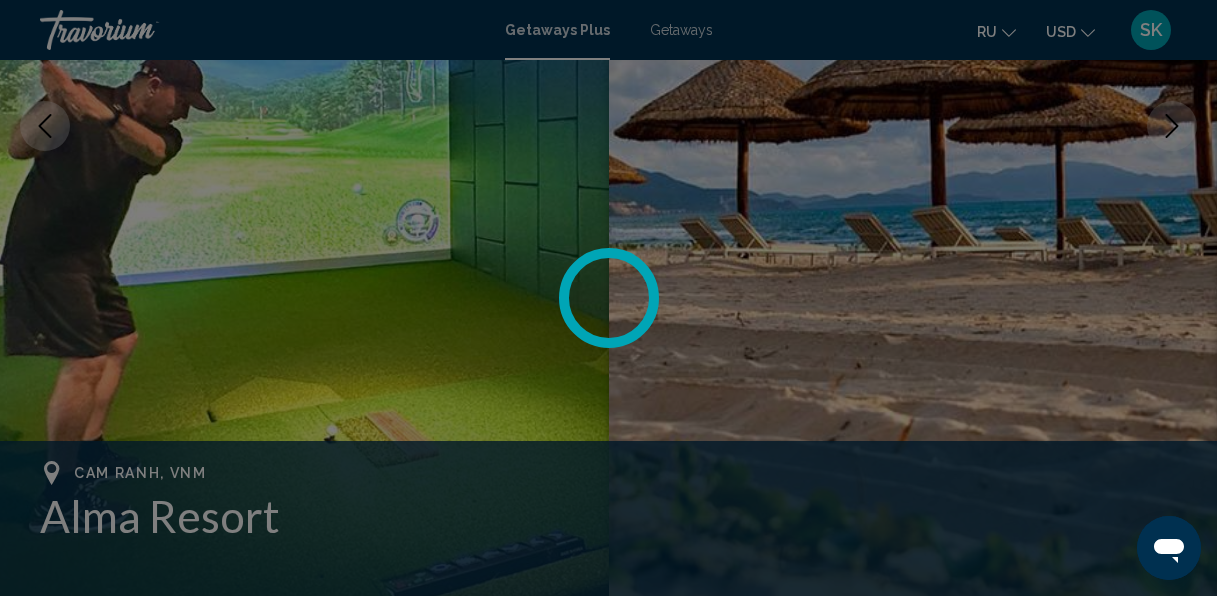 scroll, scrollTop: 237, scrollLeft: 0, axis: vertical 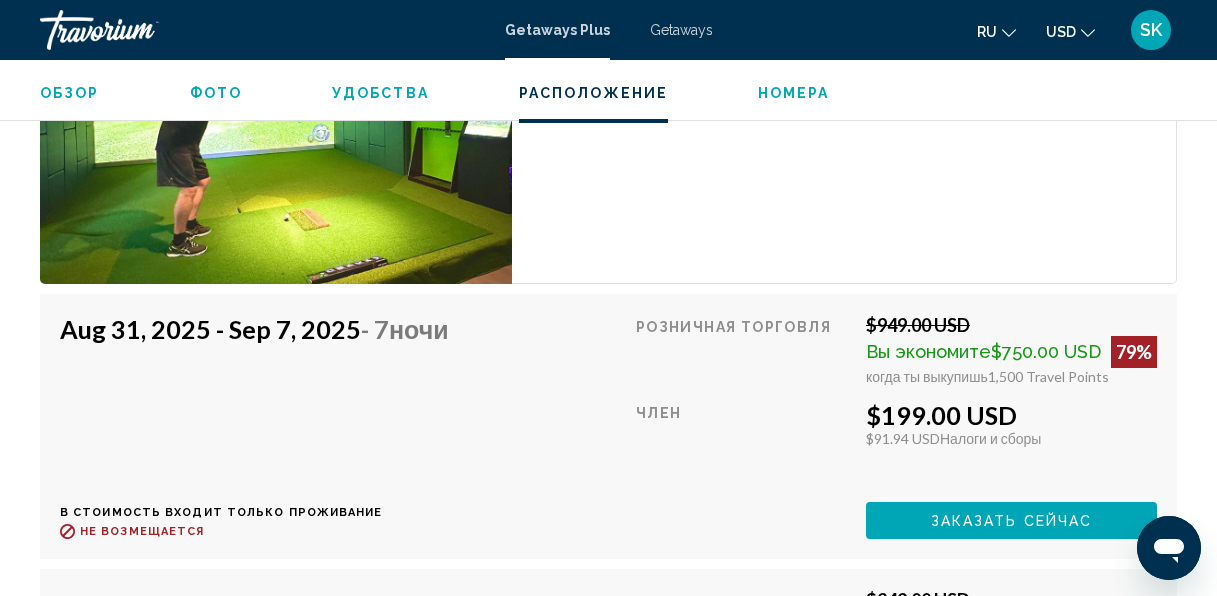 click on "Номера" at bounding box center [794, 93] 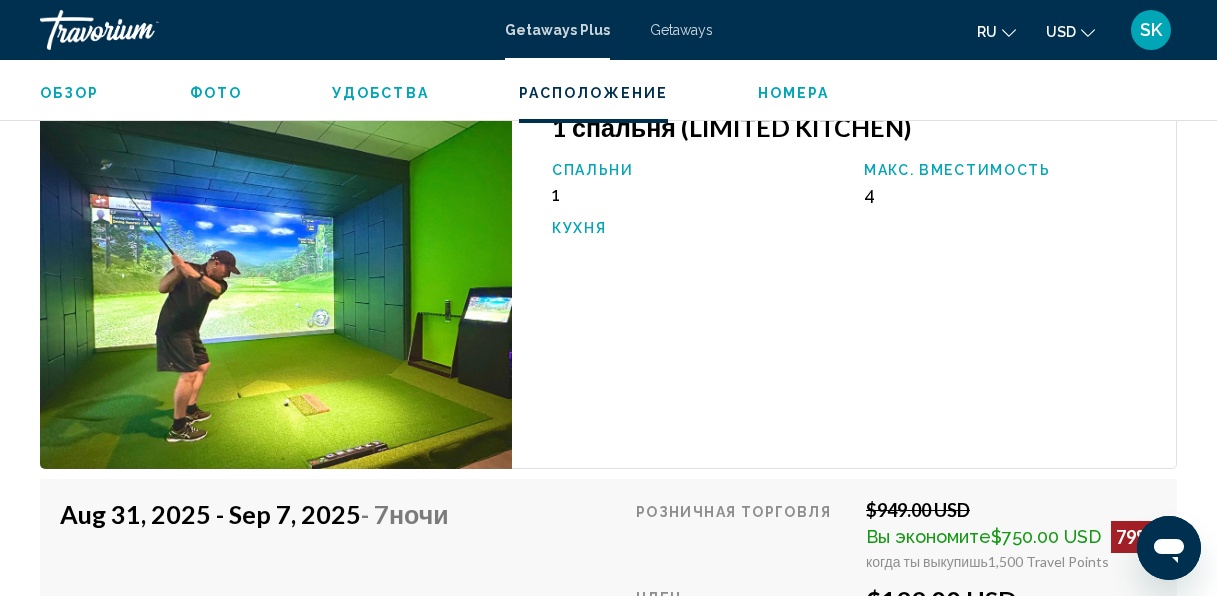 scroll, scrollTop: 3639, scrollLeft: 0, axis: vertical 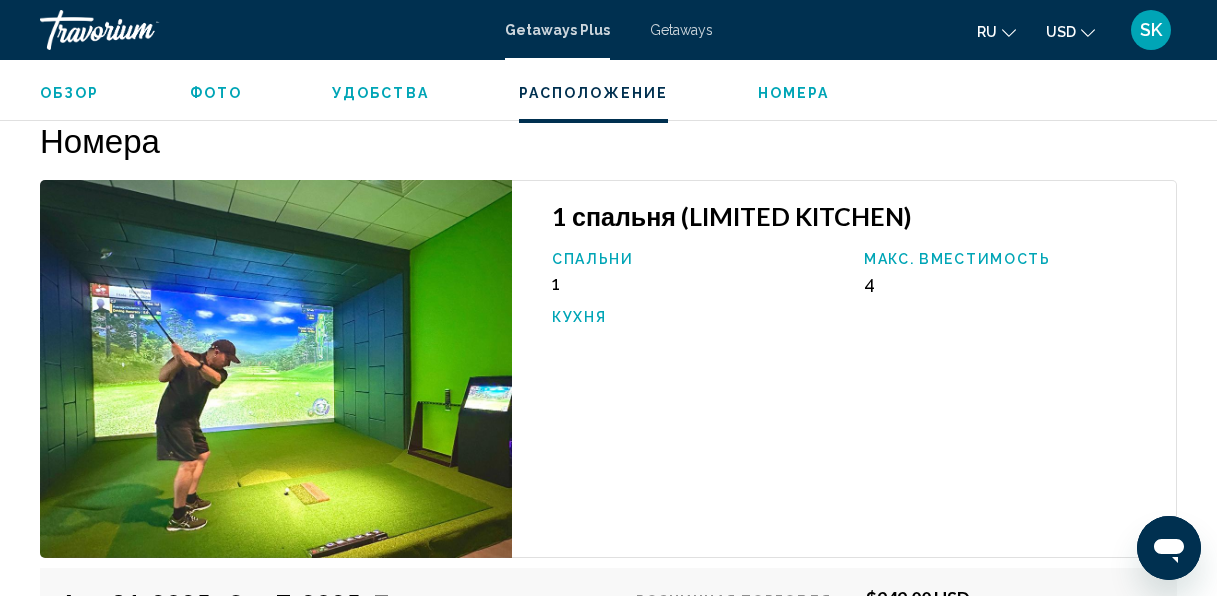 click on "1 спальня (LIMITED KITCHEN)" at bounding box center [854, 216] 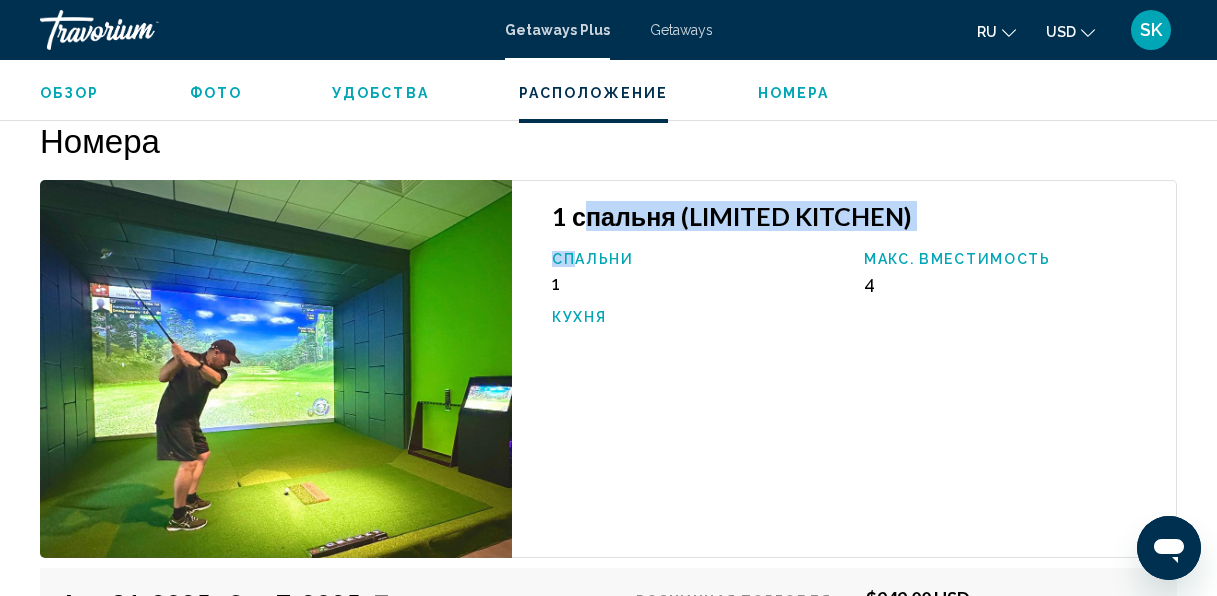 drag, startPoint x: 589, startPoint y: 228, endPoint x: 579, endPoint y: 258, distance: 31.622776 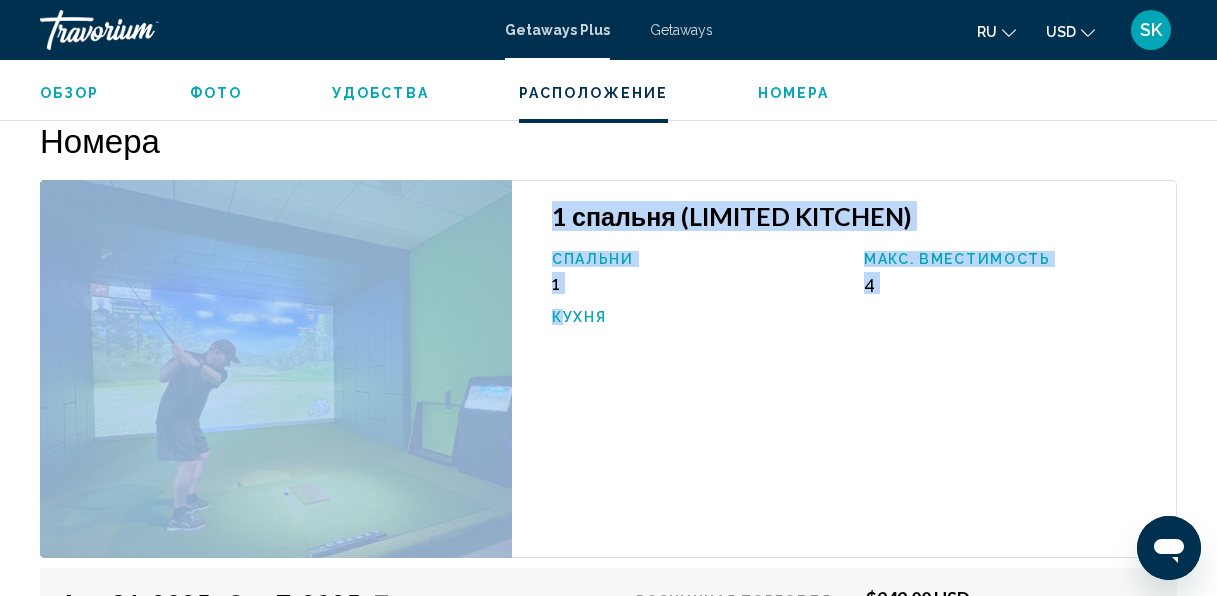 drag, startPoint x: 561, startPoint y: 358, endPoint x: 109, endPoint y: 487, distance: 470.04788 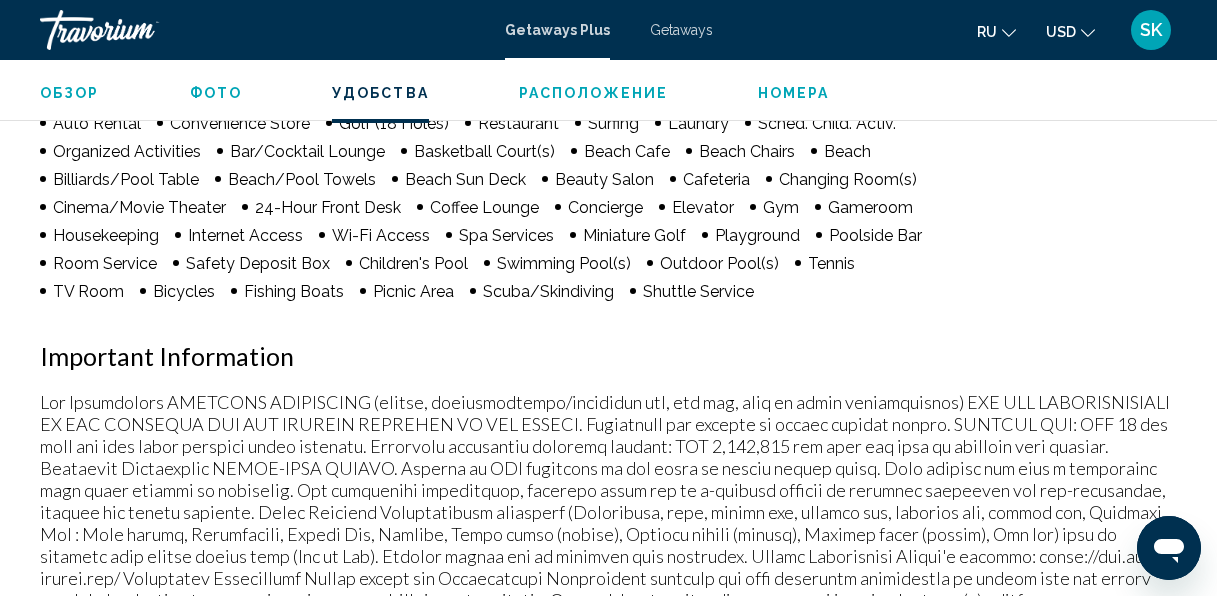 scroll, scrollTop: 2090, scrollLeft: 0, axis: vertical 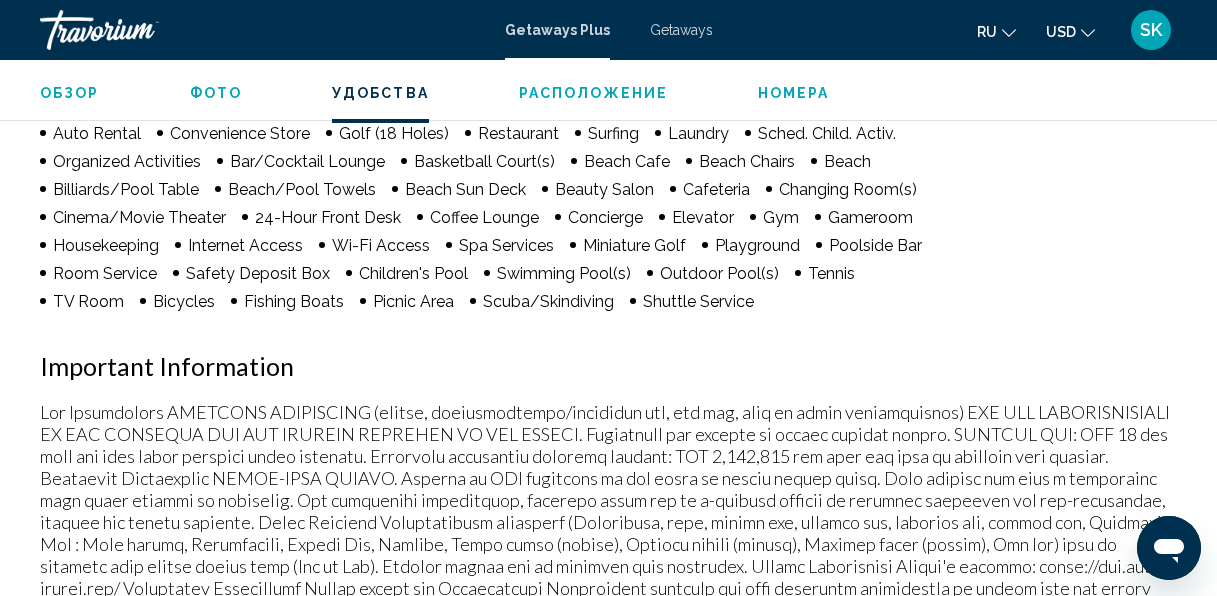 click on "Расположение" at bounding box center (593, 93) 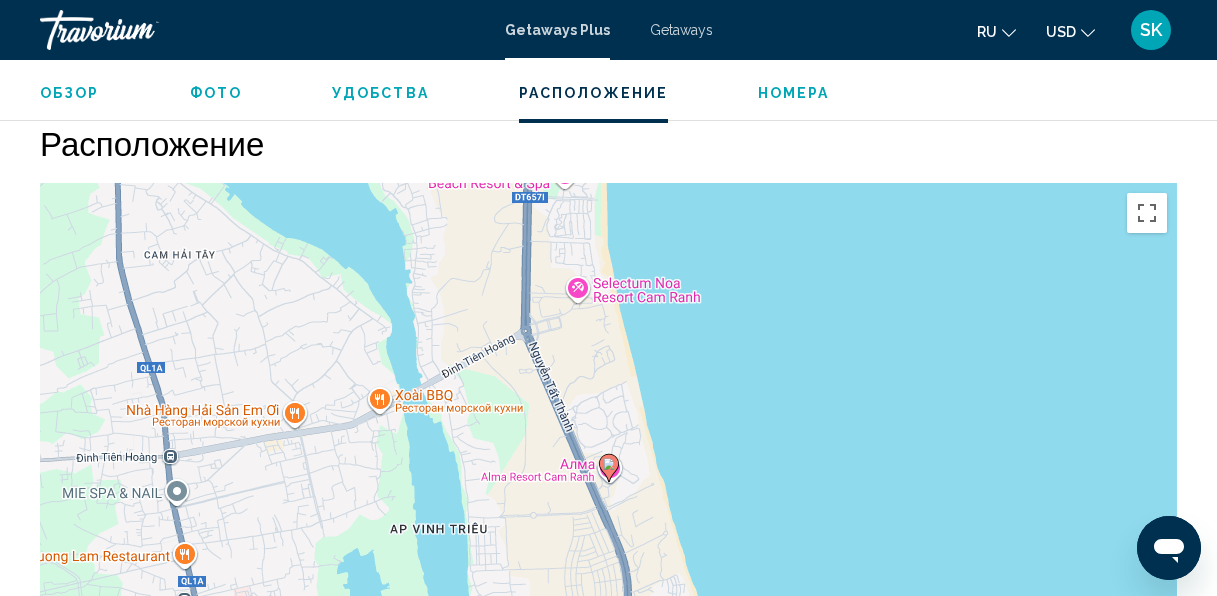 scroll, scrollTop: 2939, scrollLeft: 0, axis: vertical 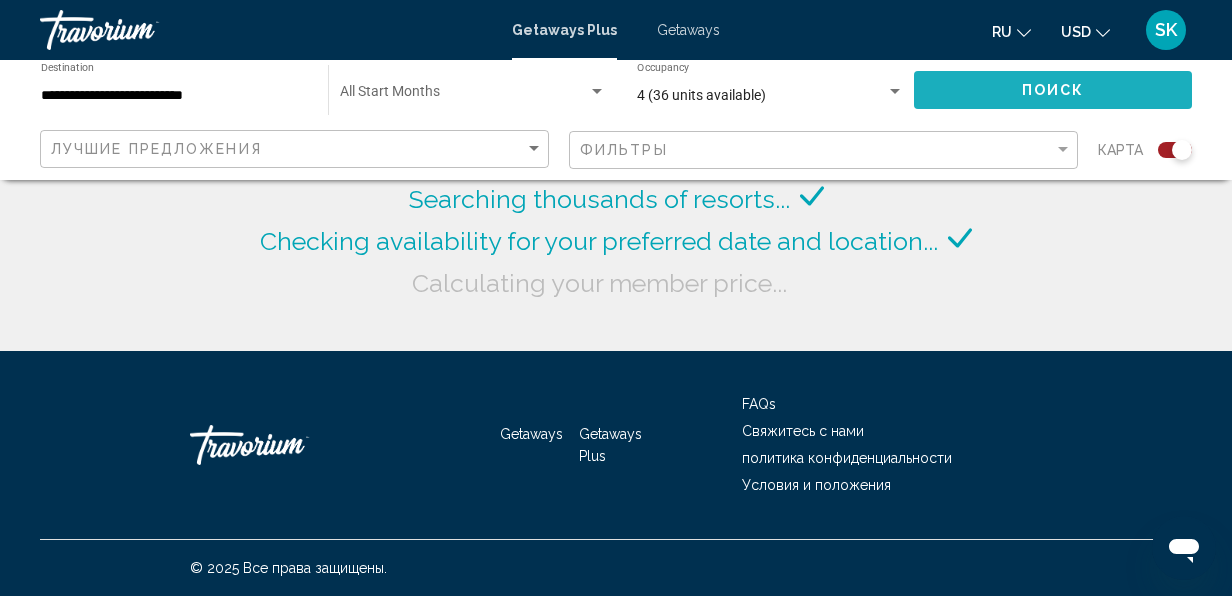 click on "Поиск" 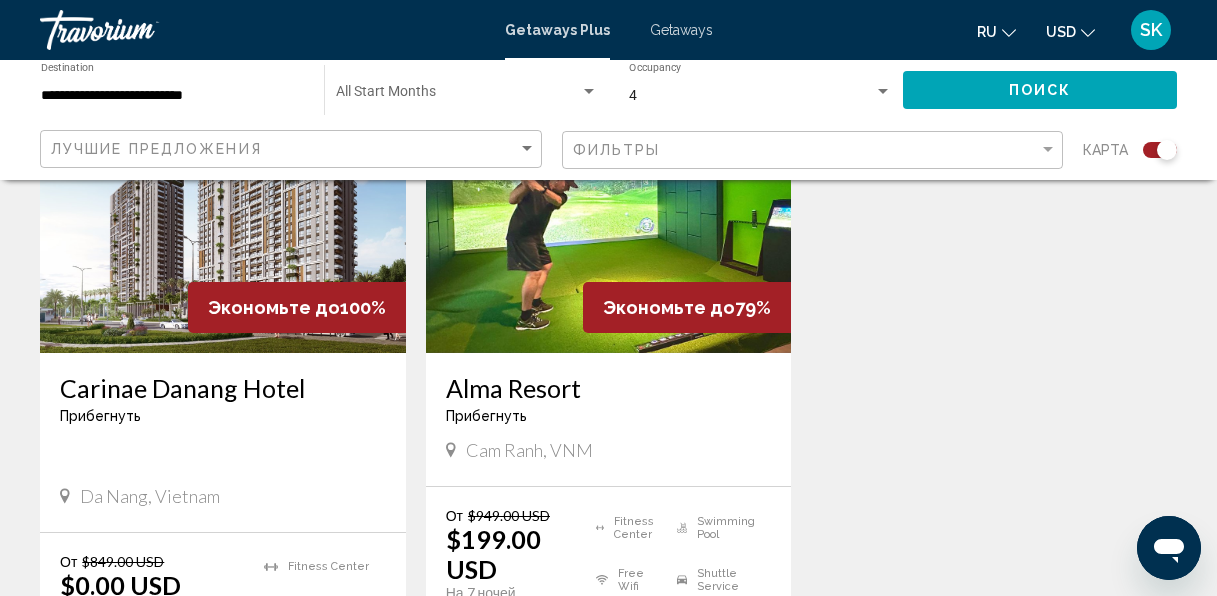scroll, scrollTop: 892, scrollLeft: 0, axis: vertical 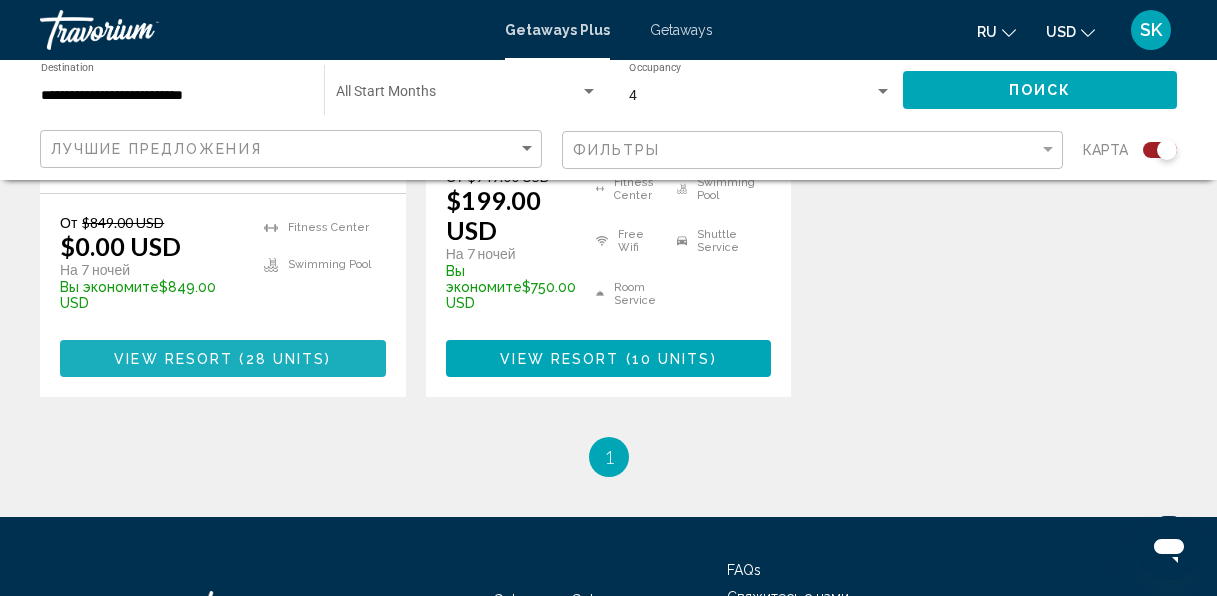 click on "View Resort    ( 28 units )" at bounding box center [223, 358] 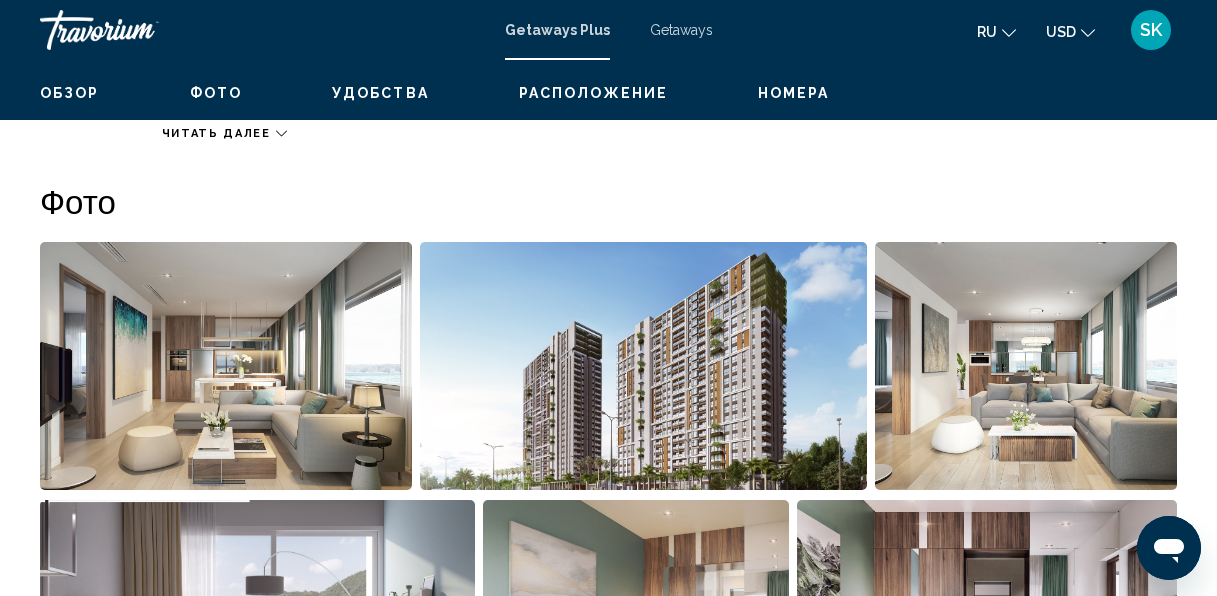scroll, scrollTop: 237, scrollLeft: 0, axis: vertical 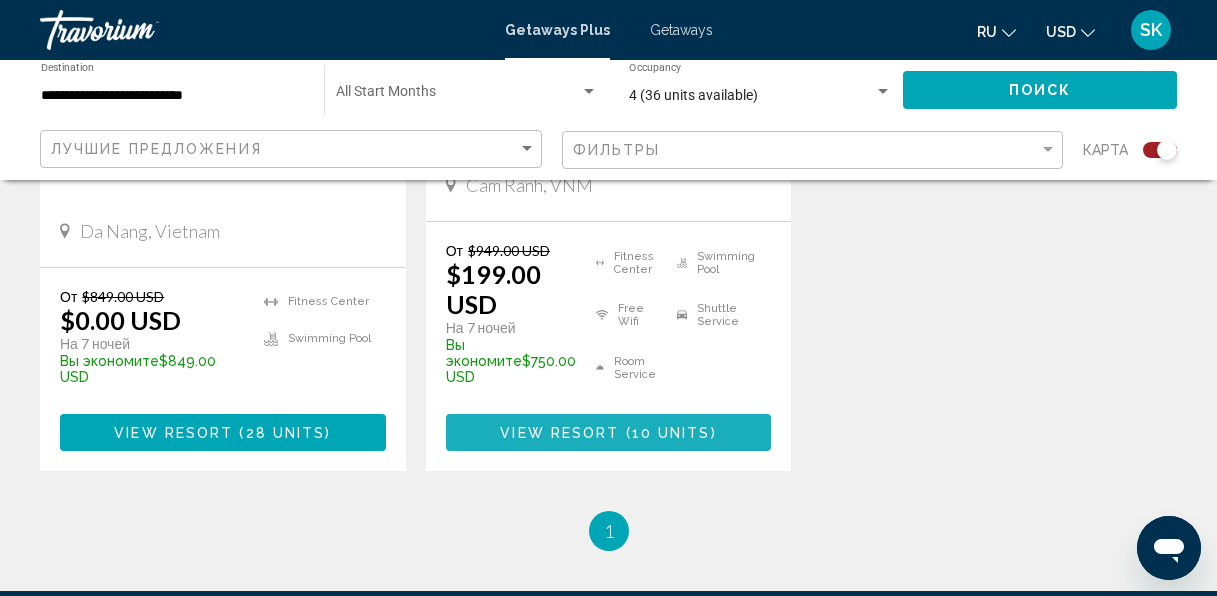 click on "10 units" at bounding box center [671, 433] 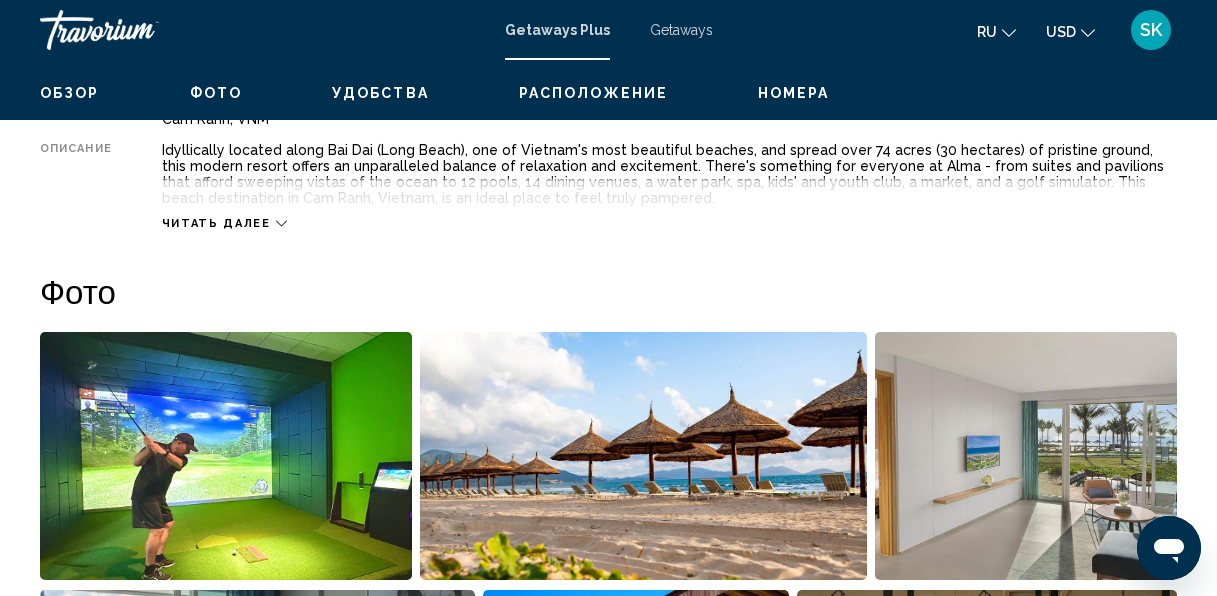 scroll, scrollTop: 237, scrollLeft: 0, axis: vertical 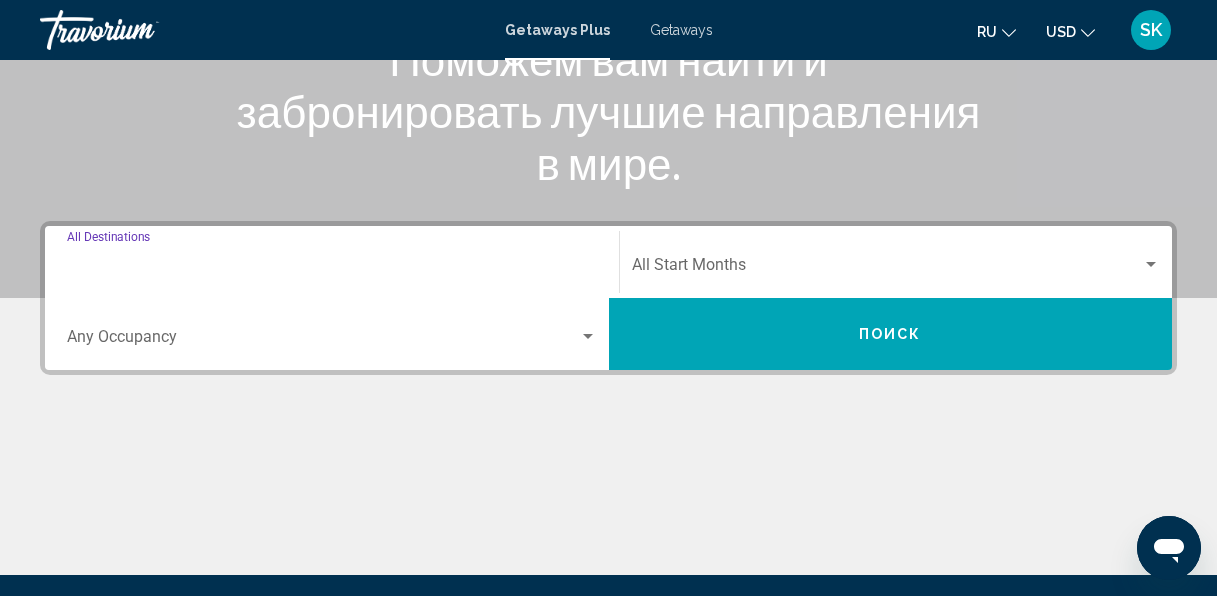 click on "Destination All Destinations" at bounding box center [332, 269] 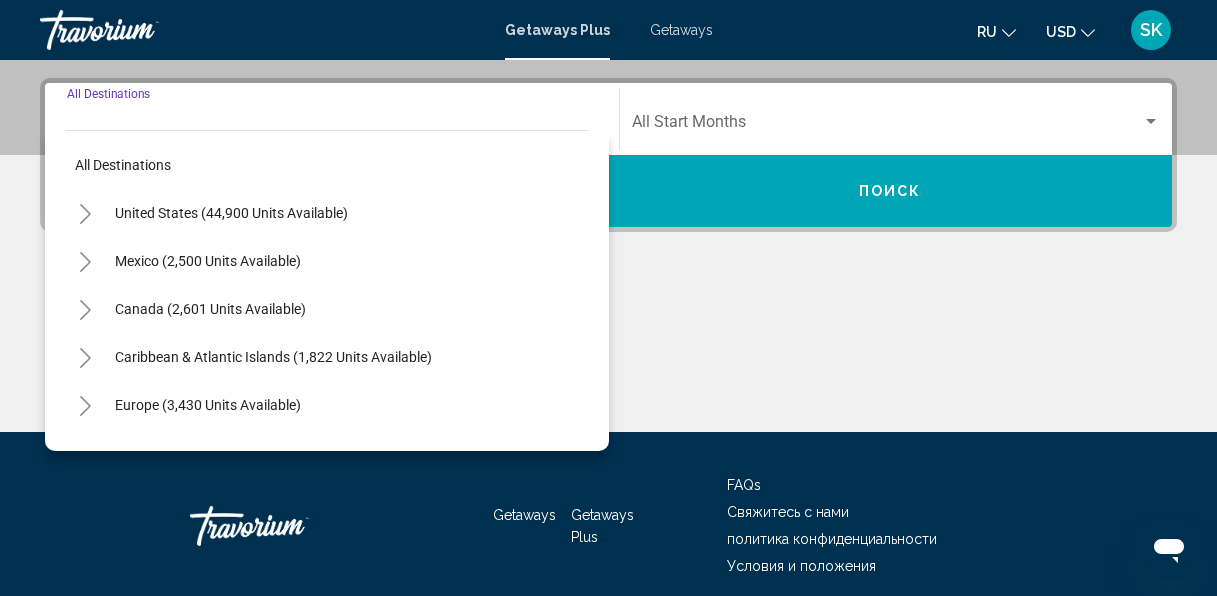 scroll, scrollTop: 458, scrollLeft: 0, axis: vertical 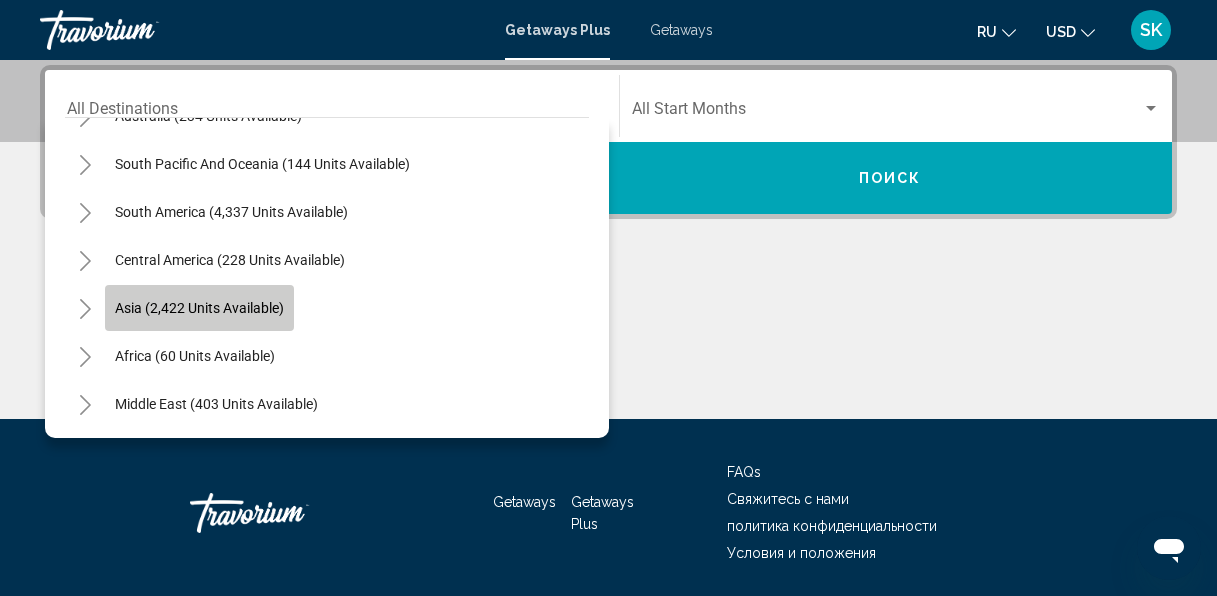 click on "Asia (2,422 units available)" 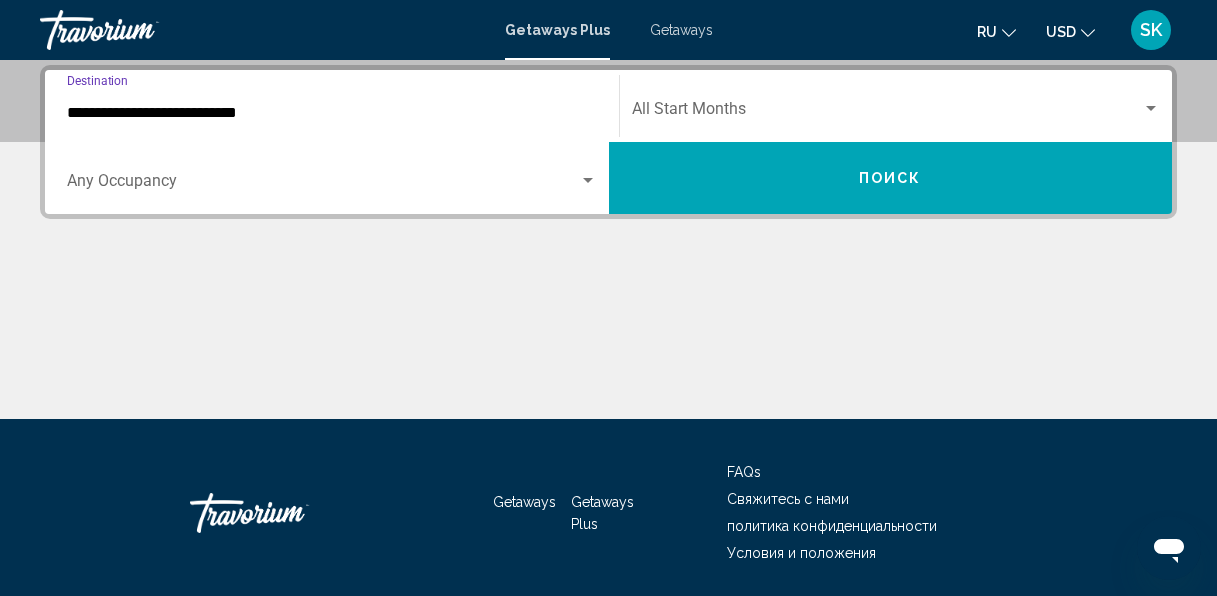 click on "**********" at bounding box center (332, 113) 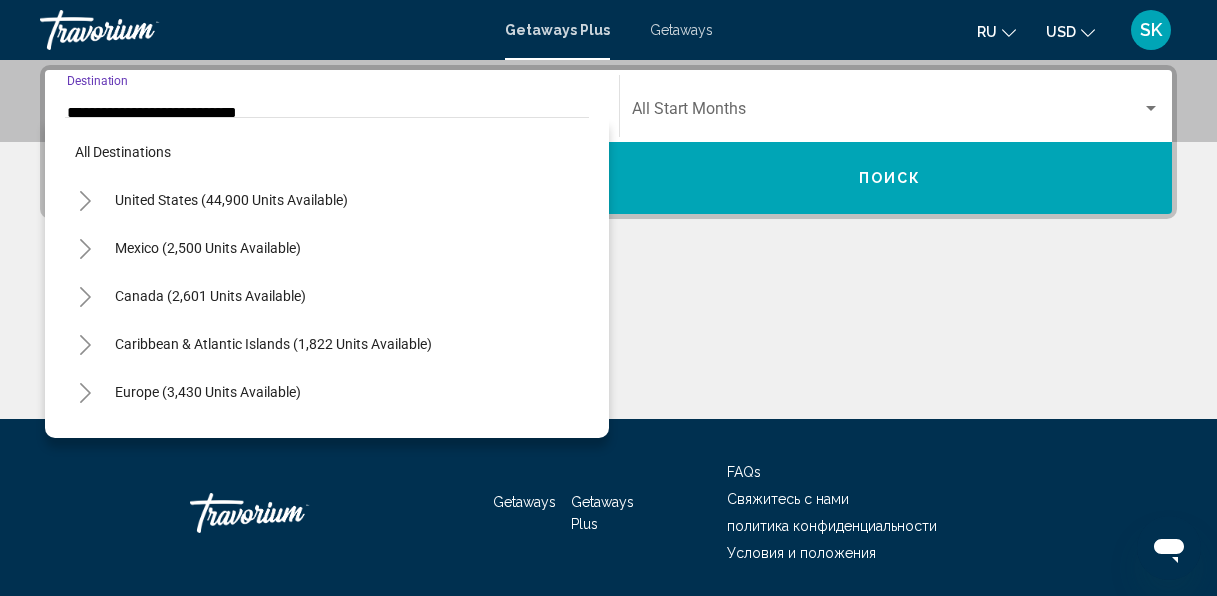 scroll, scrollTop: 433, scrollLeft: 0, axis: vertical 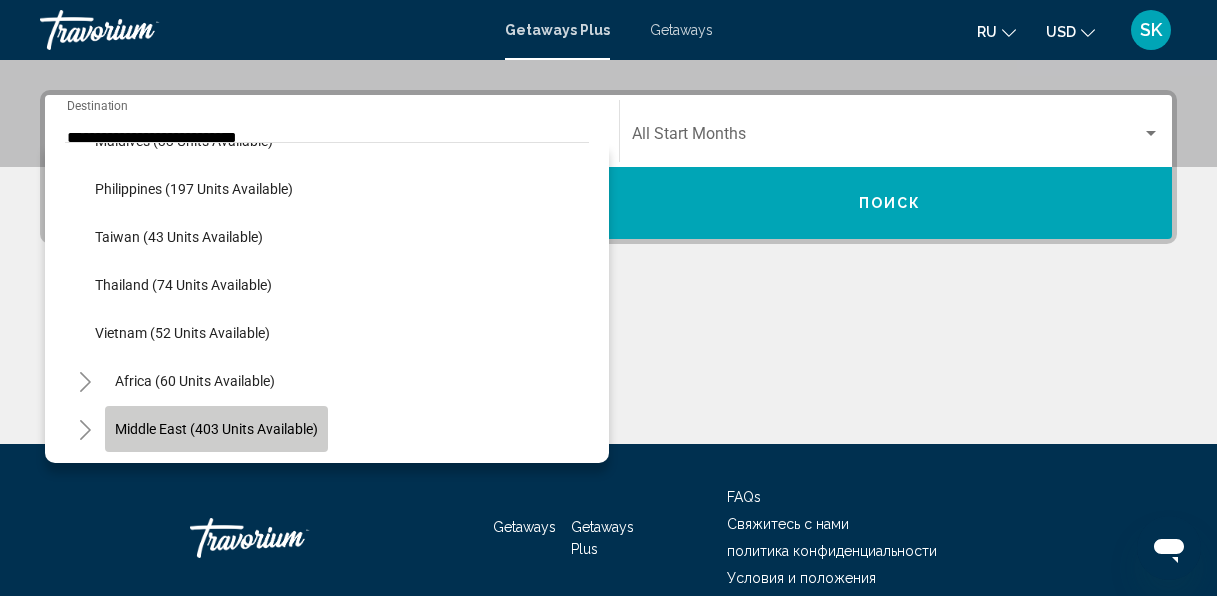 click on "Middle East (403 units available)" 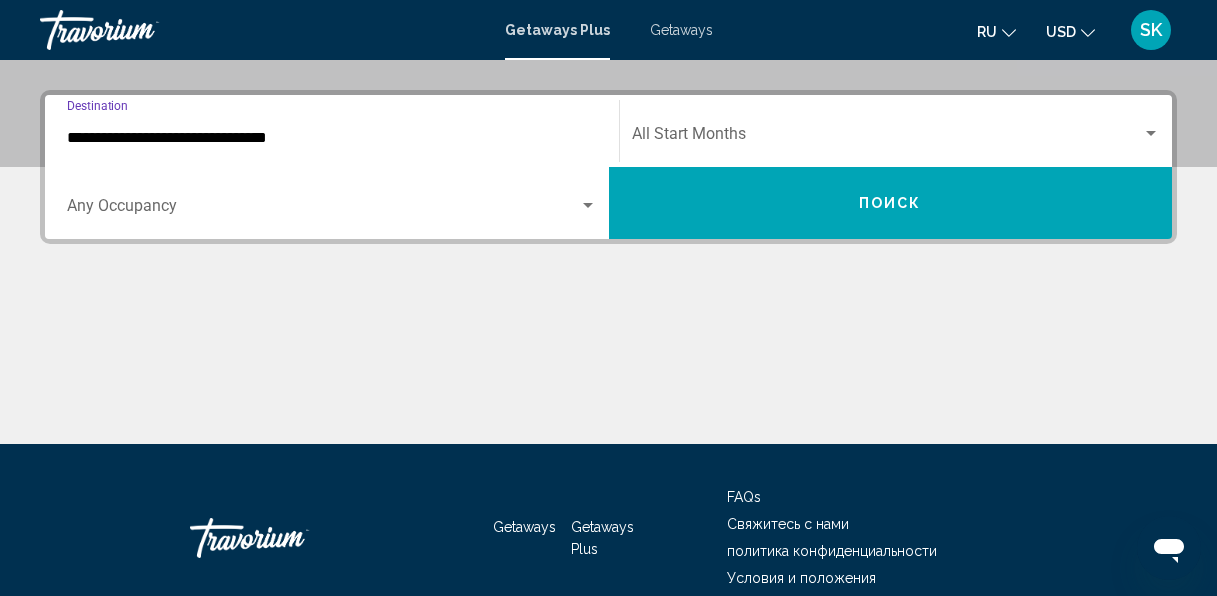 scroll, scrollTop: 458, scrollLeft: 0, axis: vertical 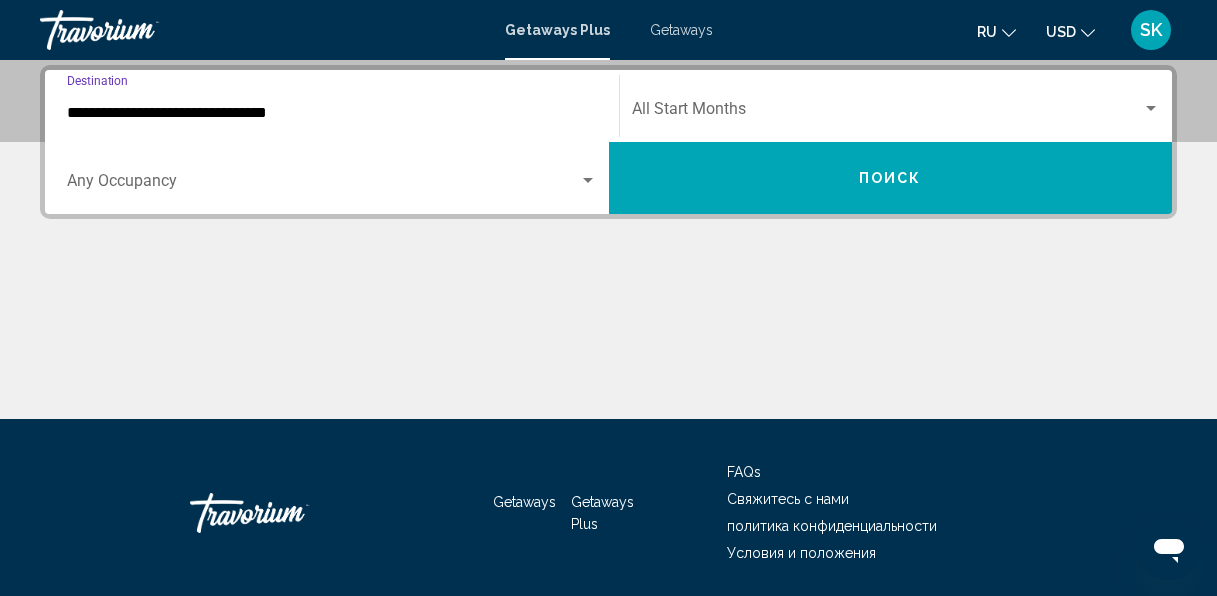 click on "**********" at bounding box center (332, 113) 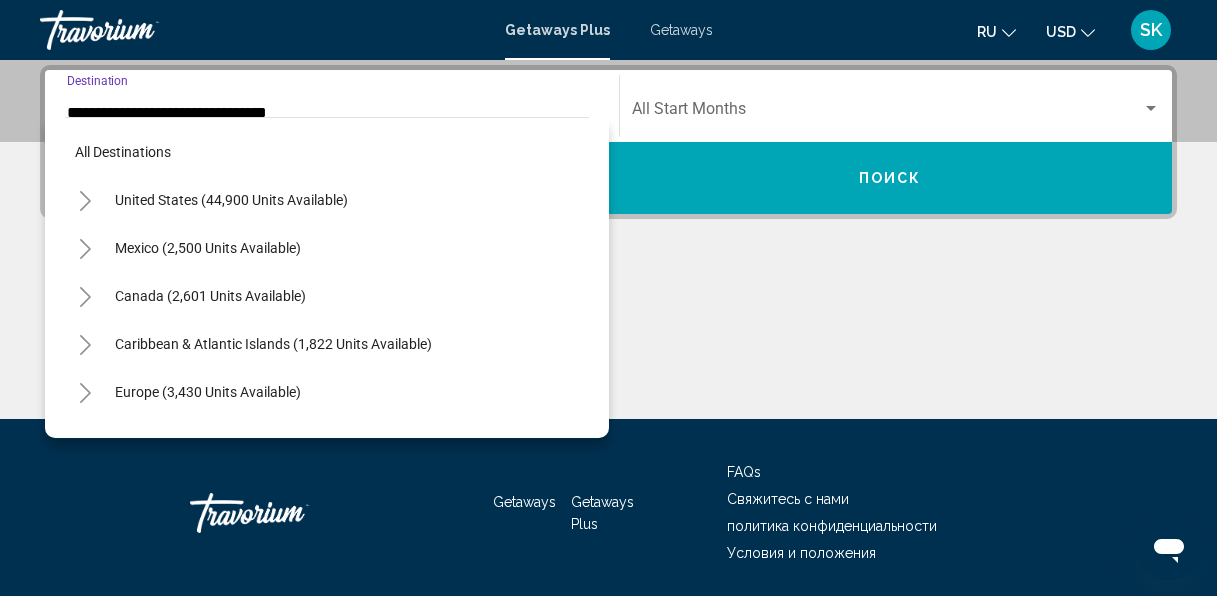 scroll, scrollTop: 433, scrollLeft: 0, axis: vertical 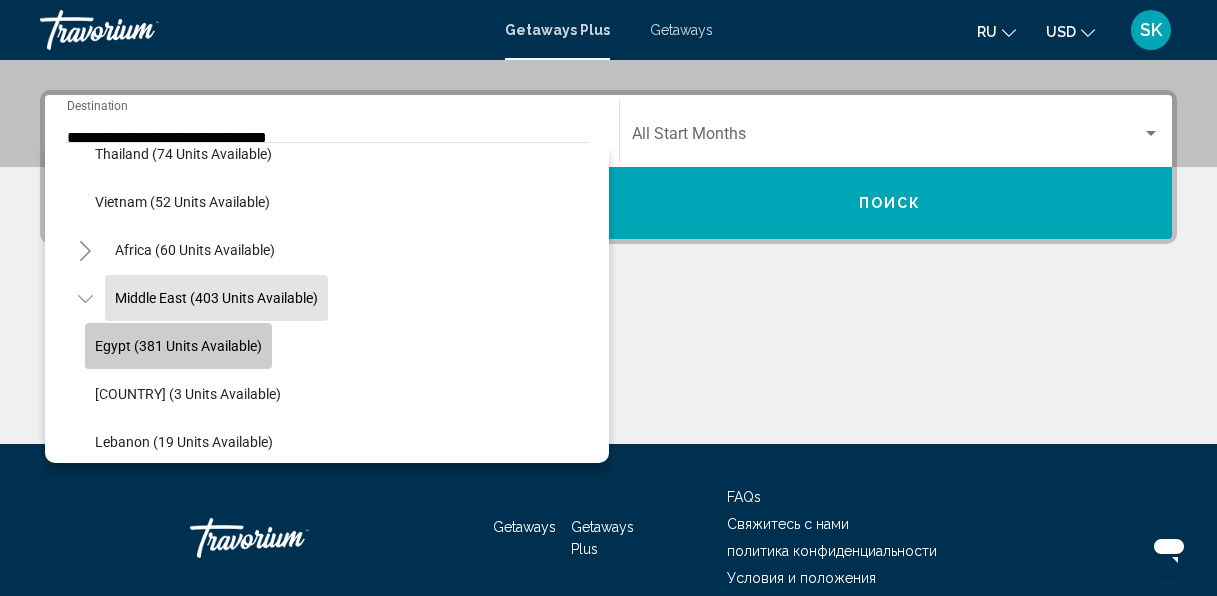 click on "Egypt (381 units available)" 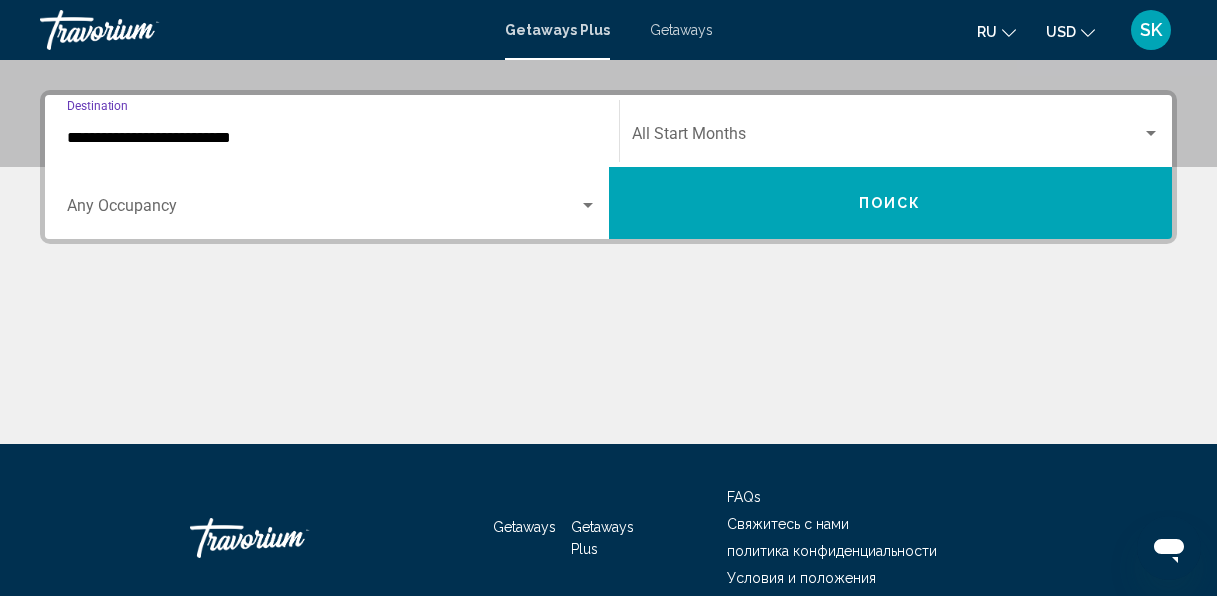scroll, scrollTop: 458, scrollLeft: 0, axis: vertical 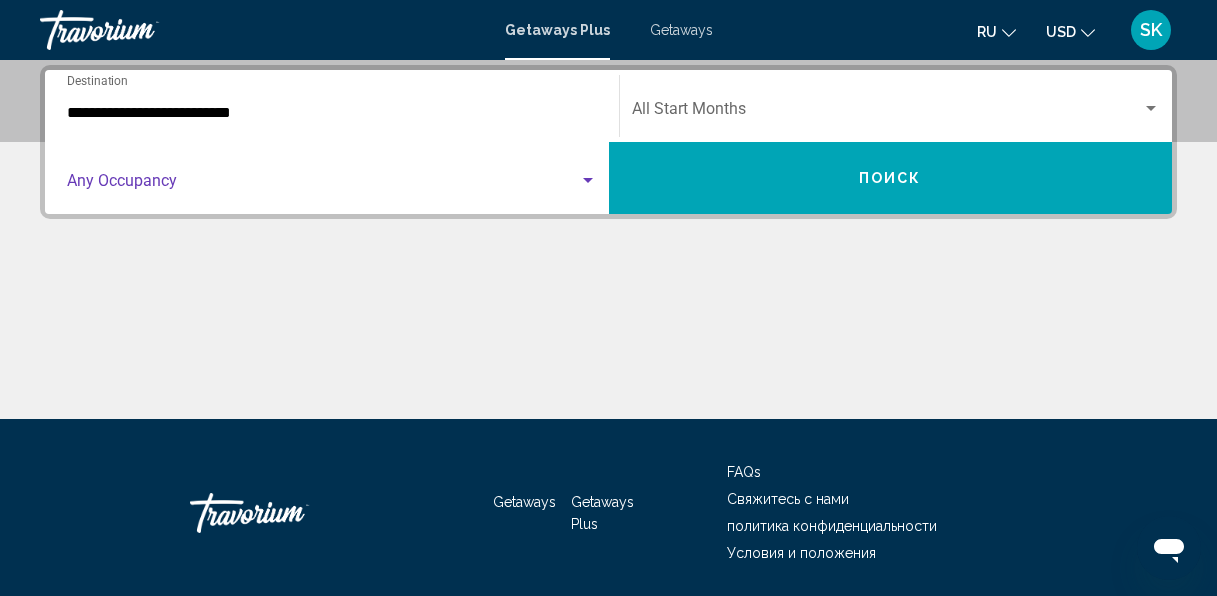 click at bounding box center [323, 185] 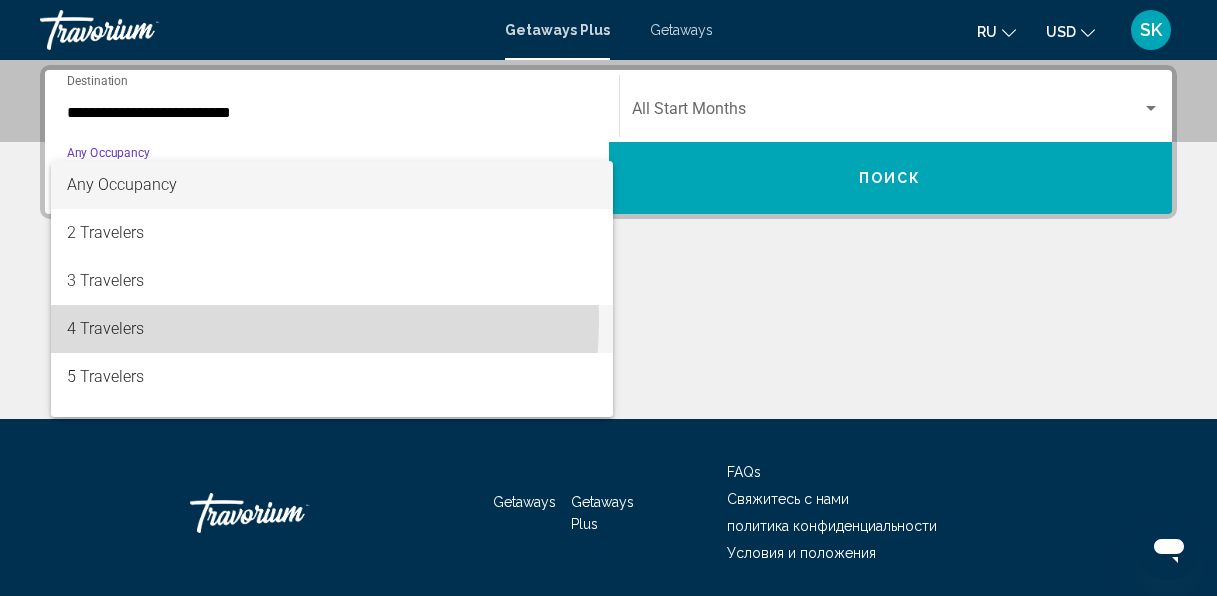 click on "4 Travelers" at bounding box center (332, 329) 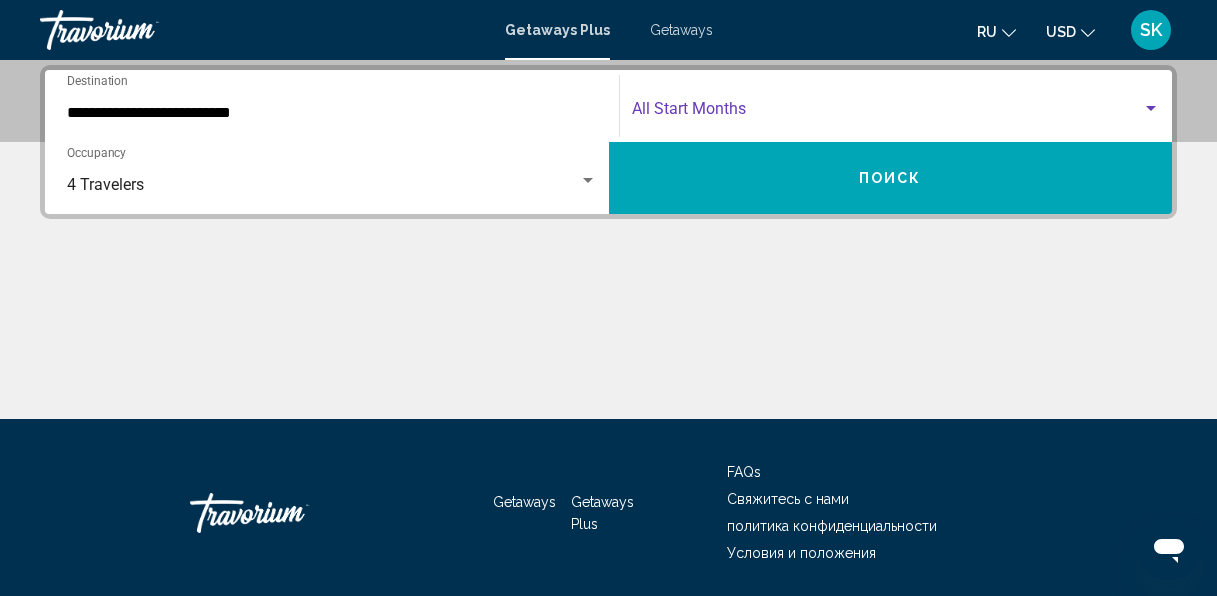 click at bounding box center (887, 113) 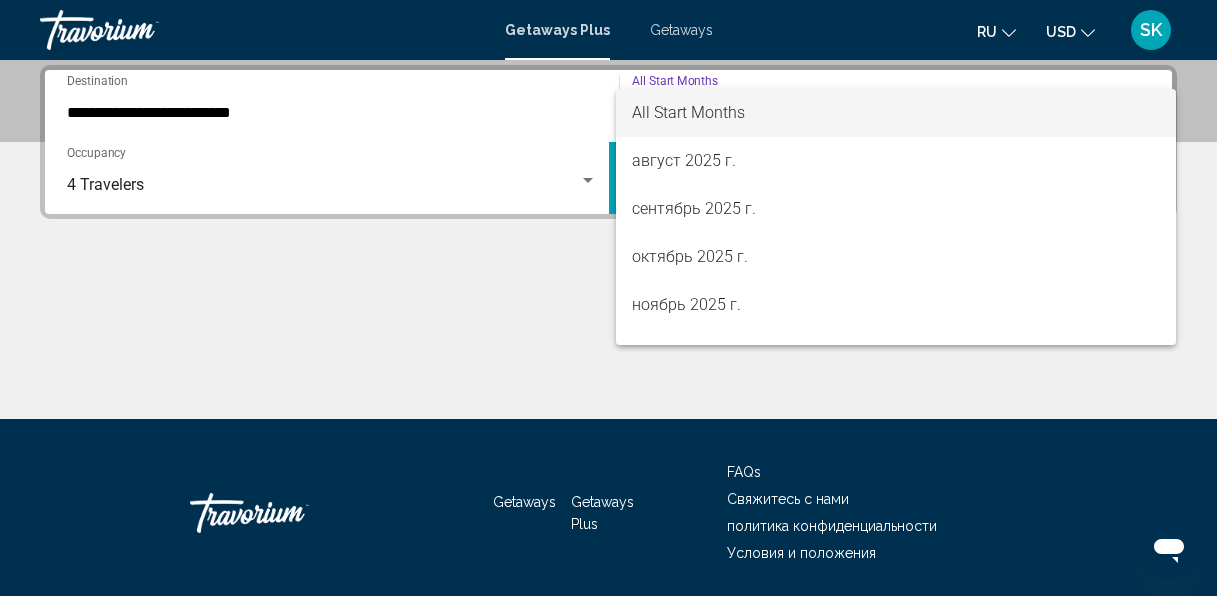 click on "All Start Months" at bounding box center (688, 112) 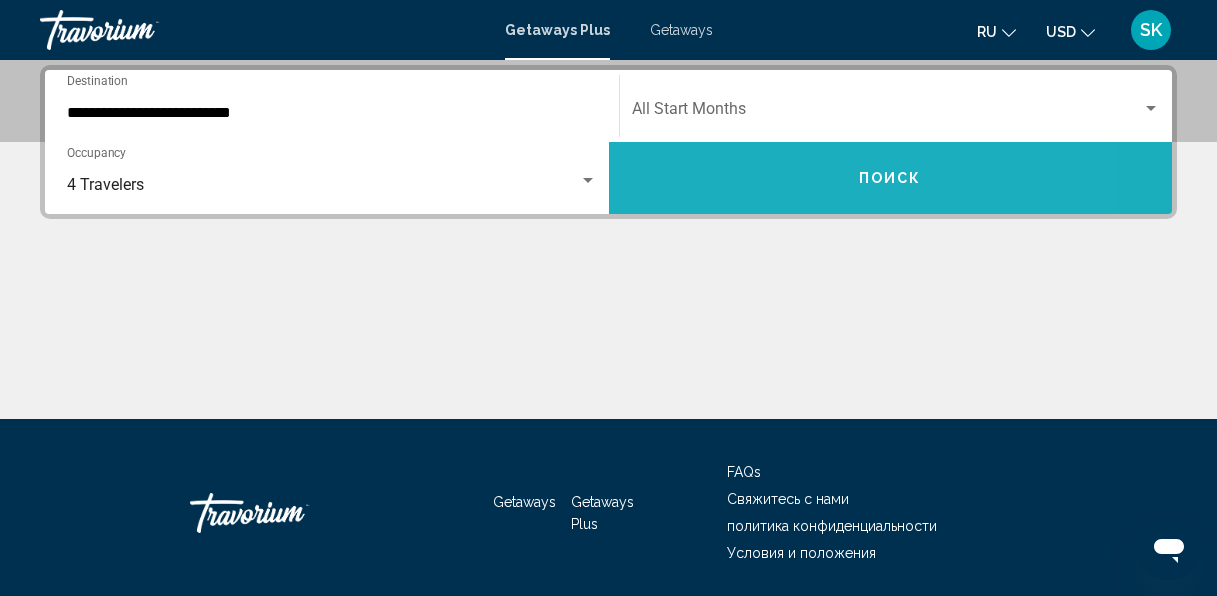 click on "Поиск" at bounding box center (891, 178) 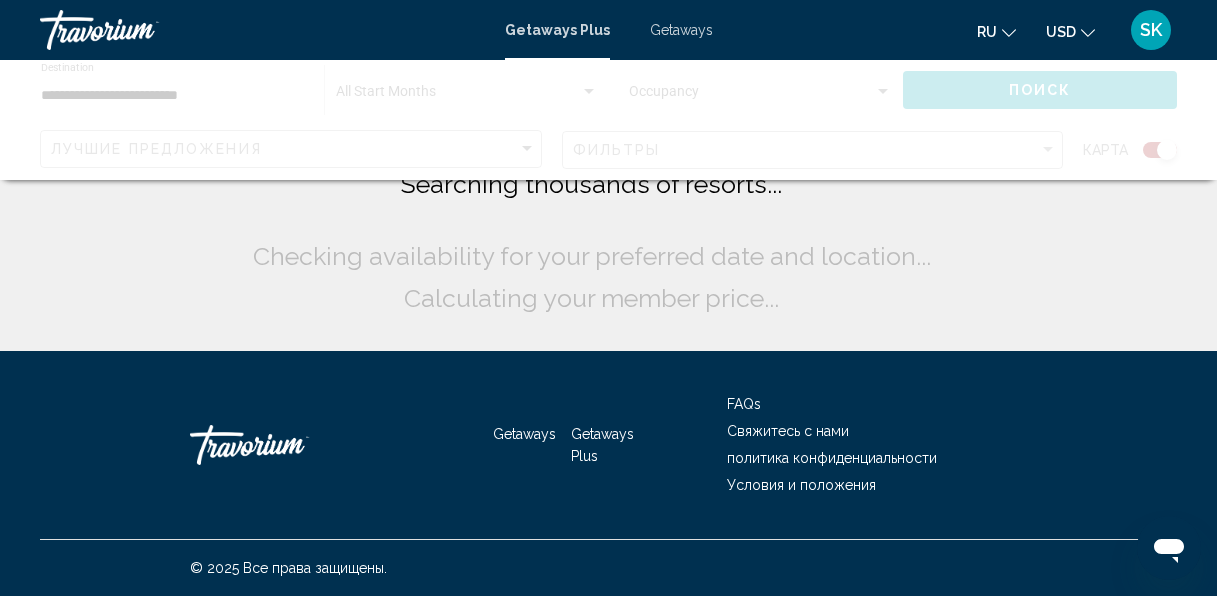 scroll, scrollTop: 0, scrollLeft: 0, axis: both 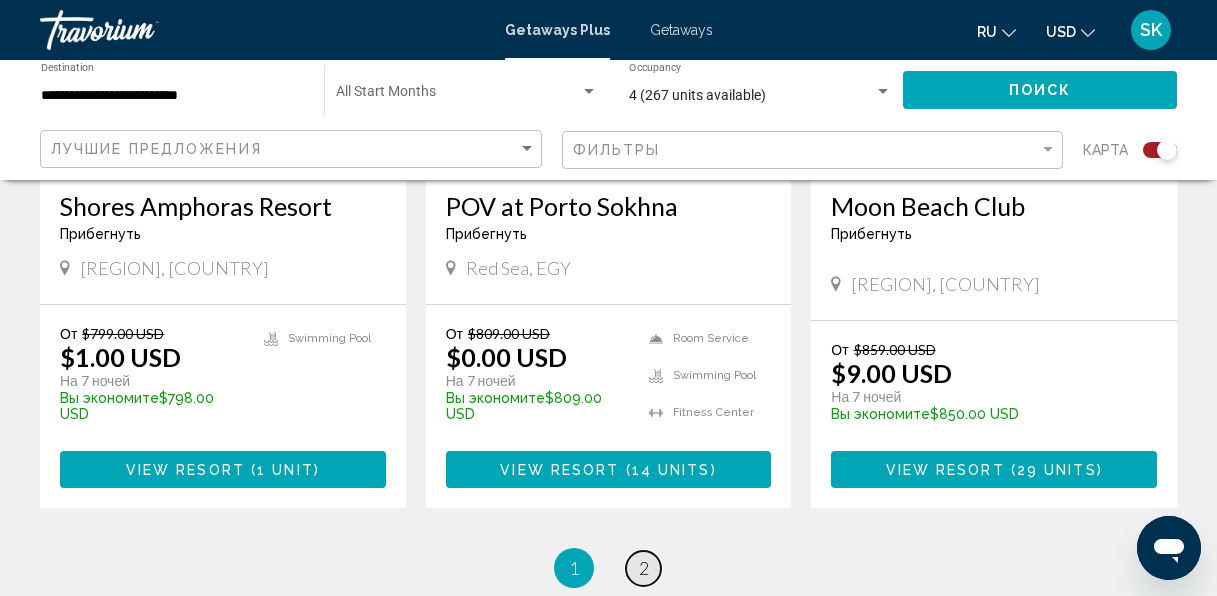 click on "page  2" at bounding box center [643, 568] 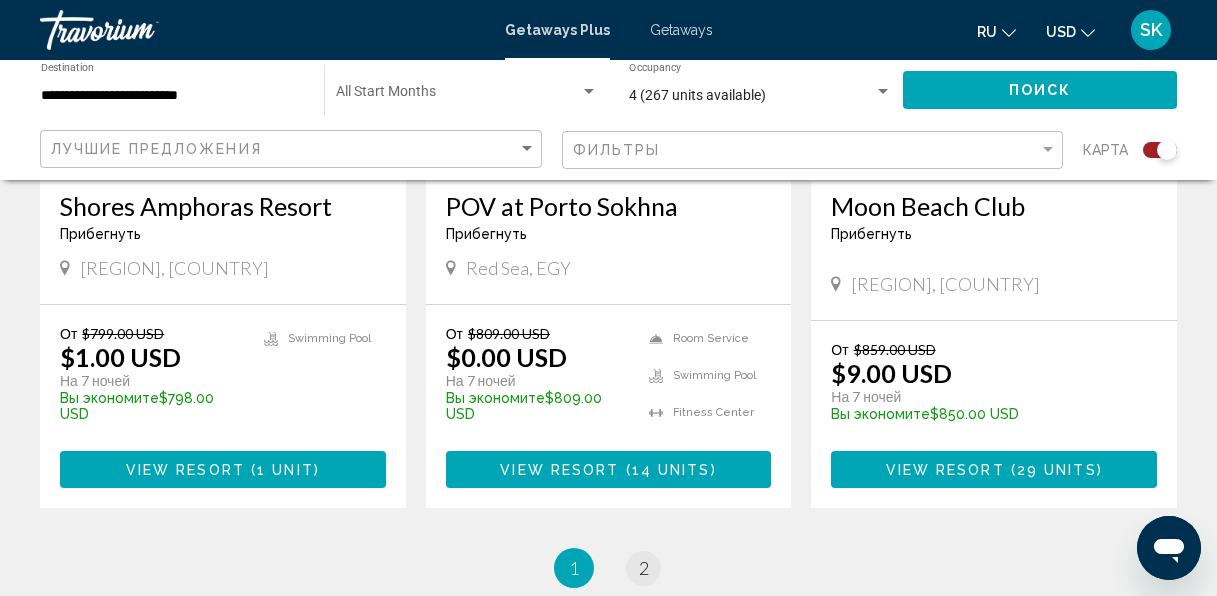 scroll, scrollTop: 0, scrollLeft: 0, axis: both 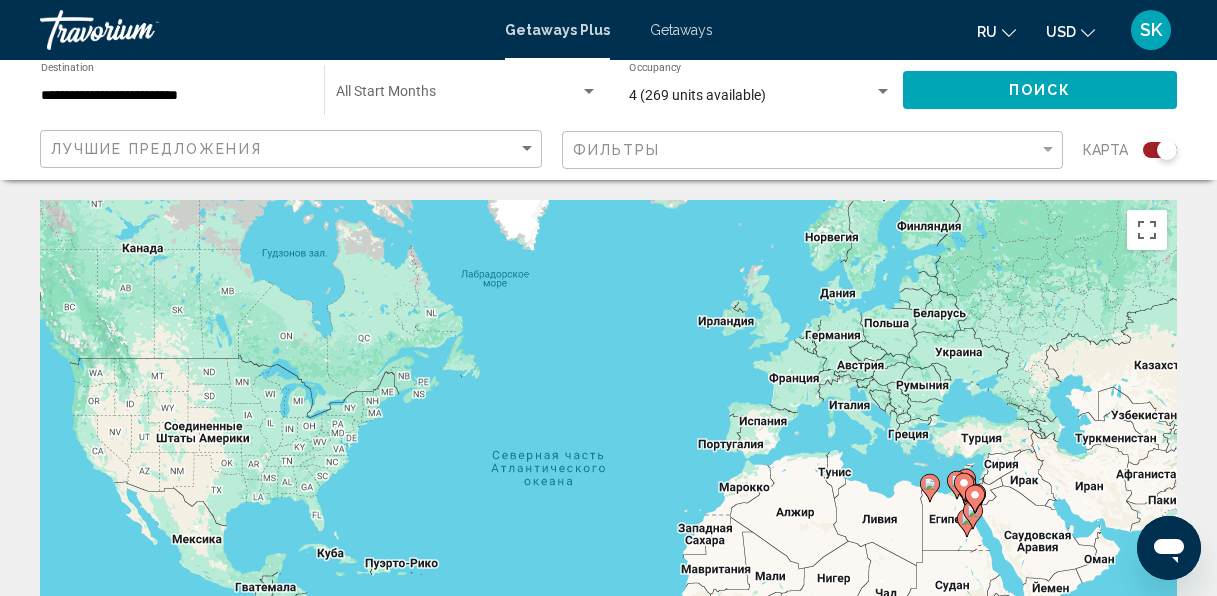 click 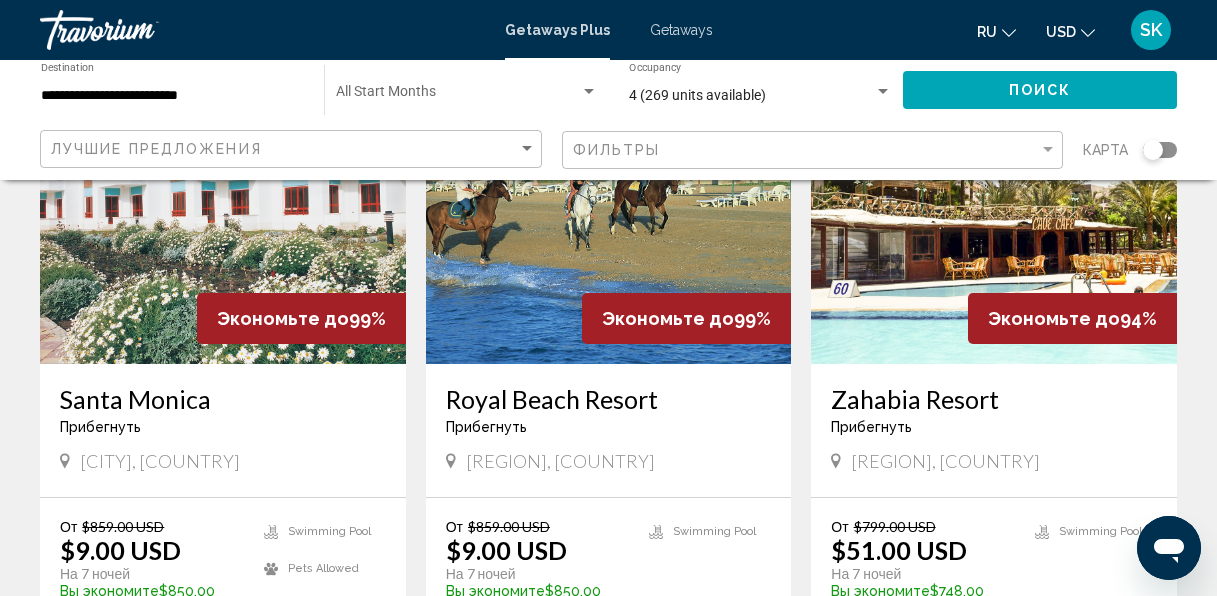 scroll, scrollTop: 280, scrollLeft: 0, axis: vertical 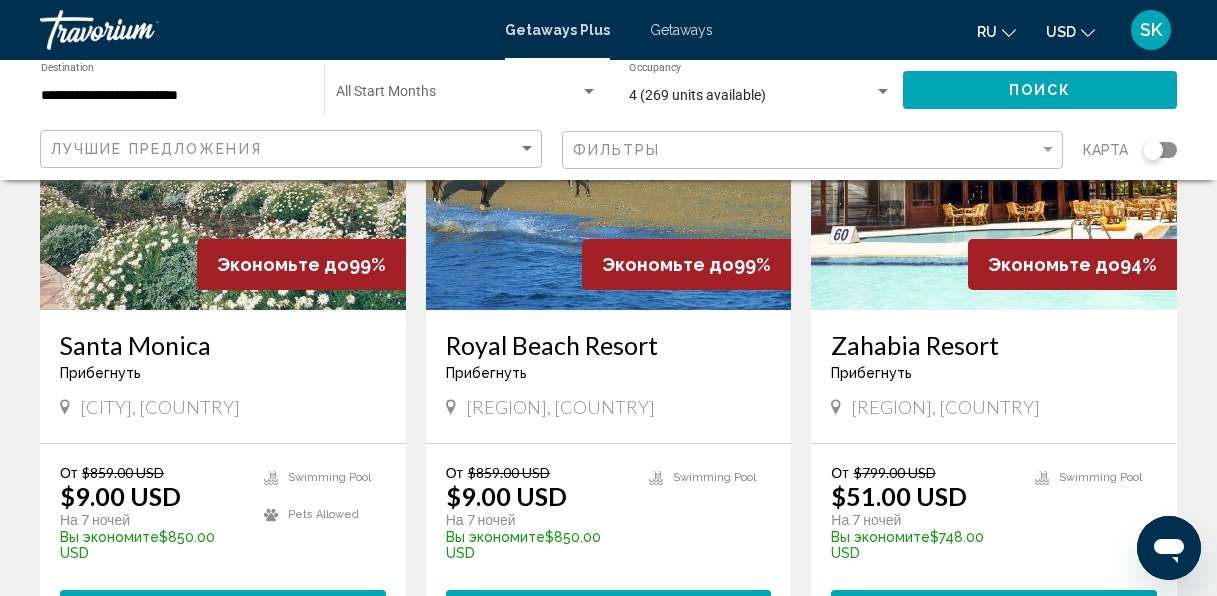 click on "Santa Monica" at bounding box center (223, 345) 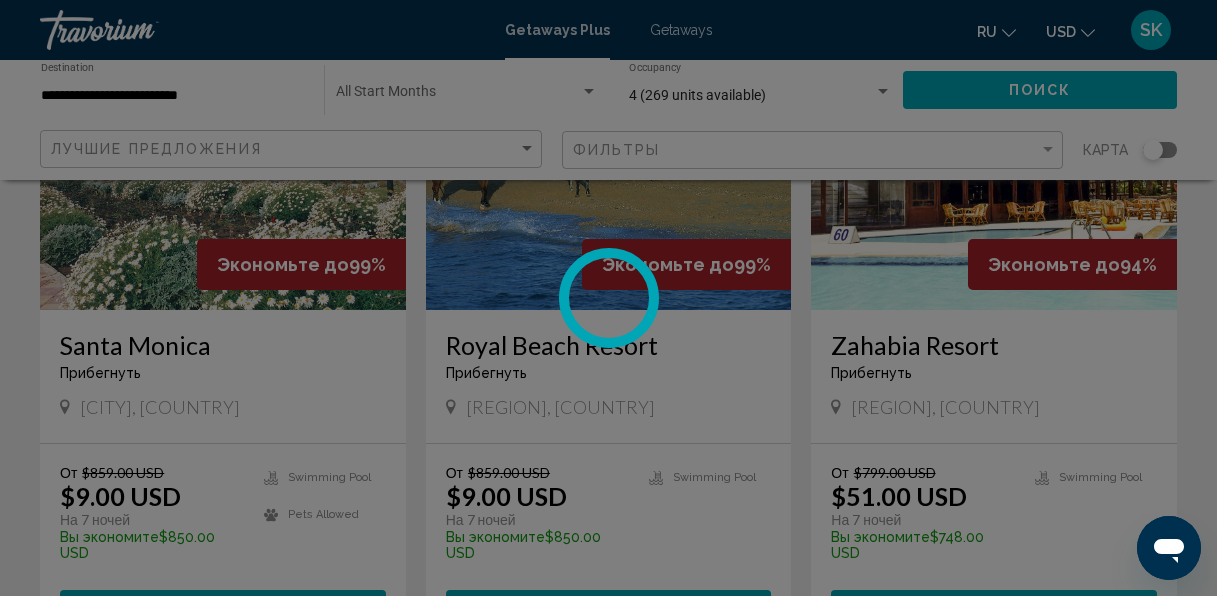 scroll, scrollTop: 237, scrollLeft: 0, axis: vertical 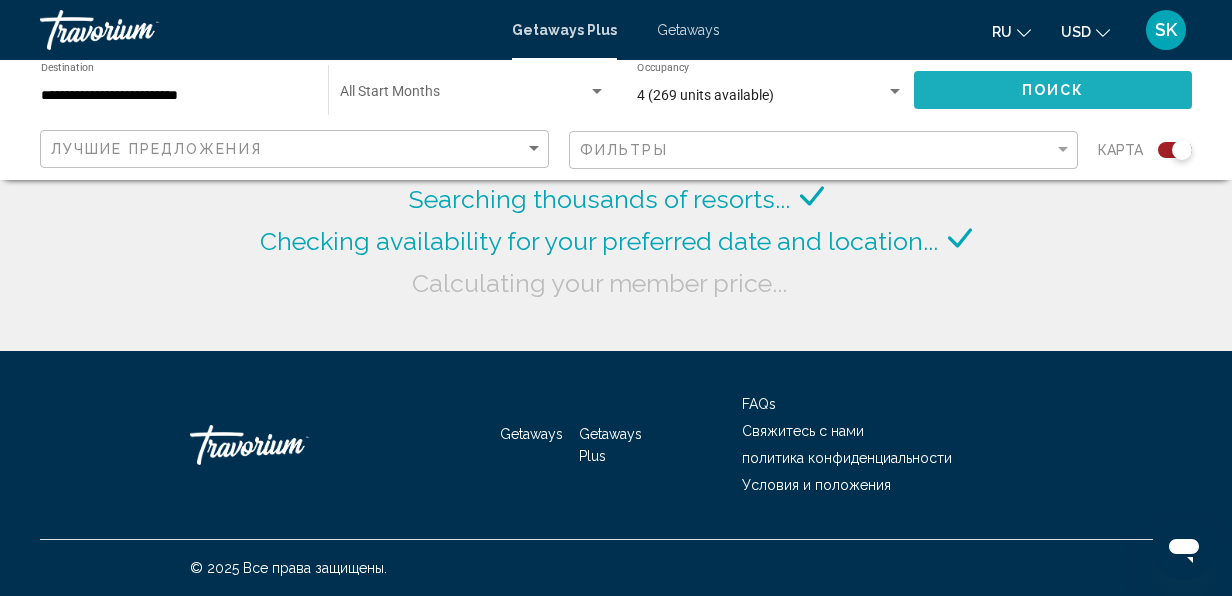 click on "Поиск" 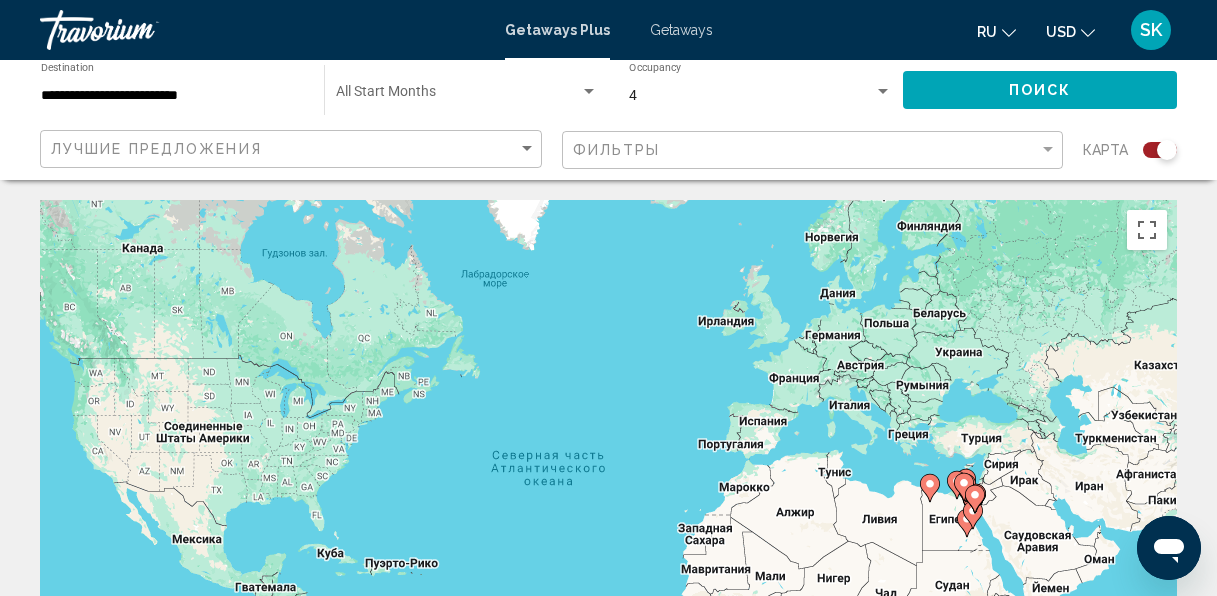 click 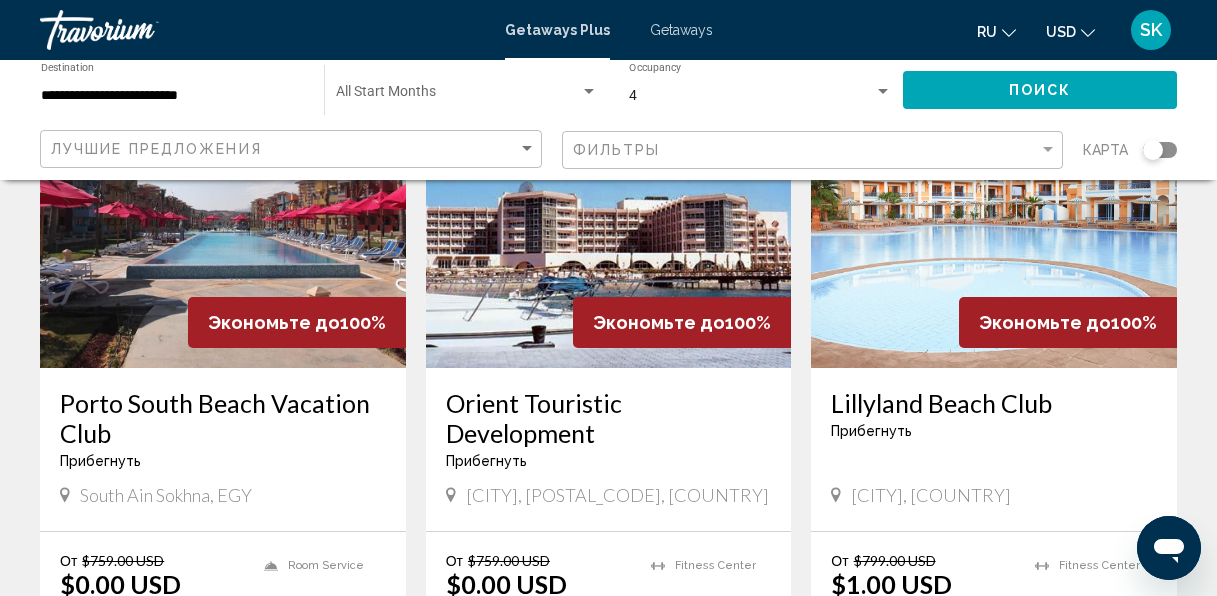scroll, scrollTop: 245, scrollLeft: 0, axis: vertical 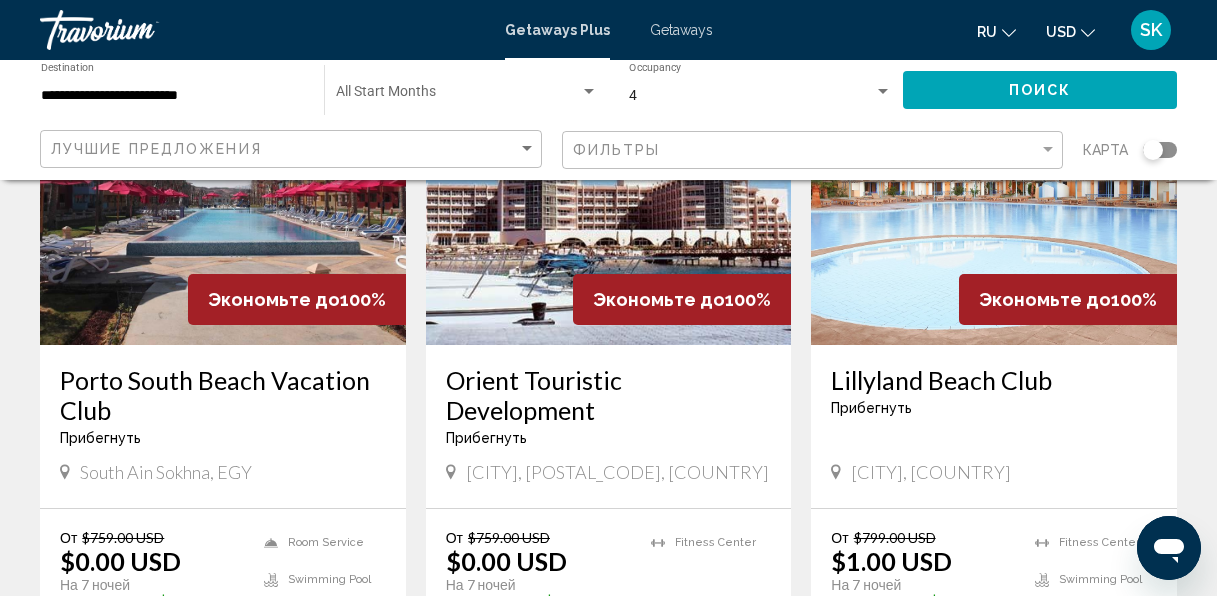 click on "Lillyland Beach Club" at bounding box center (994, 380) 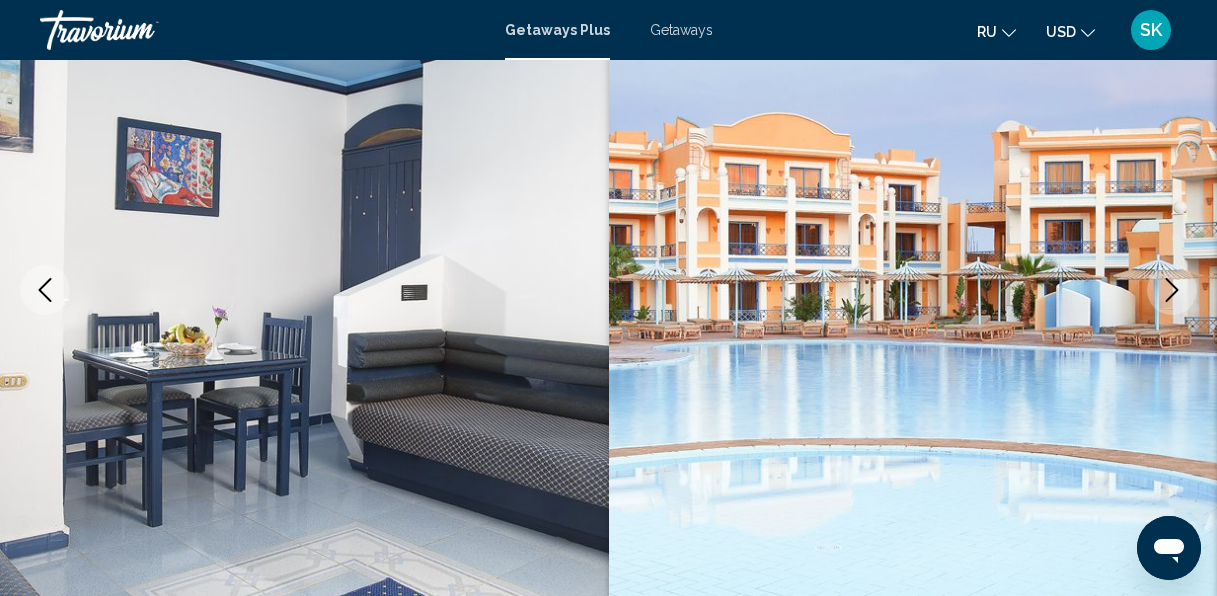 scroll, scrollTop: 237, scrollLeft: 0, axis: vertical 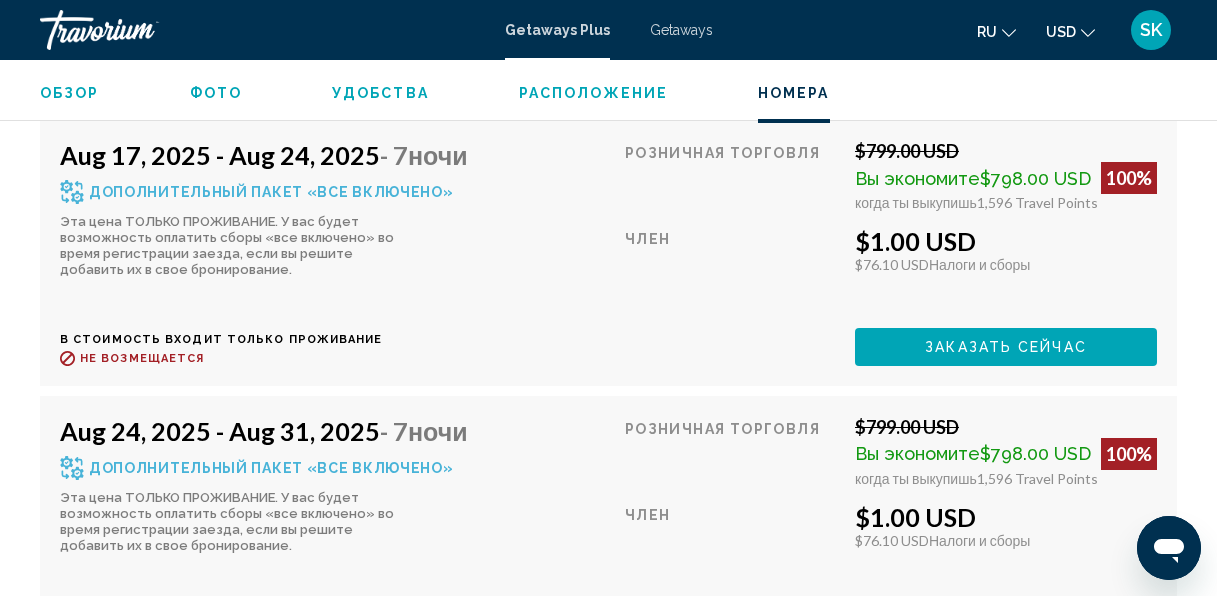 click on "[MONTH] [DAY], [YEAR] - [MONTH] [DAY], [YEAR] ночи Дополнительный пакет «все включено» Эта цена ТОЛЬКО ПРОЖИВАНИЕ. У вас будет возможность оплатить сборы «все включено» во время регистрации заезда, если вы решите добавить их в свое бронирование. В стоимость входит только проживание Возврат до : Не возмещается Розничная торговля $799.00 USD Вы экономите $798.00 USD 100% когда ты выкупишь 1,596 Travel Points Член $1.00 USD $76.10 USD Налоги и сборы Вы зарабатываете 0 Travel Points Заказать сейчас Эта комната больше не доступна. - 7 :" at bounding box center [608, 946] 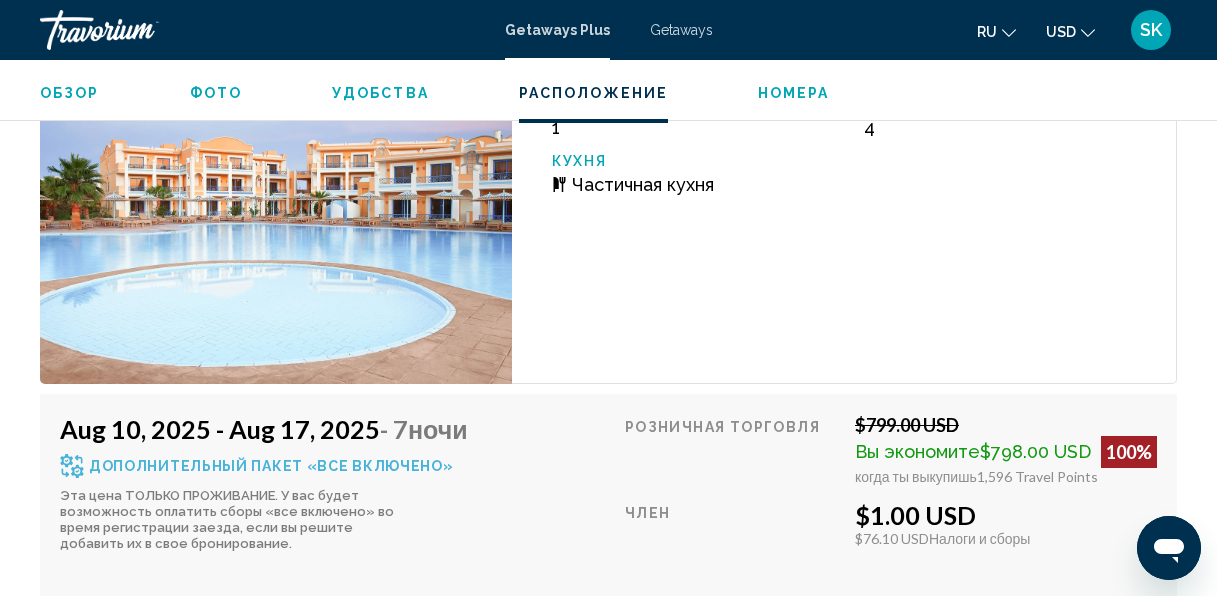 scroll, scrollTop: 4283, scrollLeft: 0, axis: vertical 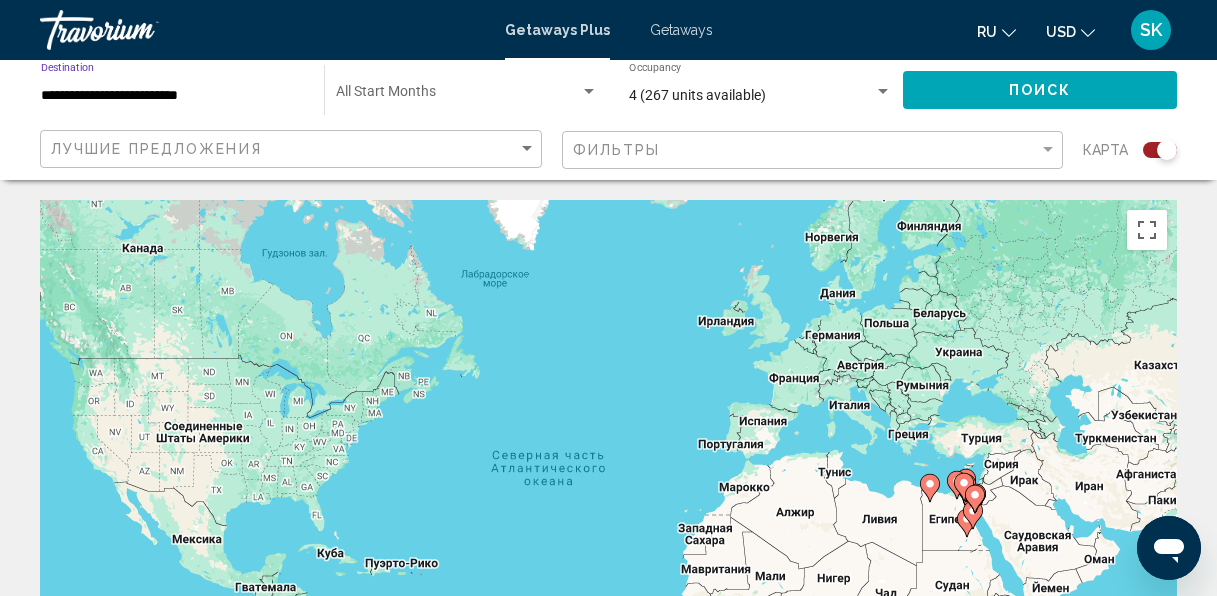 click on "**********" at bounding box center [172, 96] 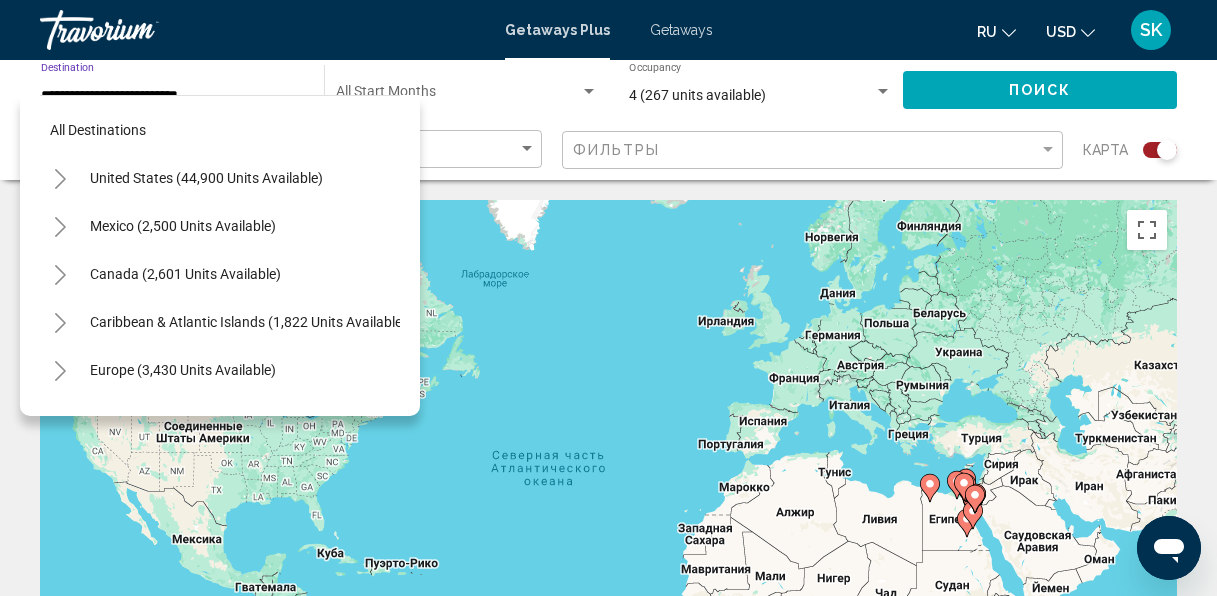 scroll, scrollTop: 483, scrollLeft: 0, axis: vertical 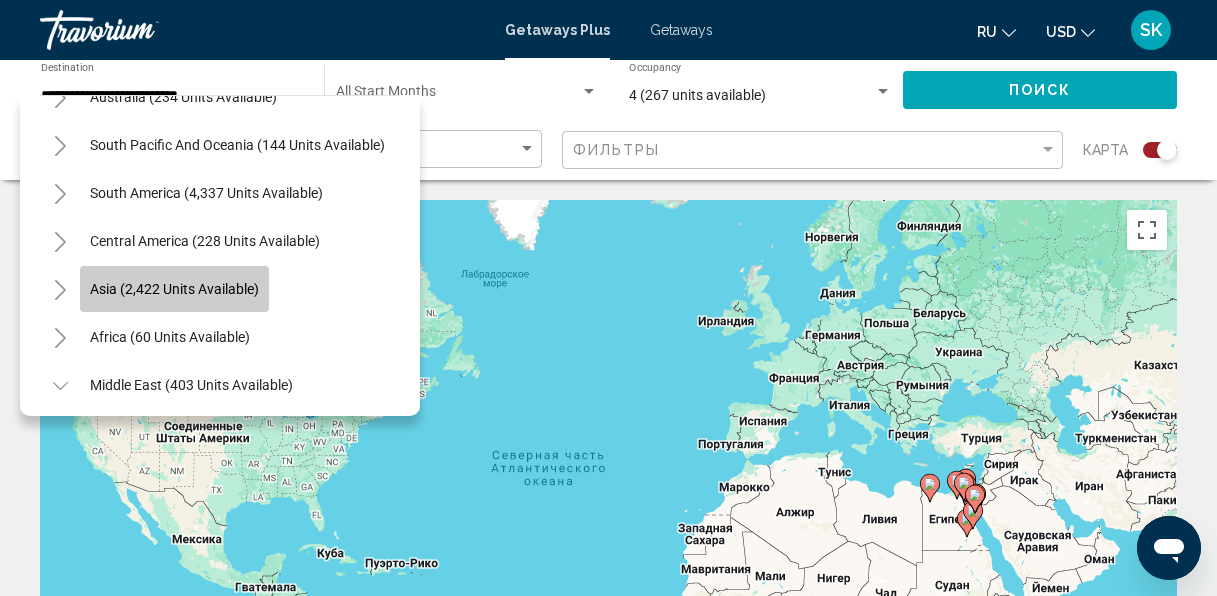 click on "Asia (2,422 units available)" 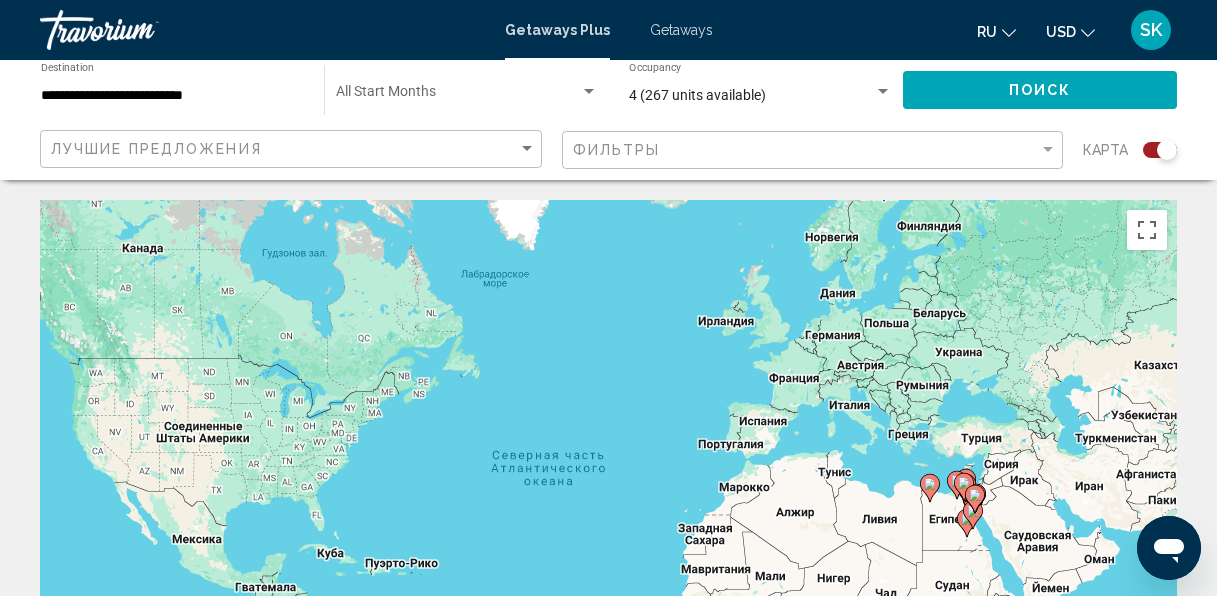 click on "**********" 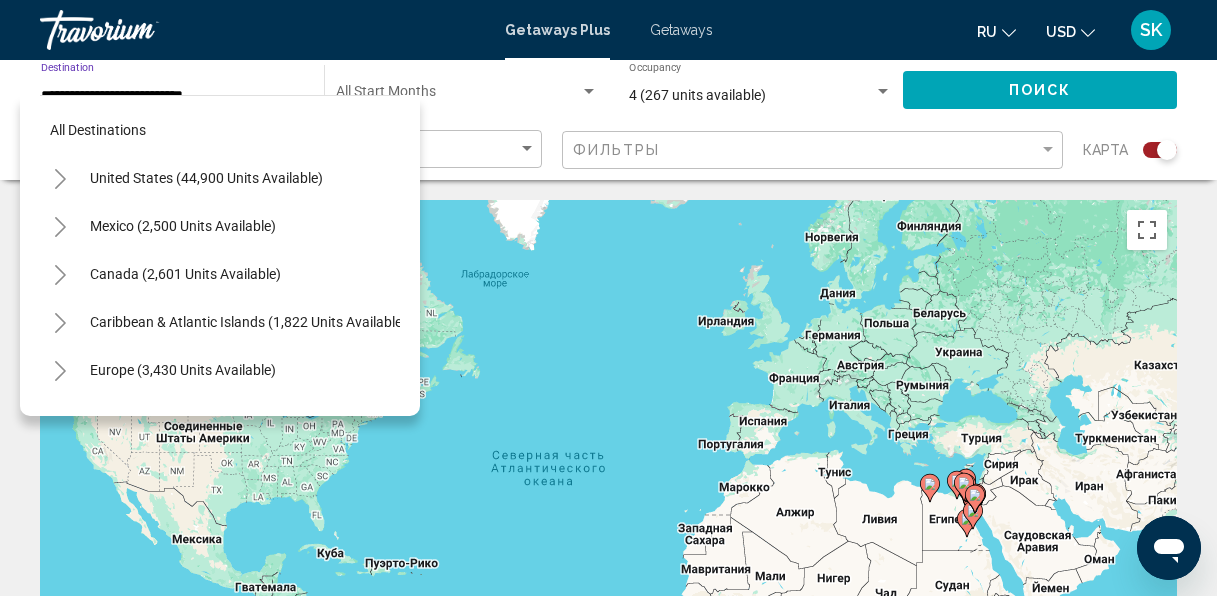 scroll, scrollTop: 367, scrollLeft: 0, axis: vertical 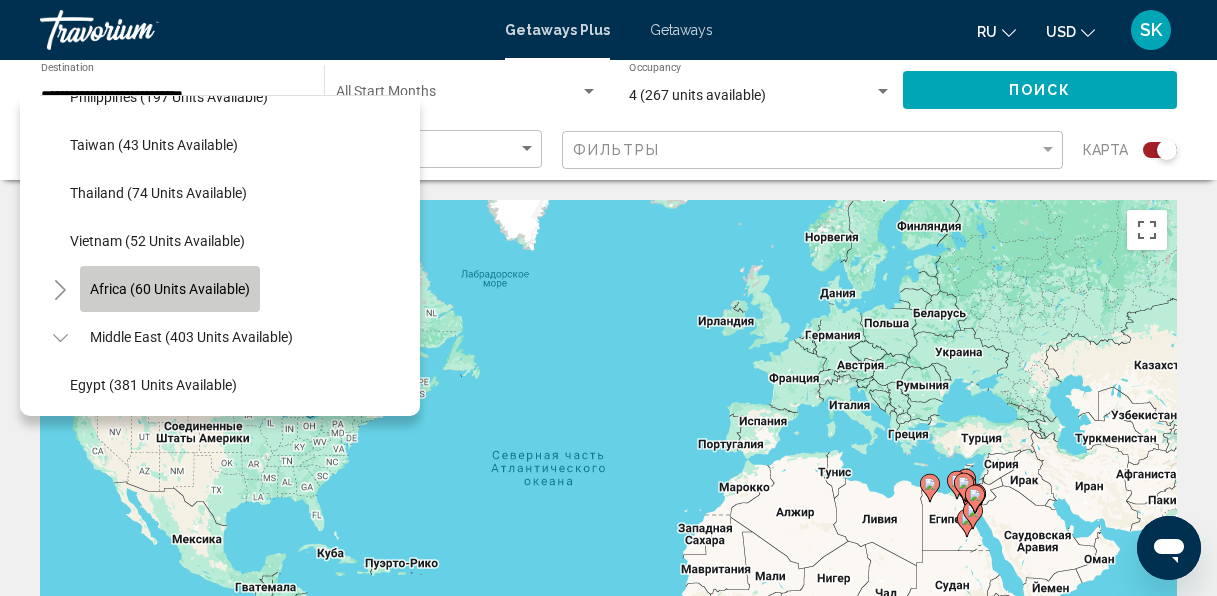 click on "Africa (60 units available)" 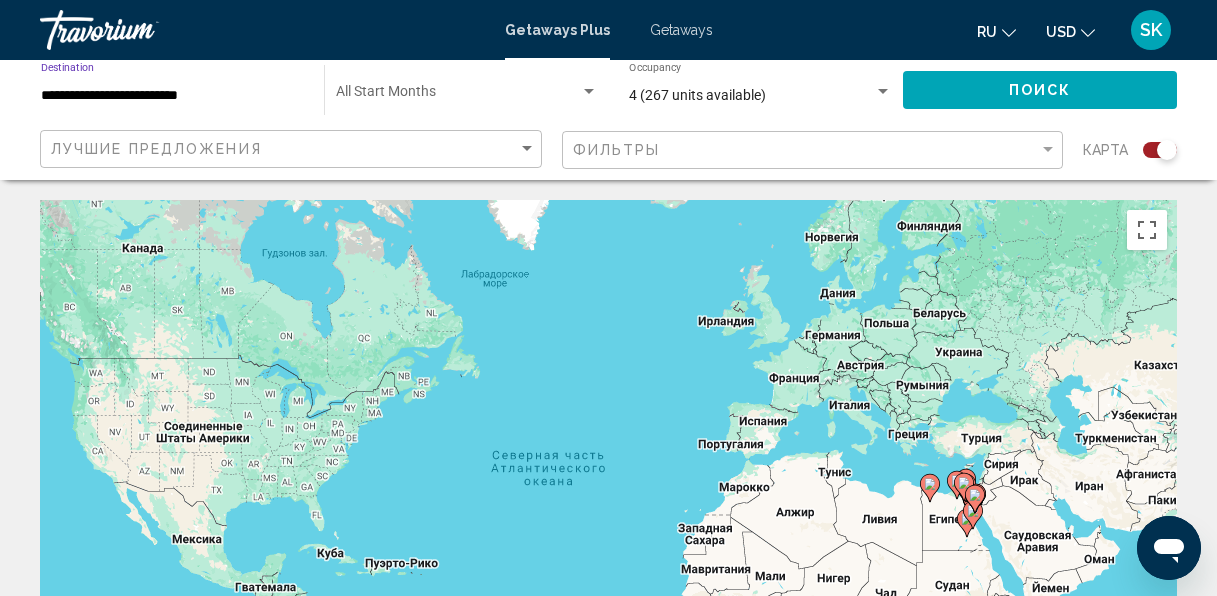 click on "**********" at bounding box center (172, 96) 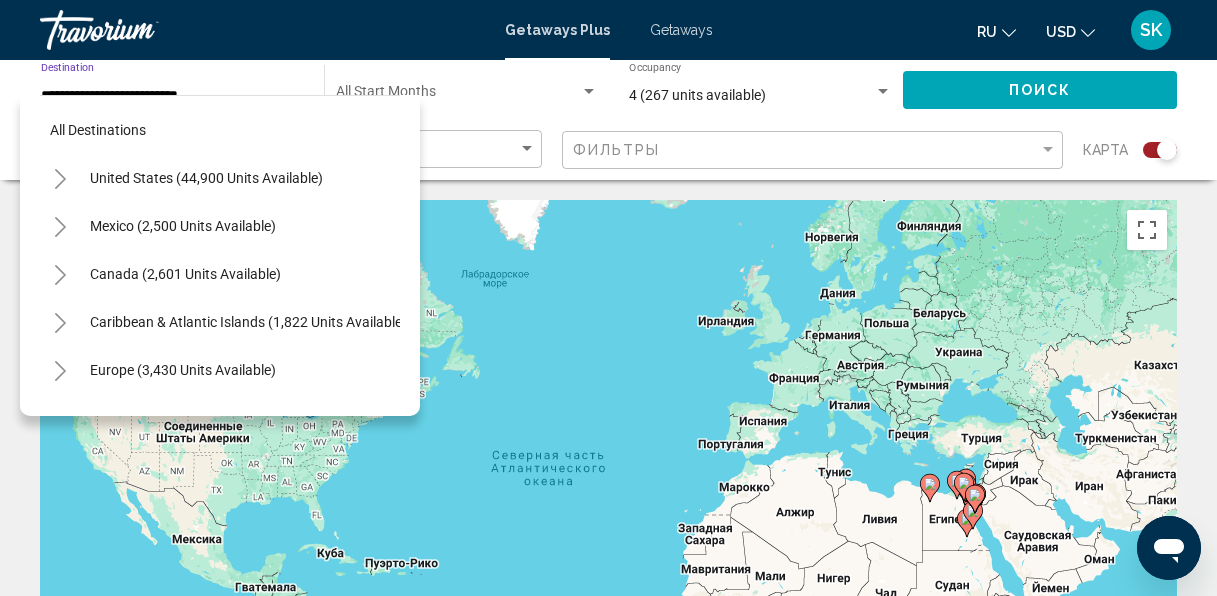 scroll, scrollTop: 895, scrollLeft: 0, axis: vertical 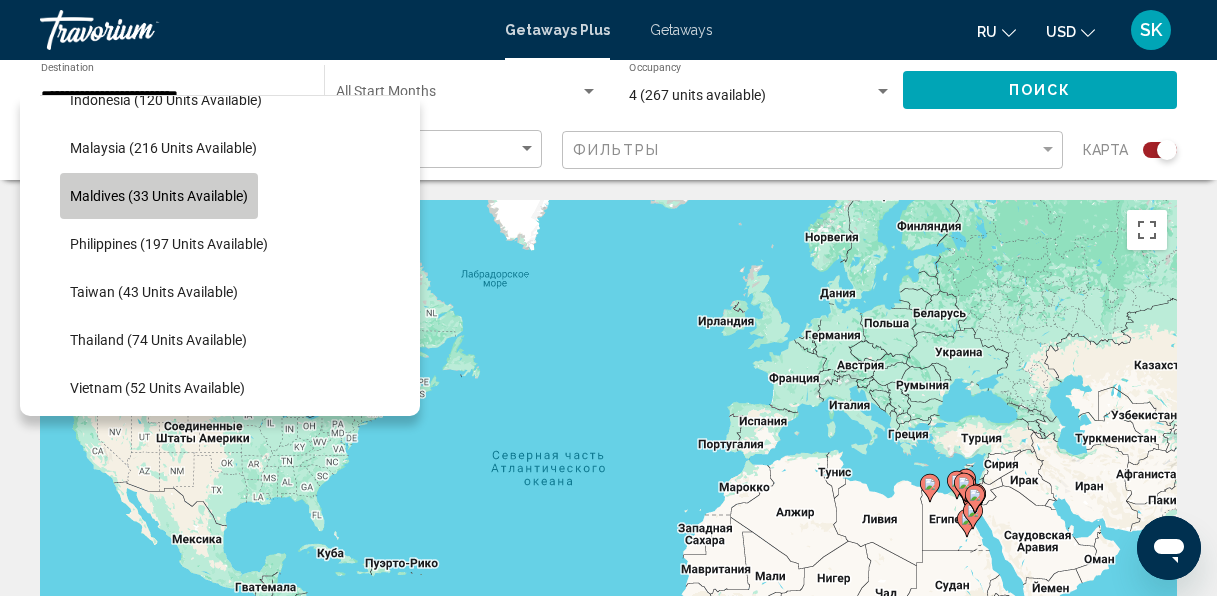 click on "Maldives (33 units available)" 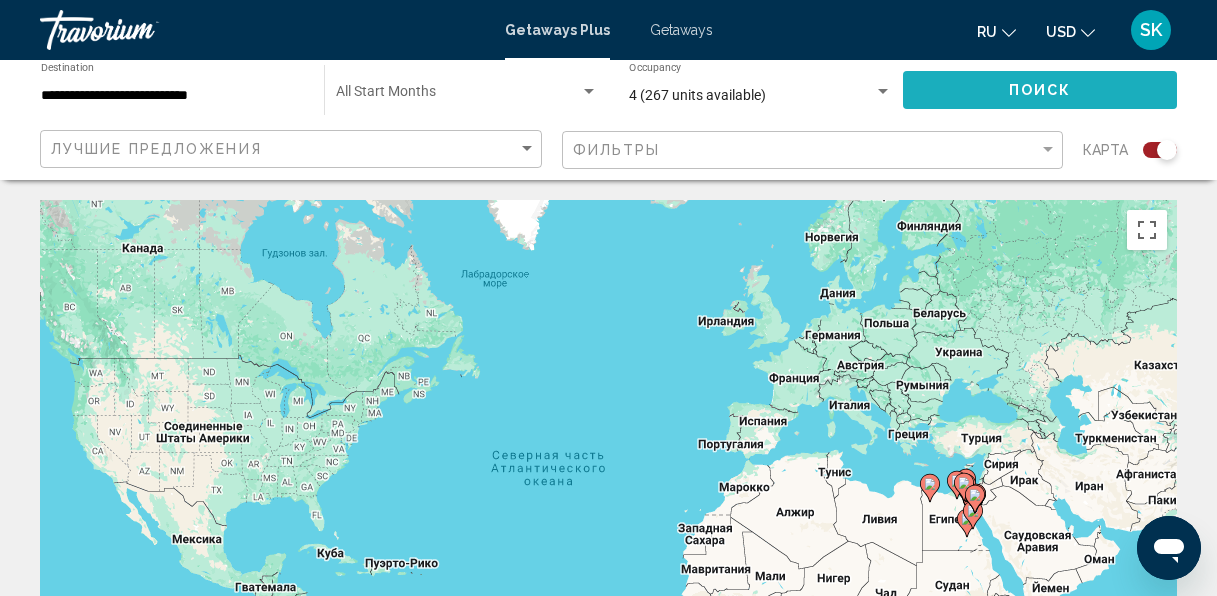 click on "Поиск" 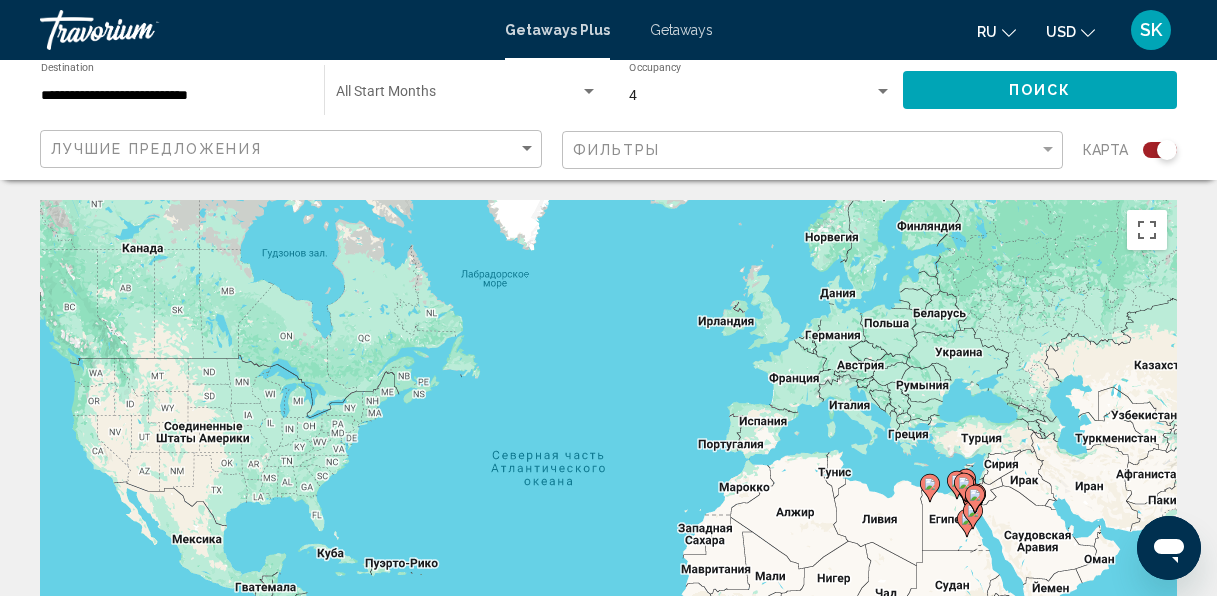 click 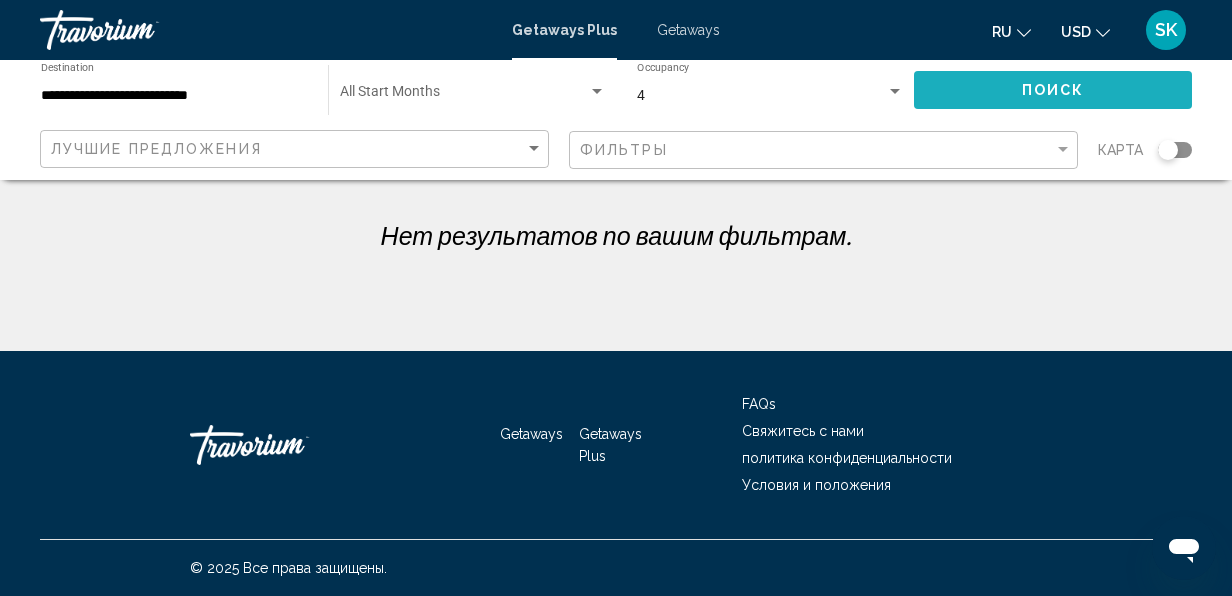 click on "Поиск" 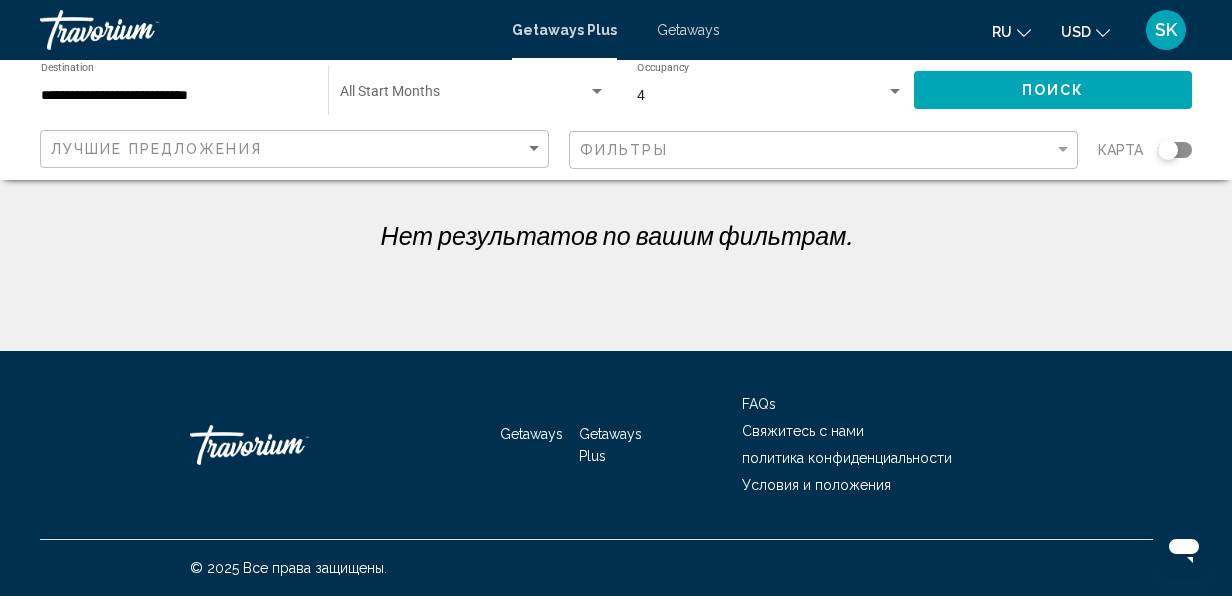 click at bounding box center (895, 91) 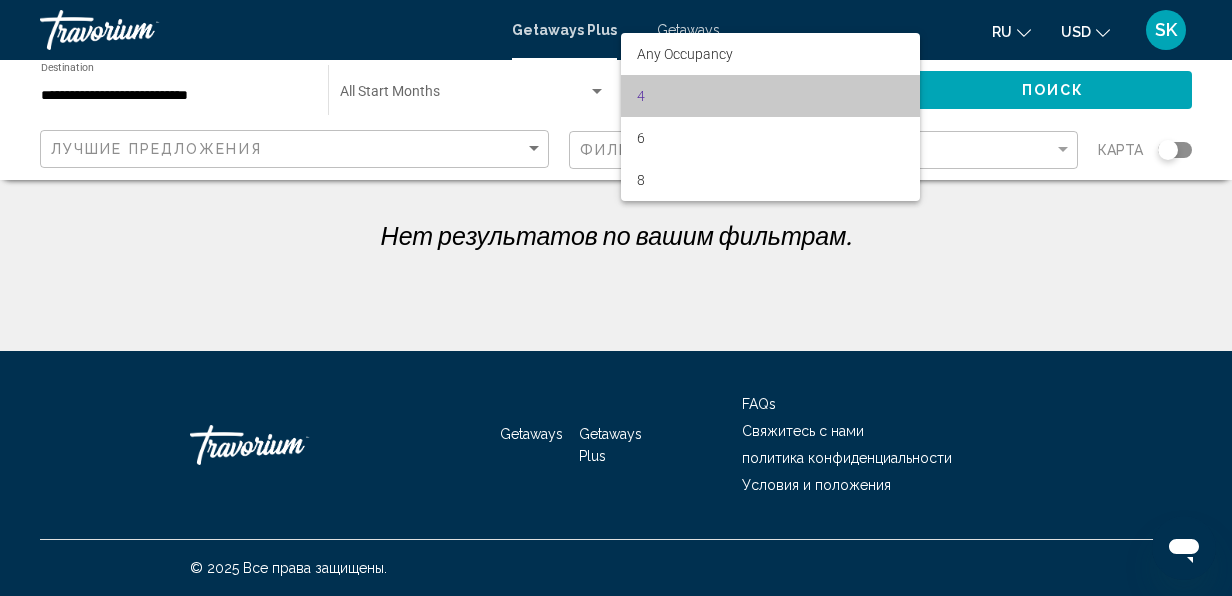 click on "4" at bounding box center [770, 96] 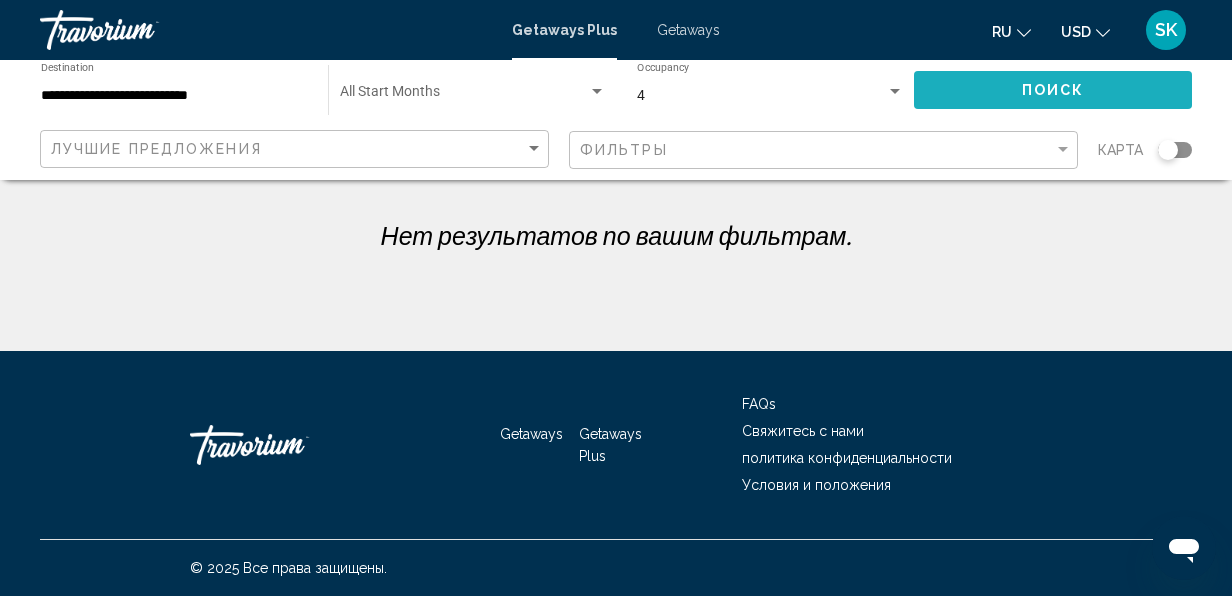 click on "Поиск" 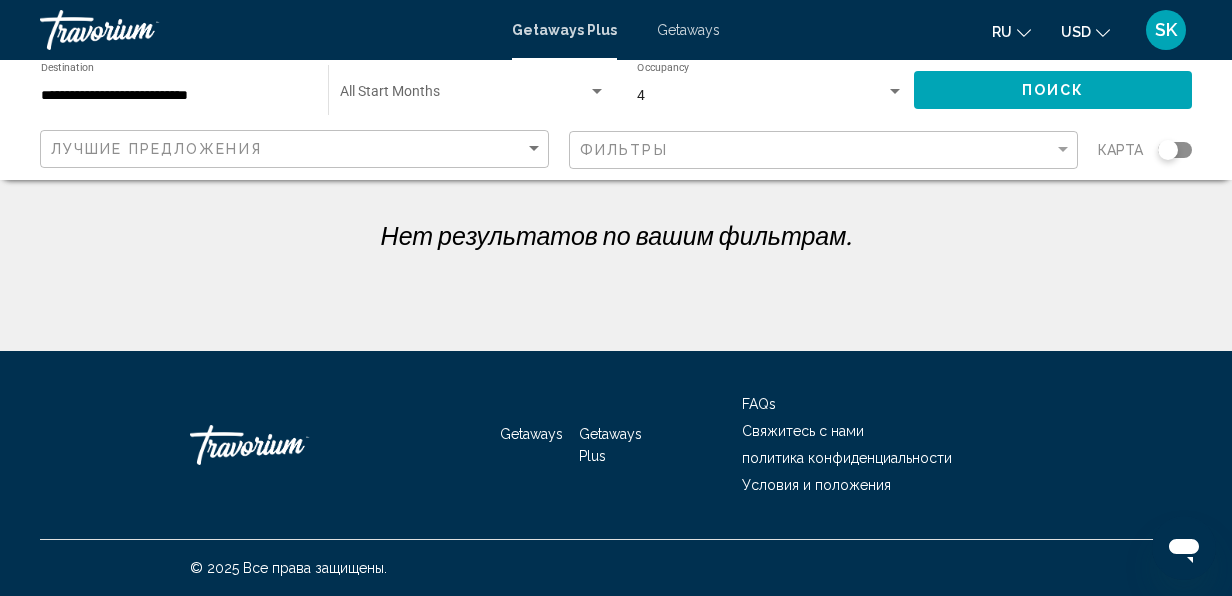 click on "**********" 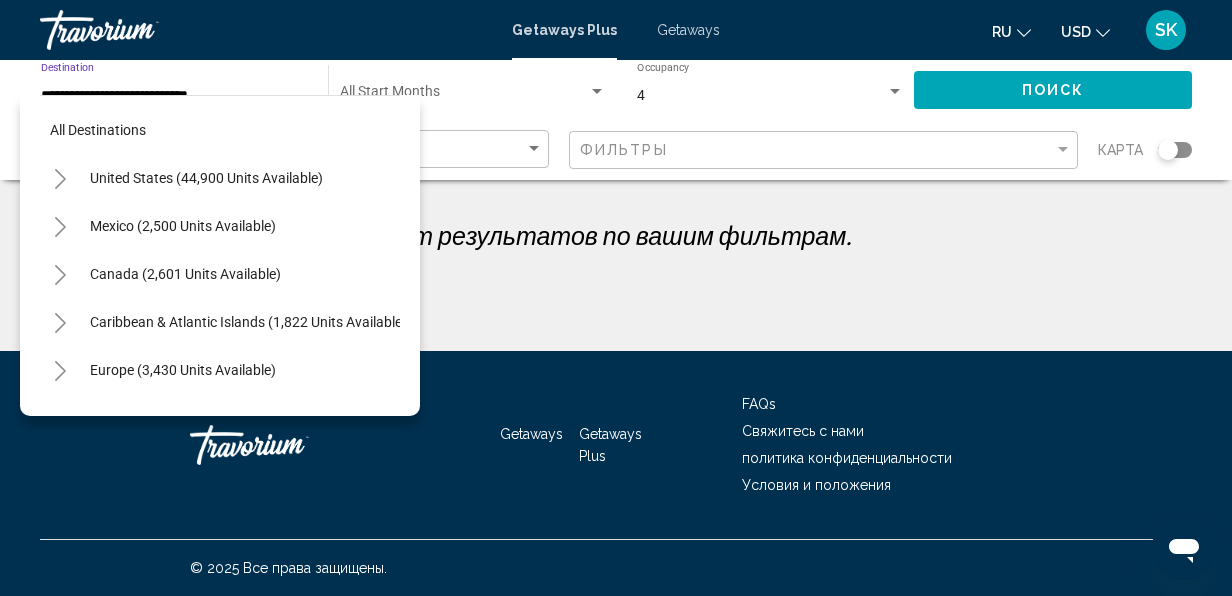 scroll, scrollTop: 655, scrollLeft: 0, axis: vertical 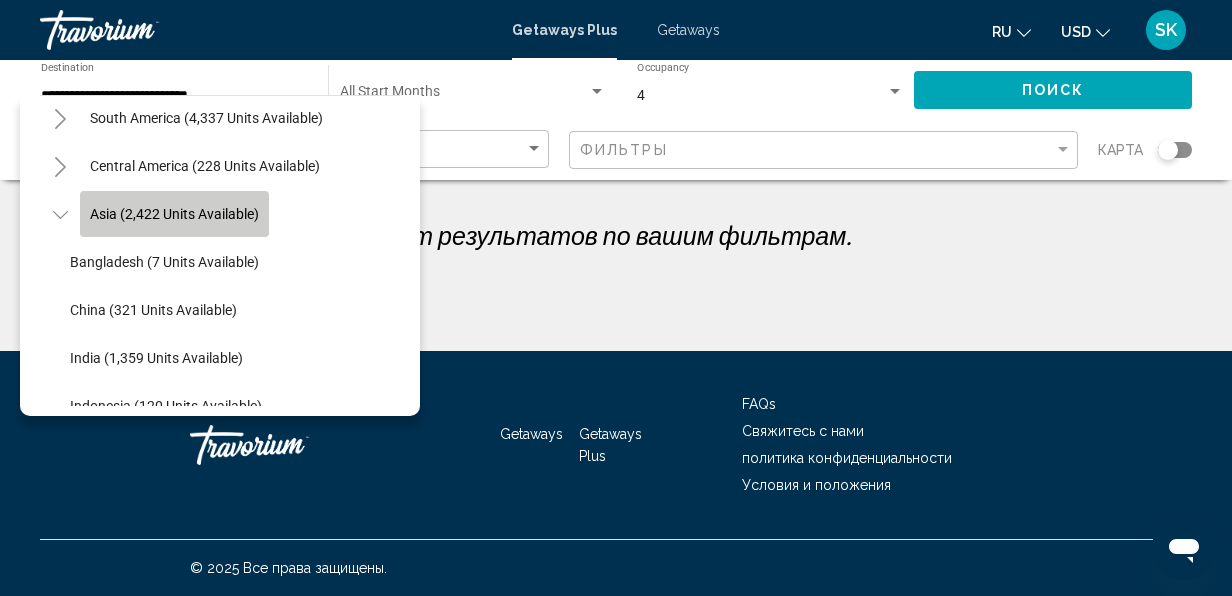 click on "Asia (2,422 units available)" 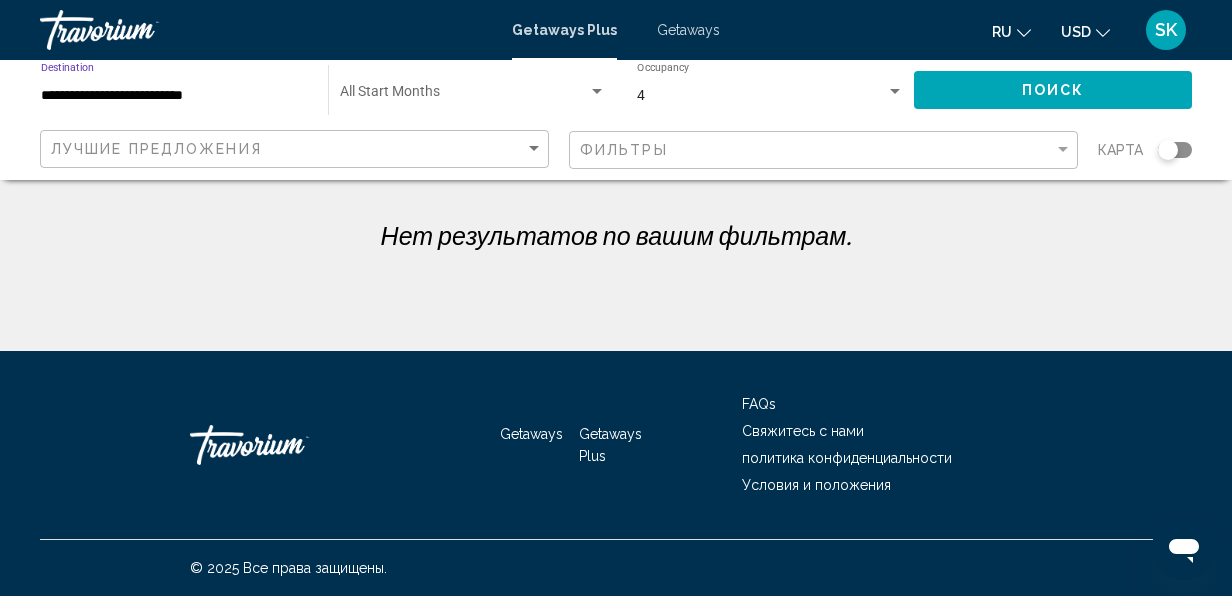 click on "**********" at bounding box center (174, 96) 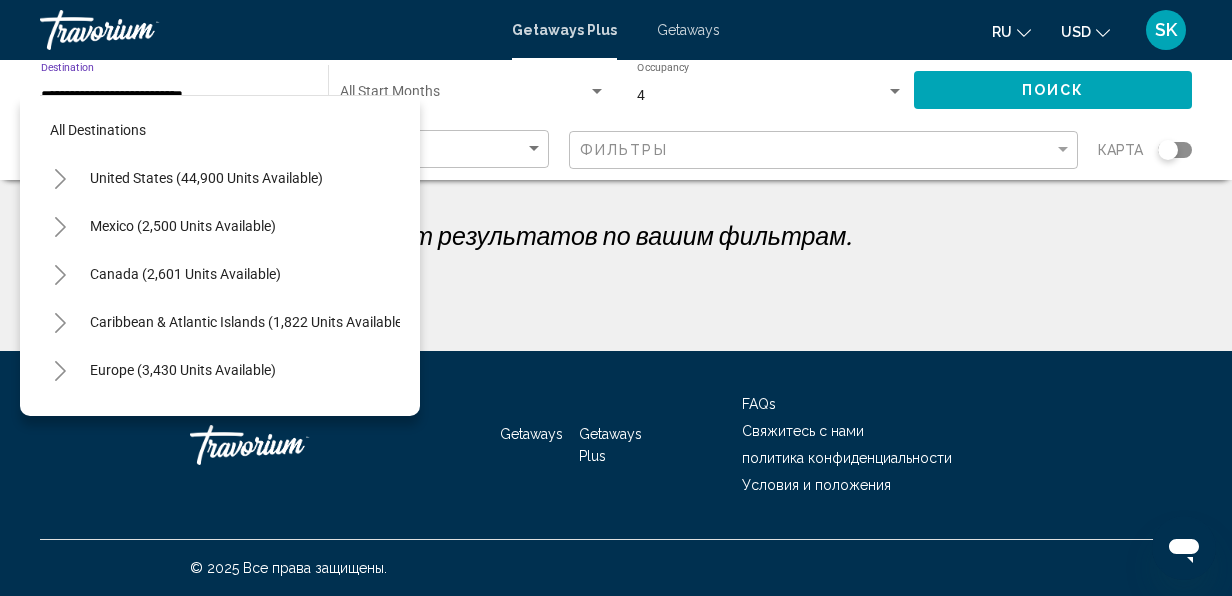 scroll, scrollTop: 367, scrollLeft: 0, axis: vertical 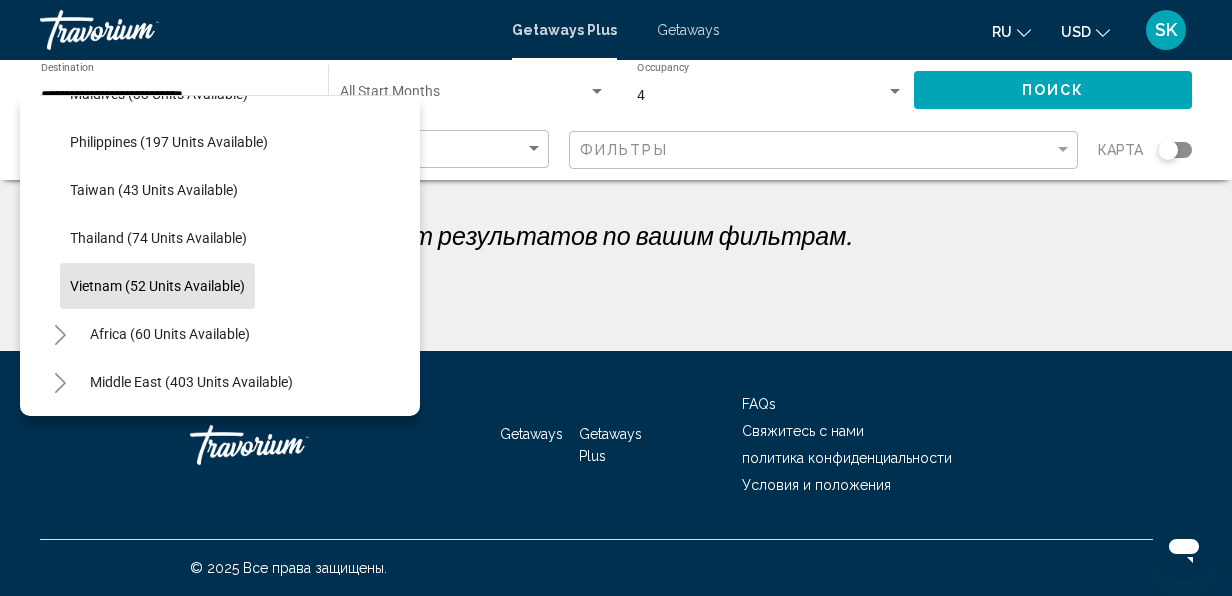 click on "Vietnam (52 units available)" 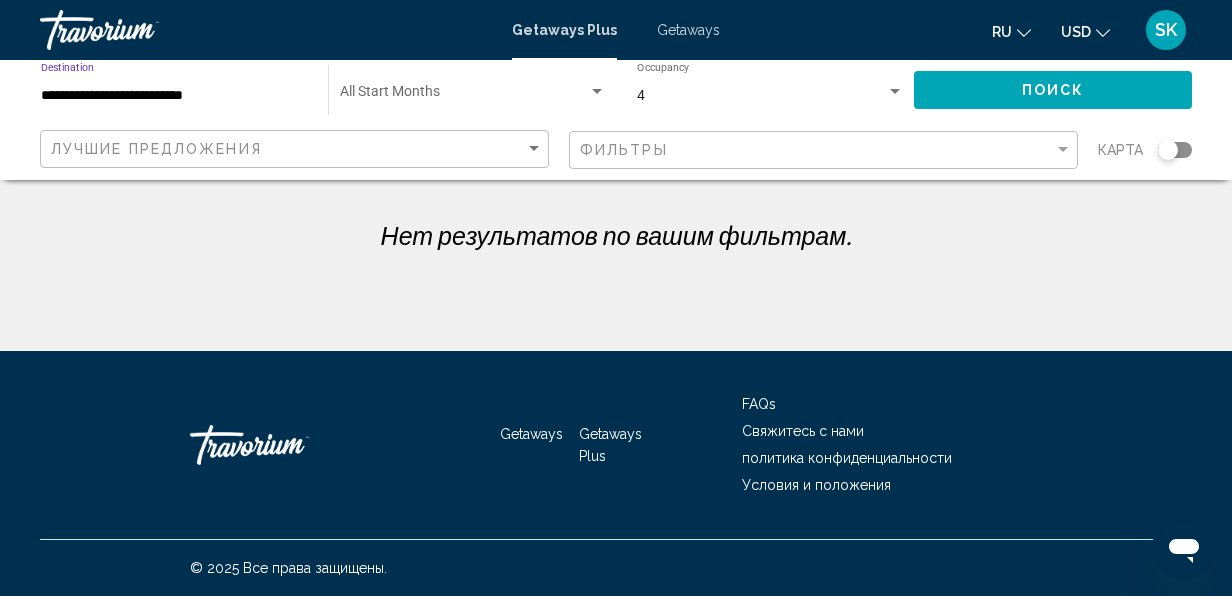 type on "**********" 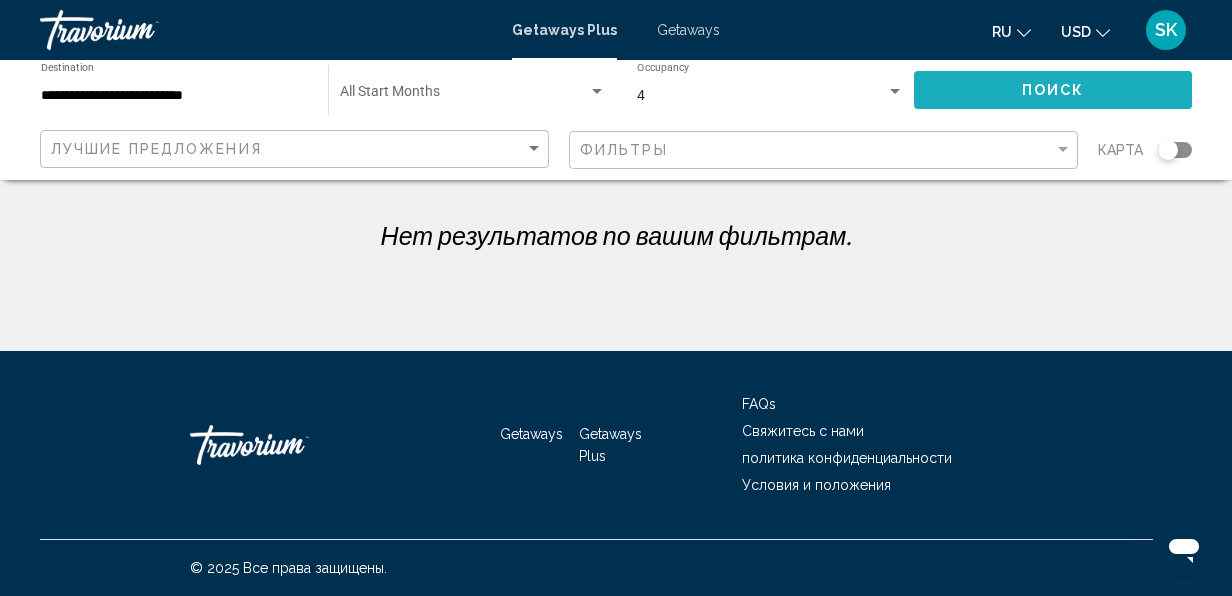 click on "Поиск" 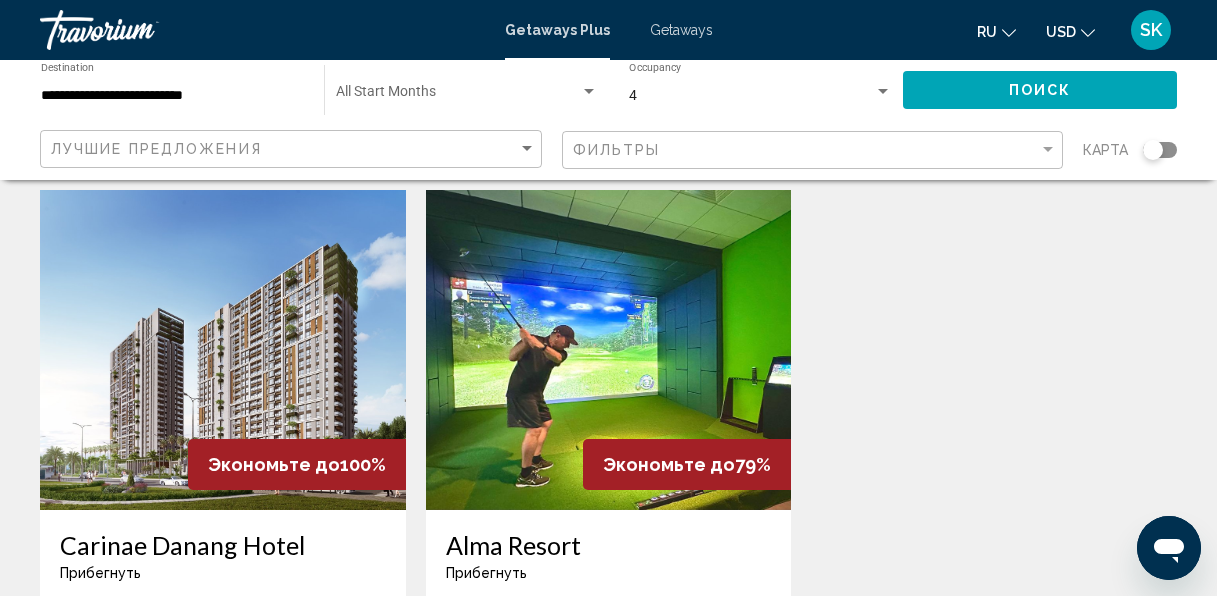 scroll, scrollTop: 0, scrollLeft: 0, axis: both 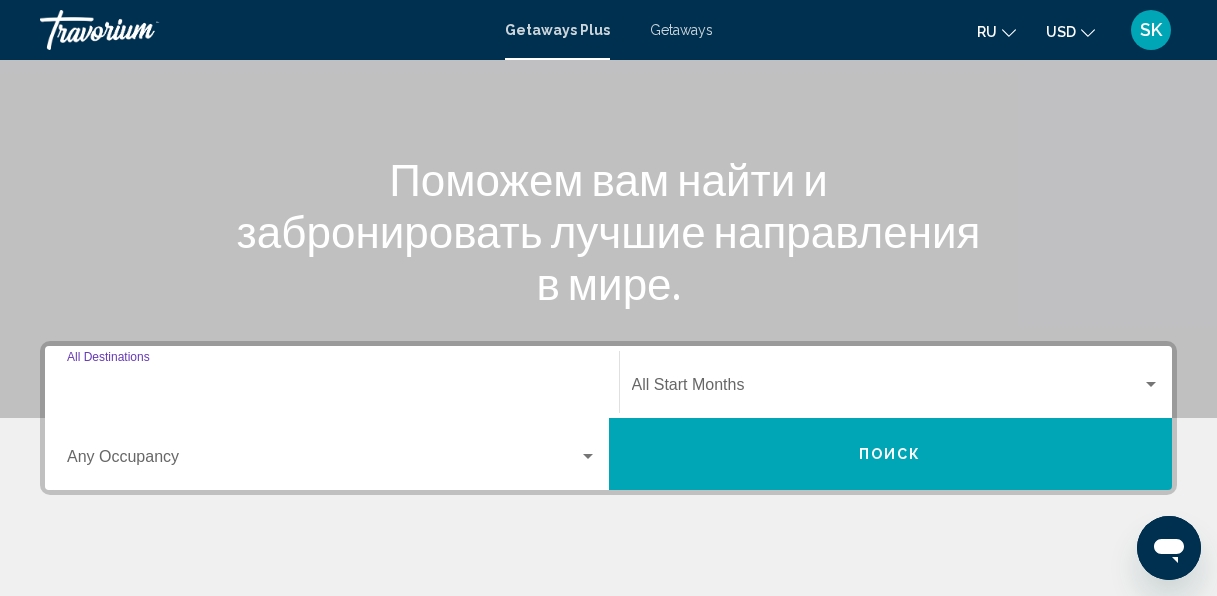 click on "Destination All Destinations" at bounding box center [332, 389] 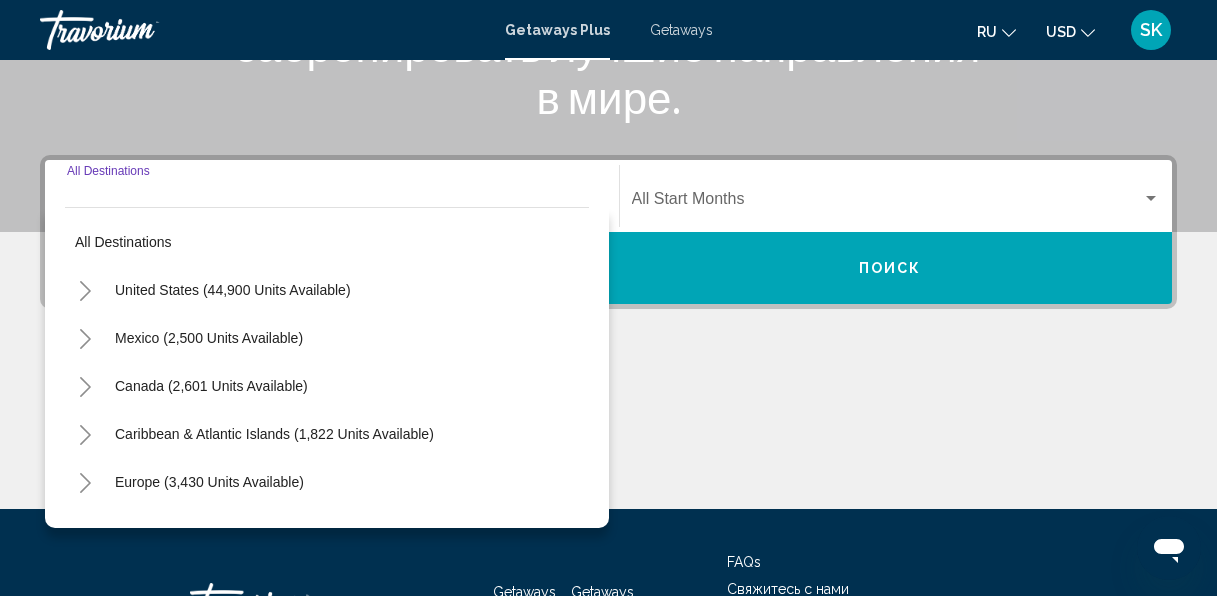 scroll, scrollTop: 458, scrollLeft: 0, axis: vertical 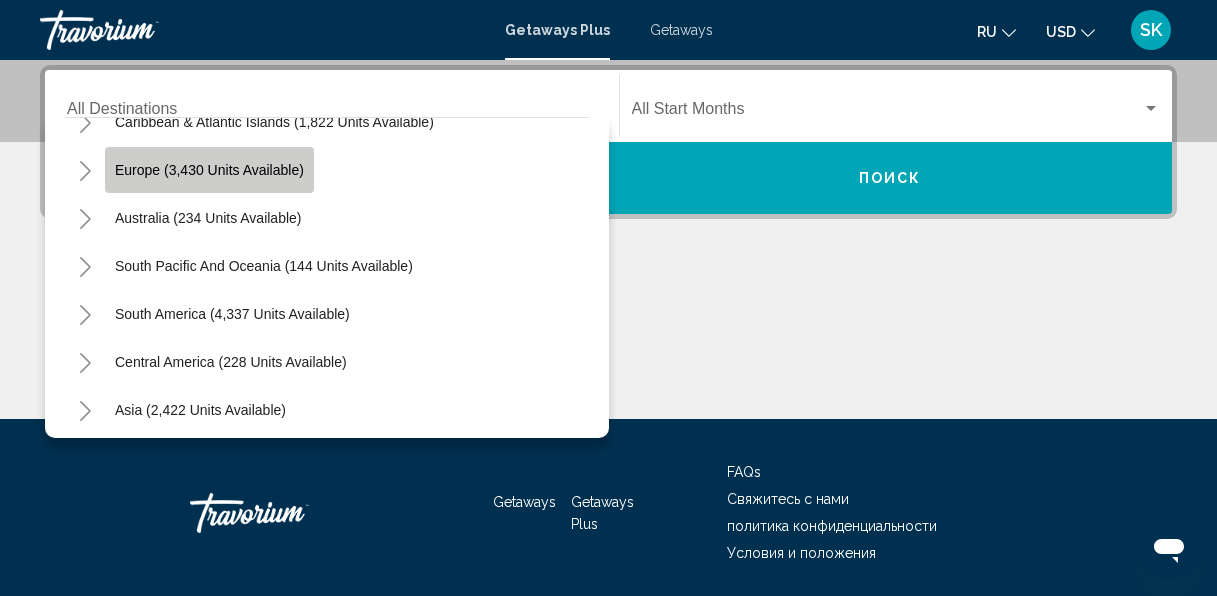 click on "Europe (3,430 units available)" 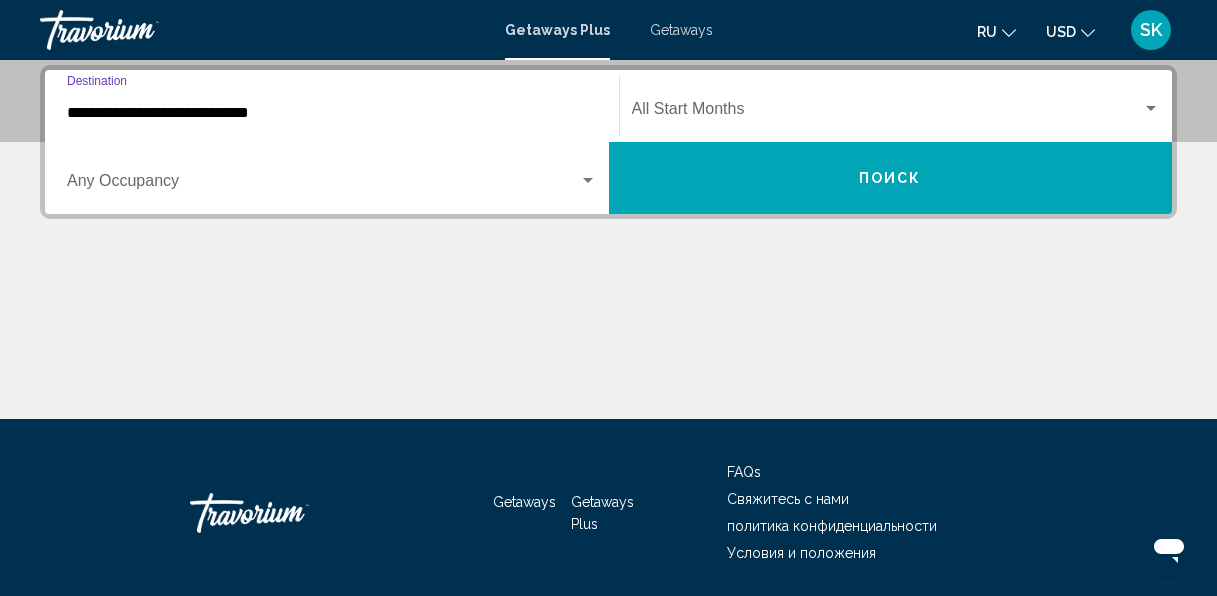 click on "**********" at bounding box center (332, 113) 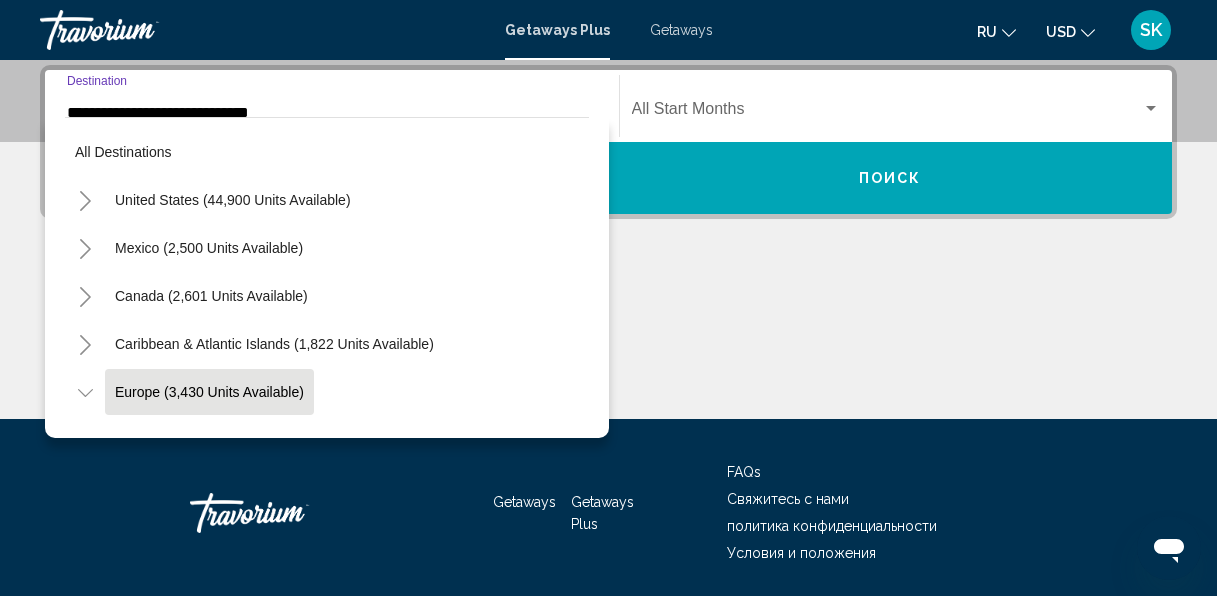 scroll, scrollTop: 433, scrollLeft: 0, axis: vertical 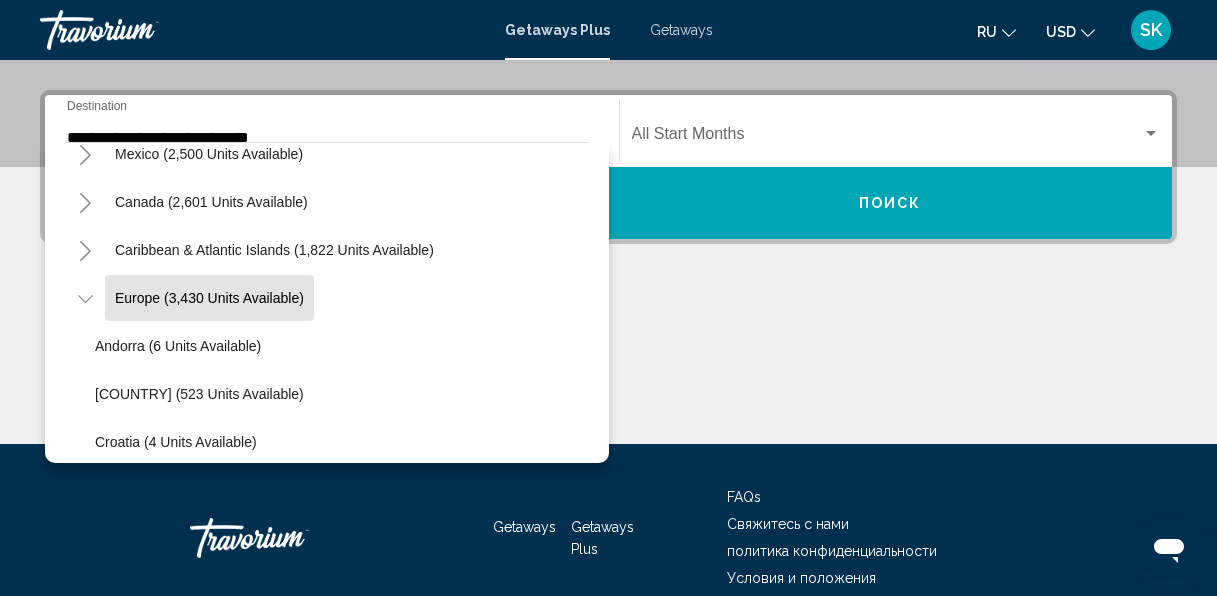 drag, startPoint x: 589, startPoint y: 226, endPoint x: 587, endPoint y: 264, distance: 38.052597 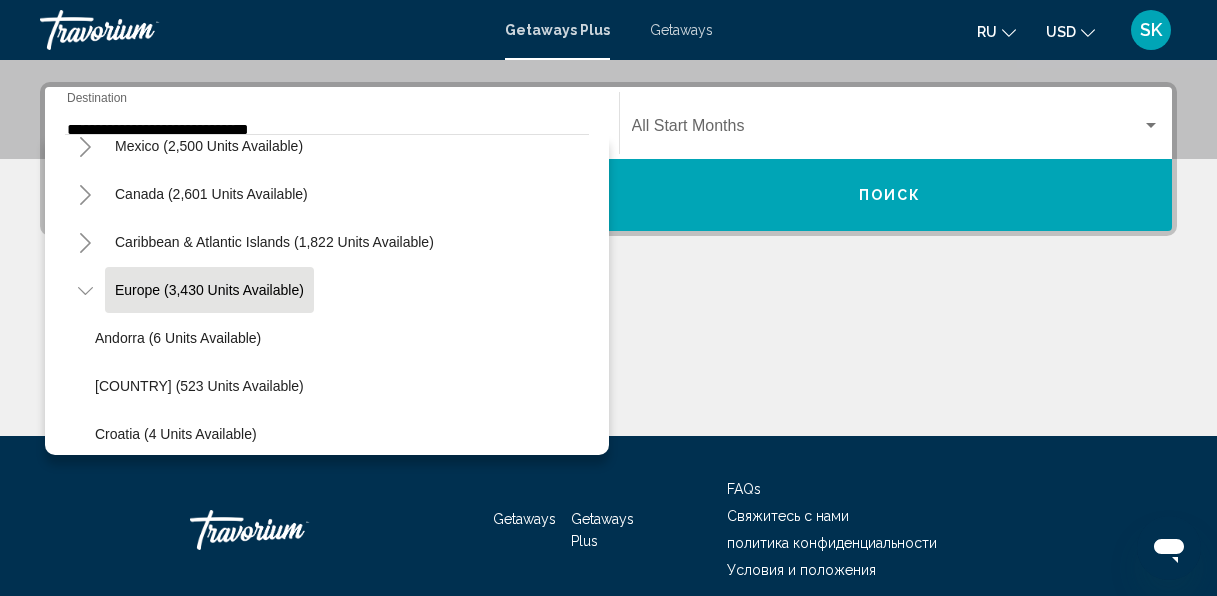 scroll, scrollTop: 458, scrollLeft: 0, axis: vertical 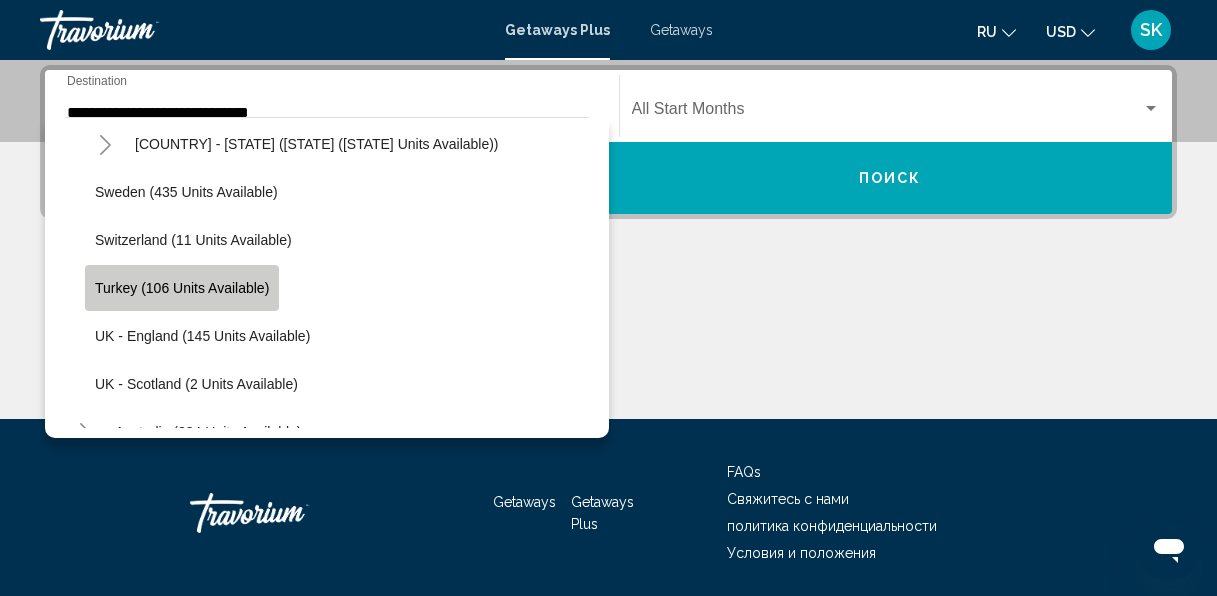 click on "Turkey (106 units available)" 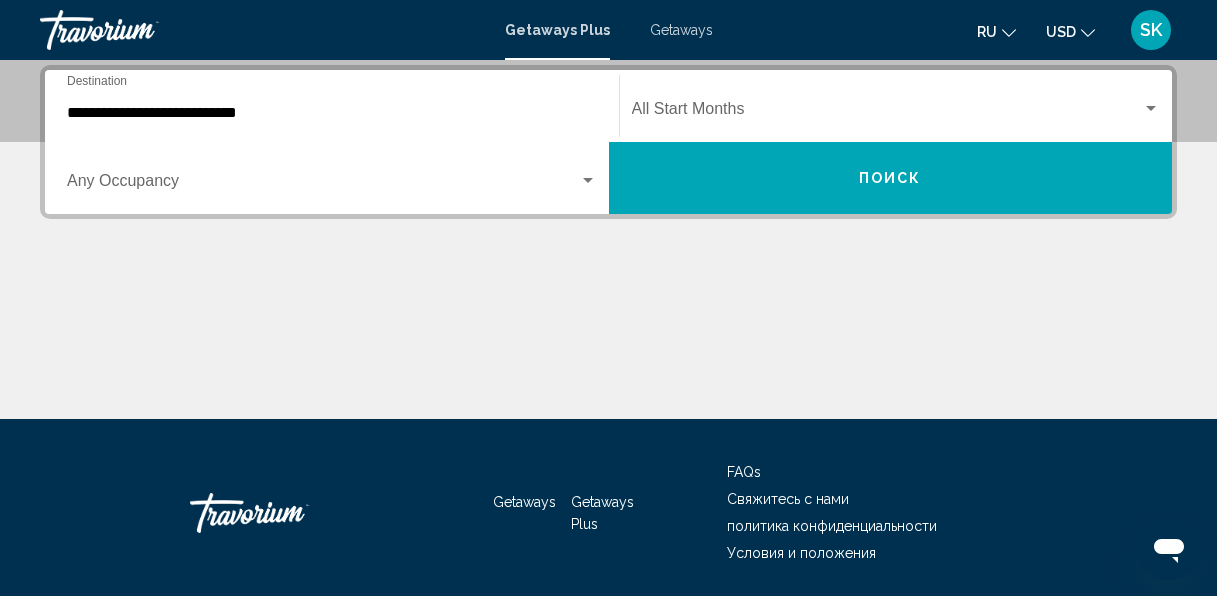 click on "Occupancy Any Occupancy" at bounding box center (332, 178) 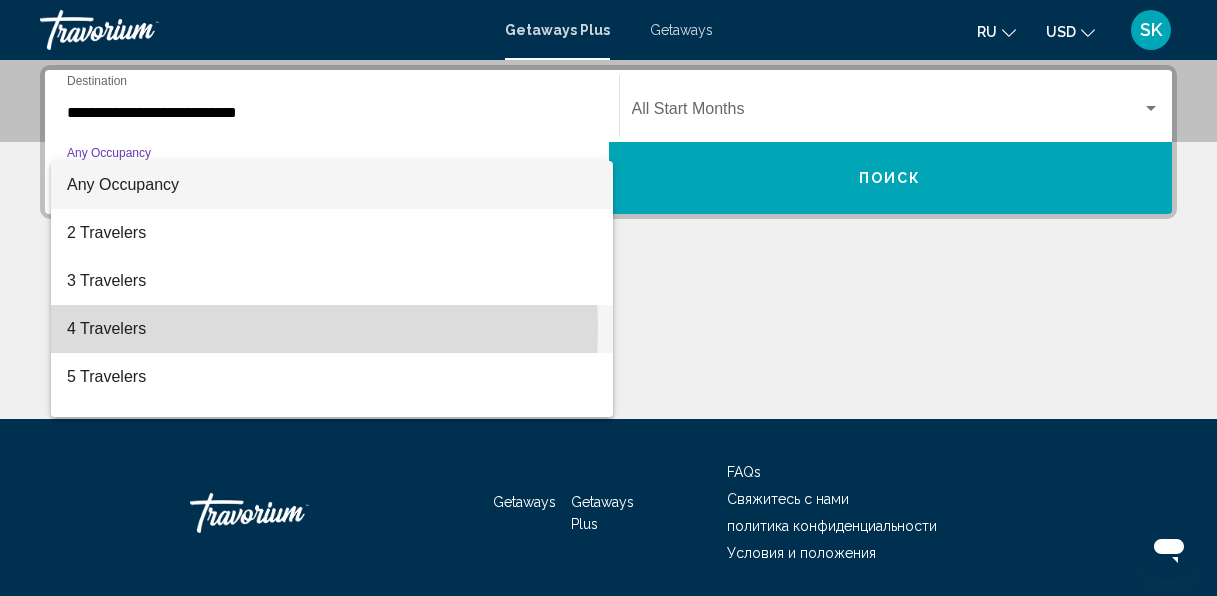 click on "4 Travelers" at bounding box center (332, 329) 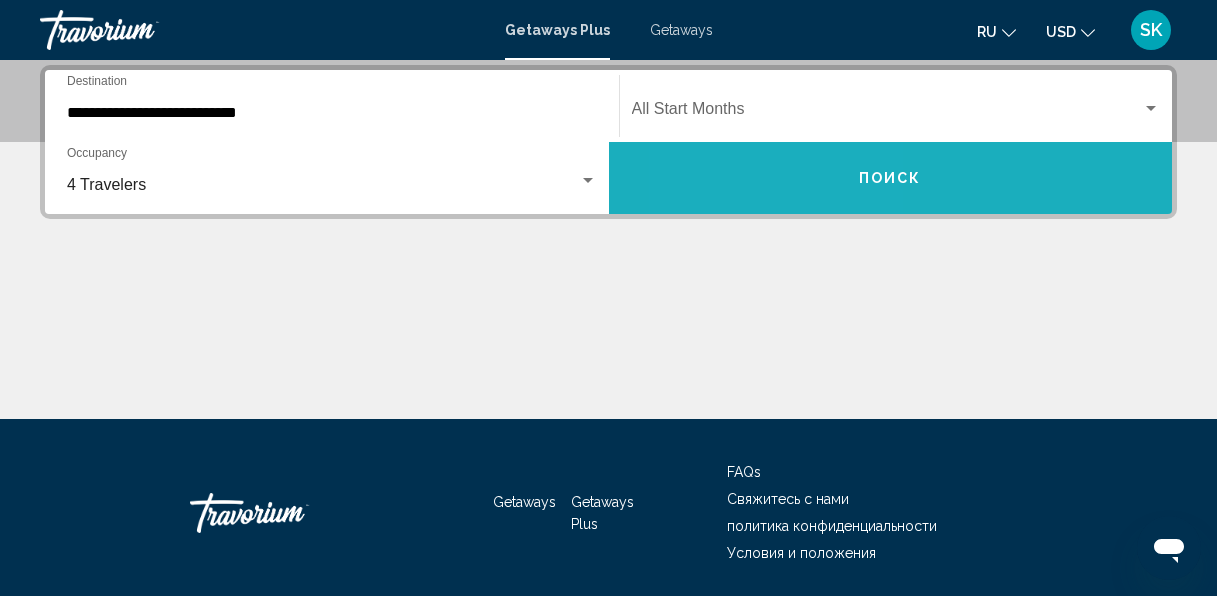 click on "Поиск" at bounding box center [891, 178] 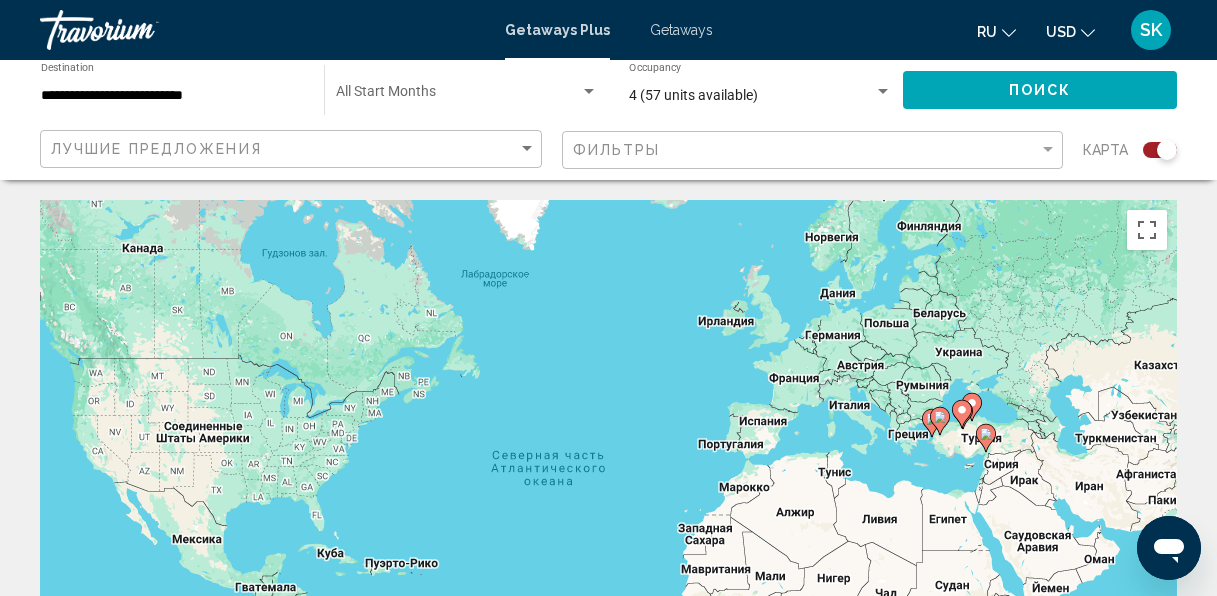 click 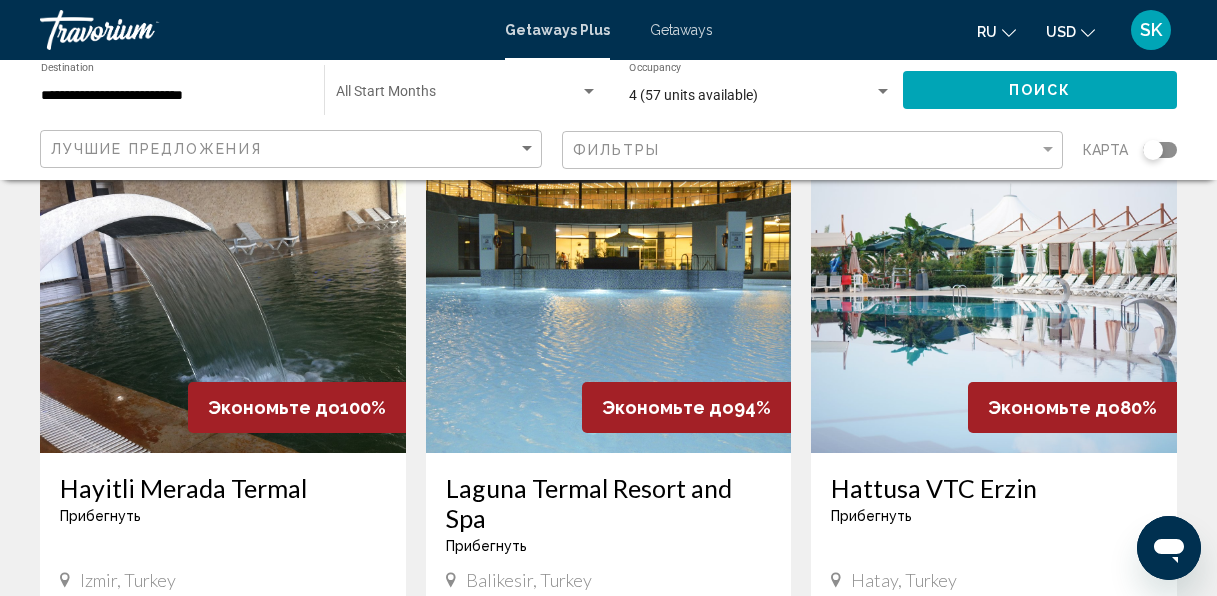 scroll, scrollTop: 838, scrollLeft: 0, axis: vertical 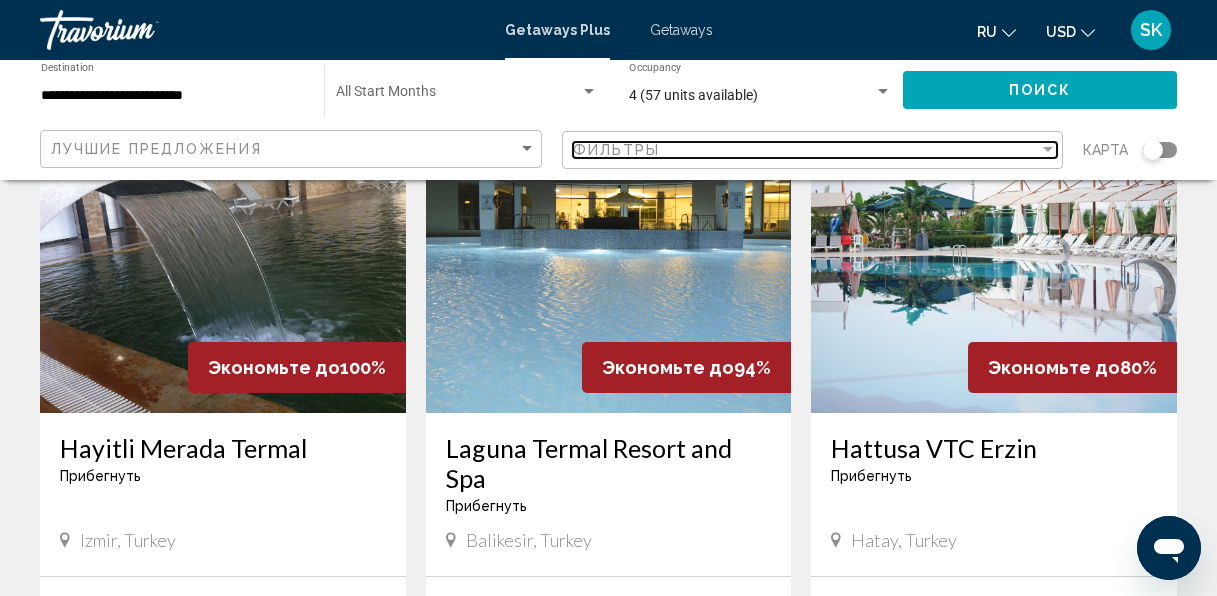 click at bounding box center (1048, 150) 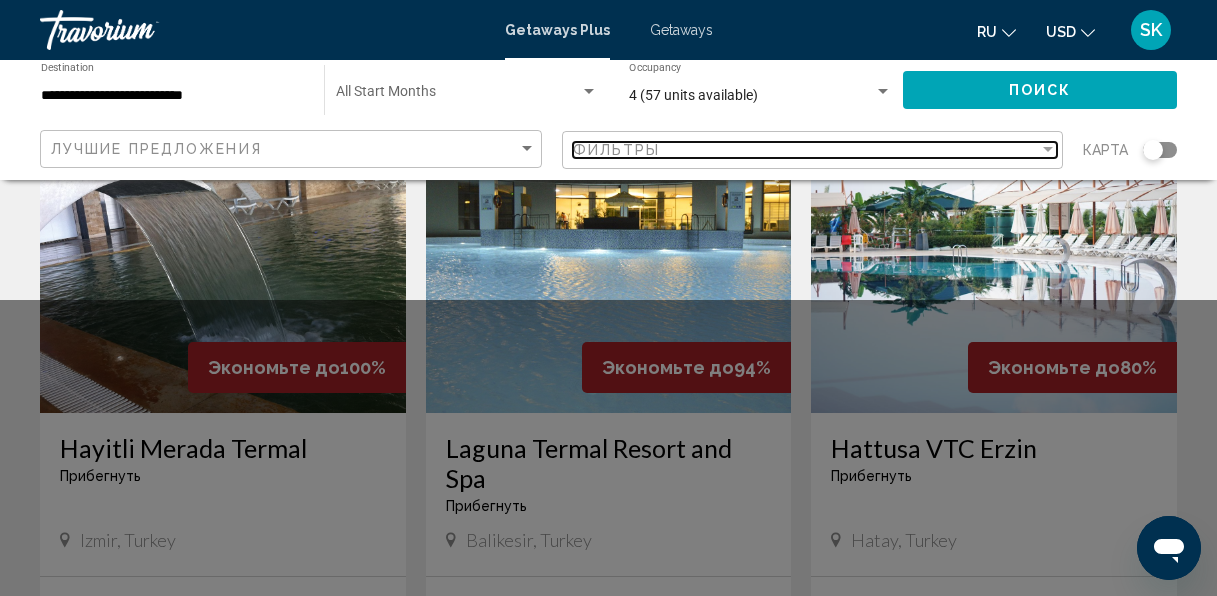 click at bounding box center [1048, 150] 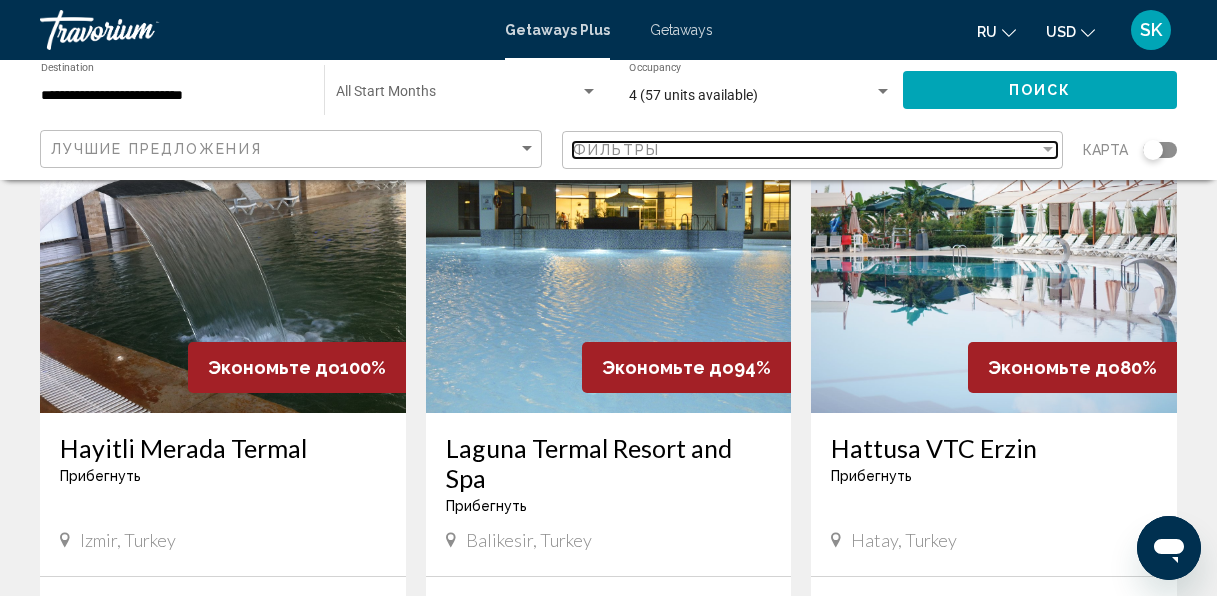 click at bounding box center (1048, 150) 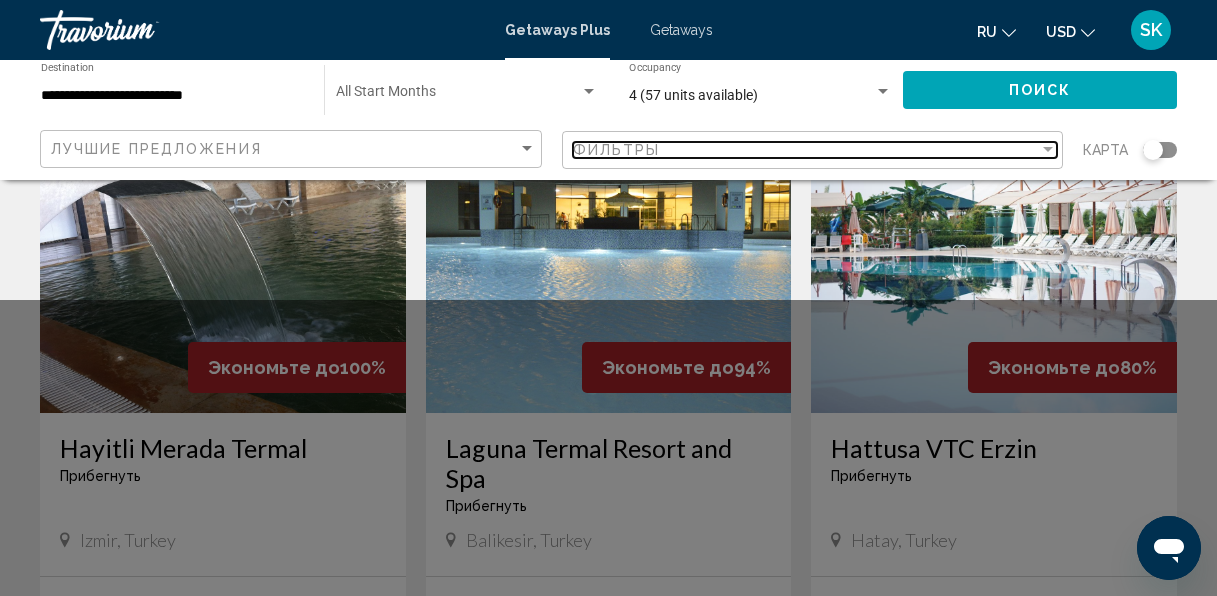 click at bounding box center (1048, 150) 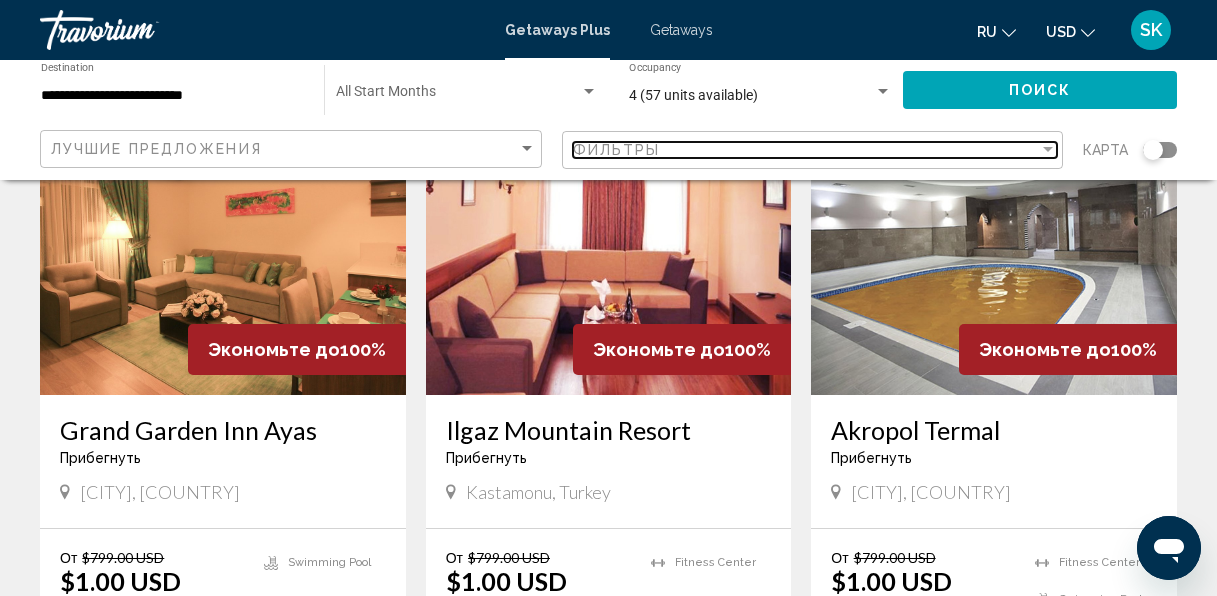 scroll, scrollTop: 0, scrollLeft: 0, axis: both 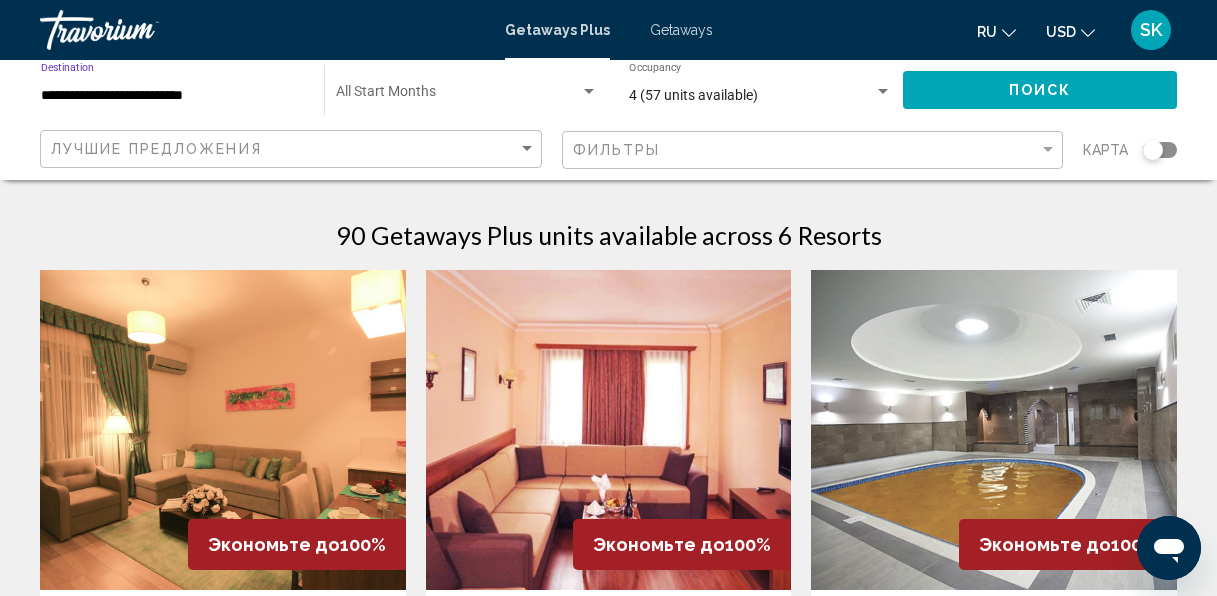click on "**********" at bounding box center (172, 96) 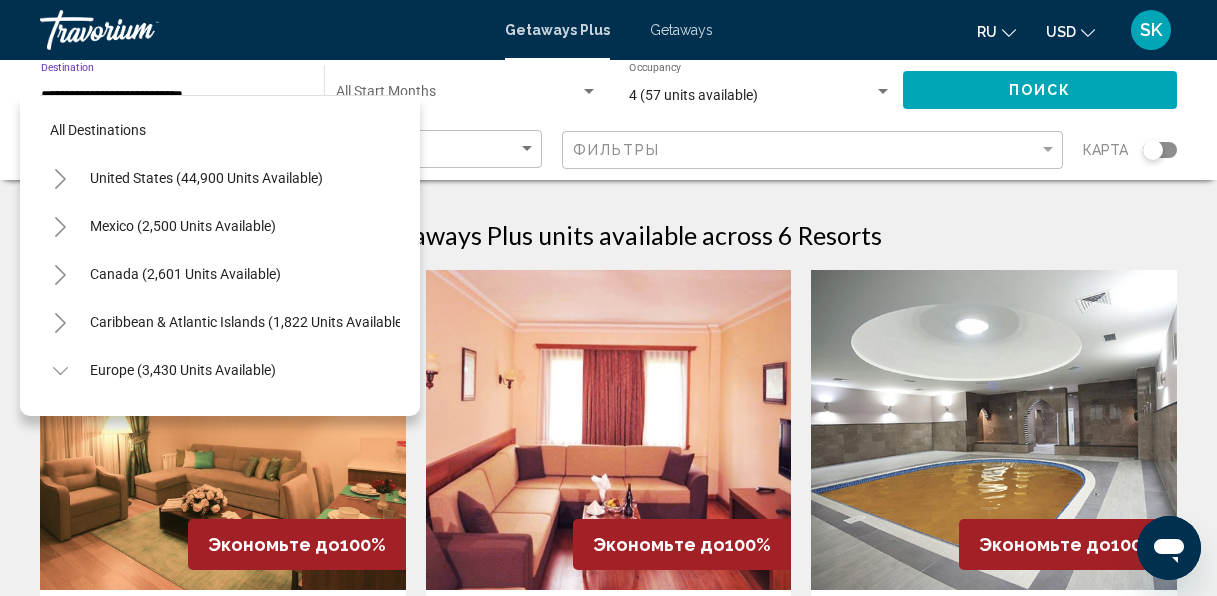 scroll, scrollTop: 847, scrollLeft: 0, axis: vertical 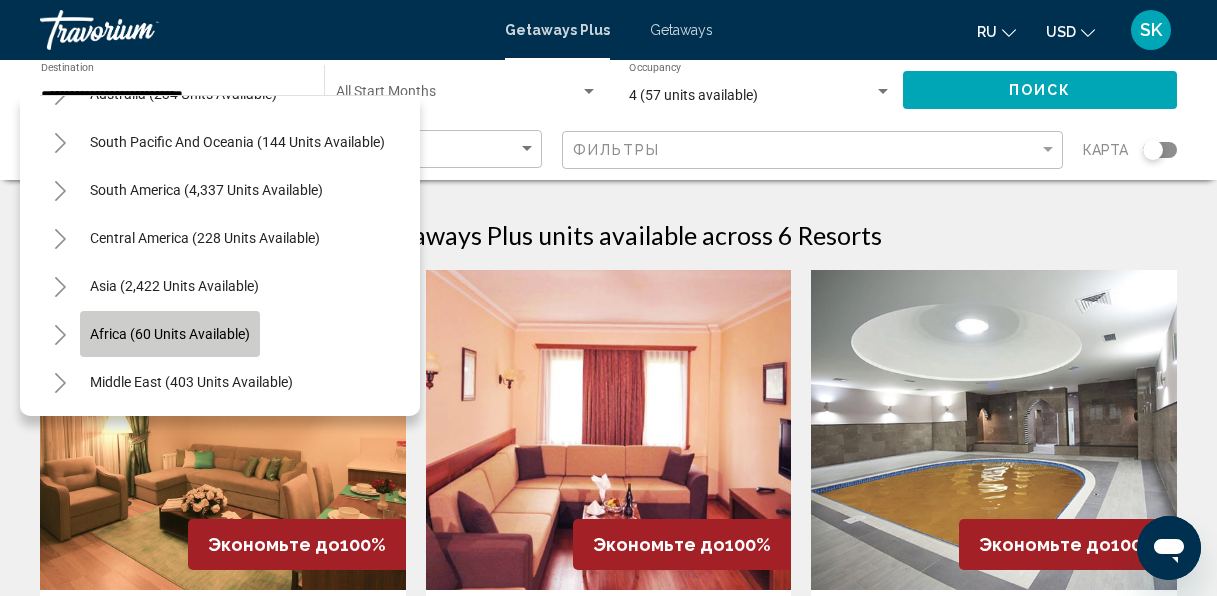 click on "Africa (60 units available)" 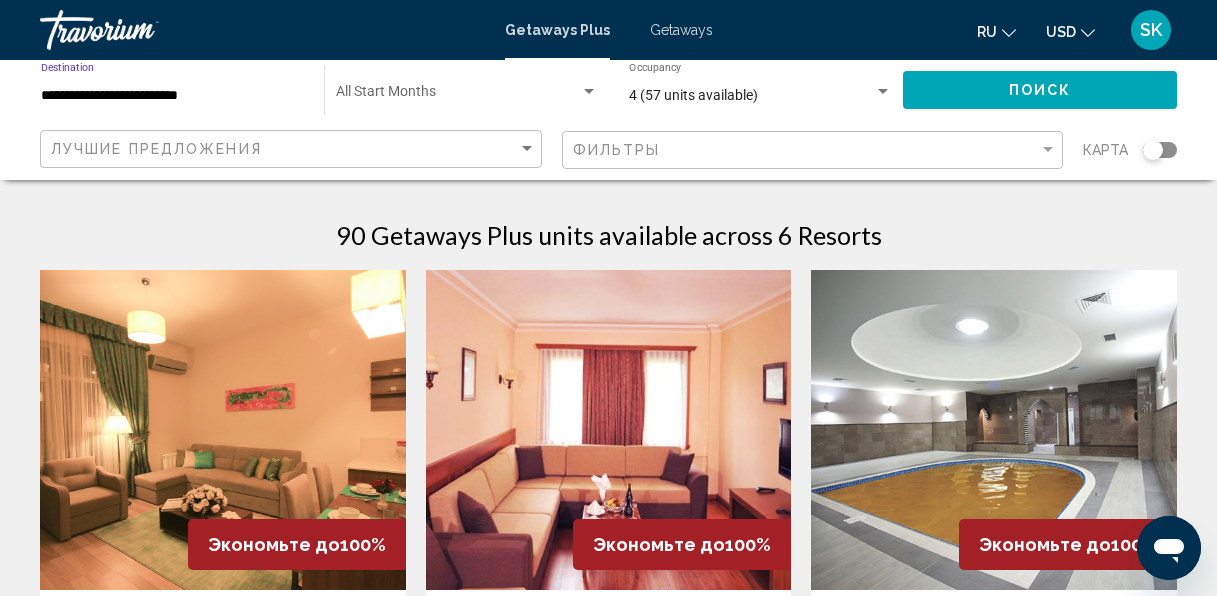 click on "**********" at bounding box center (172, 96) 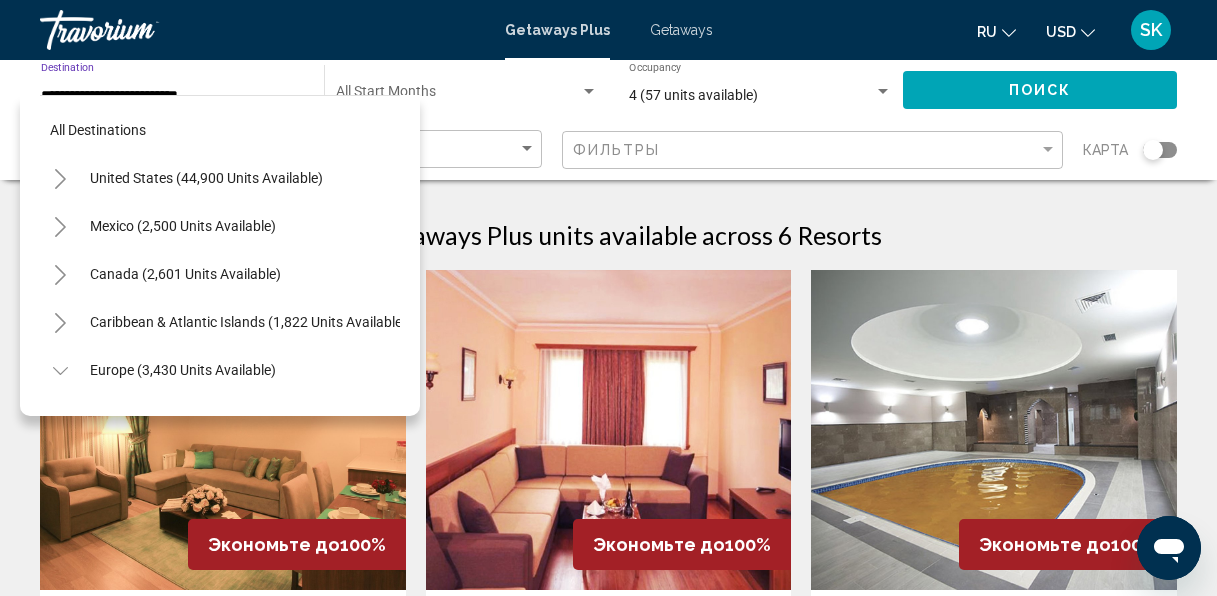 scroll, scrollTop: 1231, scrollLeft: 0, axis: vertical 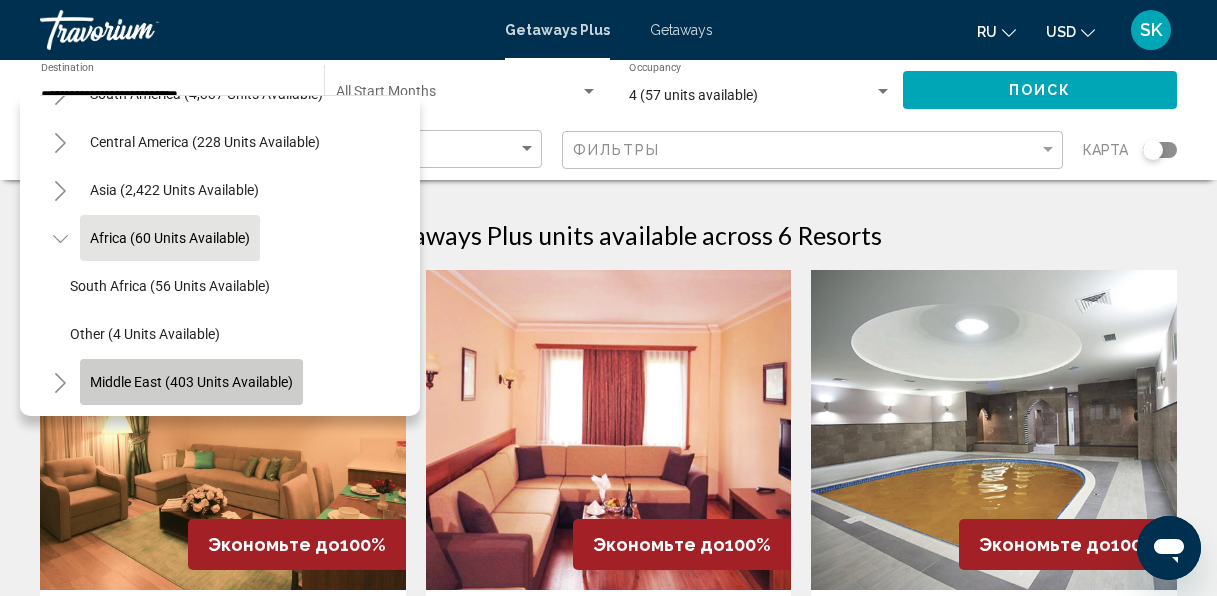 click on "Middle East (403 units available)" 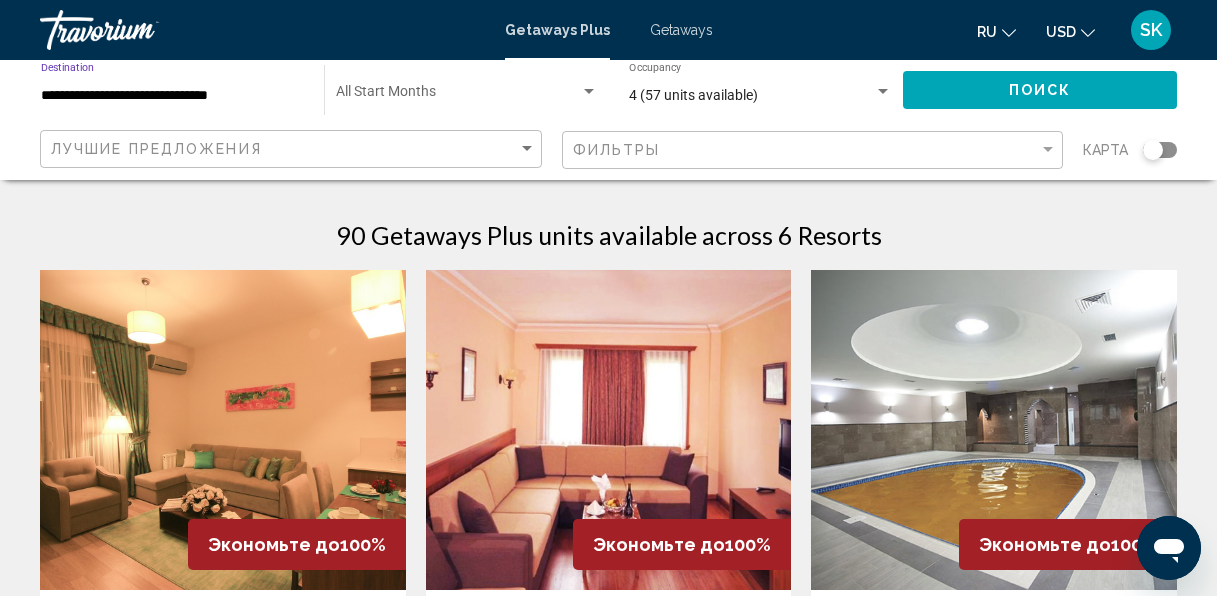 click on "**********" at bounding box center [172, 96] 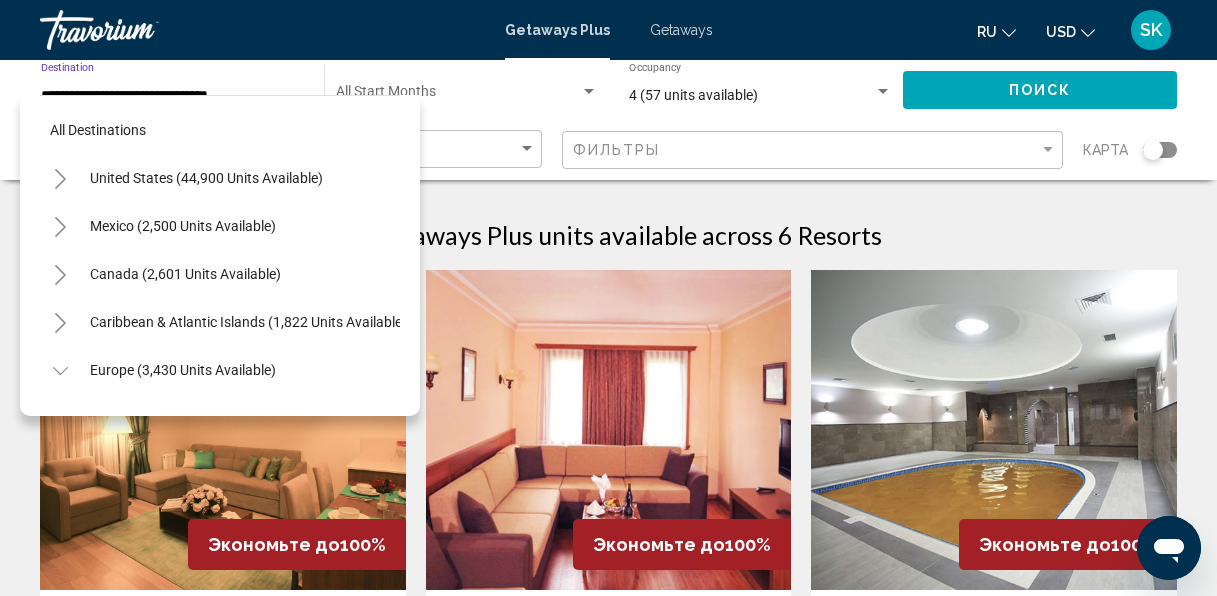 scroll, scrollTop: 1375, scrollLeft: 0, axis: vertical 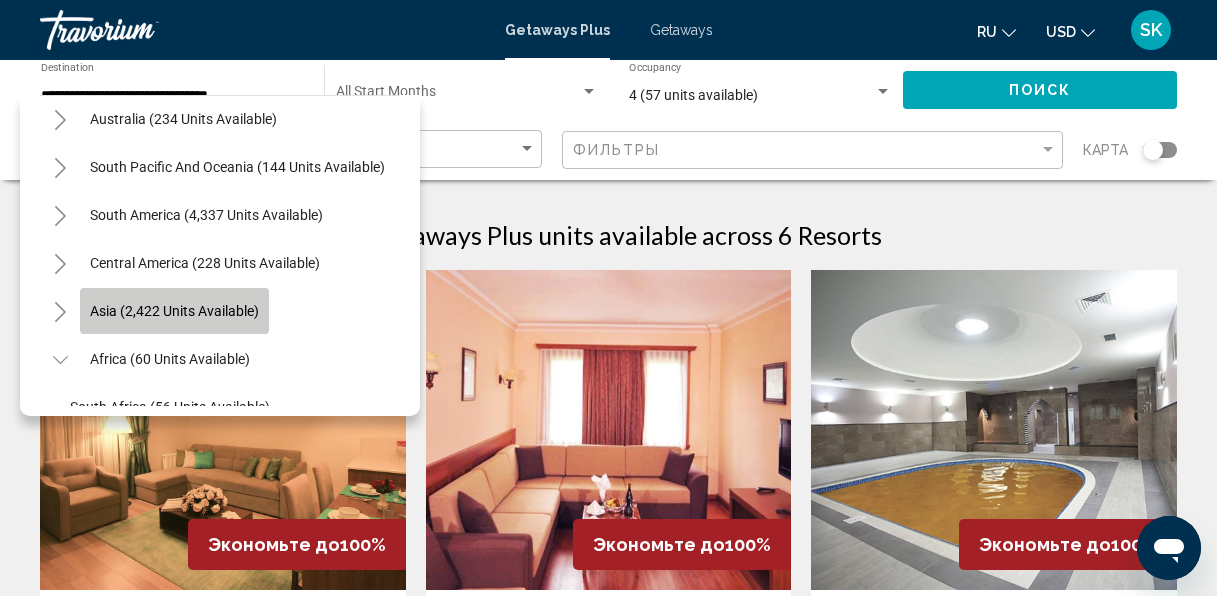 click on "Asia (2,422 units available)" 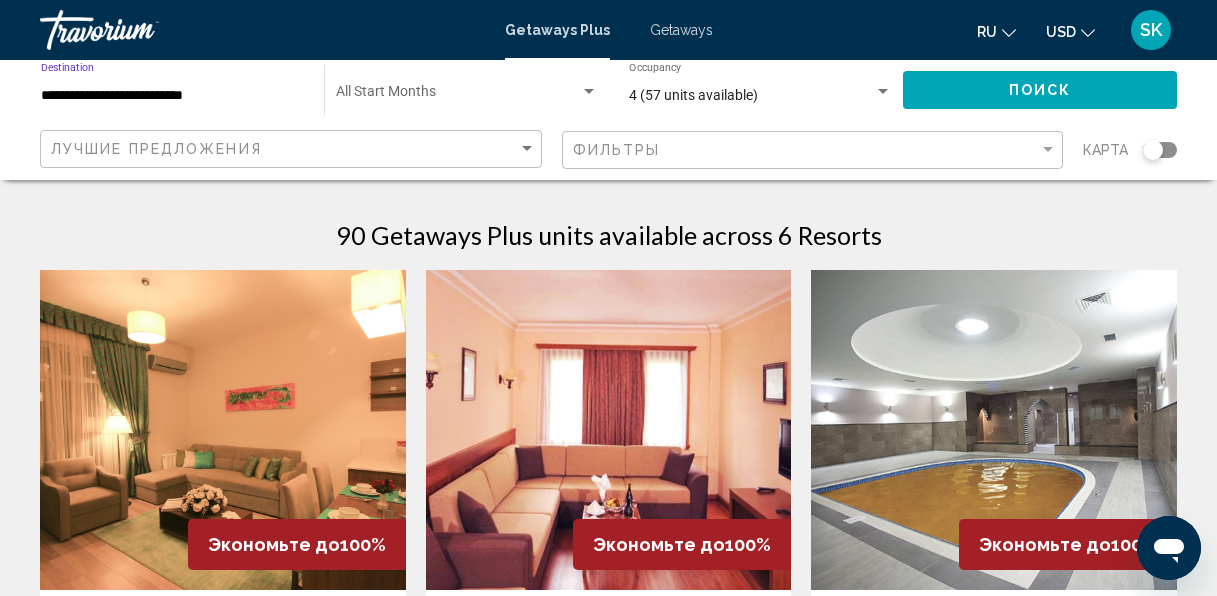 click on "**********" at bounding box center [172, 96] 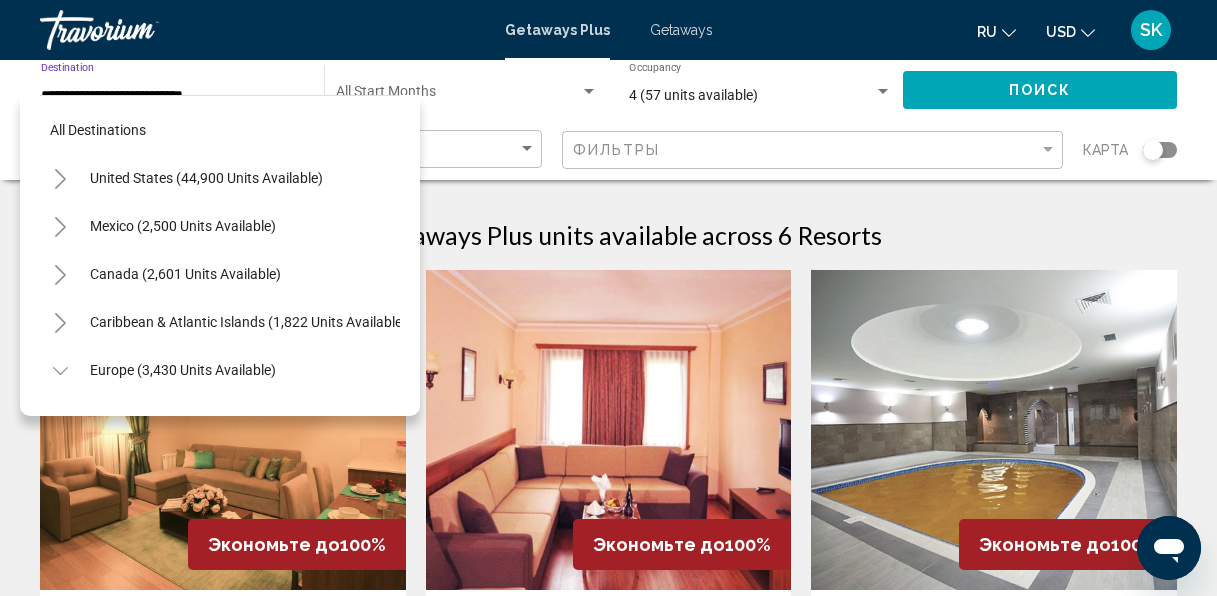 scroll, scrollTop: 1183, scrollLeft: 0, axis: vertical 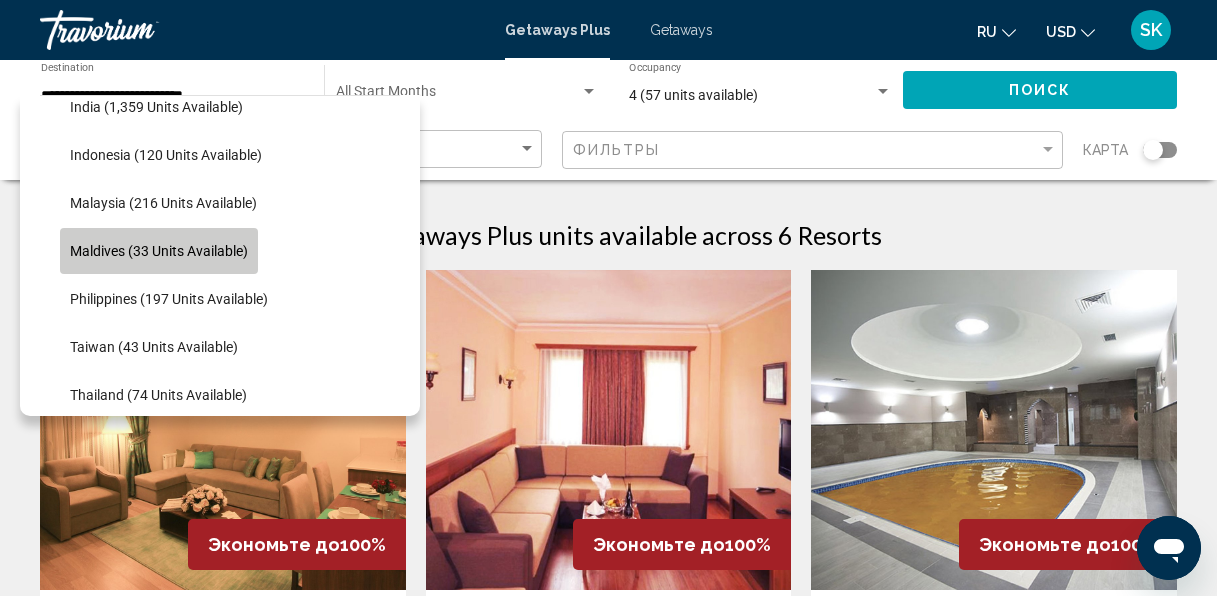 click on "Maldives (33 units available)" 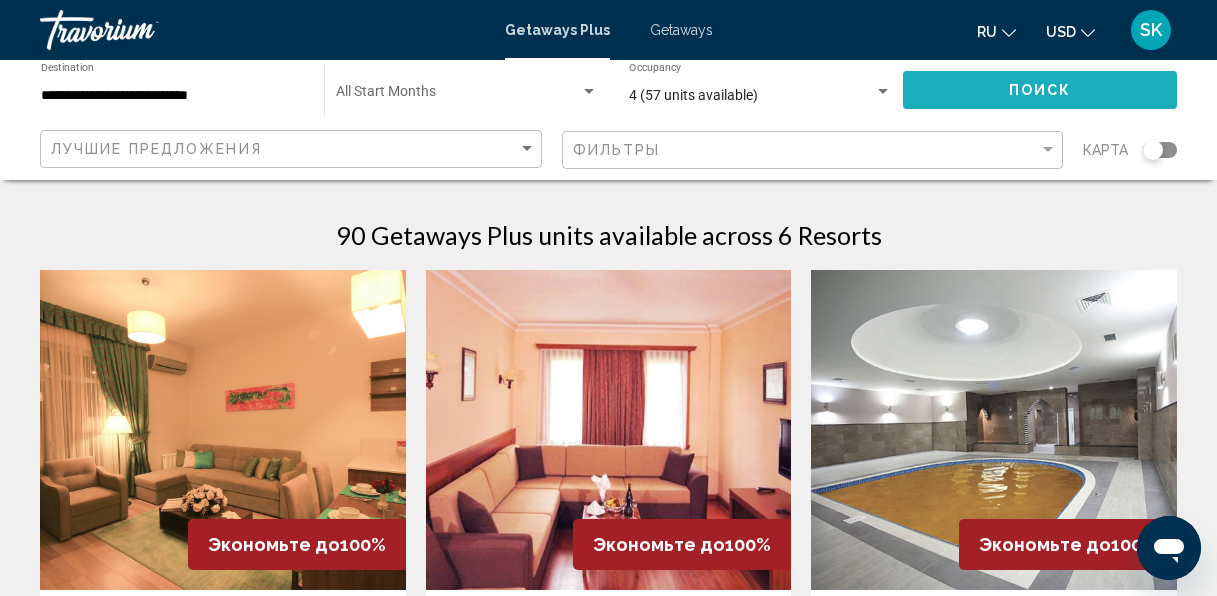 click on "Поиск" 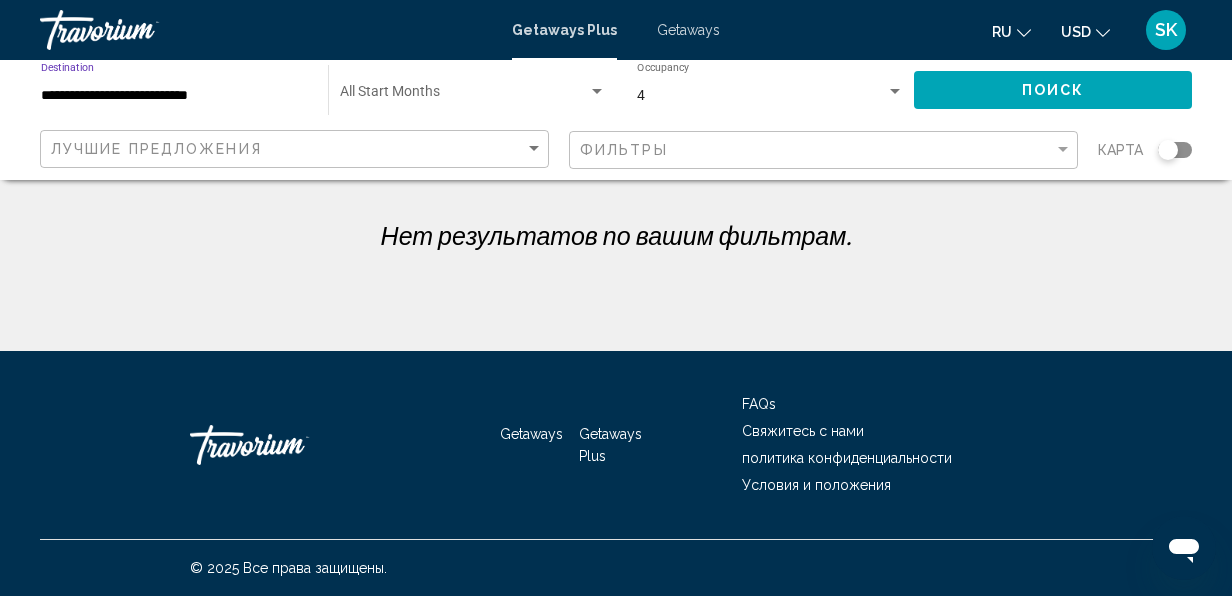 click on "**********" at bounding box center [174, 96] 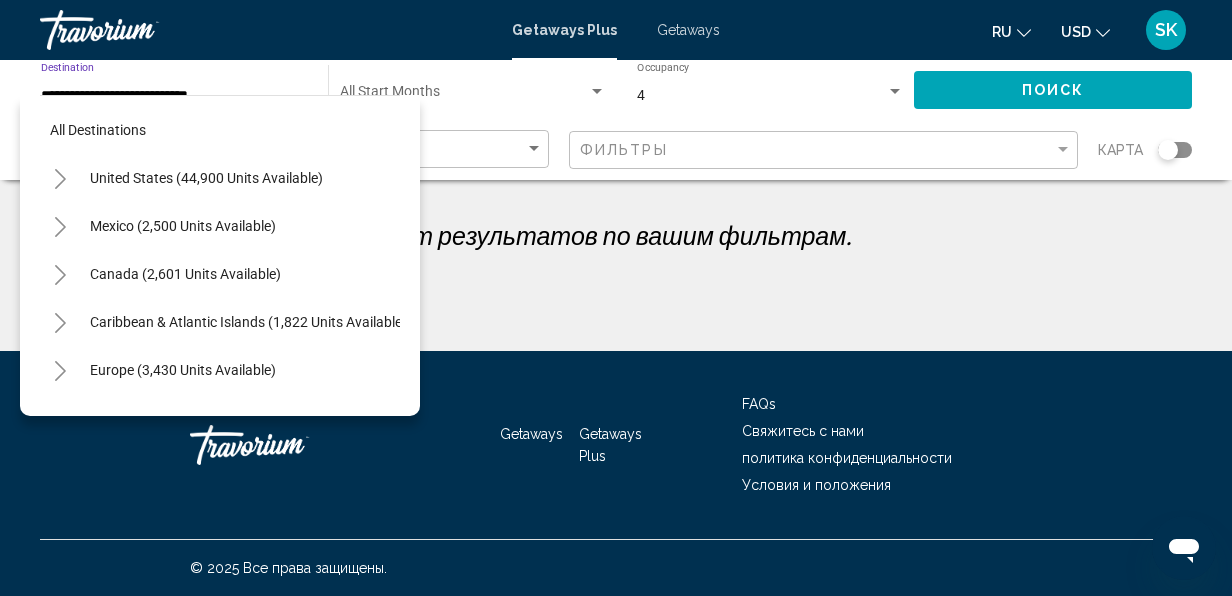 scroll, scrollTop: 655, scrollLeft: 0, axis: vertical 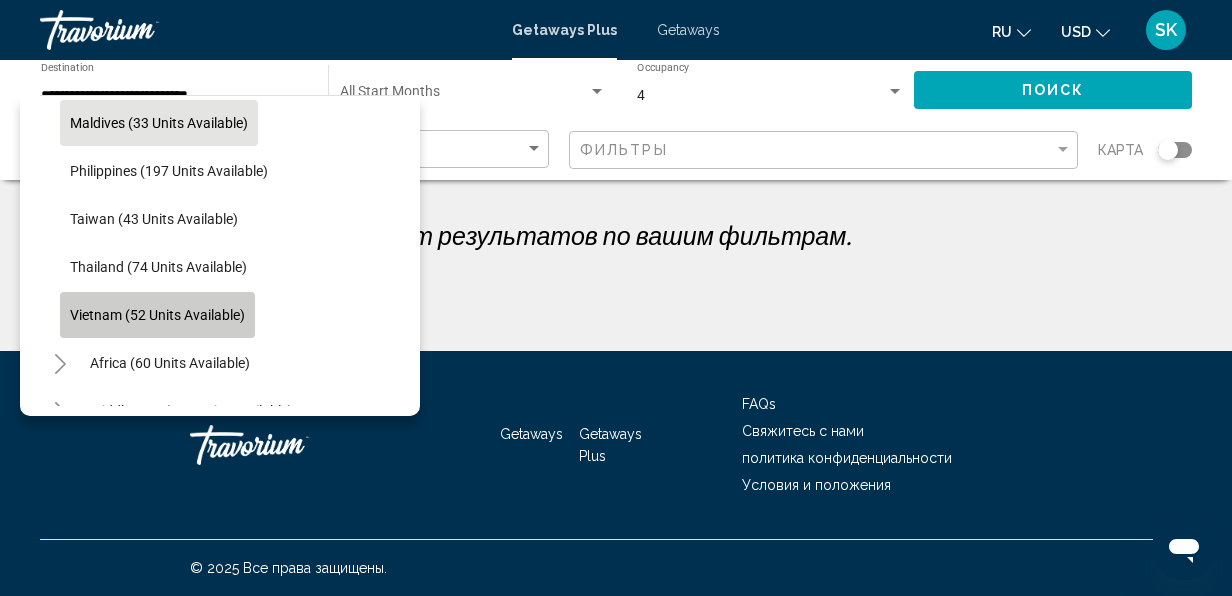 click on "Vietnam (52 units available)" 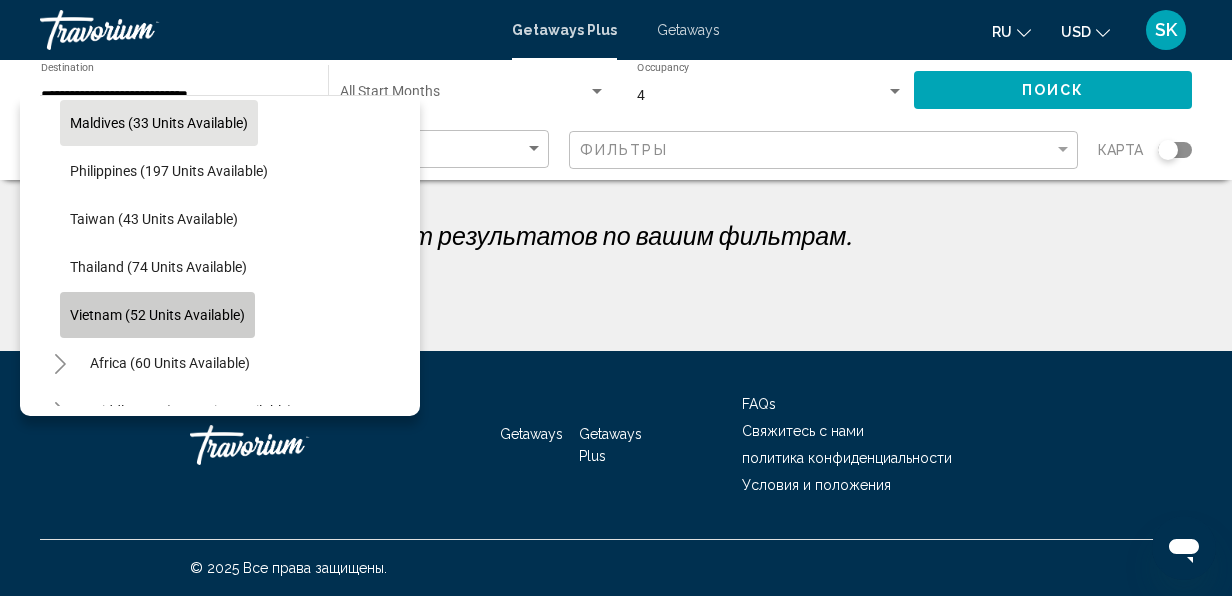 type on "**********" 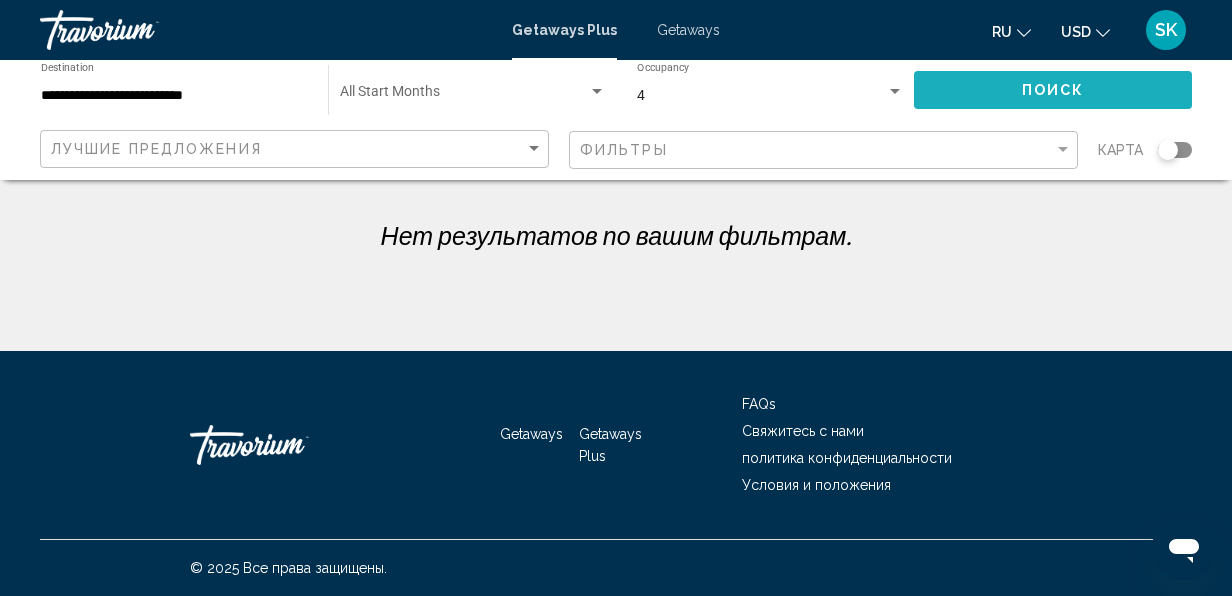 click on "Поиск" 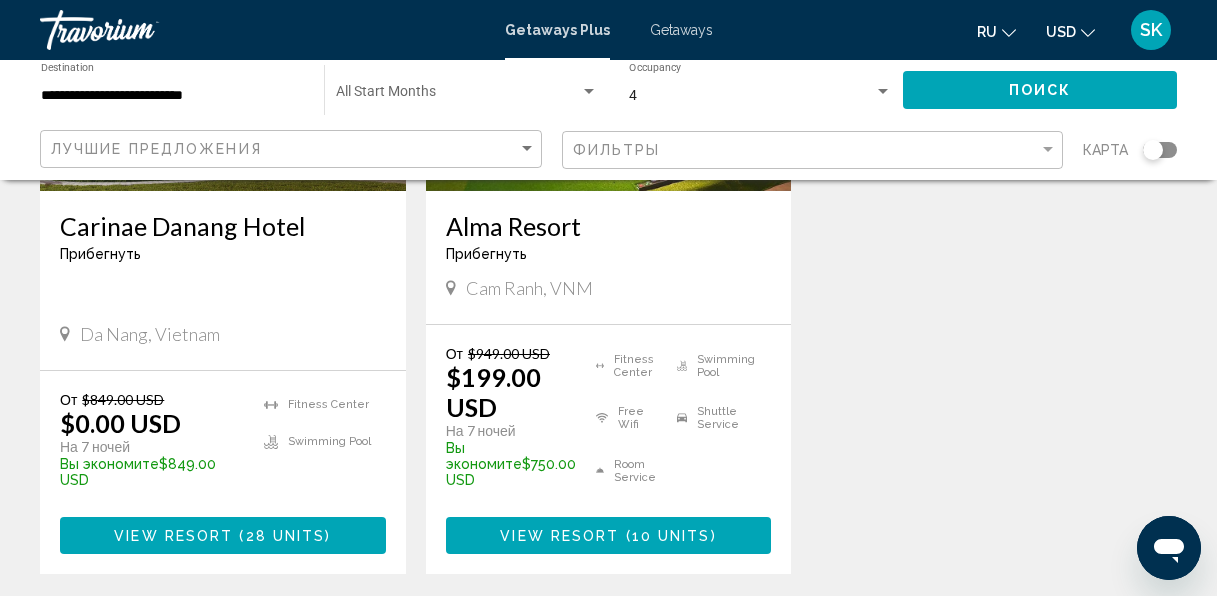 scroll, scrollTop: 483, scrollLeft: 0, axis: vertical 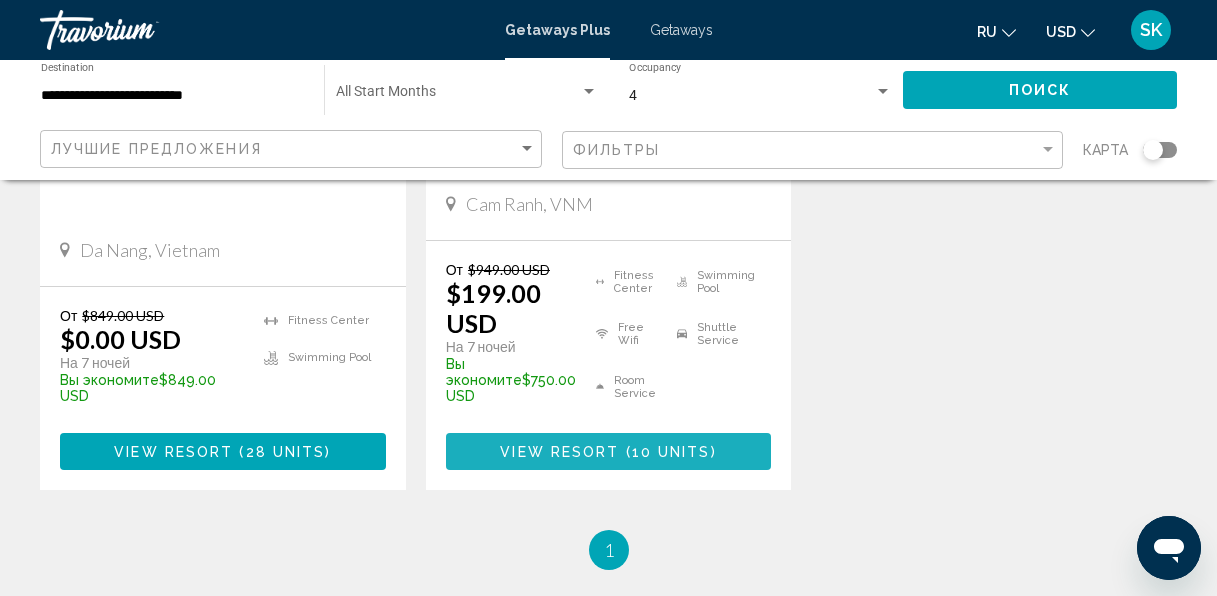 click on "View Resort    ( 10 units )" at bounding box center (609, 451) 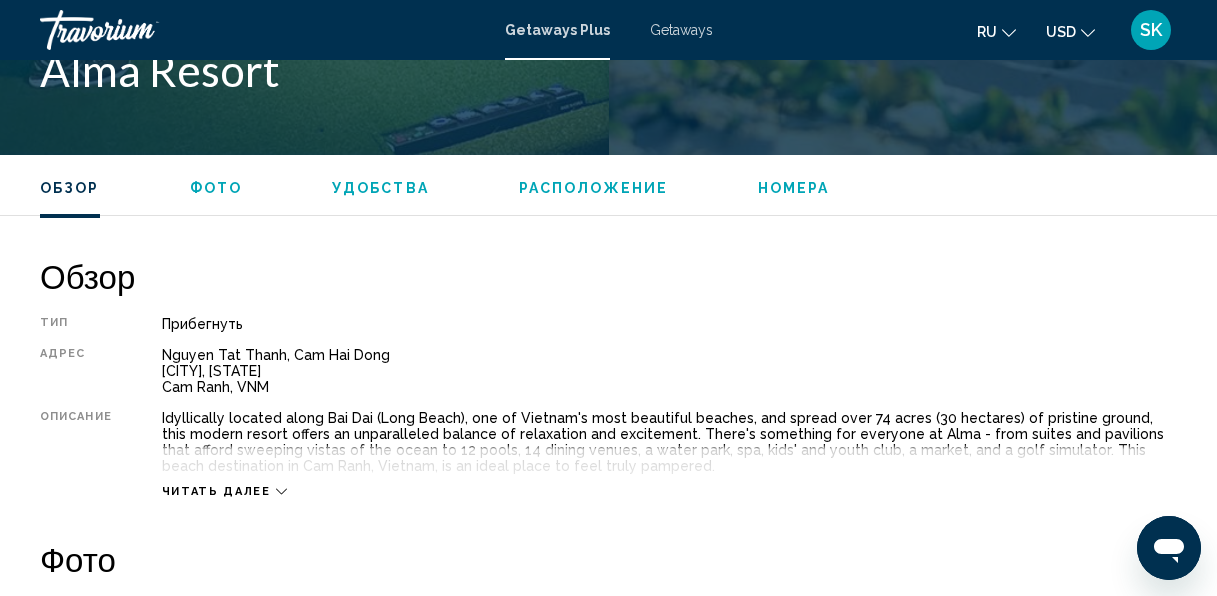 scroll, scrollTop: 969, scrollLeft: 0, axis: vertical 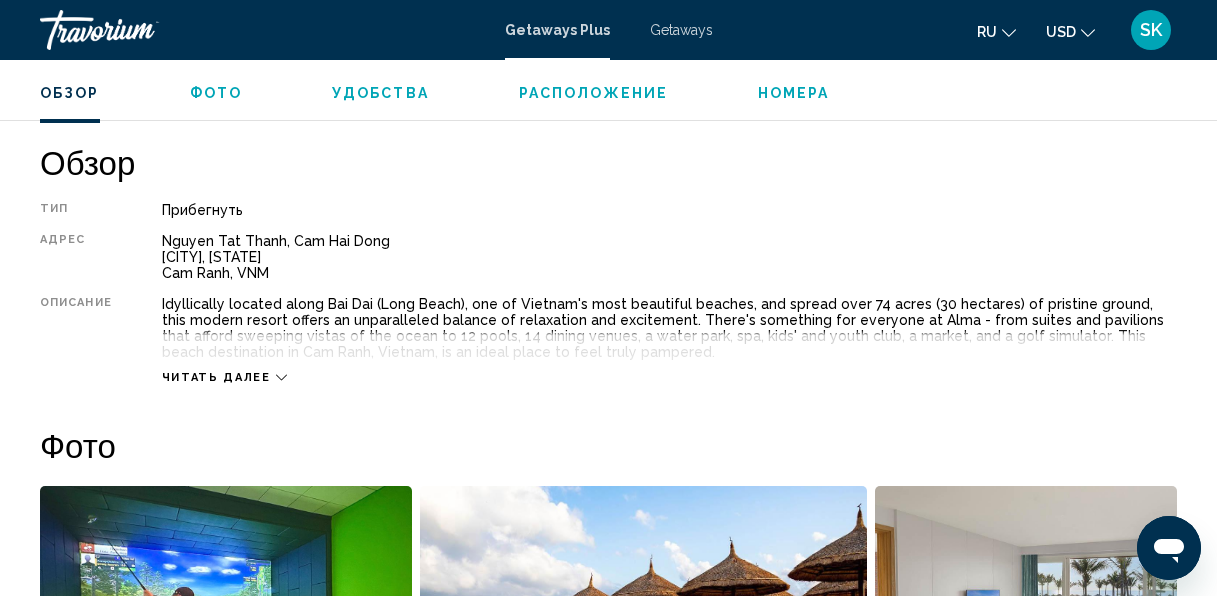 click on "Фото" at bounding box center (216, 93) 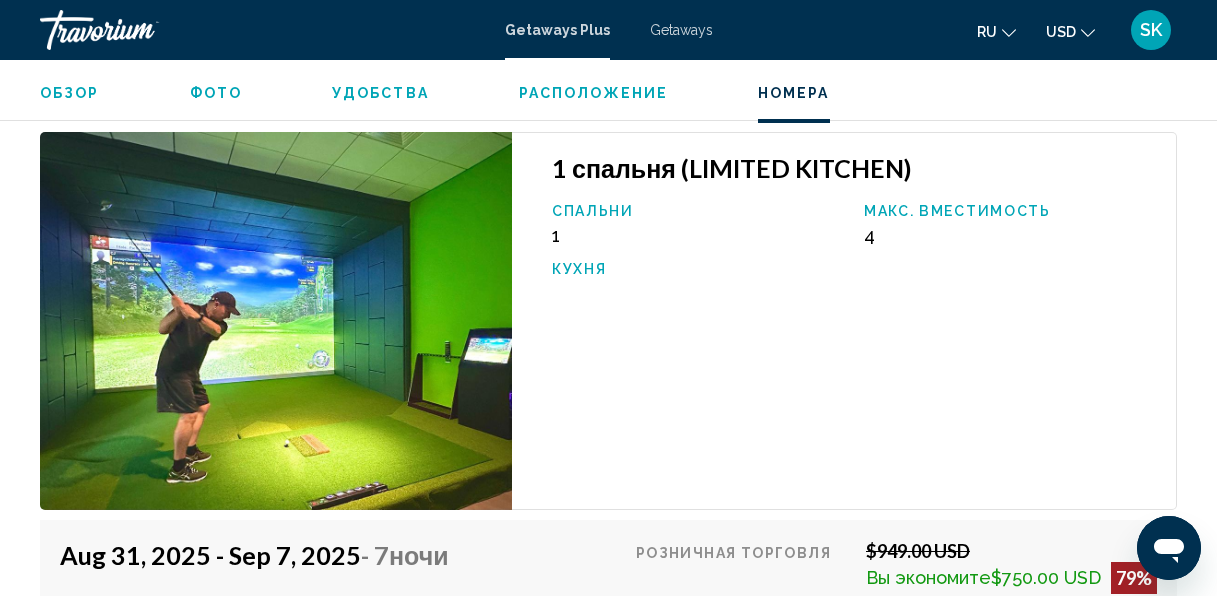 scroll, scrollTop: 3640, scrollLeft: 0, axis: vertical 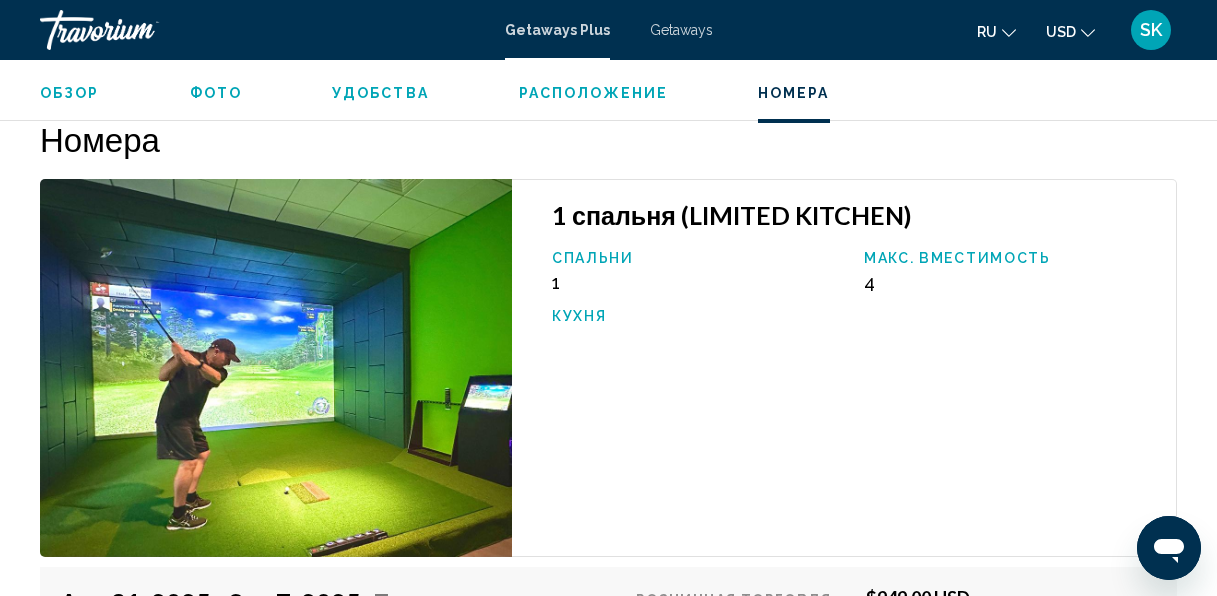 click on "1 спальня (LIMITED KITCHEN) Спальни 1 Макс. вместимость 4 Кухня" at bounding box center [844, 368] 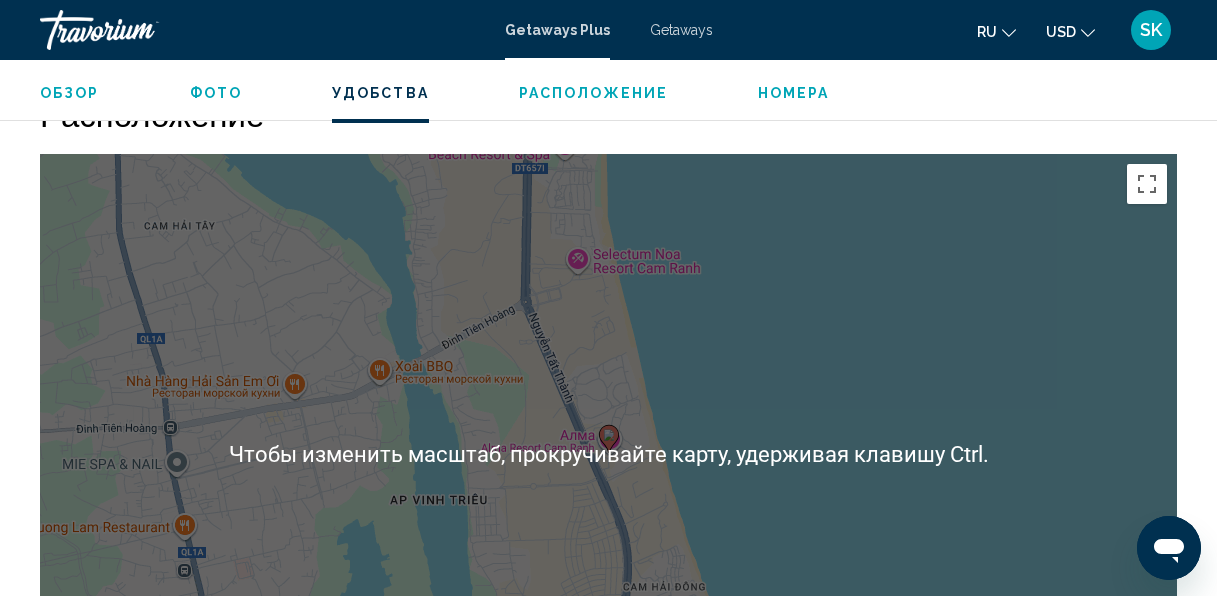 scroll, scrollTop: 3374, scrollLeft: 0, axis: vertical 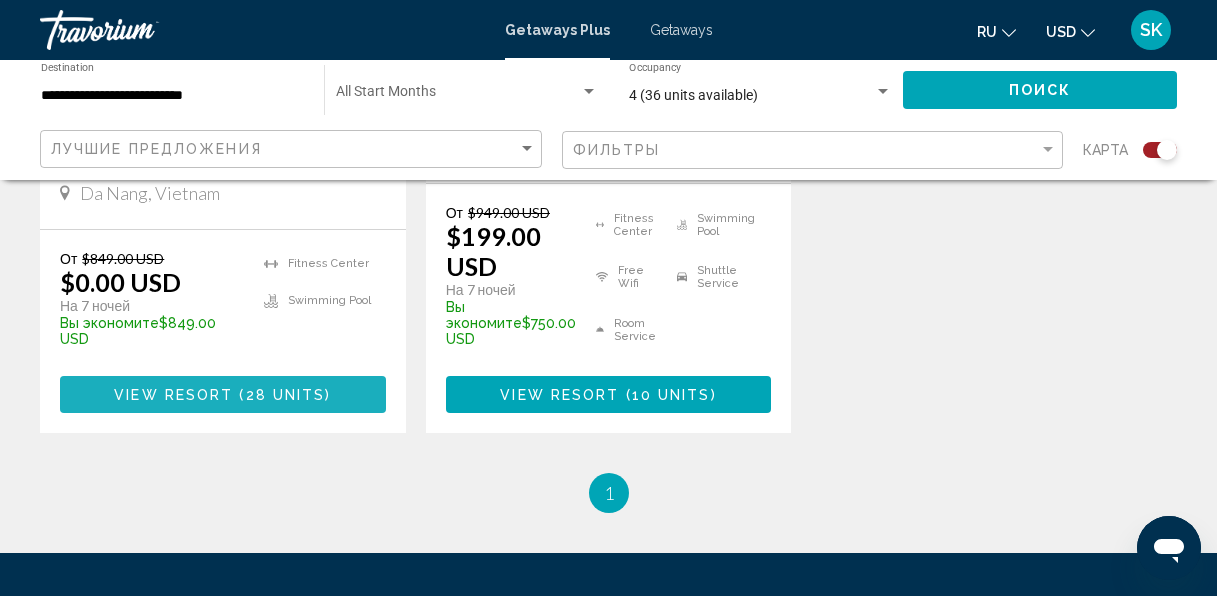 click on "28 units" at bounding box center (286, 395) 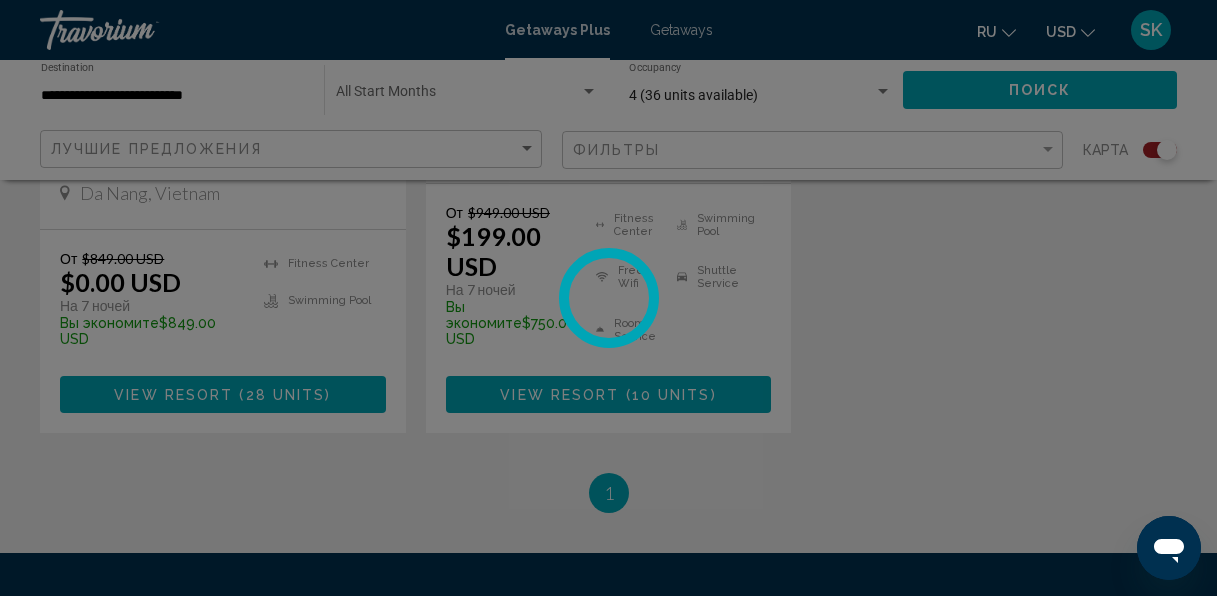 scroll, scrollTop: 237, scrollLeft: 0, axis: vertical 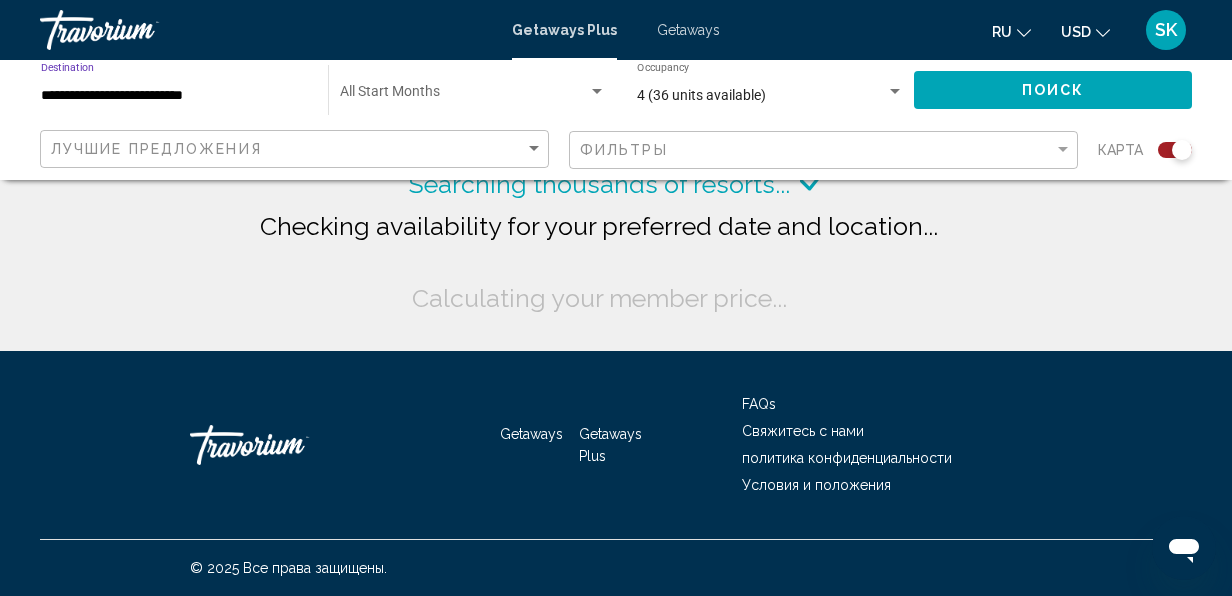 click on "**********" at bounding box center (174, 96) 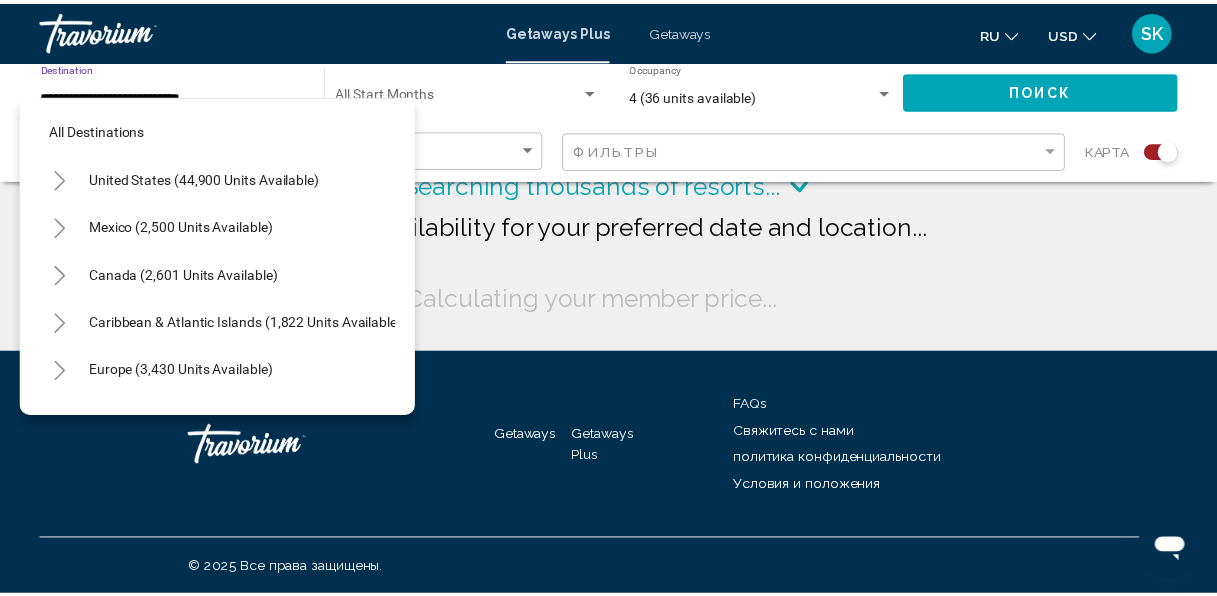 scroll, scrollTop: 819, scrollLeft: 0, axis: vertical 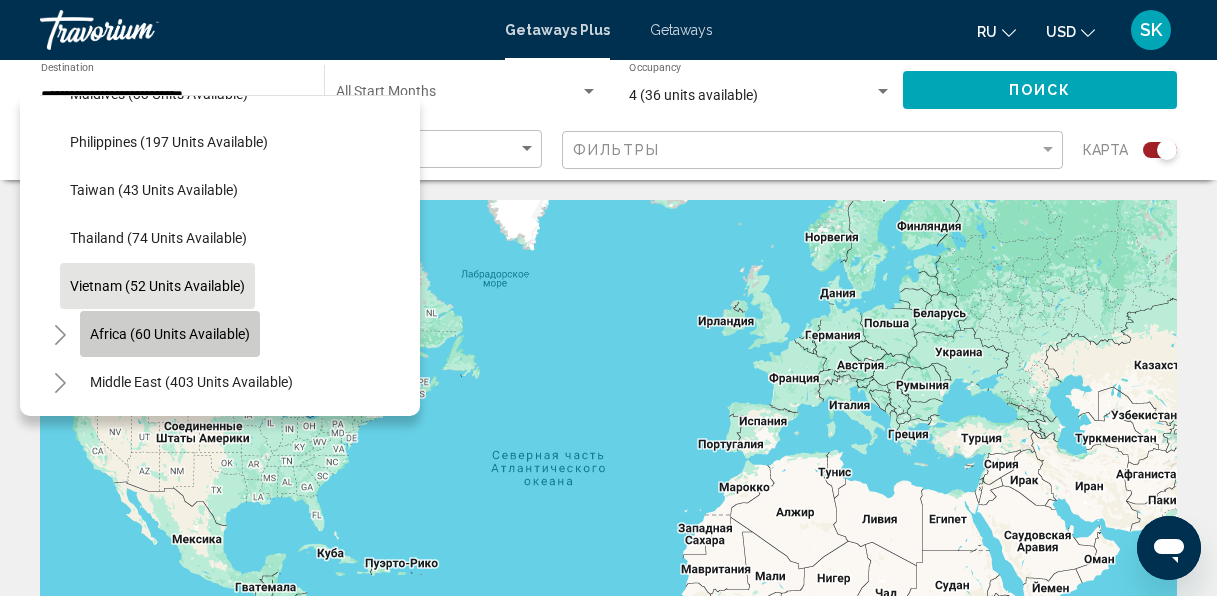 click on "Africa (60 units available)" 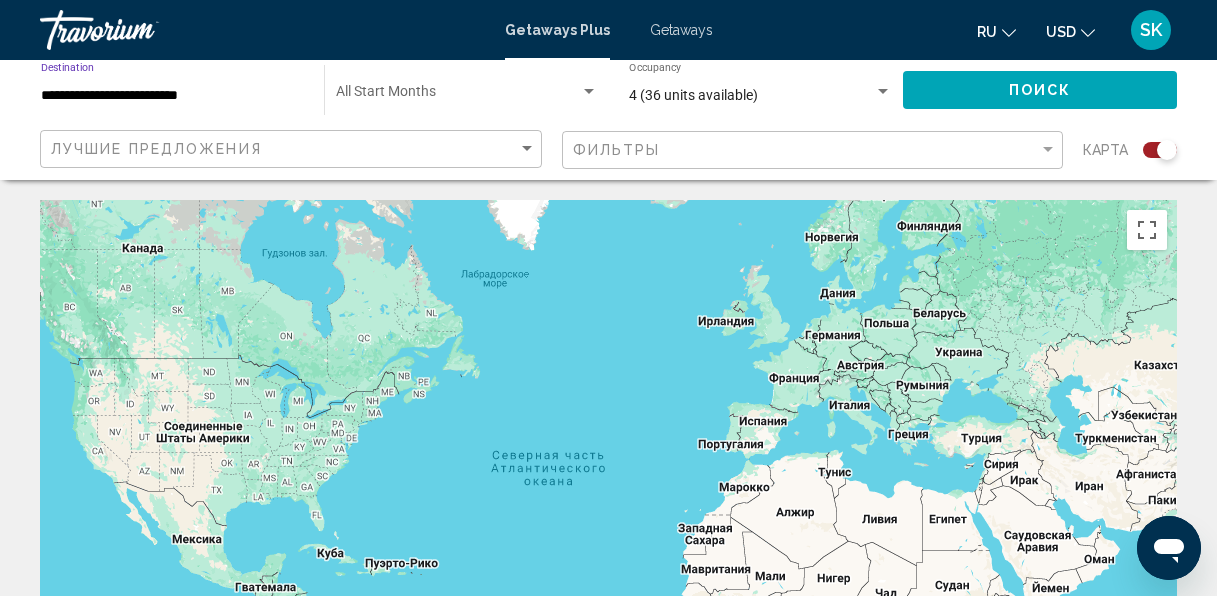 click on "**********" at bounding box center (172, 96) 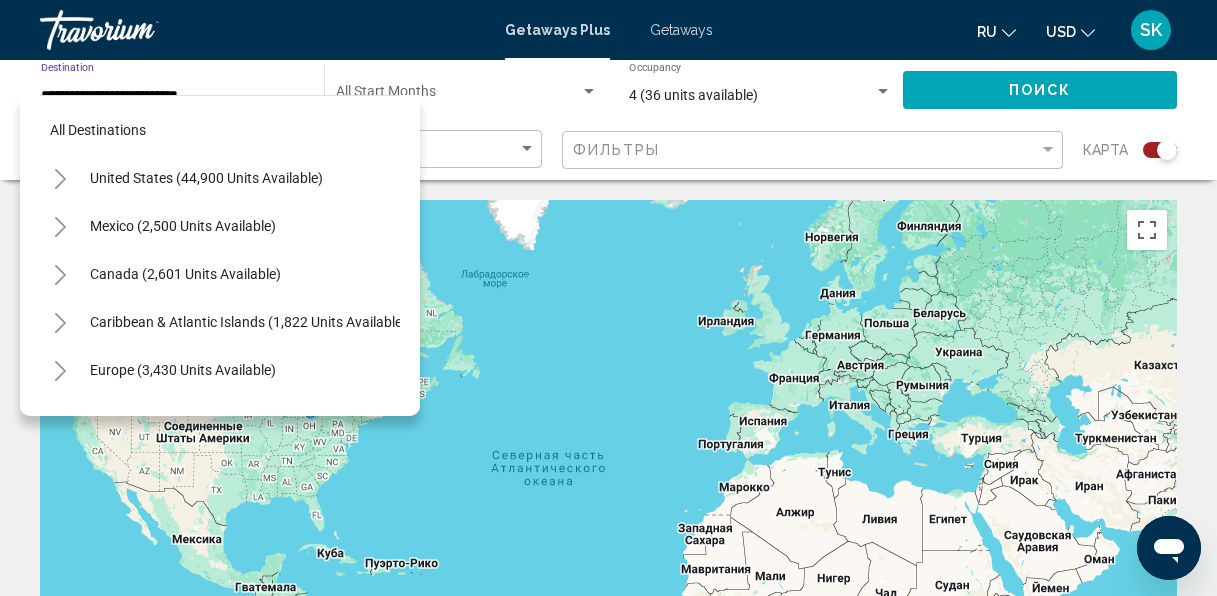 scroll, scrollTop: 895, scrollLeft: 0, axis: vertical 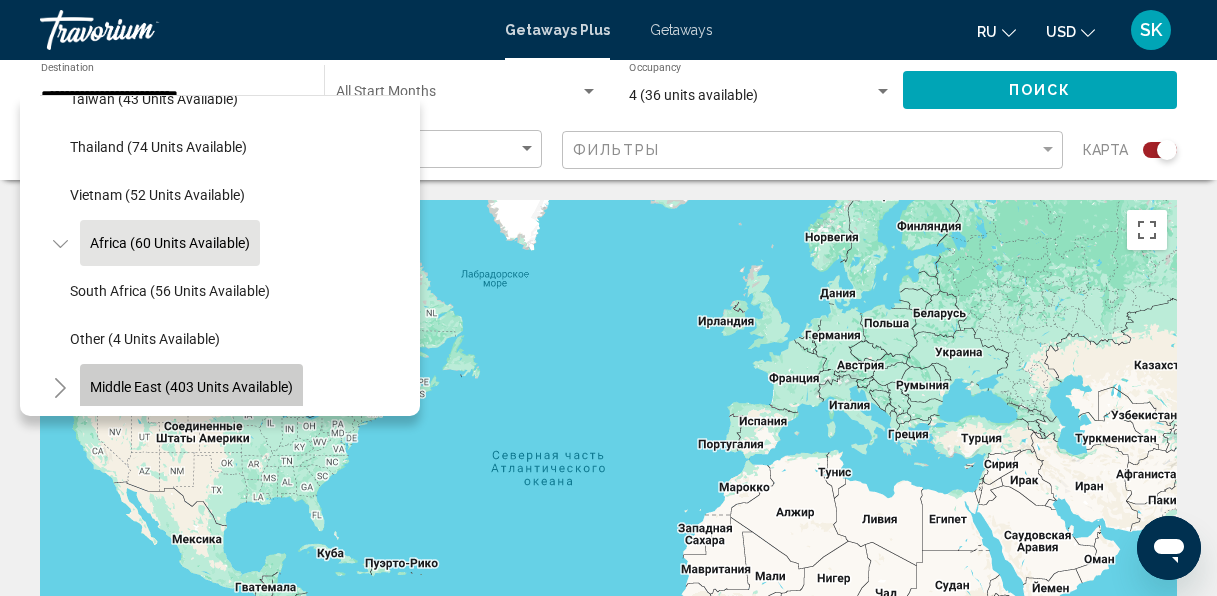 click on "Middle East (403 units available)" 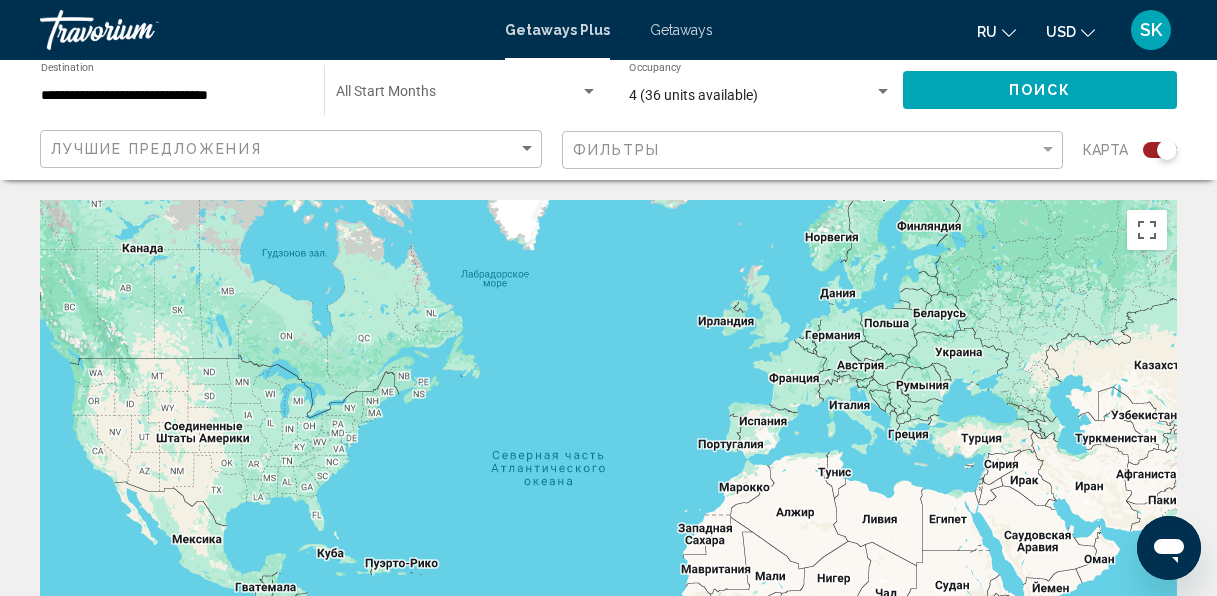 drag, startPoint x: 231, startPoint y: 83, endPoint x: 223, endPoint y: 103, distance: 21.540659 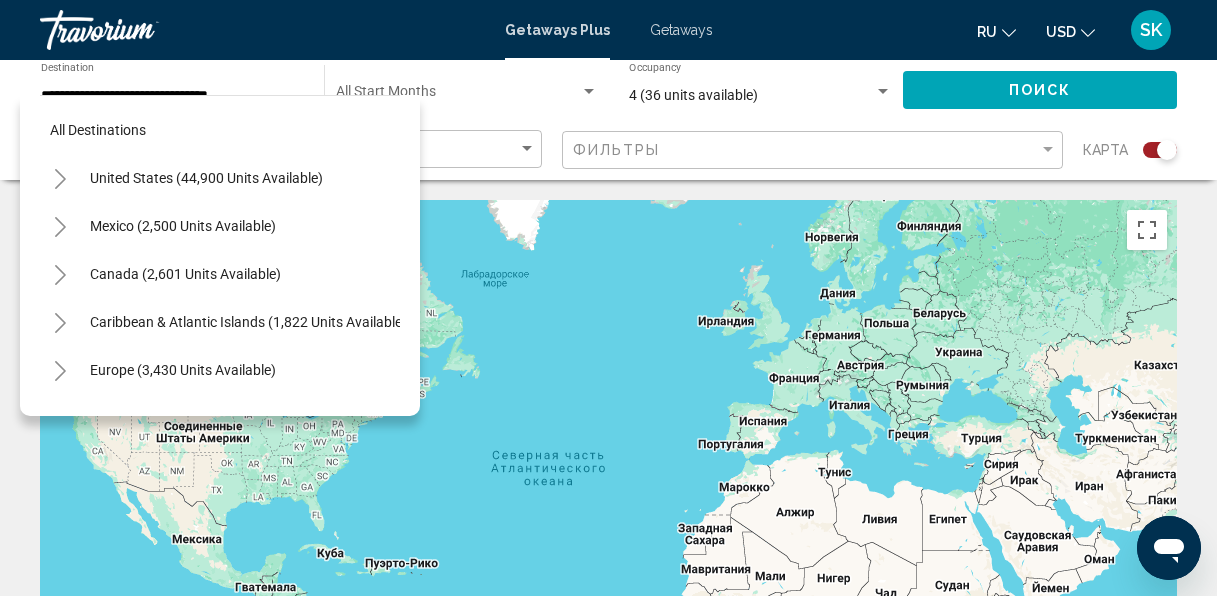 click on "Africa (60 units available)" 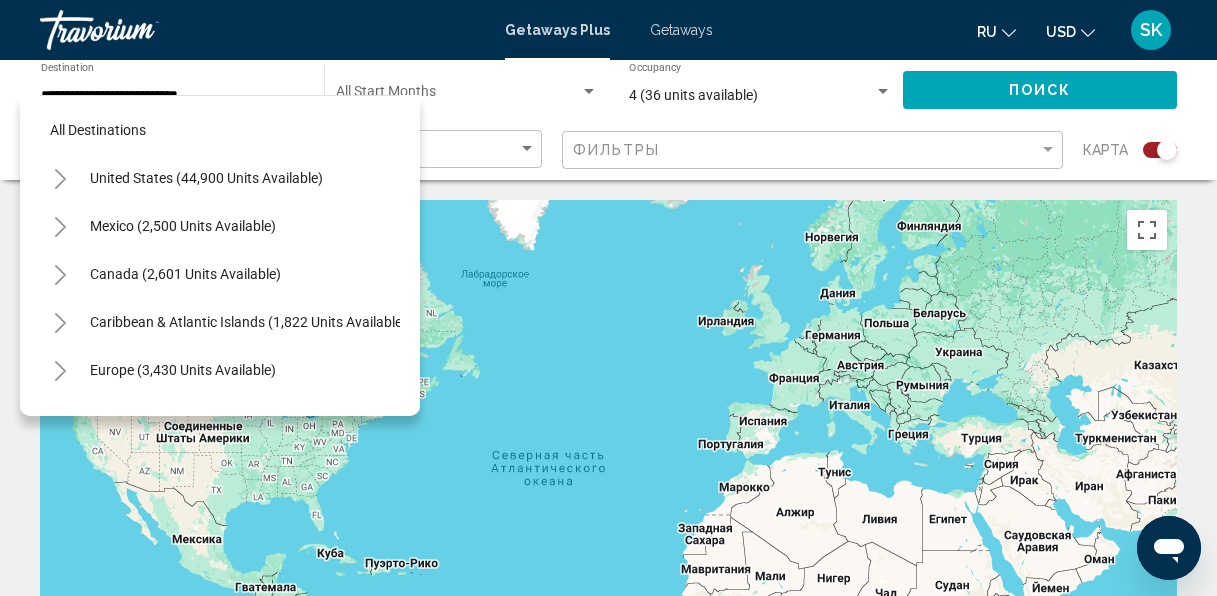 scroll, scrollTop: 0, scrollLeft: 0, axis: both 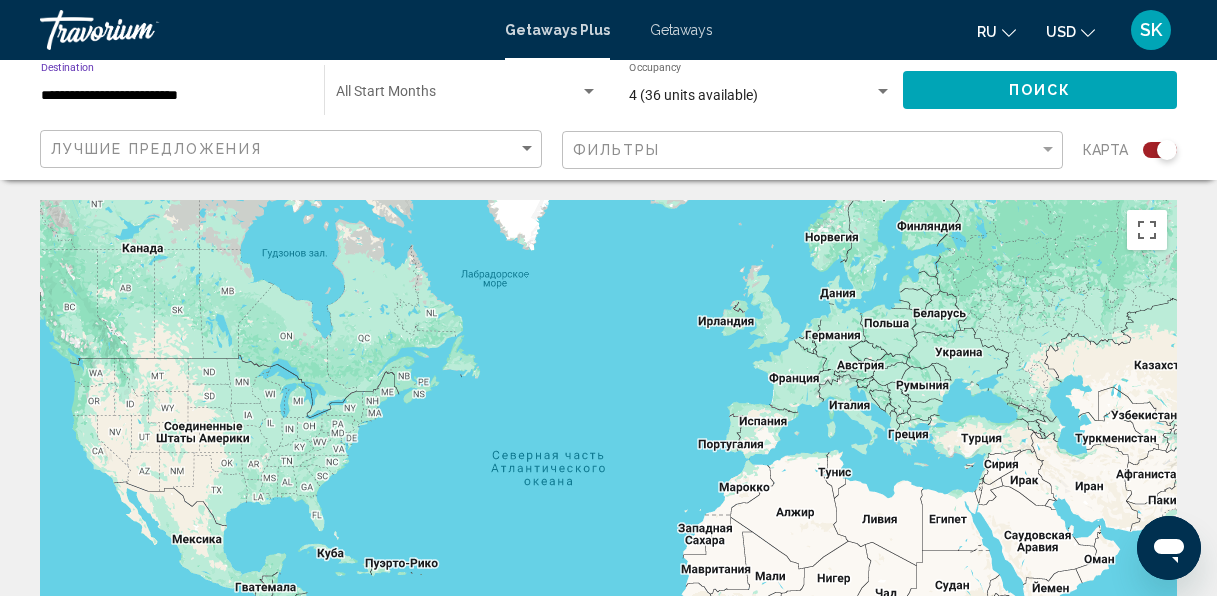 click on "**********" at bounding box center (172, 96) 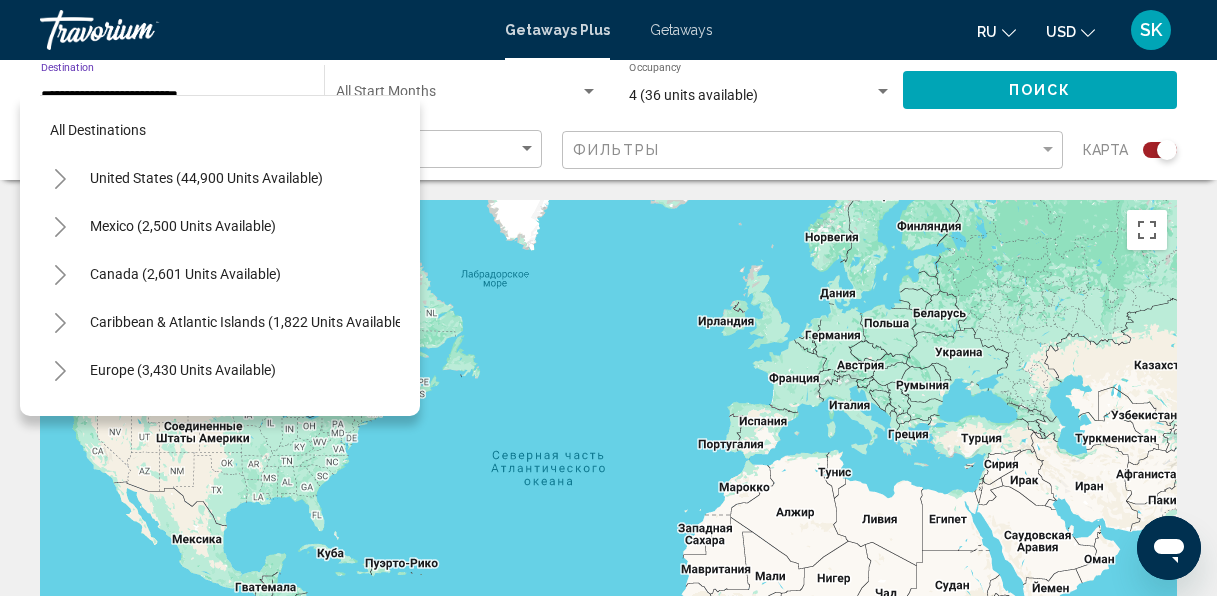 scroll, scrollTop: 895, scrollLeft: 0, axis: vertical 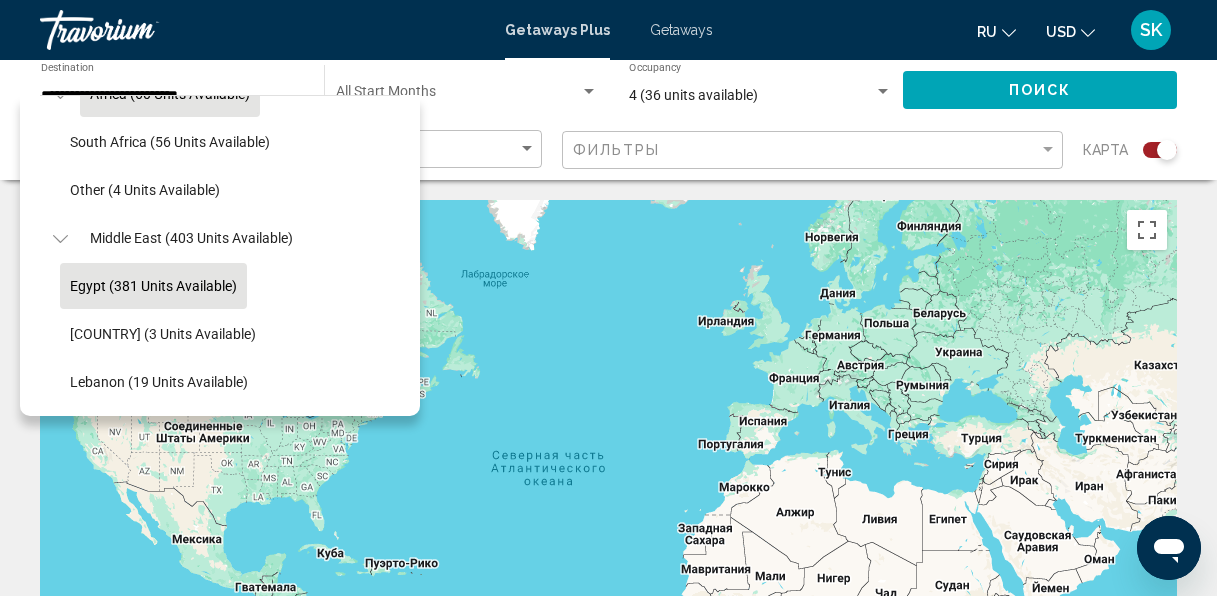 click on "Egypt (381 units available)" 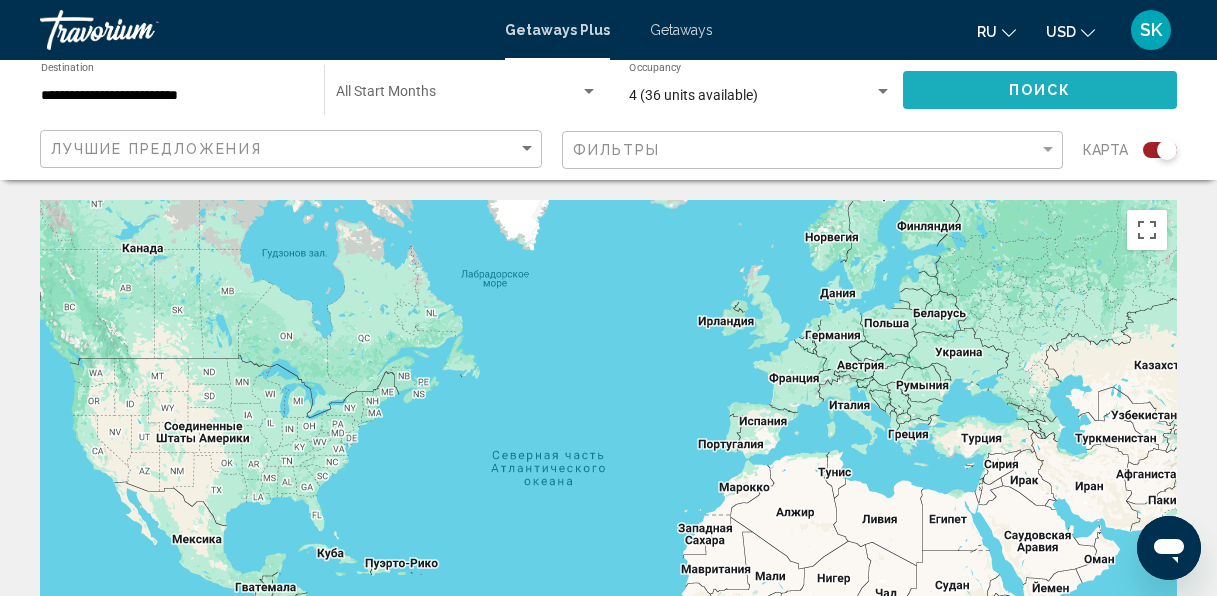 click on "Поиск" 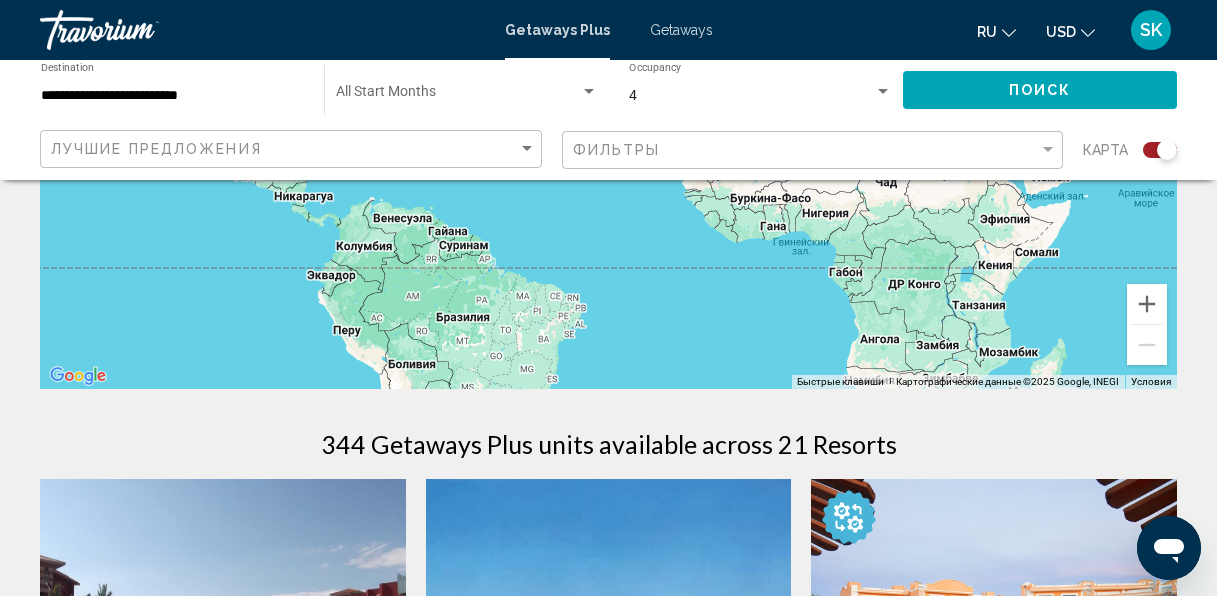 scroll, scrollTop: 645, scrollLeft: 0, axis: vertical 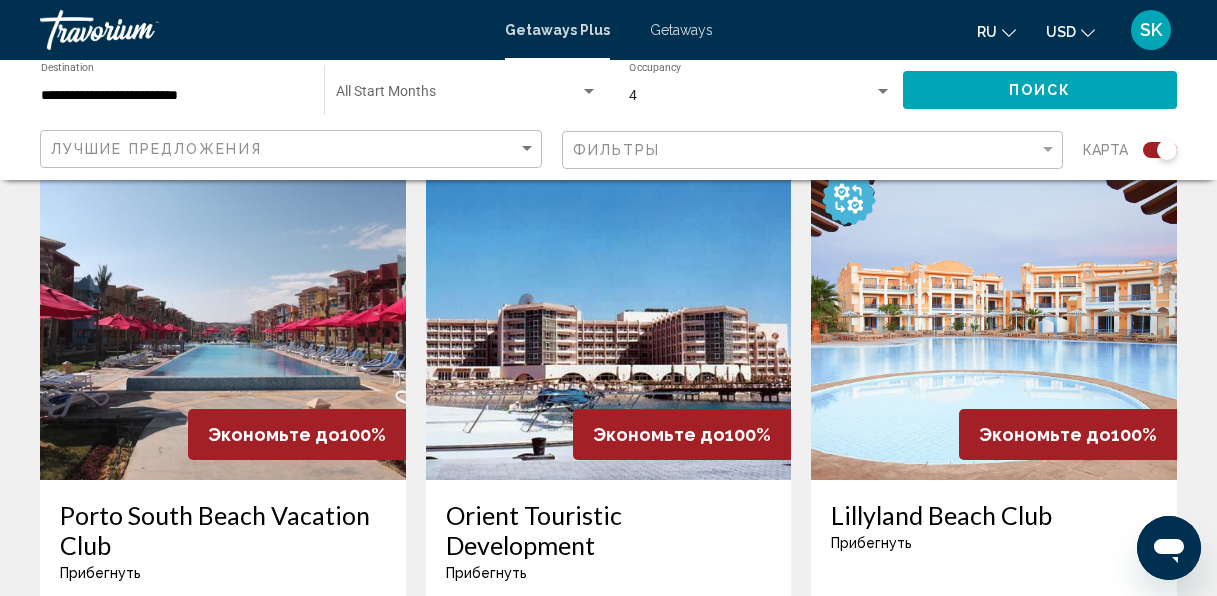 click at bounding box center [609, 320] 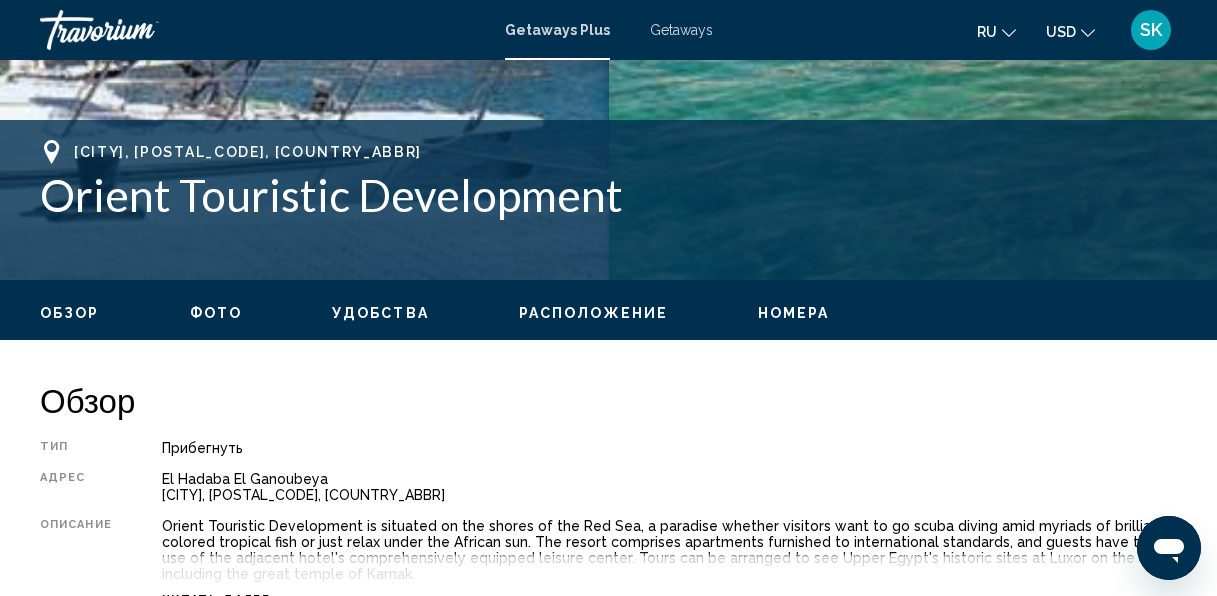 scroll, scrollTop: 237, scrollLeft: 0, axis: vertical 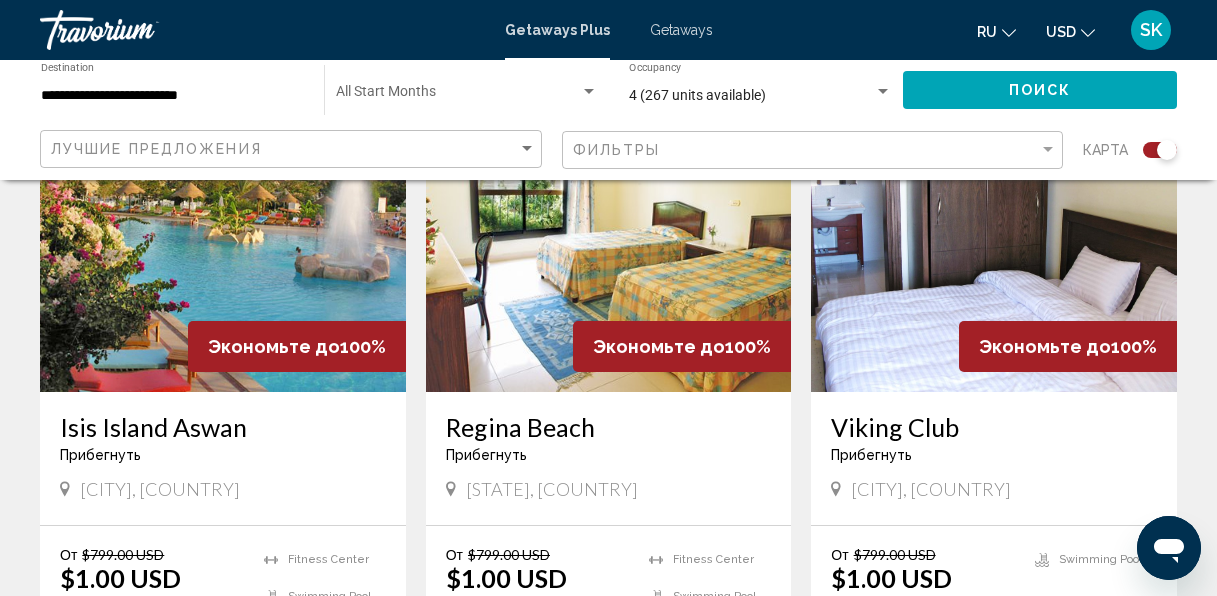 click at bounding box center [223, 232] 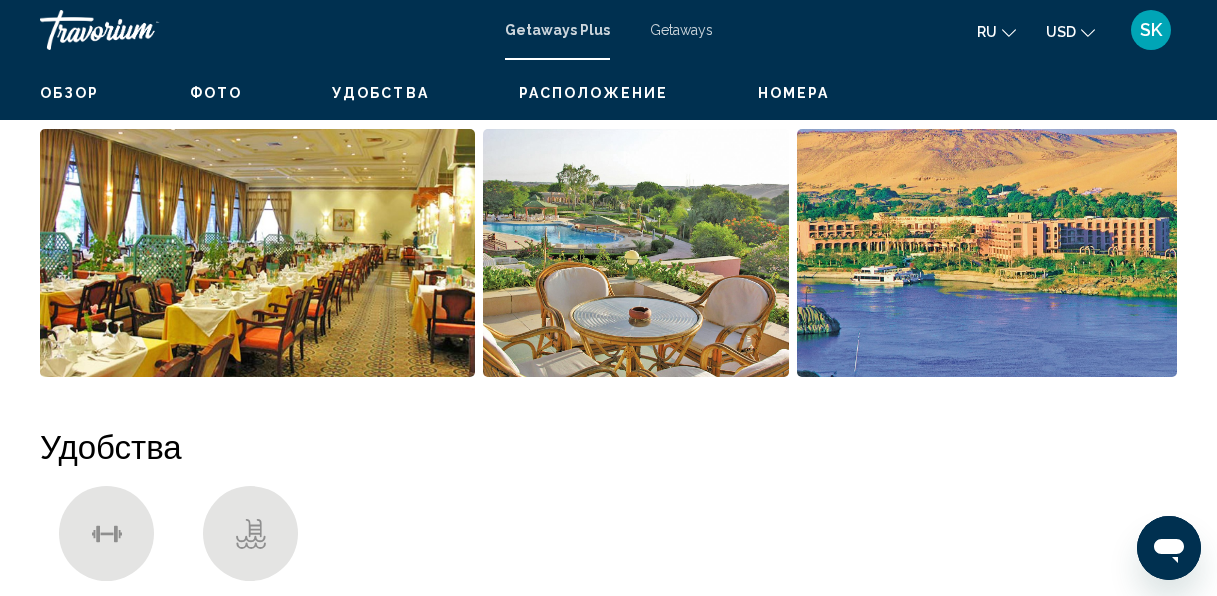 scroll, scrollTop: 237, scrollLeft: 0, axis: vertical 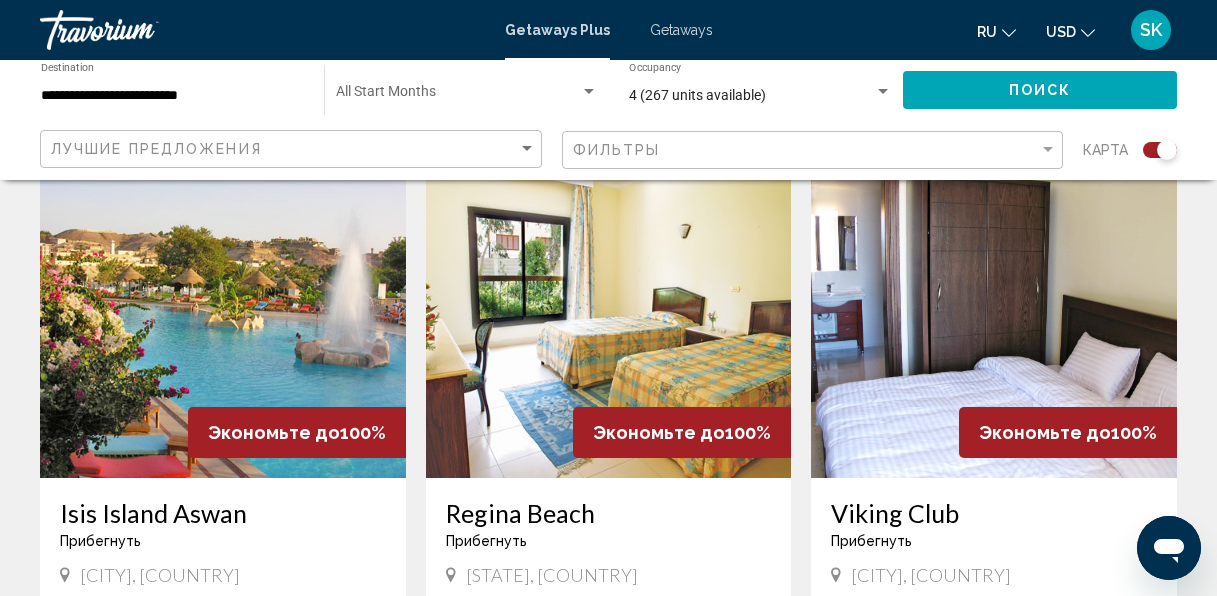 click at bounding box center (609, 318) 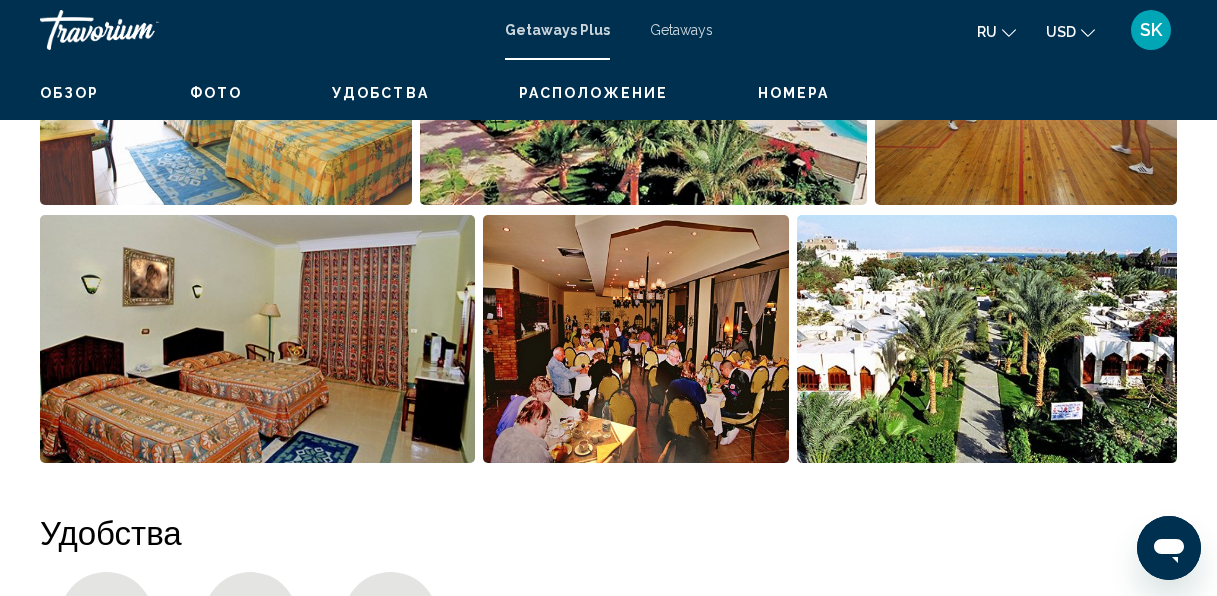 scroll, scrollTop: 237, scrollLeft: 0, axis: vertical 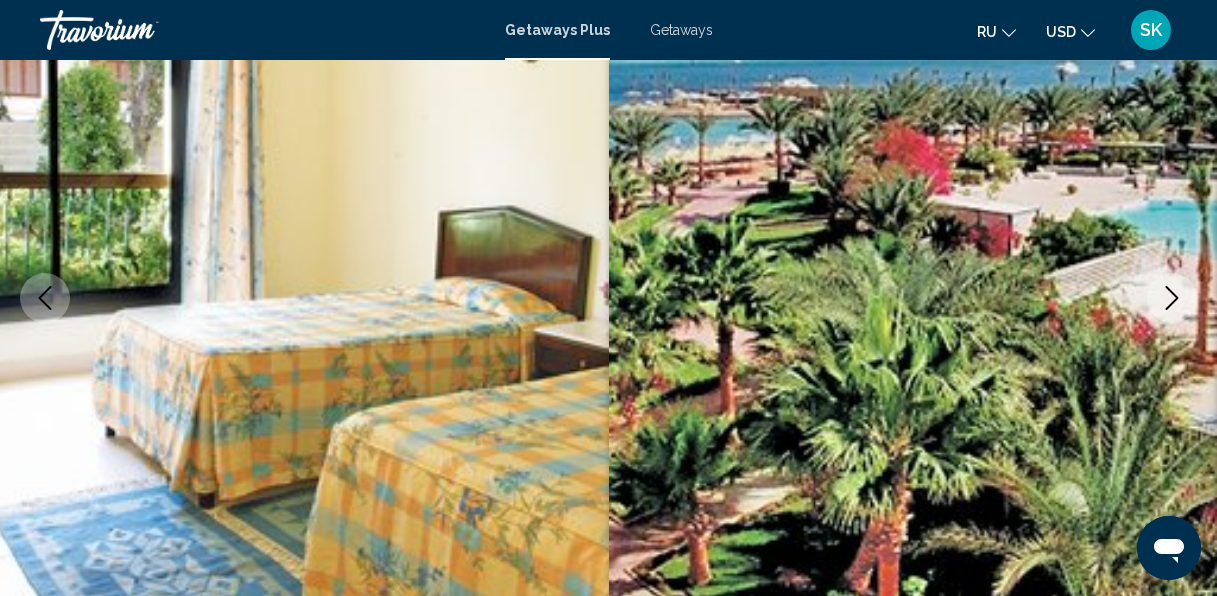 type 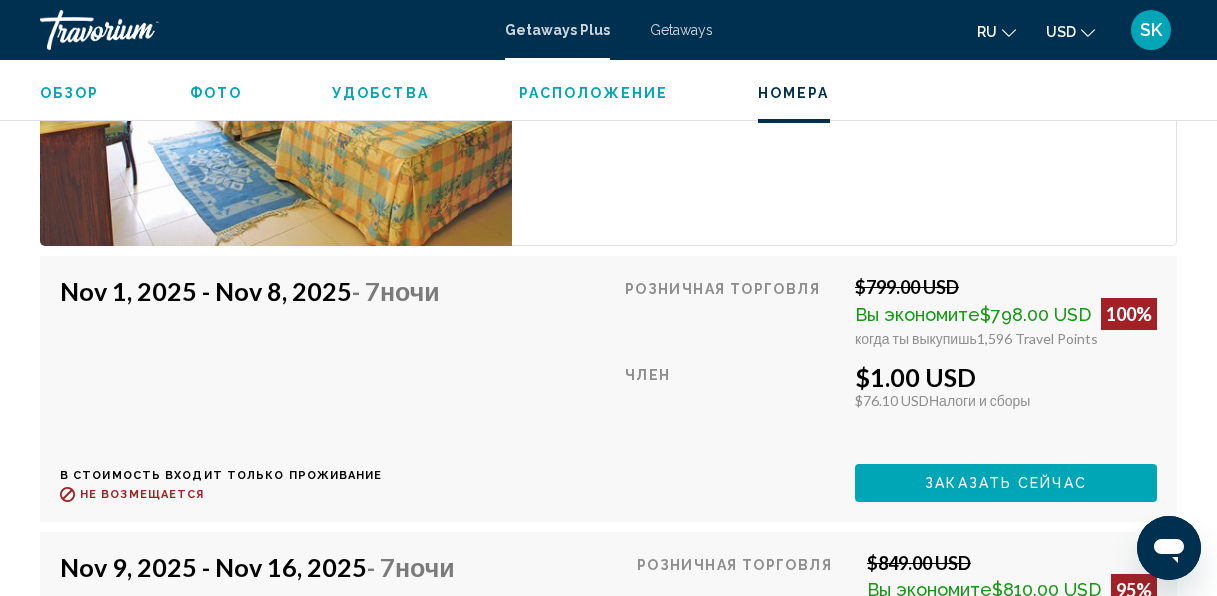 scroll, scrollTop: 3997, scrollLeft: 0, axis: vertical 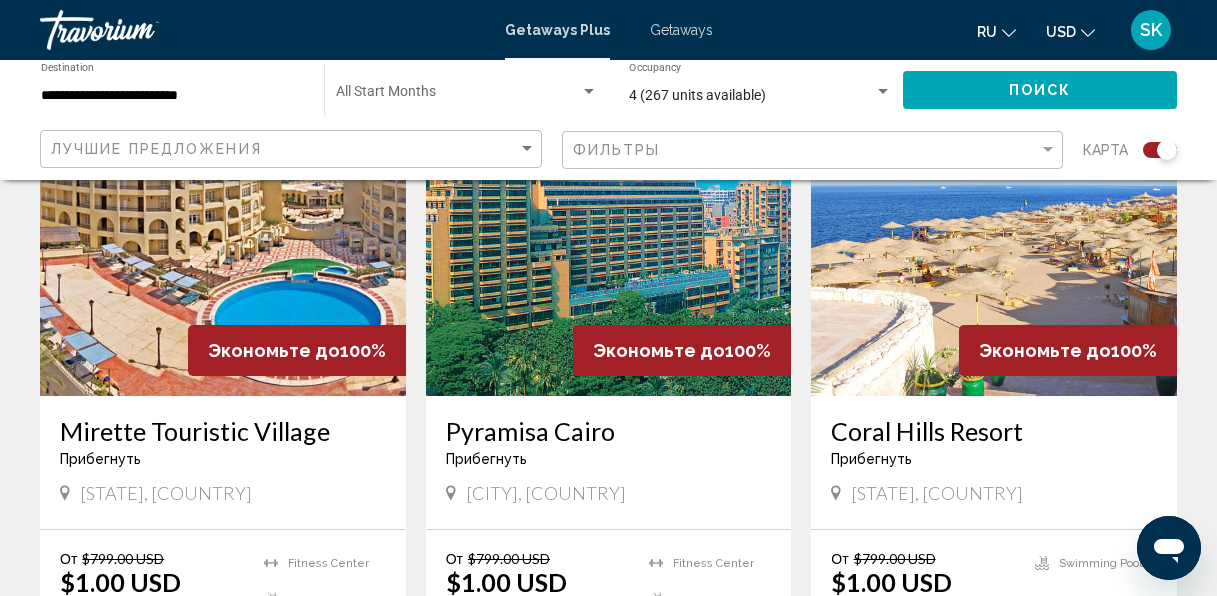 click at bounding box center (223, 236) 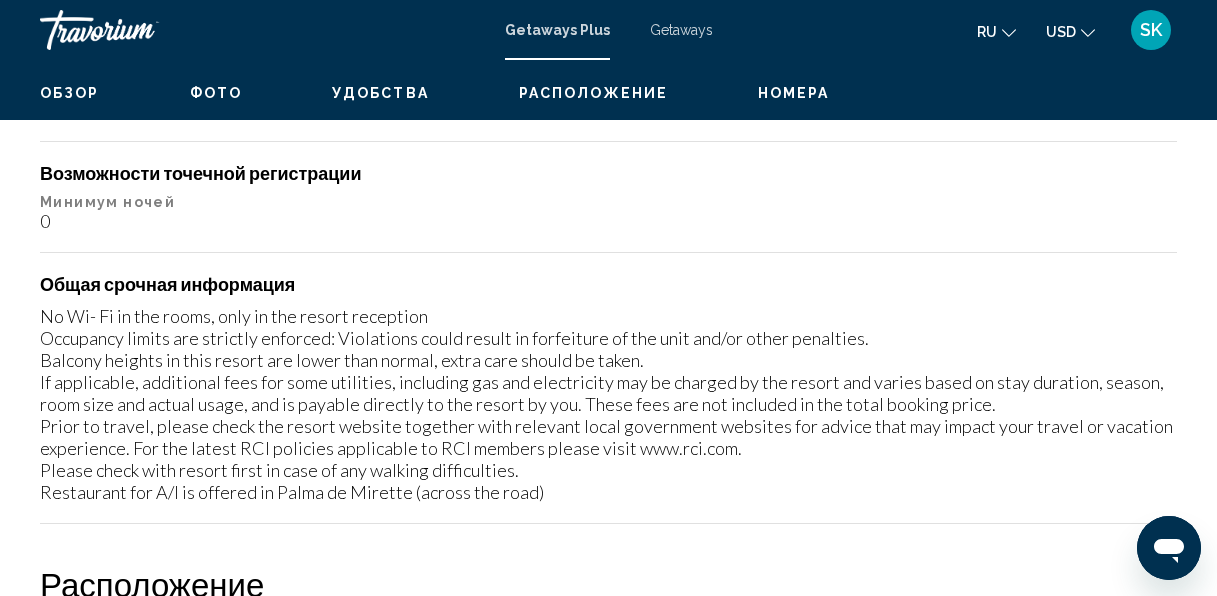 scroll, scrollTop: 237, scrollLeft: 0, axis: vertical 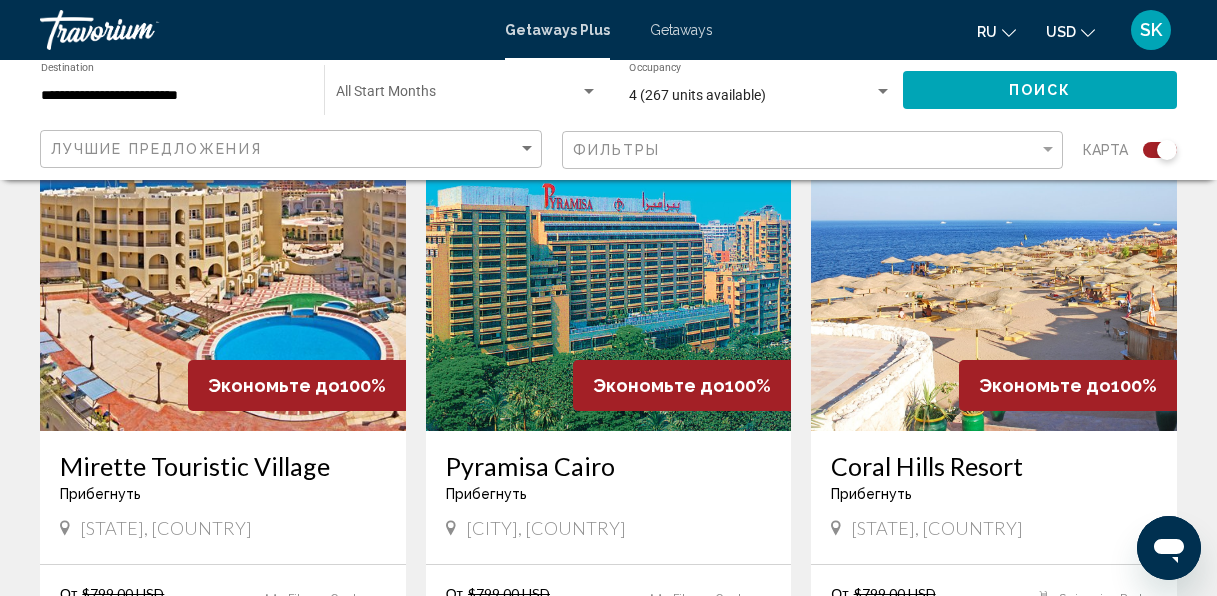 click at bounding box center [994, 271] 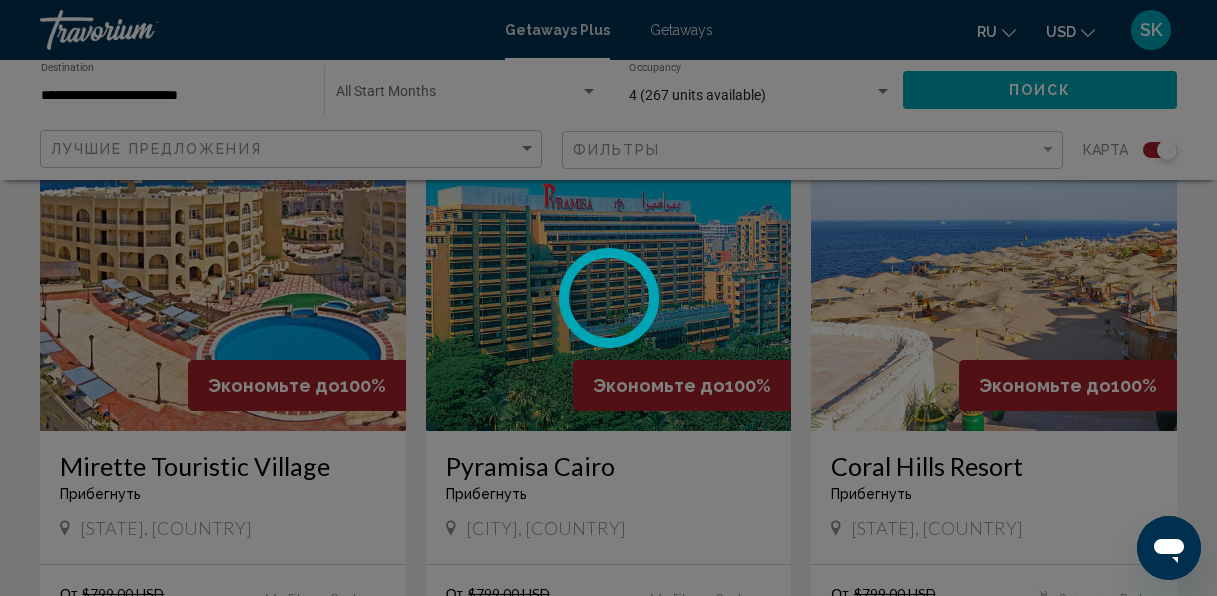 scroll, scrollTop: 237, scrollLeft: 0, axis: vertical 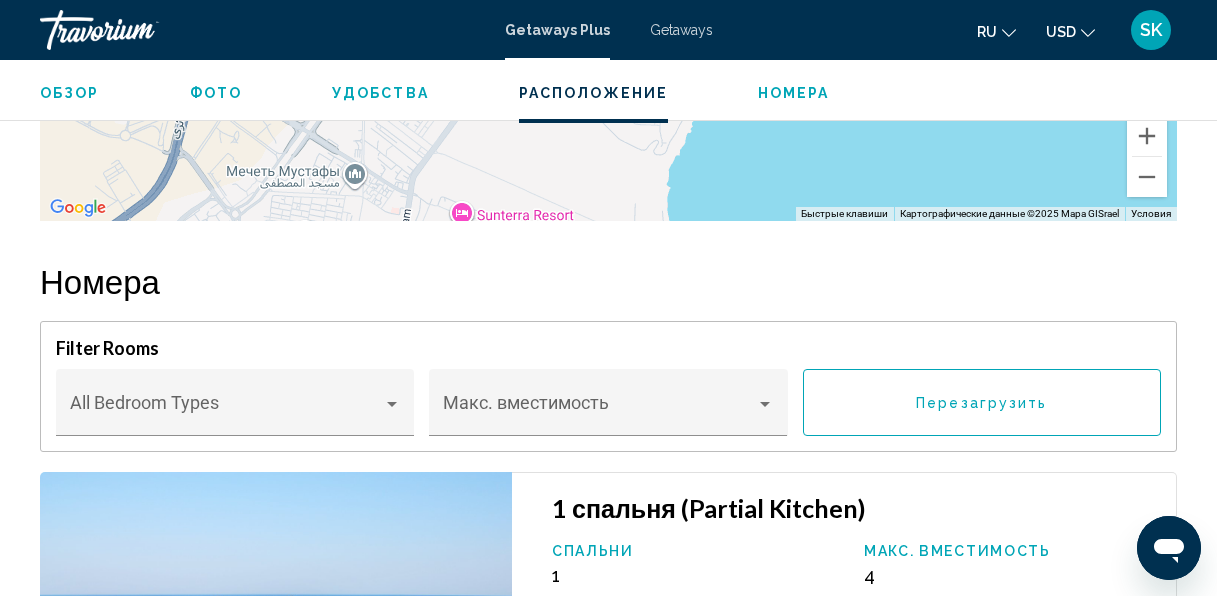 type 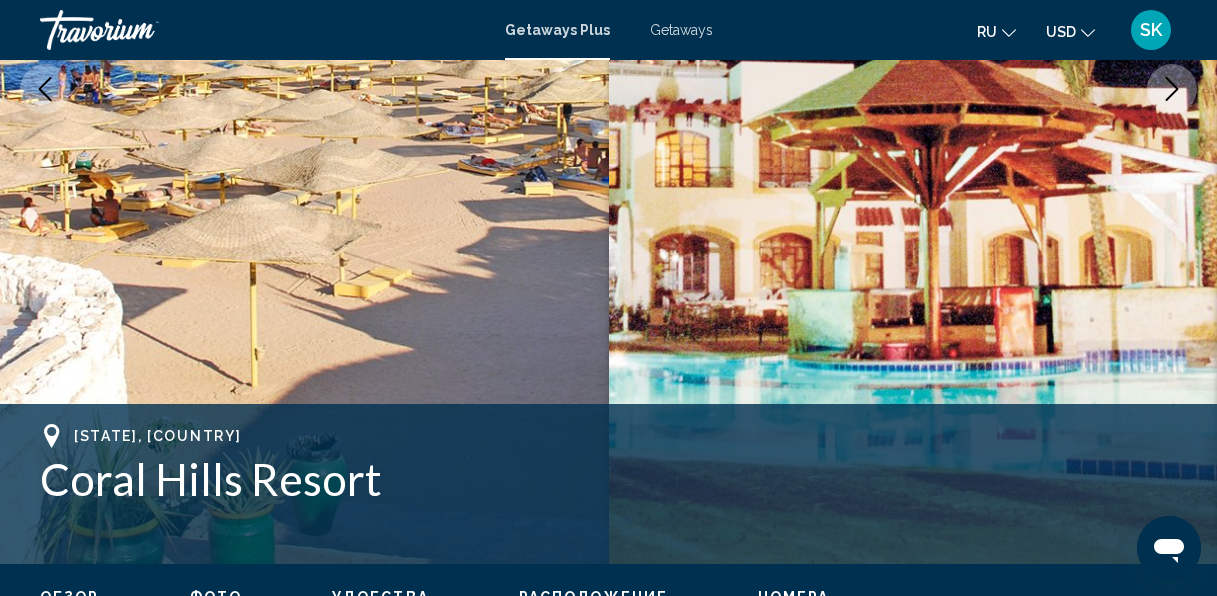 scroll, scrollTop: 450, scrollLeft: 0, axis: vertical 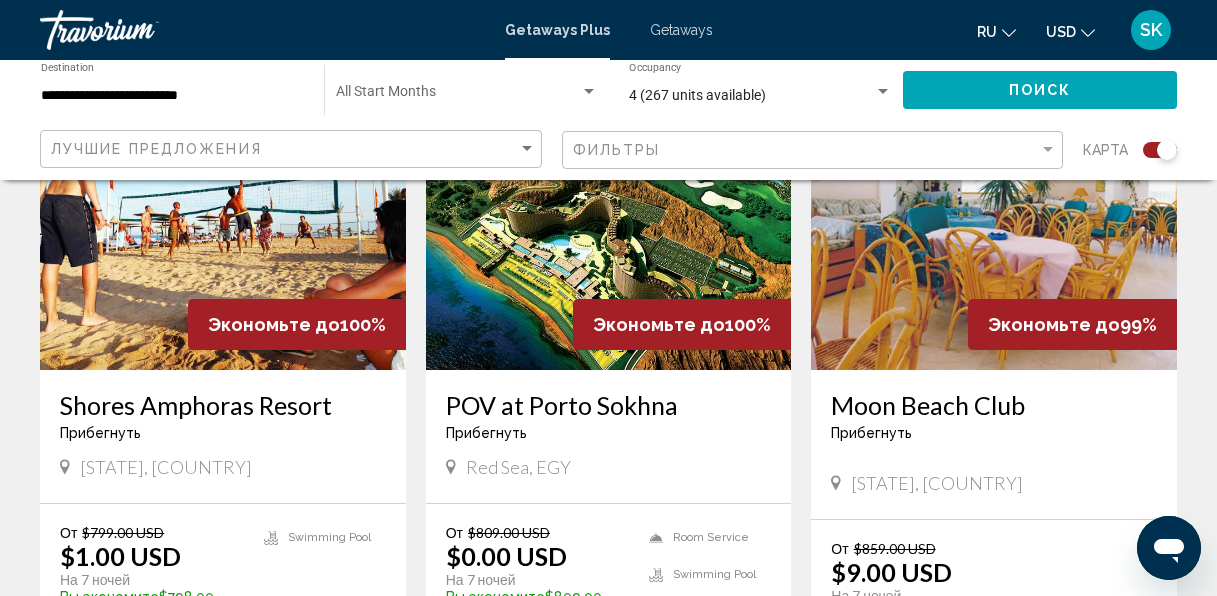 click on "Shores Amphoras Resort" at bounding box center [223, 405] 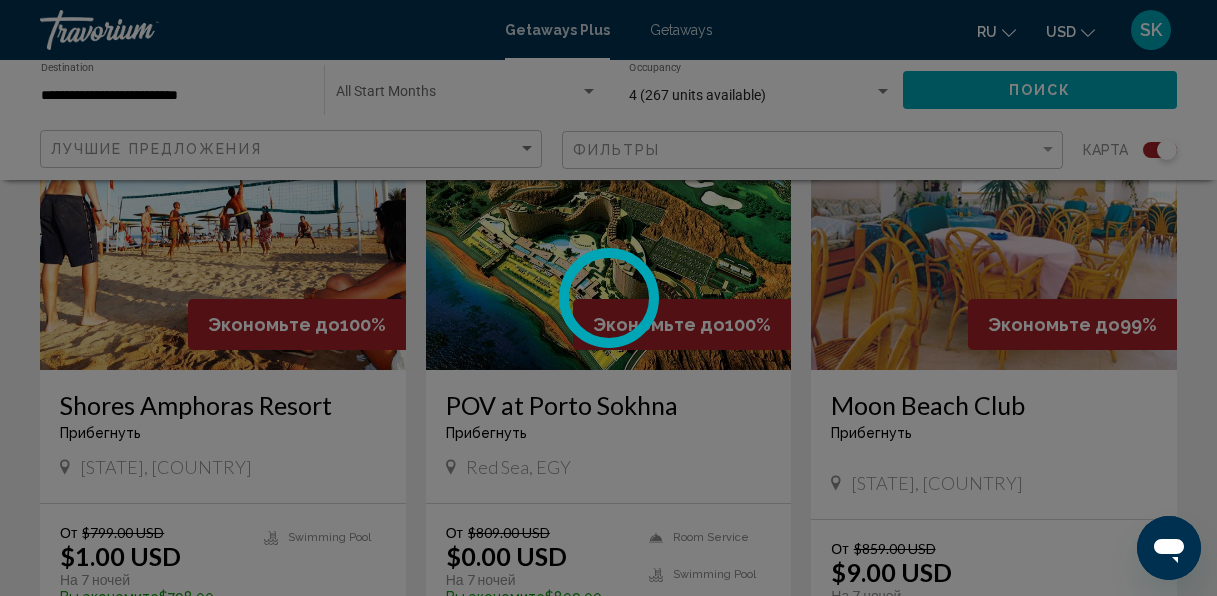 scroll, scrollTop: 237, scrollLeft: 0, axis: vertical 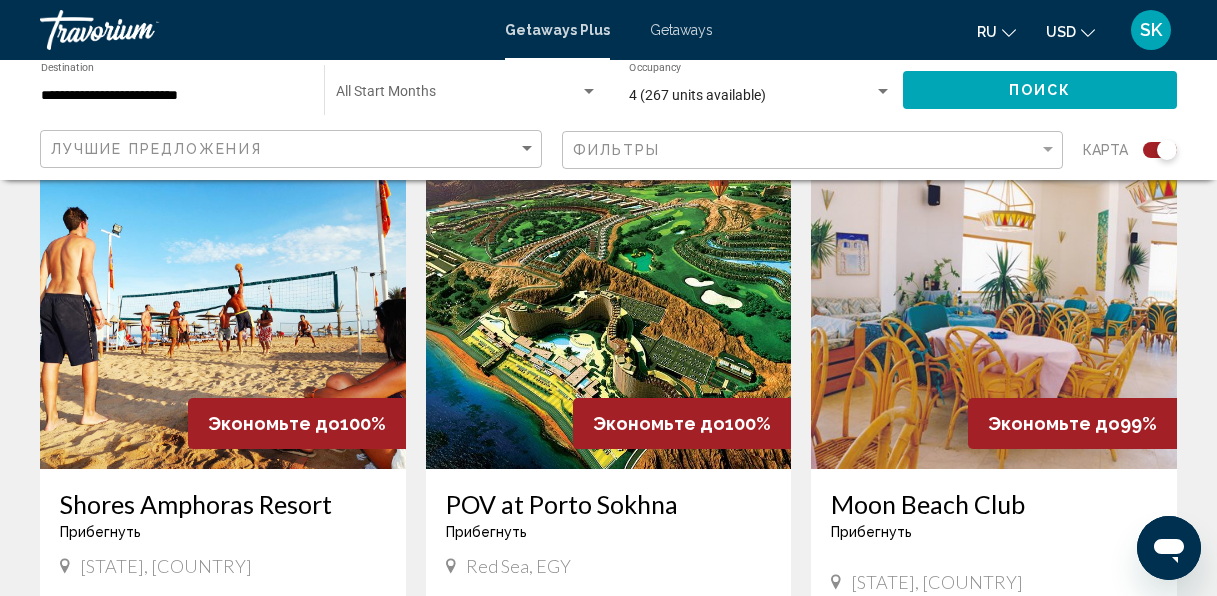 click on "POV at Porto Sokhna" at bounding box center (609, 504) 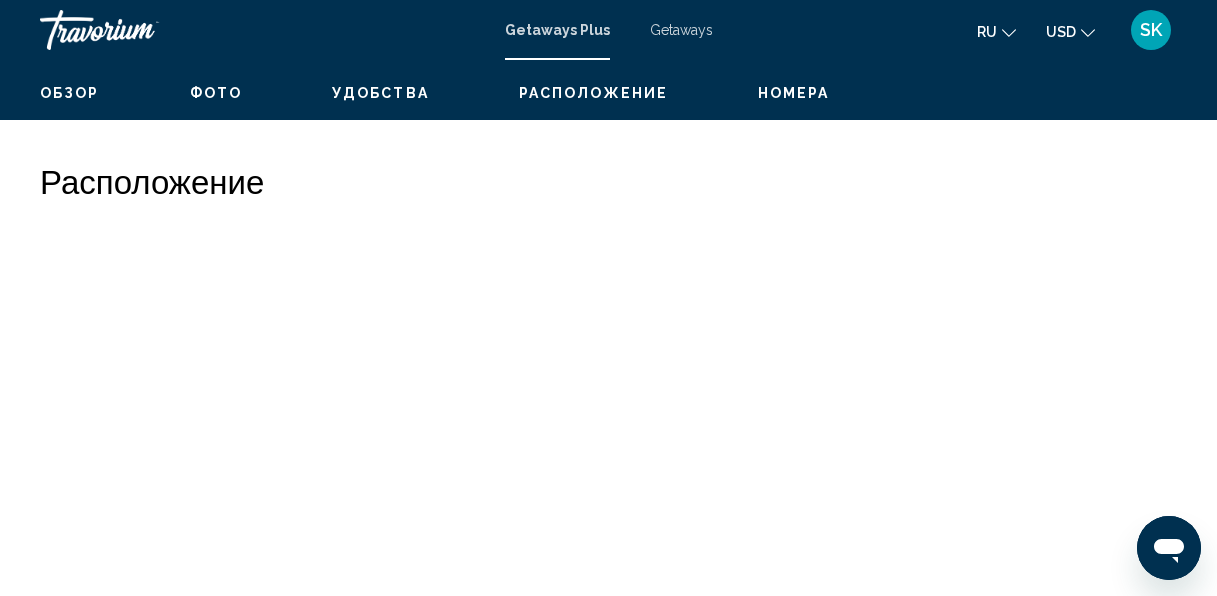 scroll, scrollTop: 237, scrollLeft: 0, axis: vertical 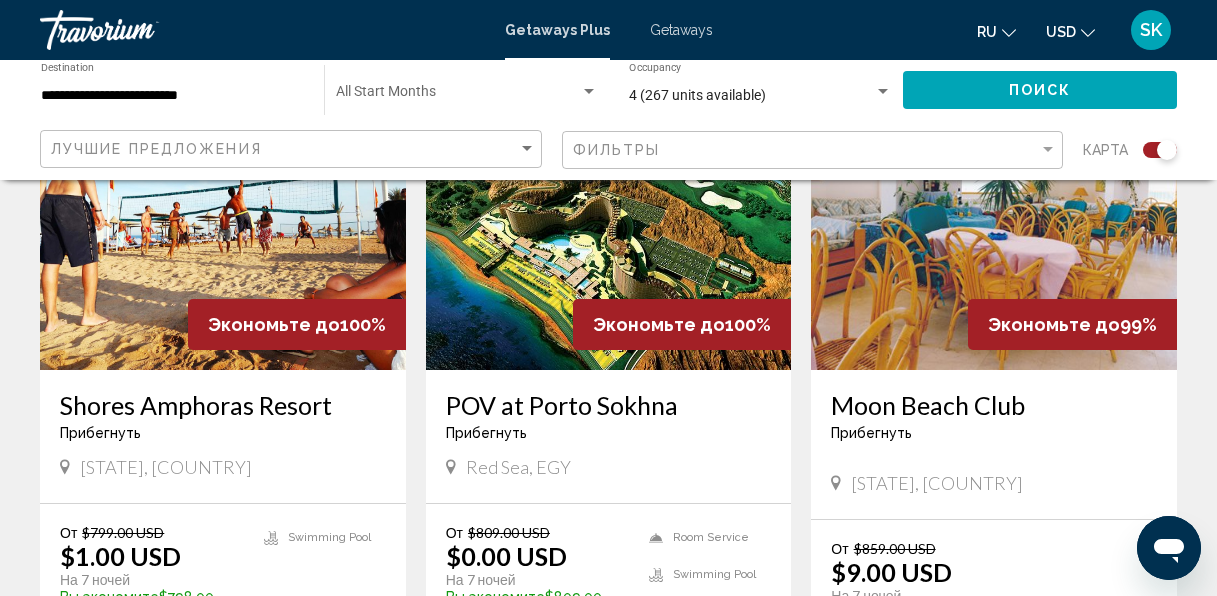 click on "Moon Beach Club" at bounding box center (994, 405) 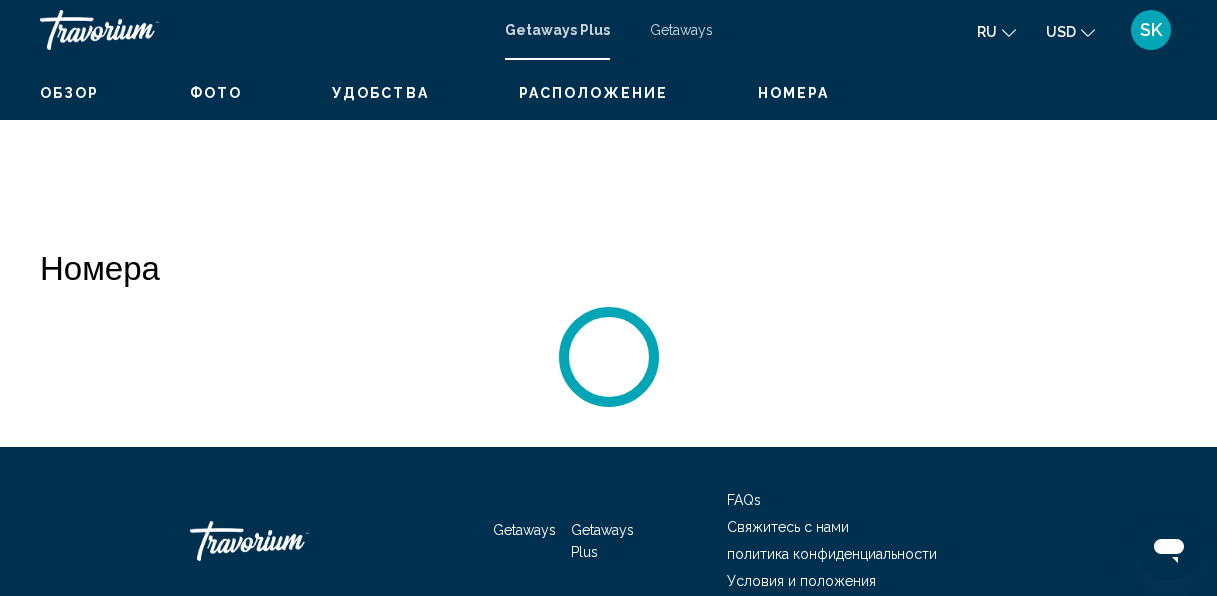 scroll, scrollTop: 237, scrollLeft: 0, axis: vertical 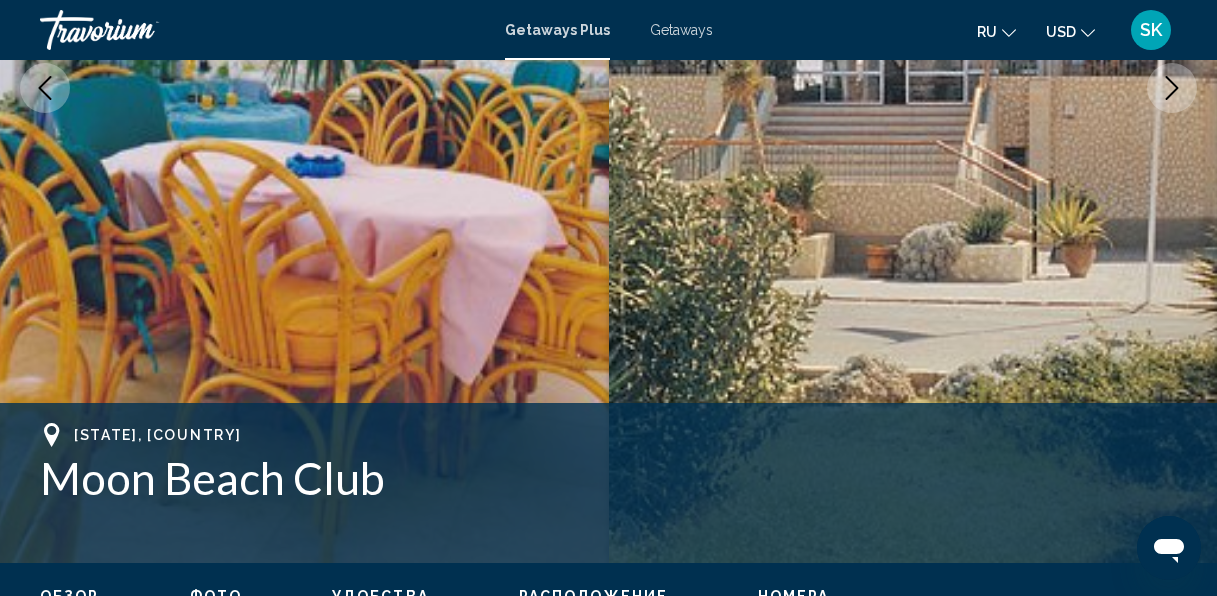 click on "Getaways Plus Getaways ru
English Español Français Italiano Português русский USD
USD ($) MXN (Mex$) CAD (Can$) GBP (£) EUR (€) AUD (A$) NZD (NZ$) CNY (CN¥) SK Авторизоваться" at bounding box center [608, 30] 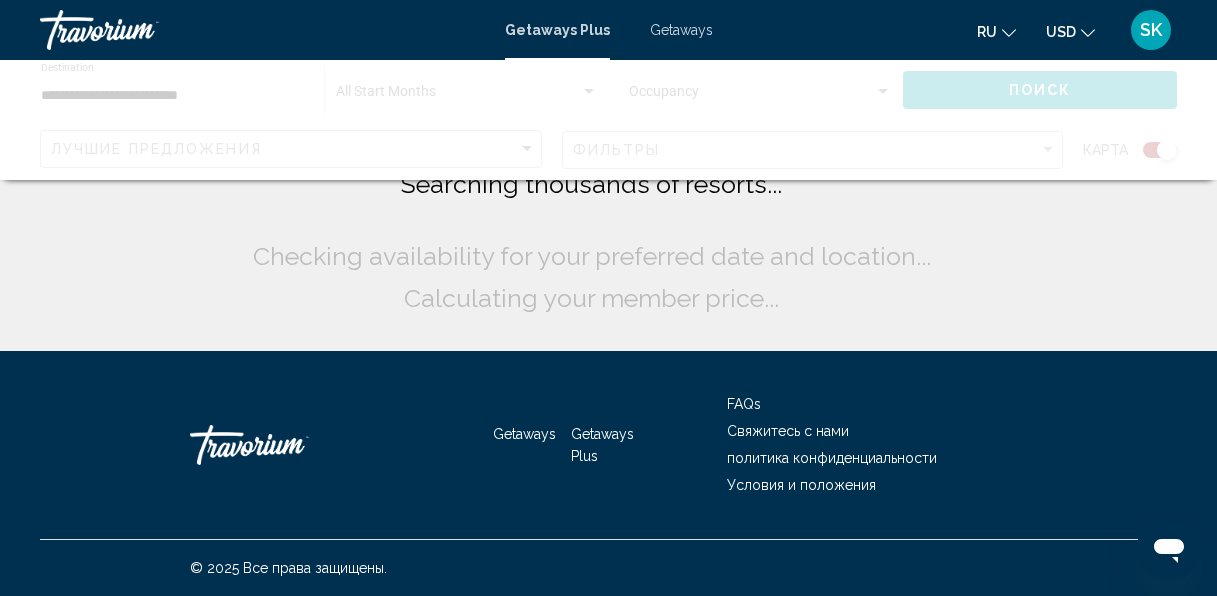 scroll, scrollTop: 0, scrollLeft: 0, axis: both 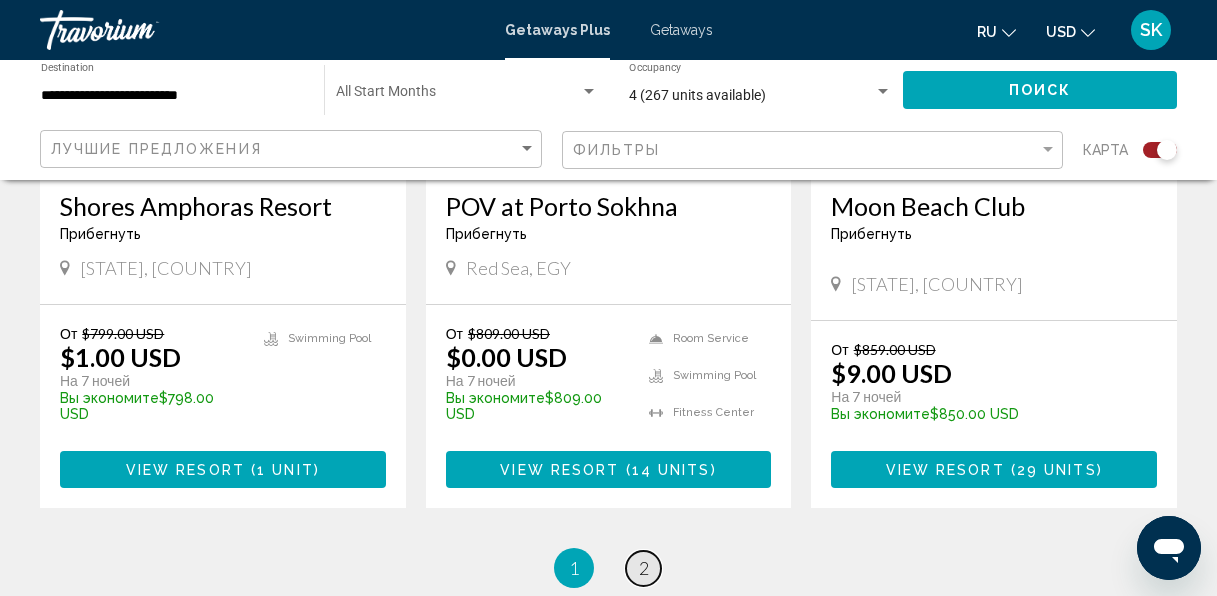 click on "page  2" at bounding box center [643, 568] 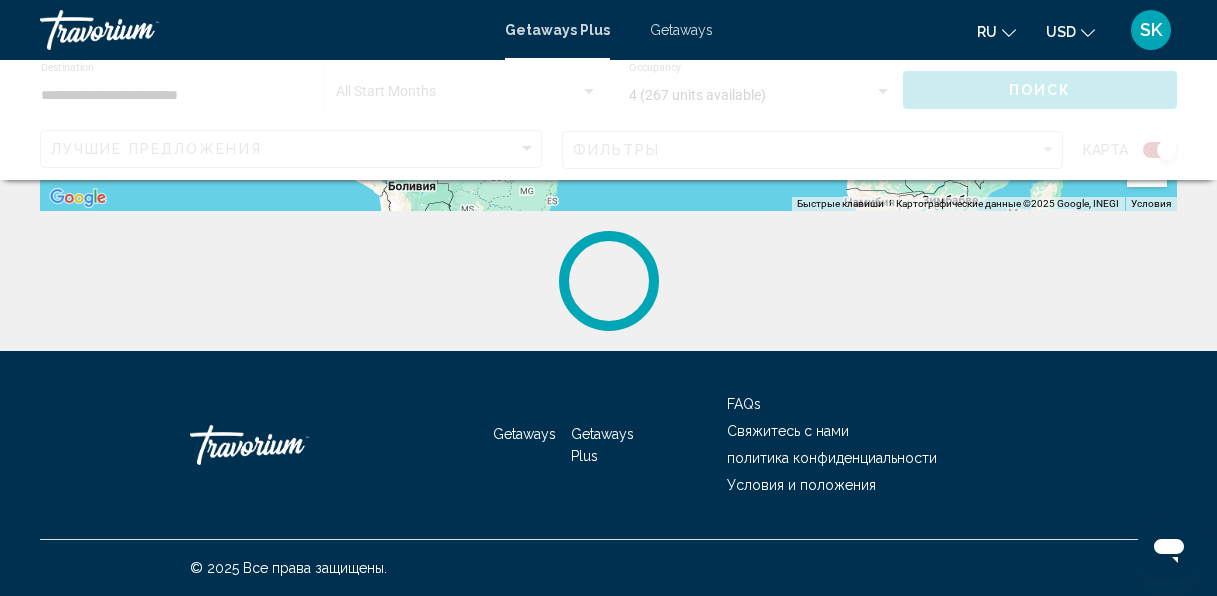 scroll, scrollTop: 0, scrollLeft: 0, axis: both 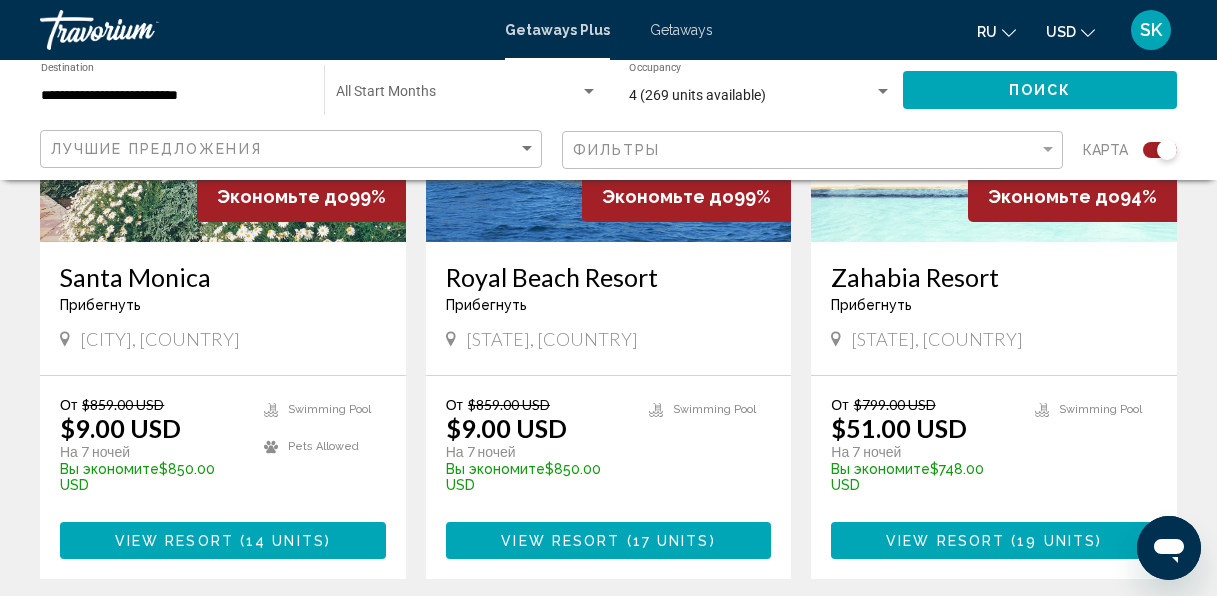 click on "Royal Beach Resort" at bounding box center [609, 277] 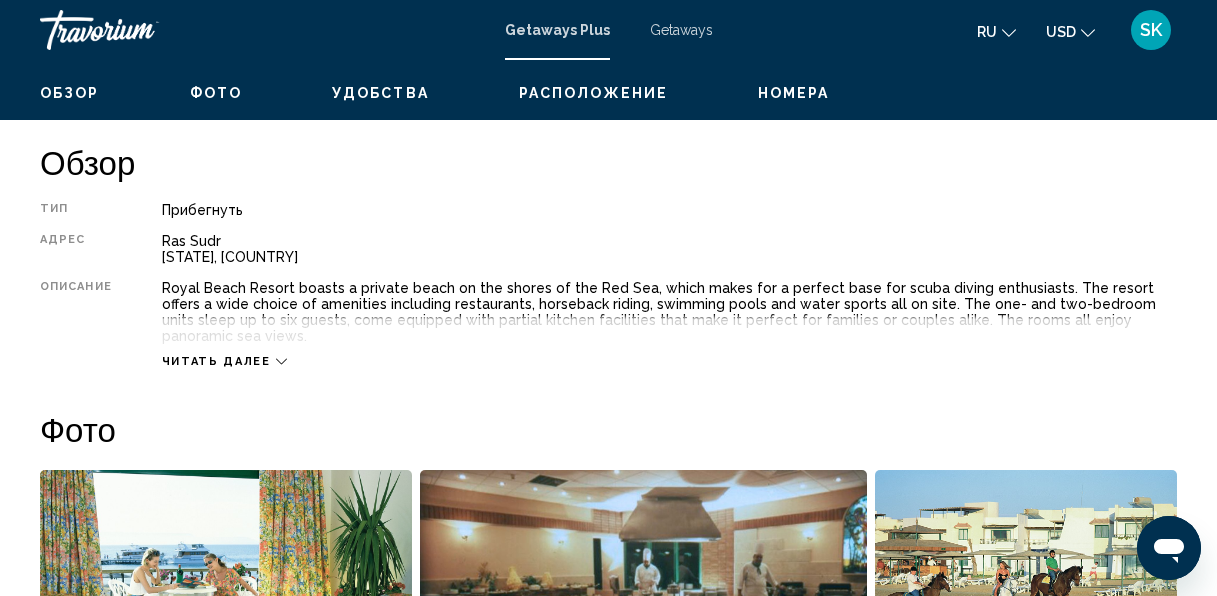 scroll, scrollTop: 237, scrollLeft: 0, axis: vertical 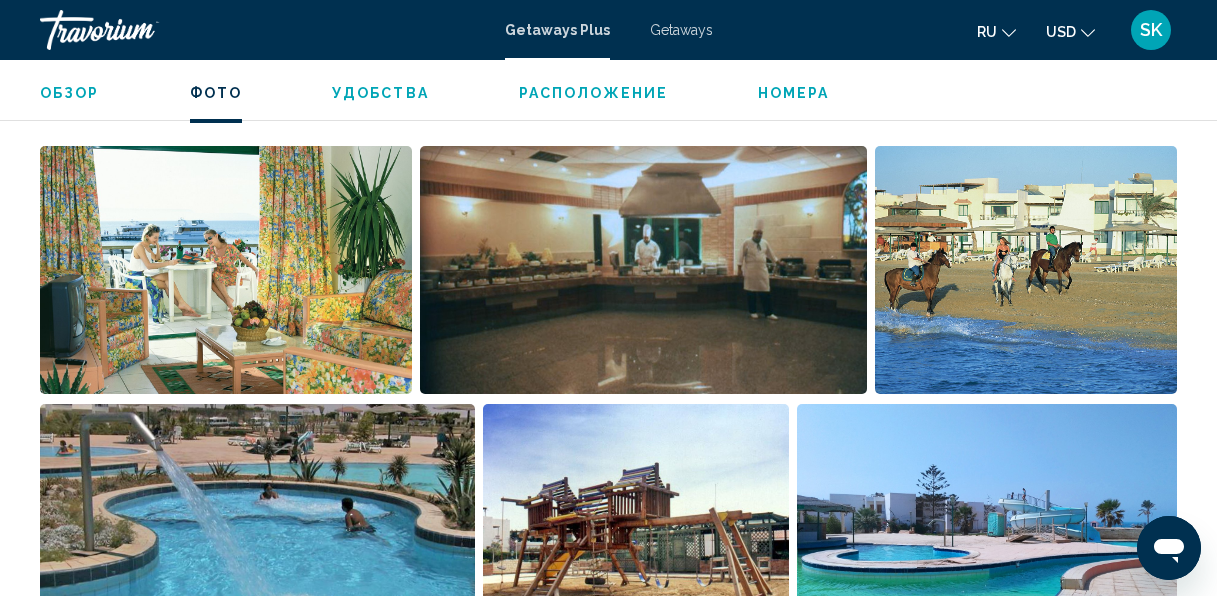 type 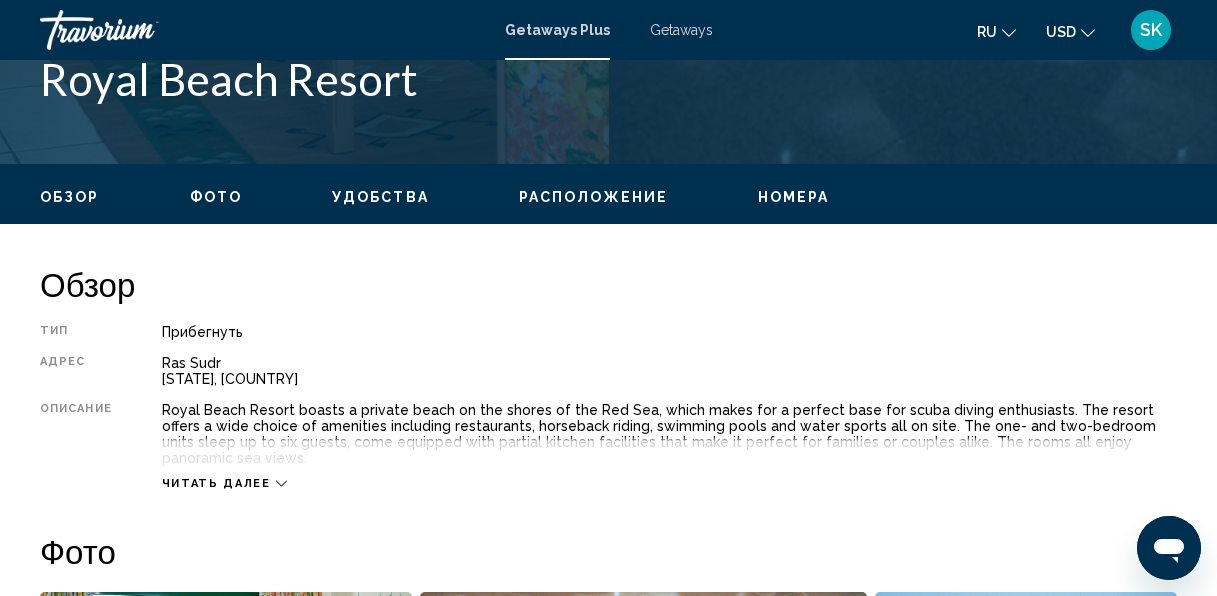 scroll, scrollTop: 733, scrollLeft: 0, axis: vertical 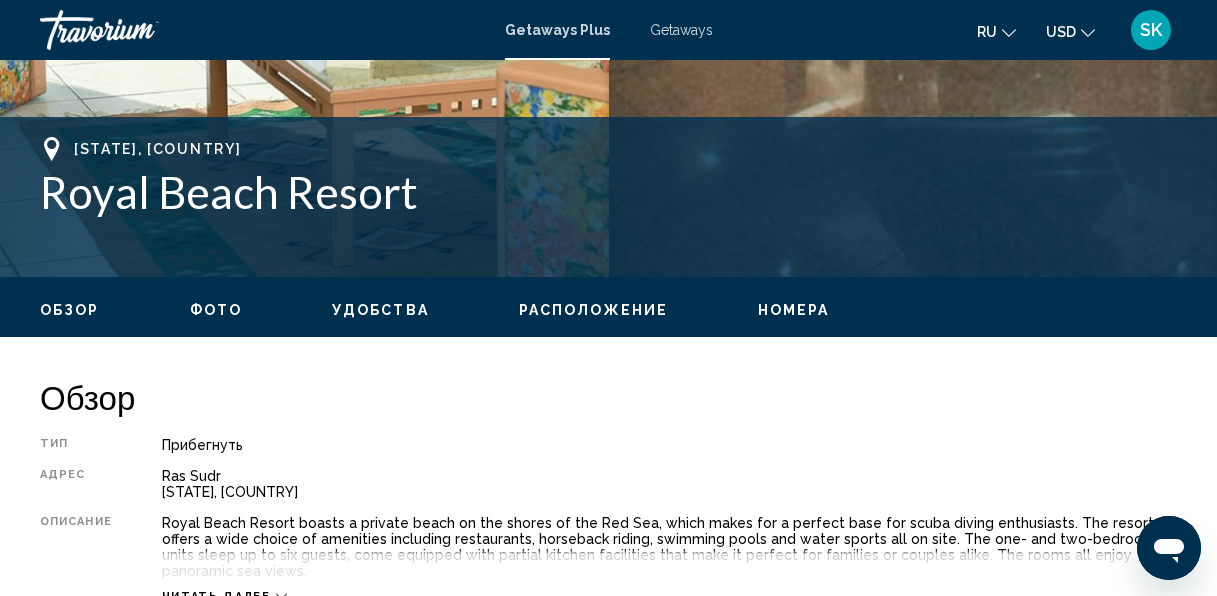 click on "Тип Прибегнуть Все включено Нет «все включено» Адрес Ras Sudr South Sinai, Egypt Описание Royal Beach Resort boasts a private beach on the shores of the Red Sea, which makes for a perfect base for scuba diving enthusiasts. The resort offers a wide choice of amenities including restaurants, horseback riding, swimming pools and water sports all on site. The one- and two-bedroom units sleep up to six guests, come equipped with partial kitchen facilities that make it perfect for families or couples alike. The rooms all enjoy panoramic sea views. Читать далее" at bounding box center (608, 520) 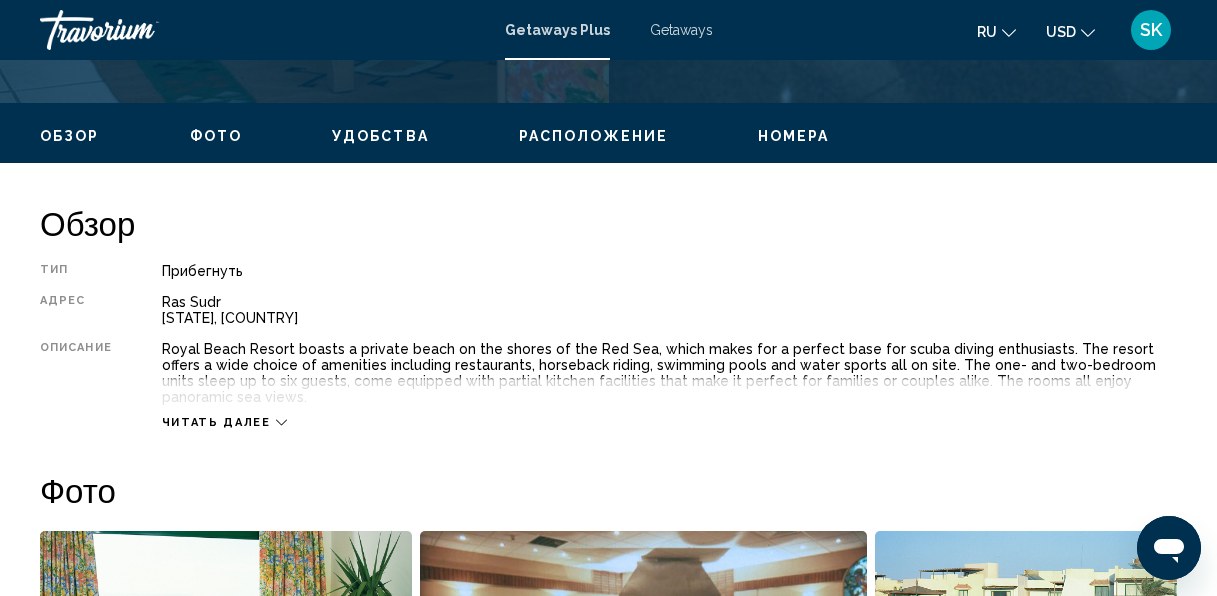 scroll, scrollTop: 880, scrollLeft: 0, axis: vertical 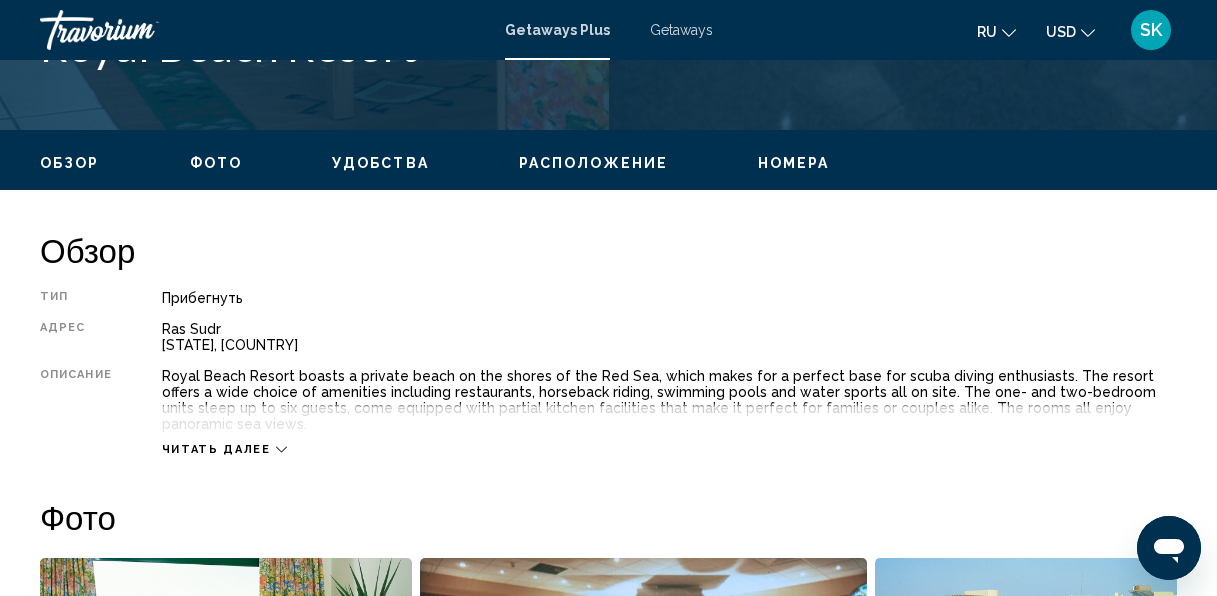 click on "Фото" at bounding box center [216, 163] 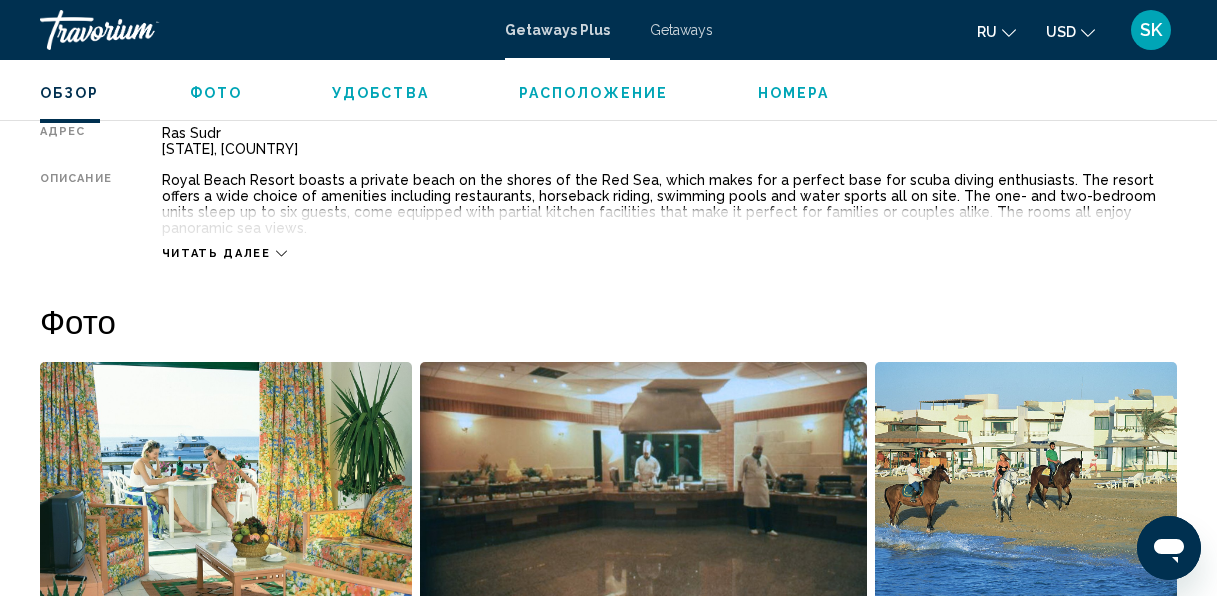 scroll, scrollTop: 1241, scrollLeft: 0, axis: vertical 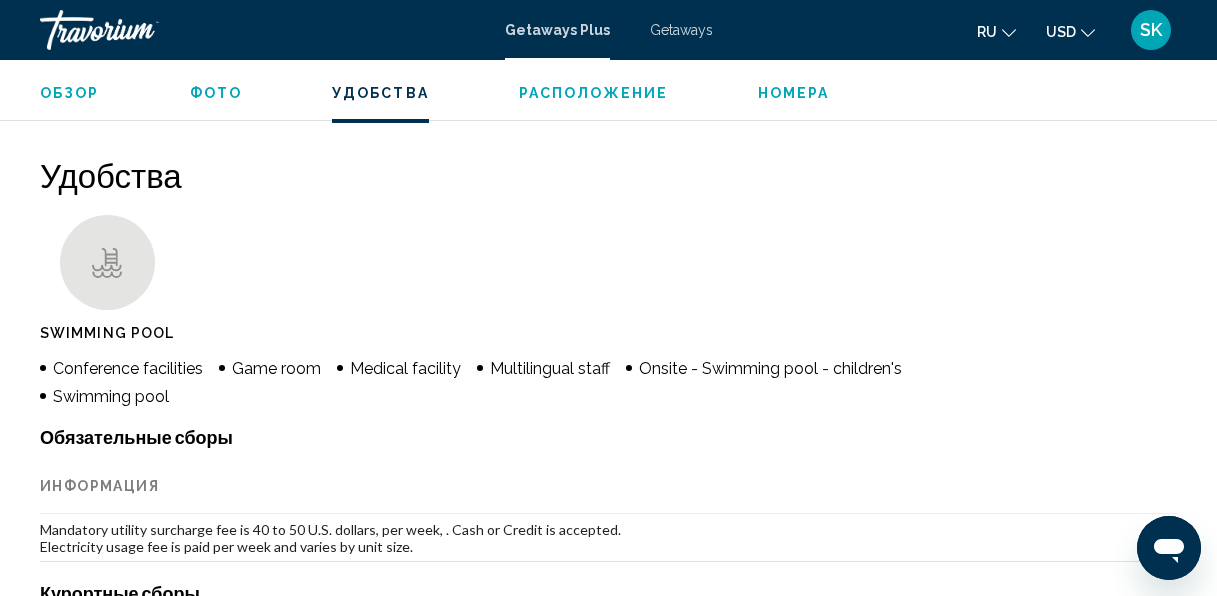 type 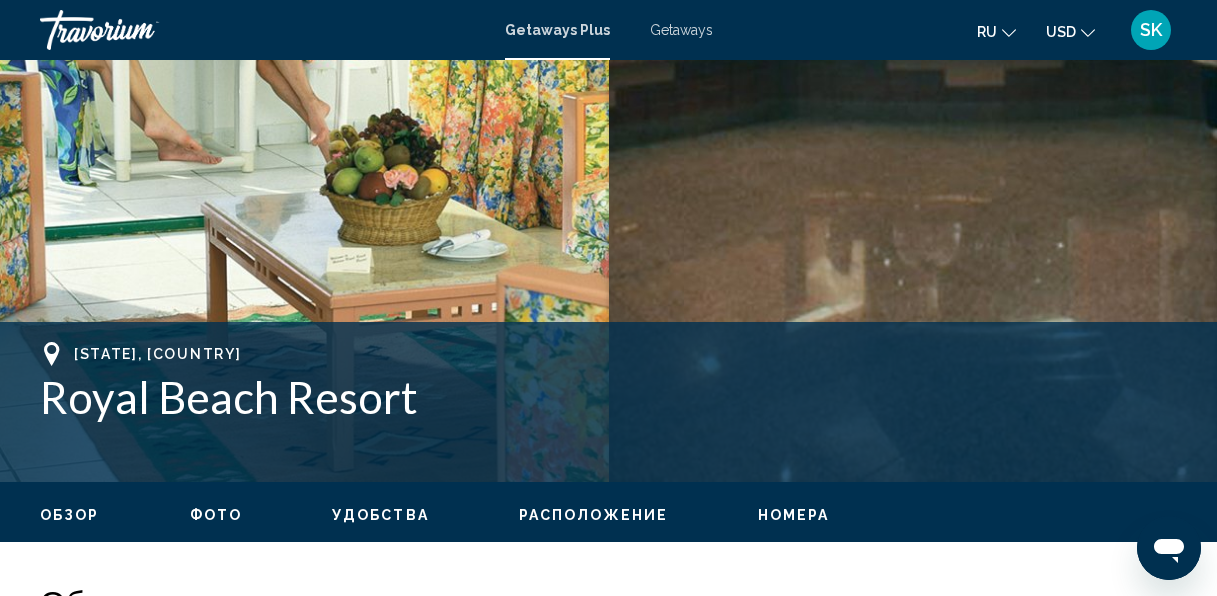 scroll, scrollTop: 697, scrollLeft: 0, axis: vertical 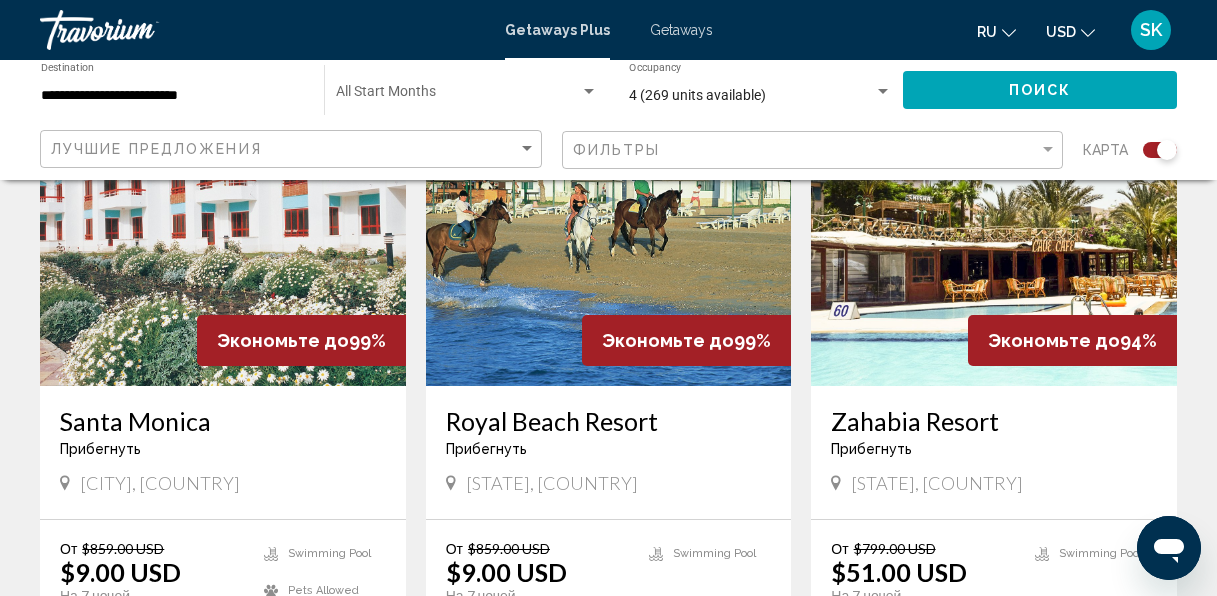 click on "Zahabia Resort" at bounding box center [994, 421] 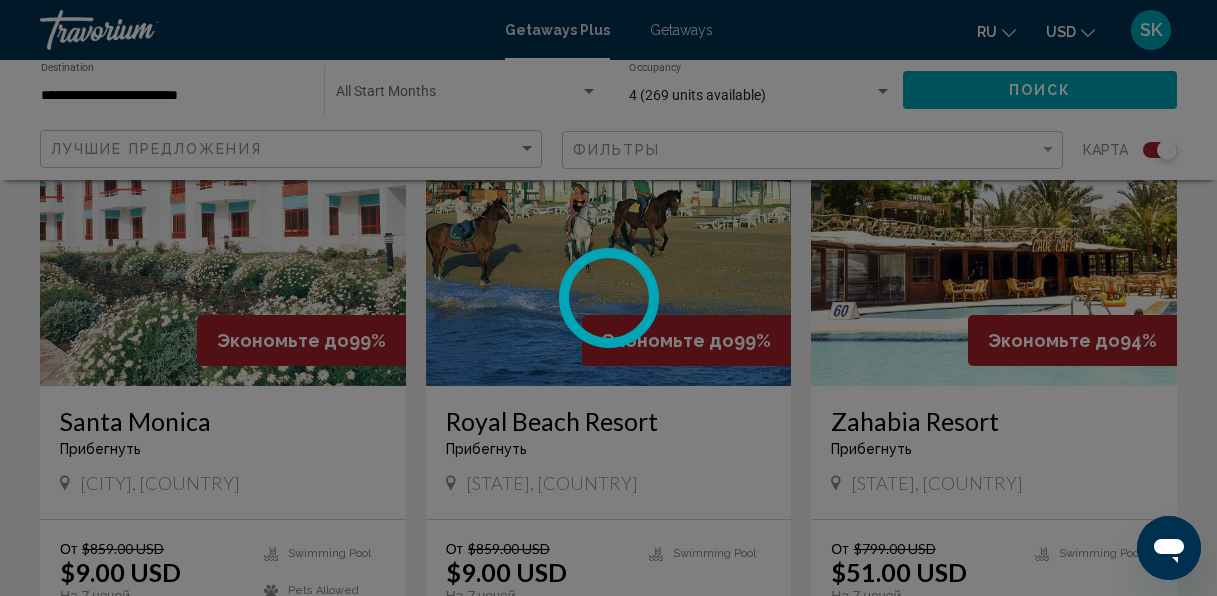 scroll, scrollTop: 237, scrollLeft: 0, axis: vertical 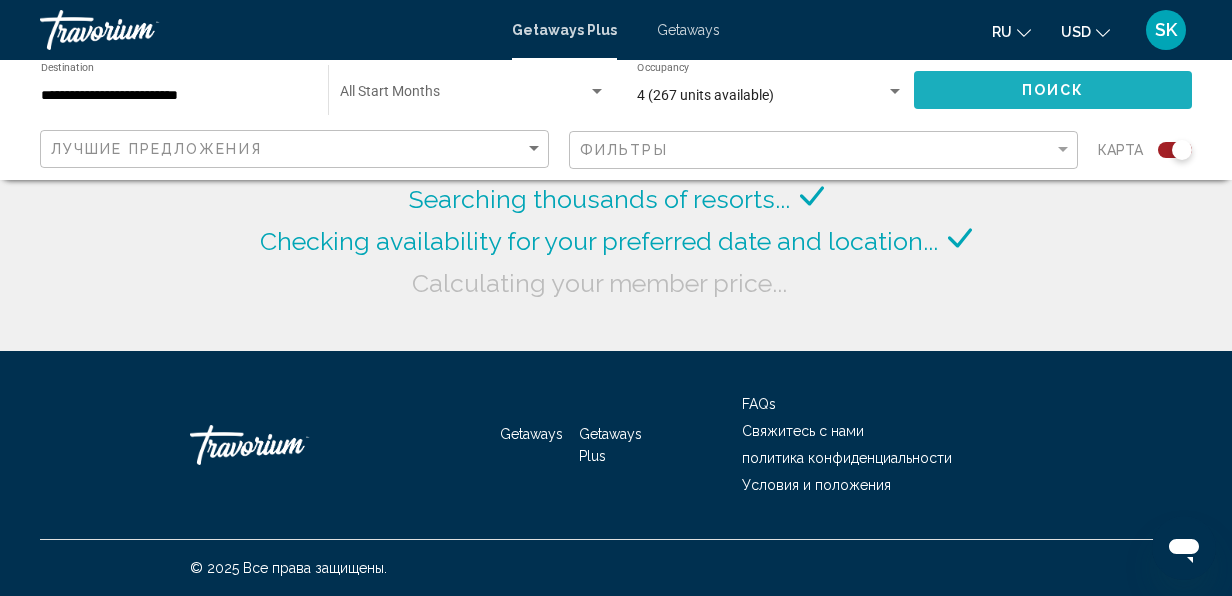 click on "Поиск" 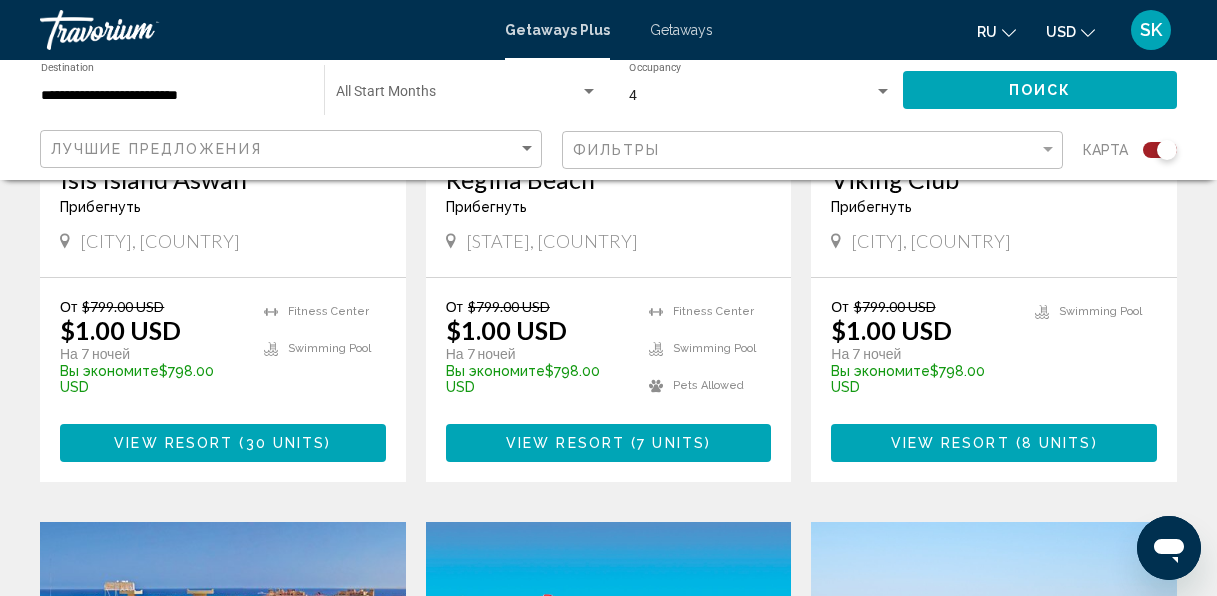 scroll, scrollTop: 2325, scrollLeft: 0, axis: vertical 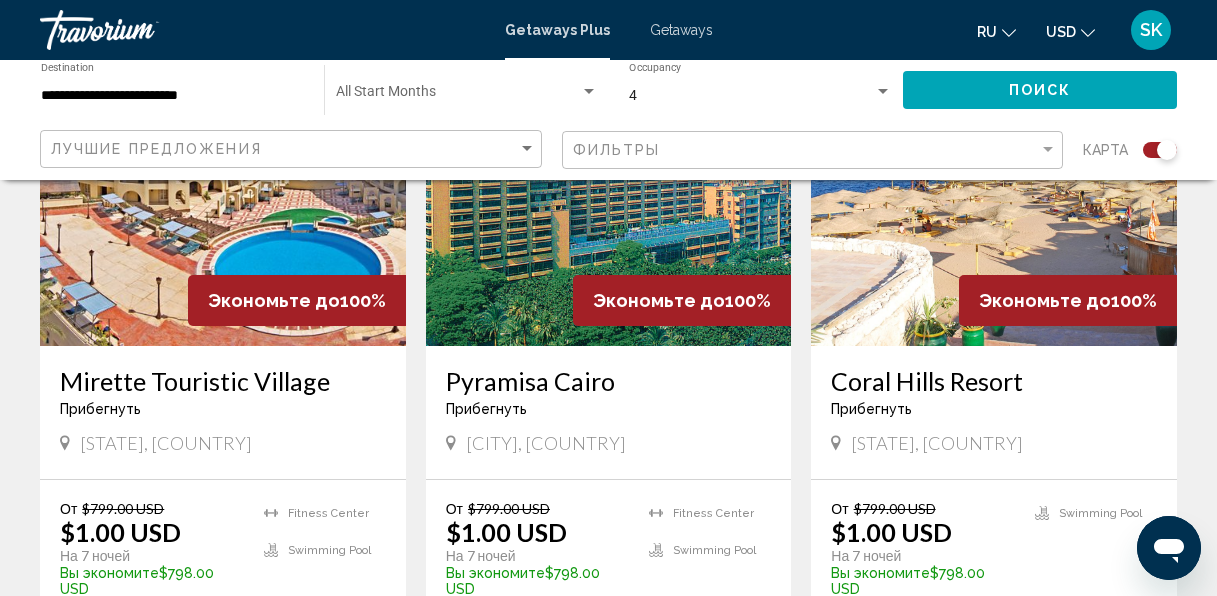 click on "Coral Hills Resort  Прибегнуть  -  Это курорт только для взрослых" at bounding box center [994, 399] 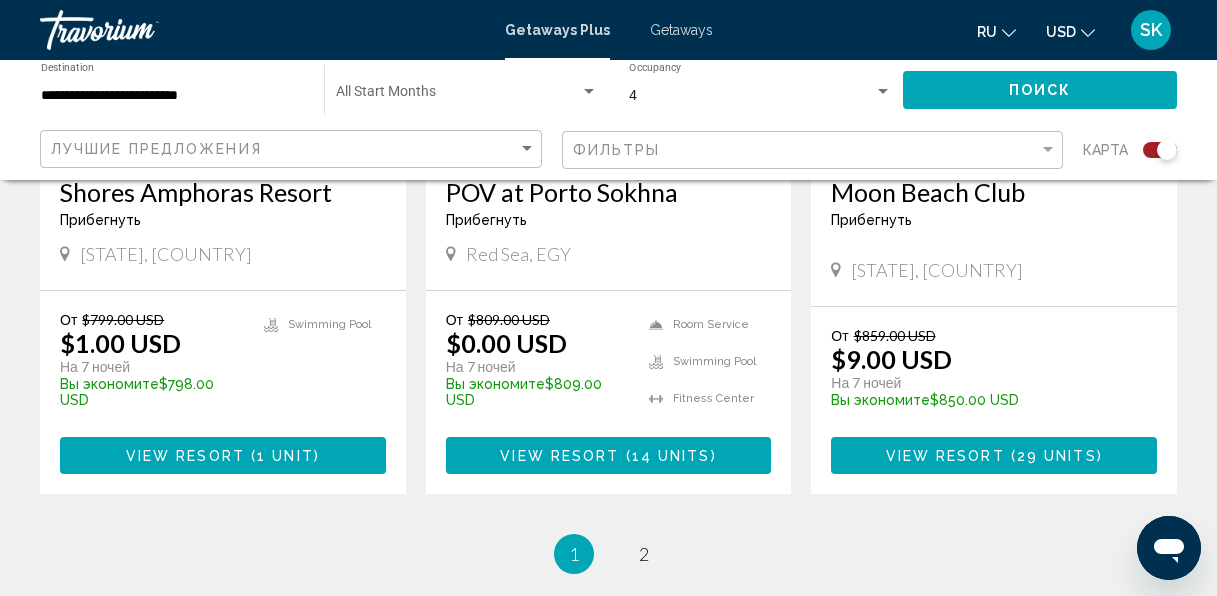 scroll, scrollTop: 3261, scrollLeft: 0, axis: vertical 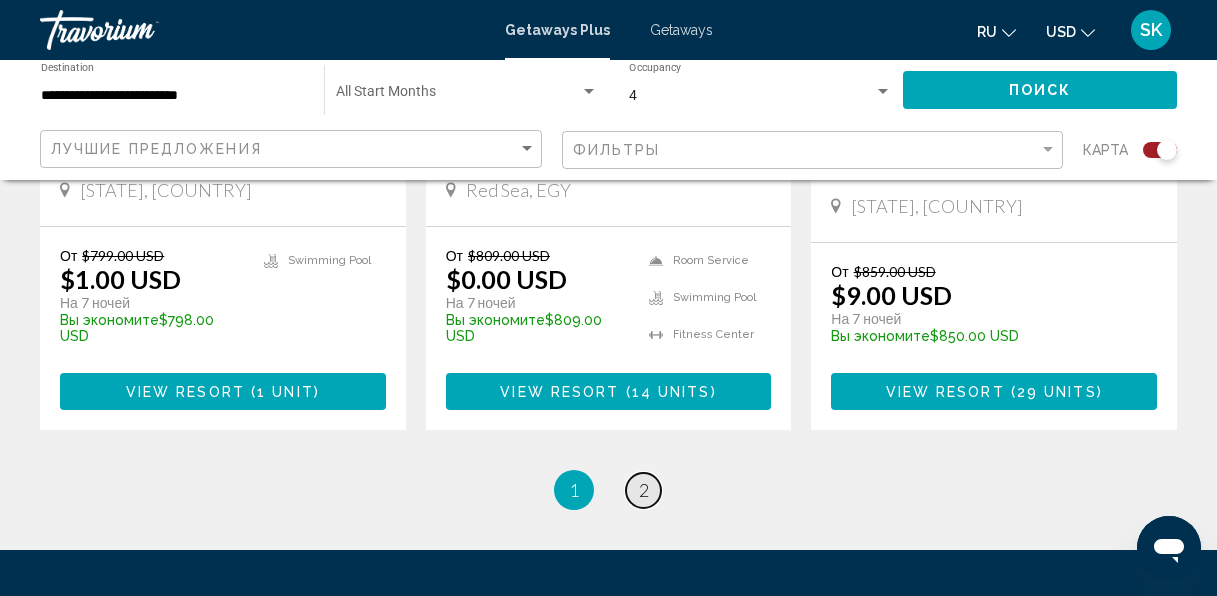 click on "page  2" at bounding box center [643, 490] 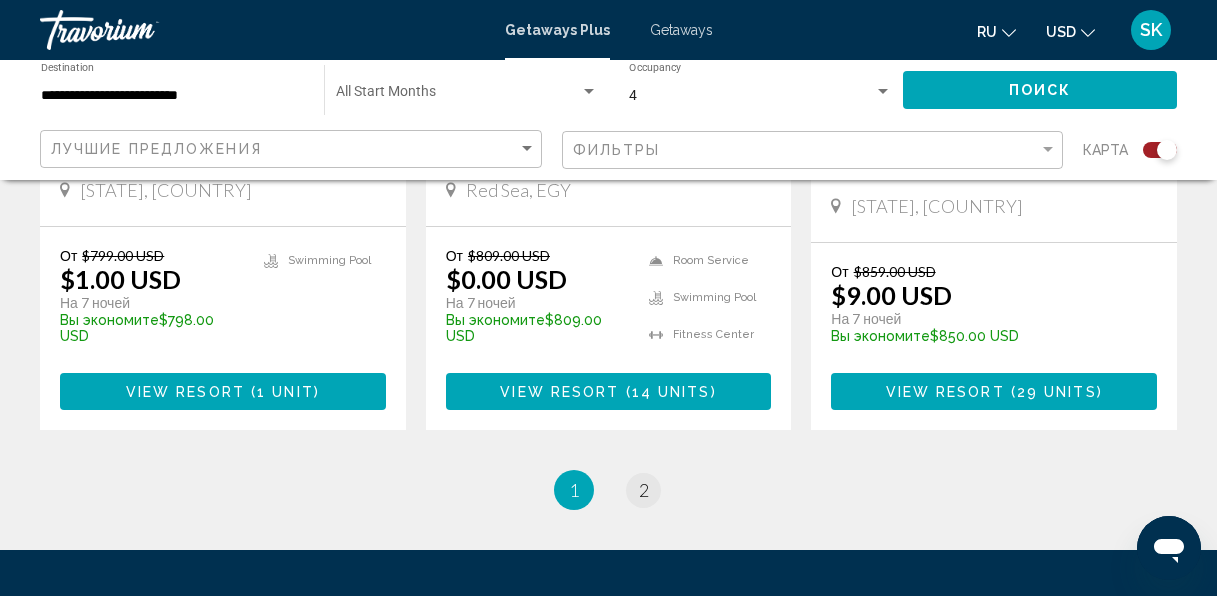 scroll, scrollTop: 0, scrollLeft: 0, axis: both 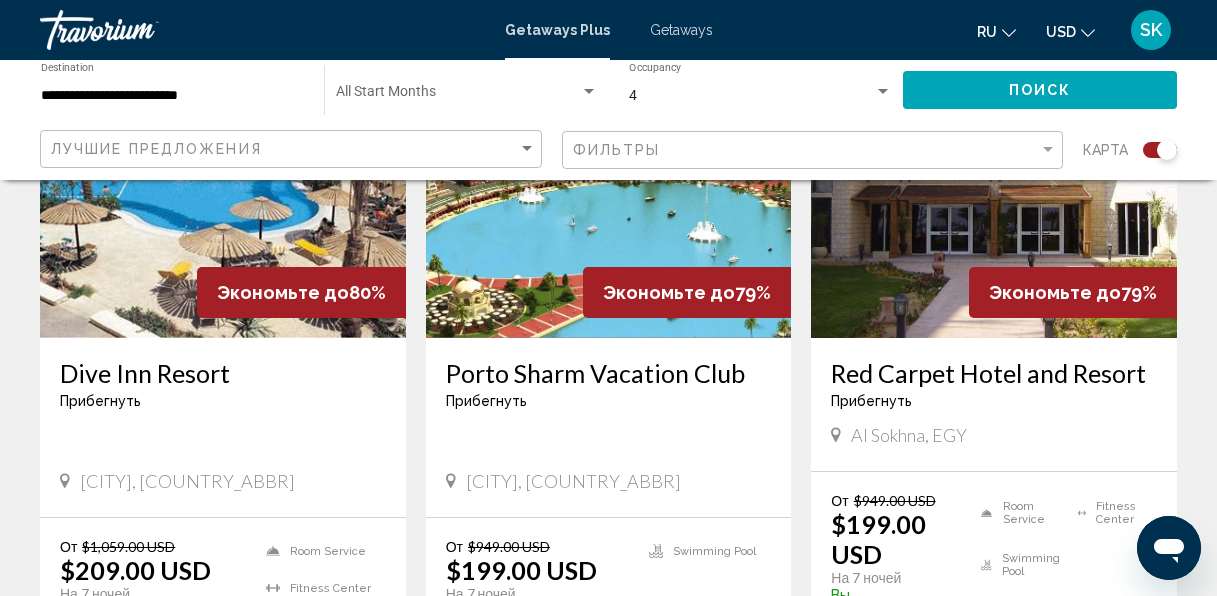 click on "Porto Sharm Vacation Club" at bounding box center (609, 373) 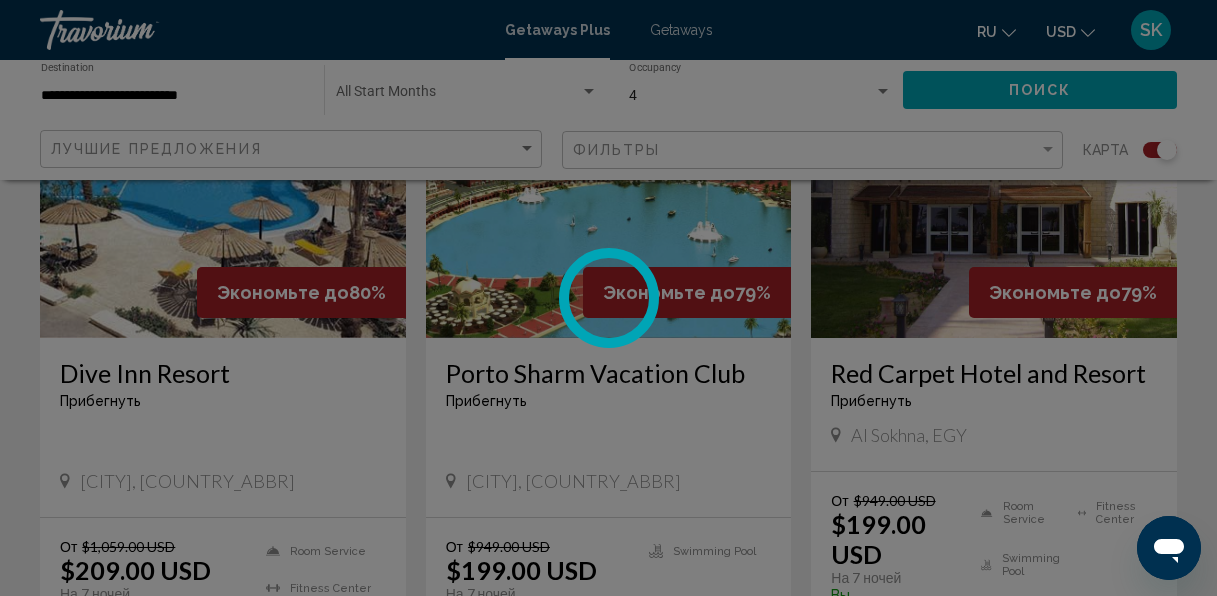 scroll, scrollTop: 237, scrollLeft: 0, axis: vertical 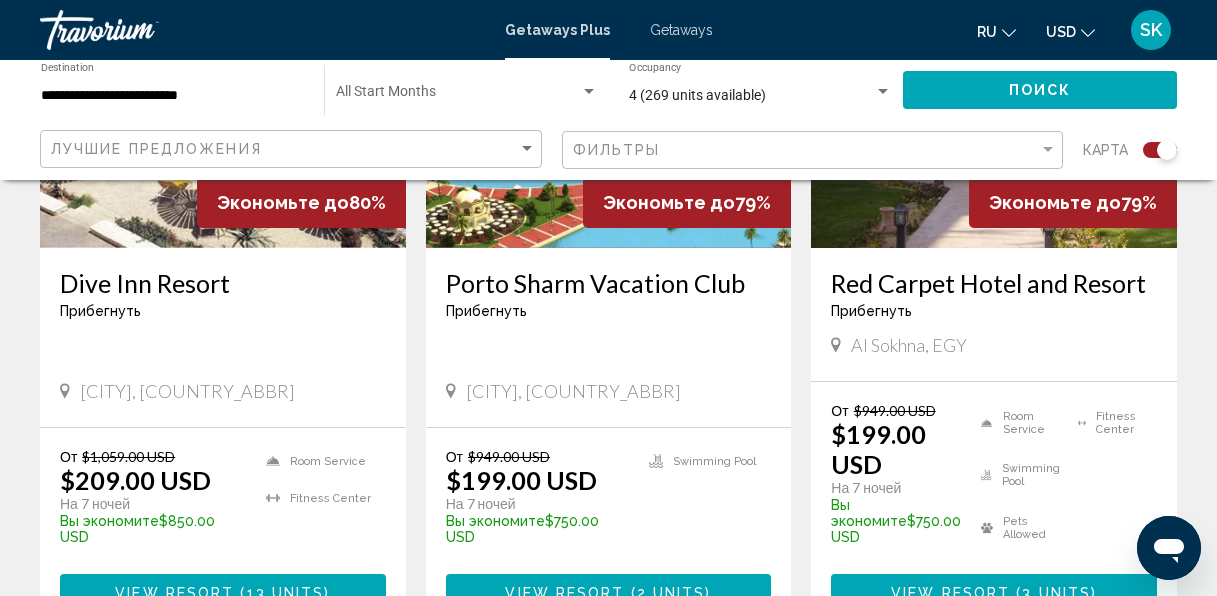 click on "[CITY], [COUNTRY]" at bounding box center [187, 391] 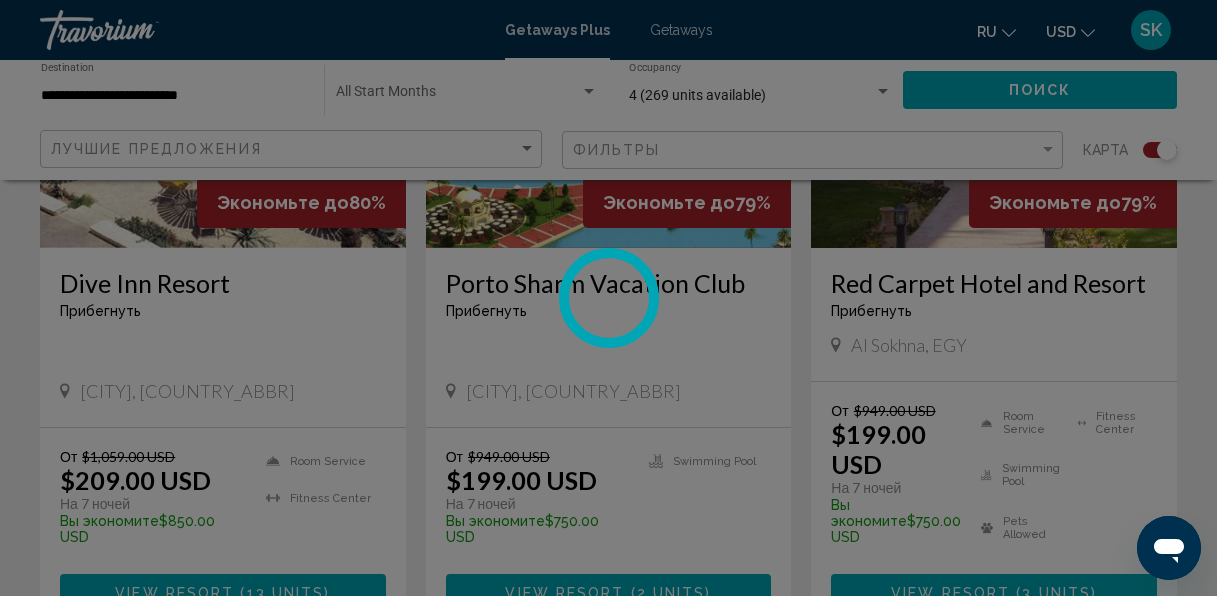 scroll, scrollTop: 237, scrollLeft: 0, axis: vertical 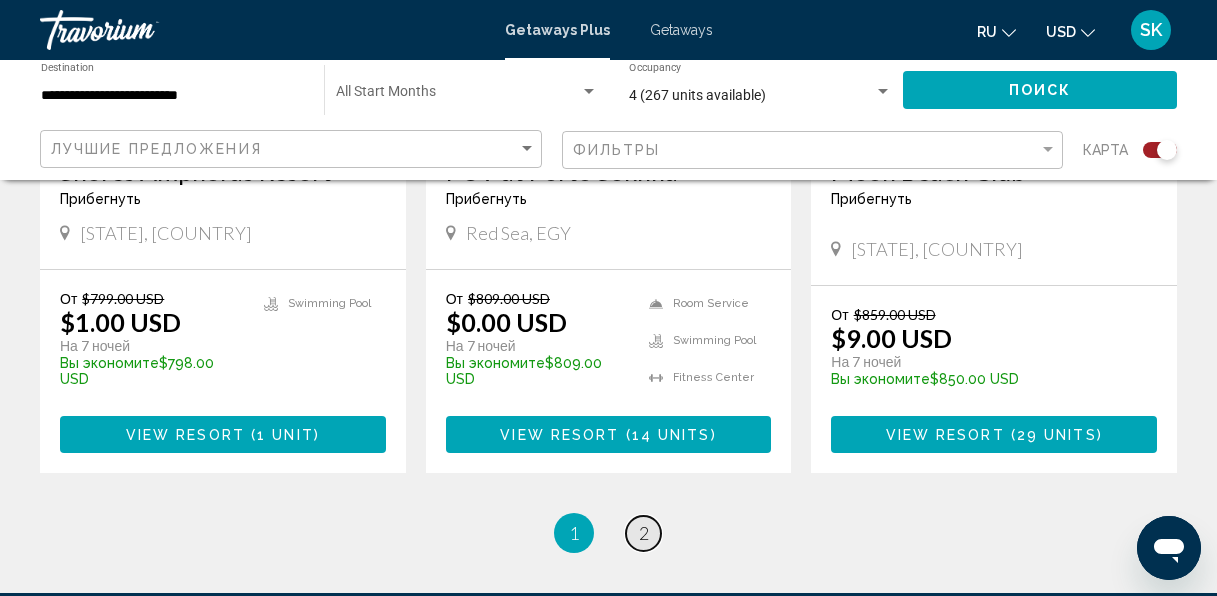 click on "page  2" at bounding box center (643, 533) 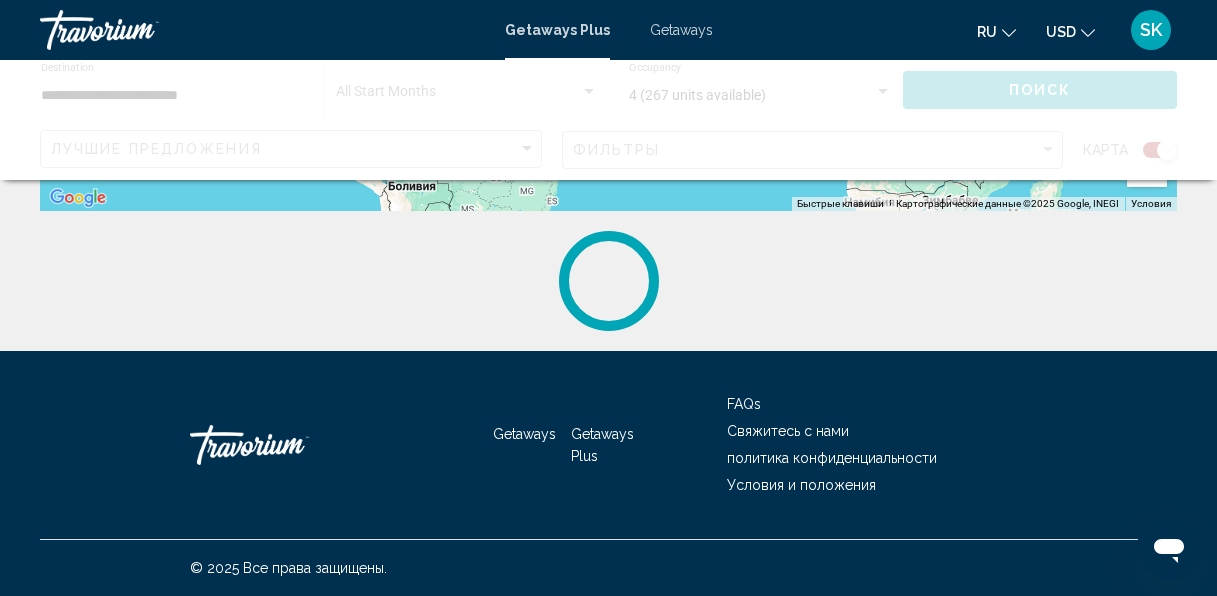 scroll, scrollTop: 0, scrollLeft: 0, axis: both 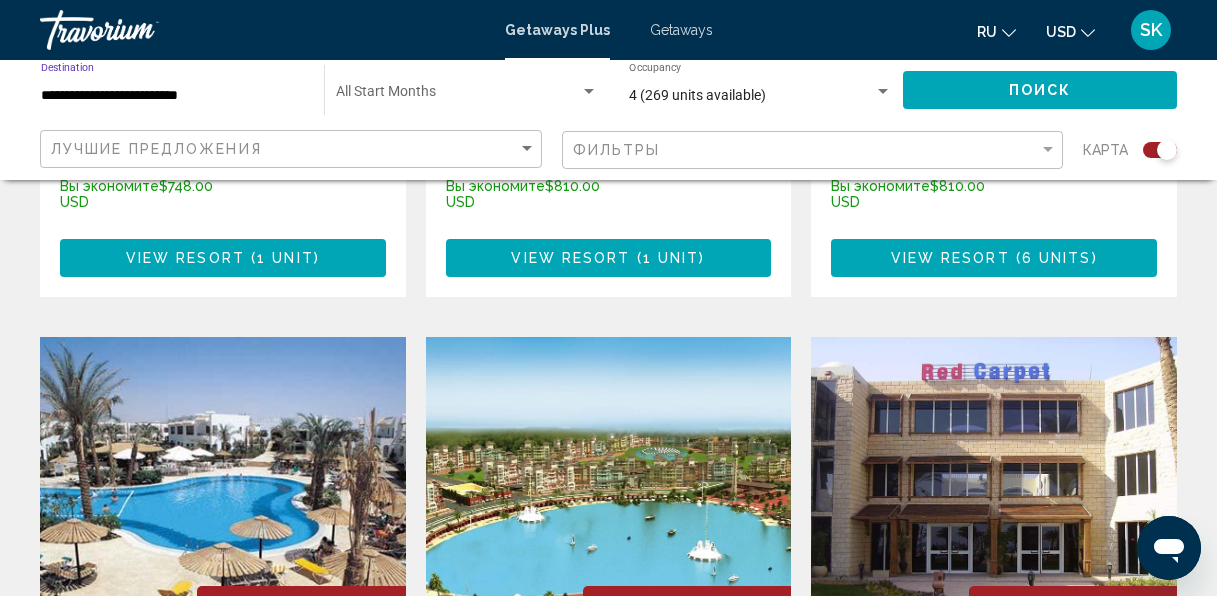 click on "**********" at bounding box center (172, 96) 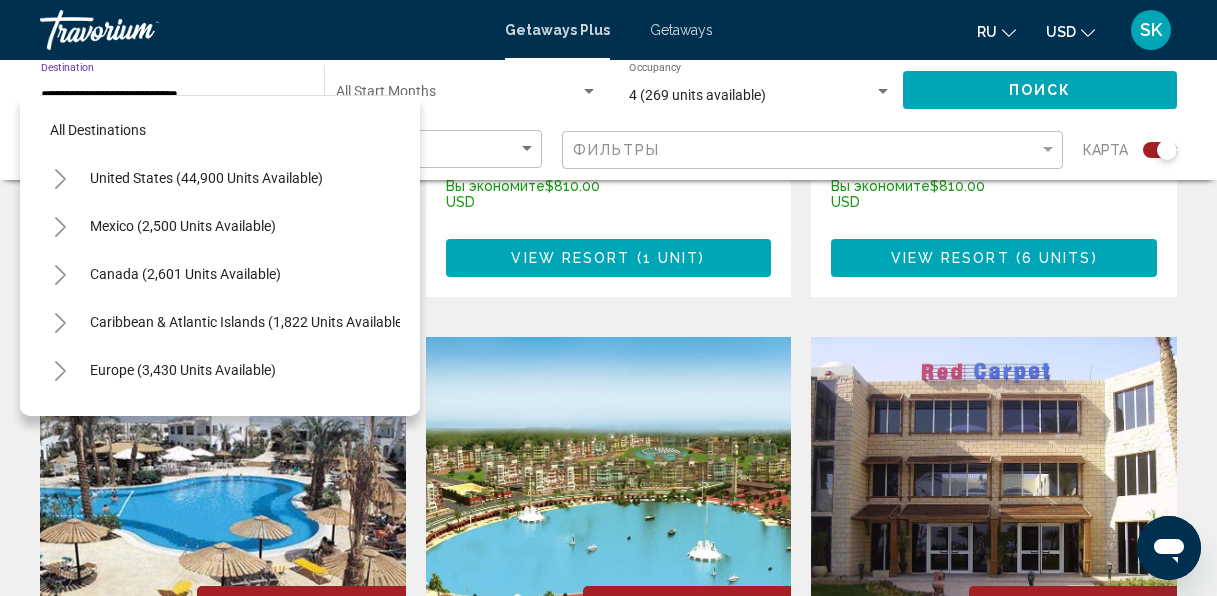 scroll, scrollTop: 483, scrollLeft: 0, axis: vertical 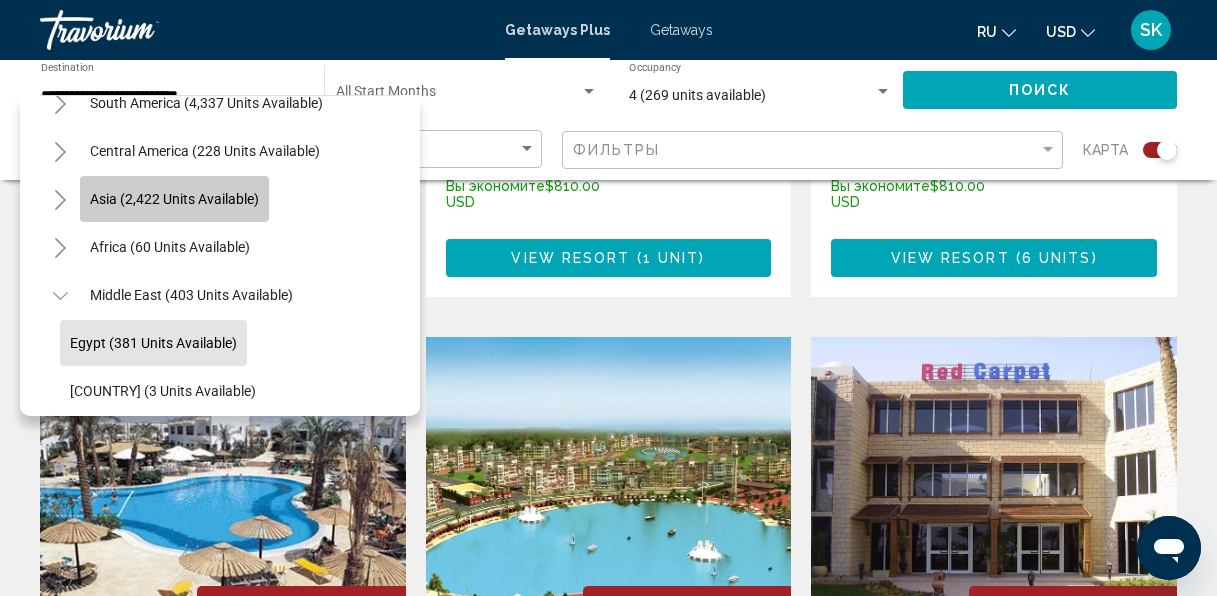 click on "Asia (2,422 units available)" 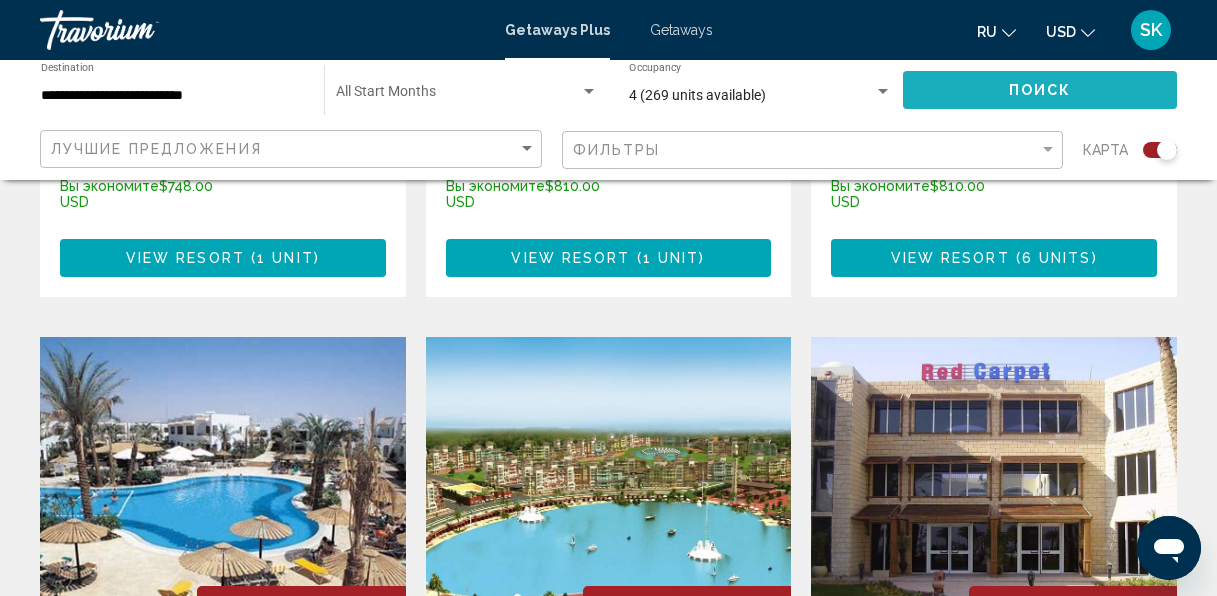 click on "Поиск" 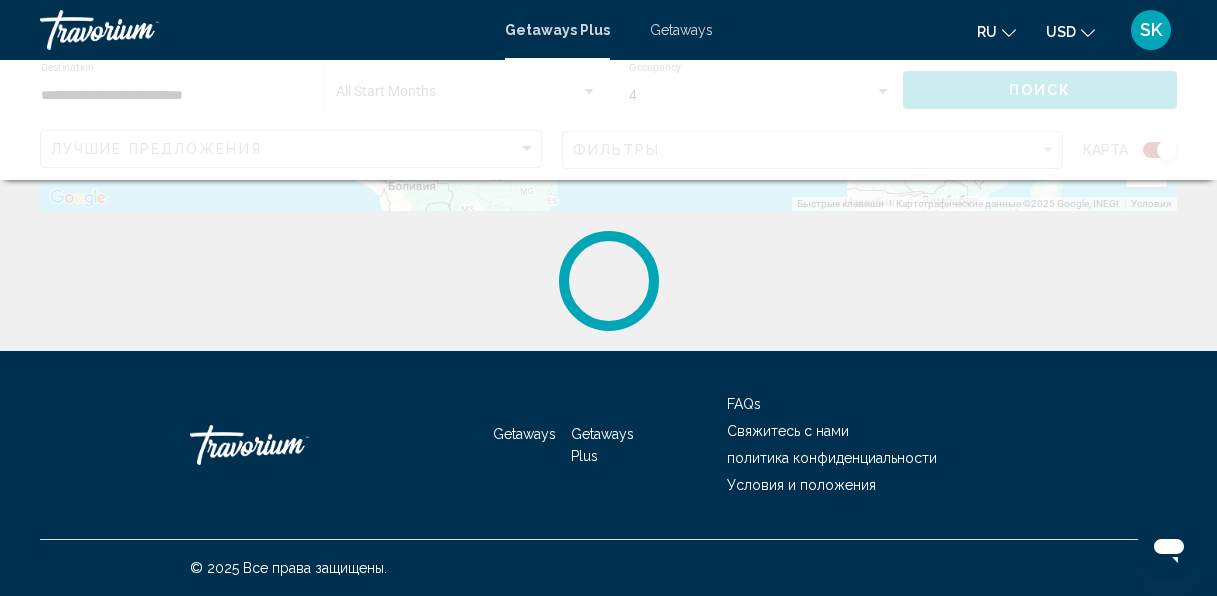 scroll, scrollTop: 0, scrollLeft: 0, axis: both 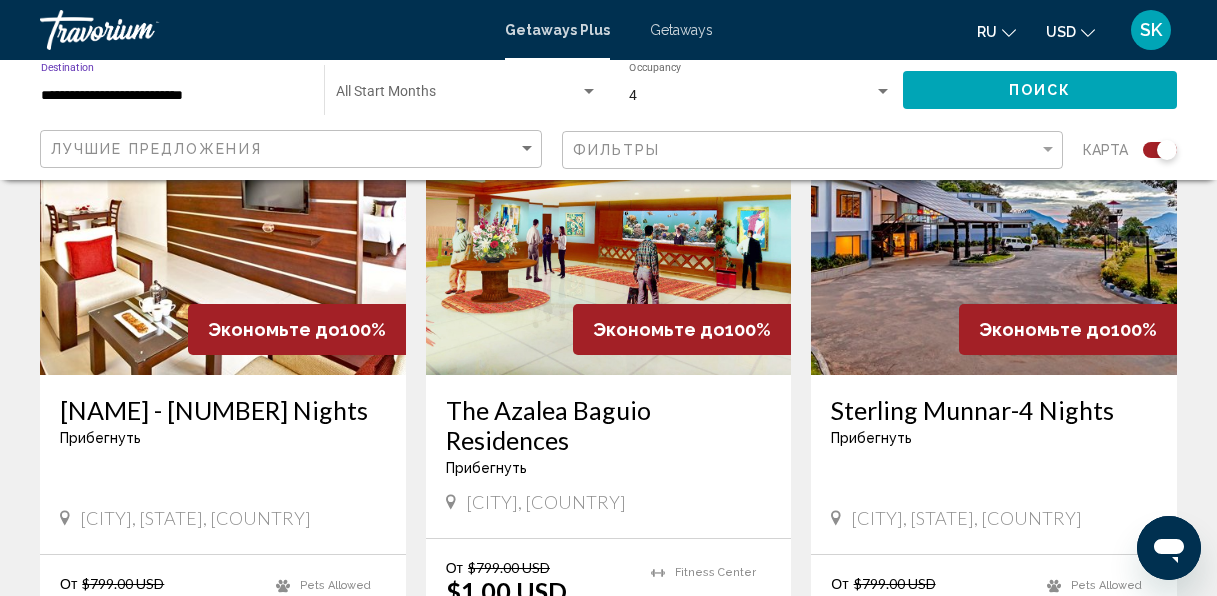 click on "**********" at bounding box center (172, 96) 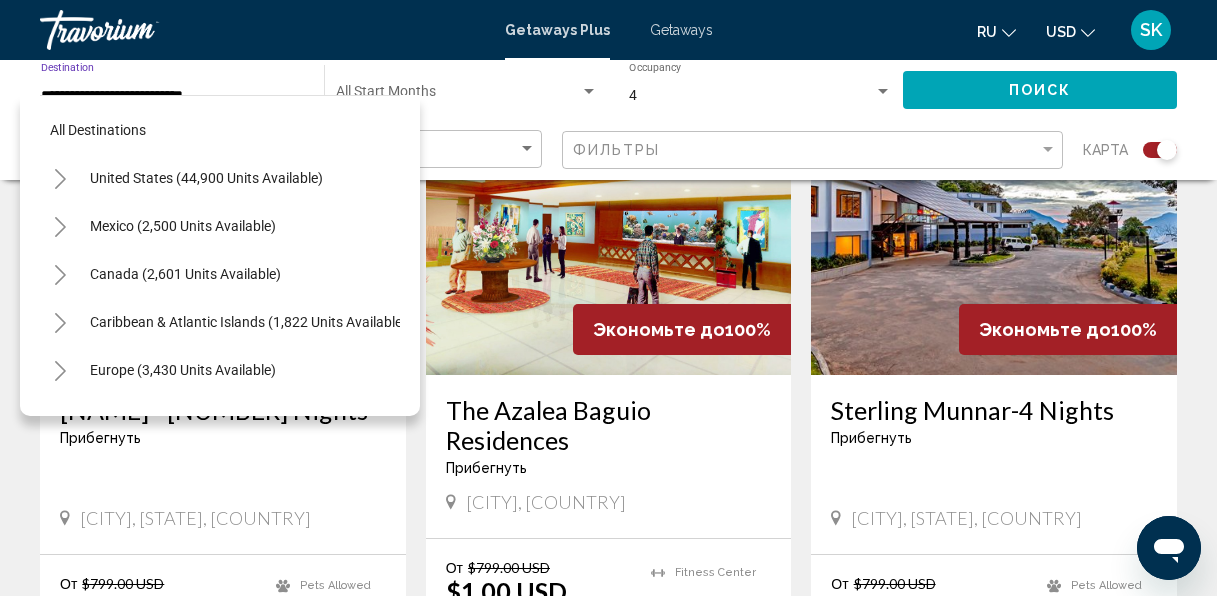 scroll, scrollTop: 367, scrollLeft: 0, axis: vertical 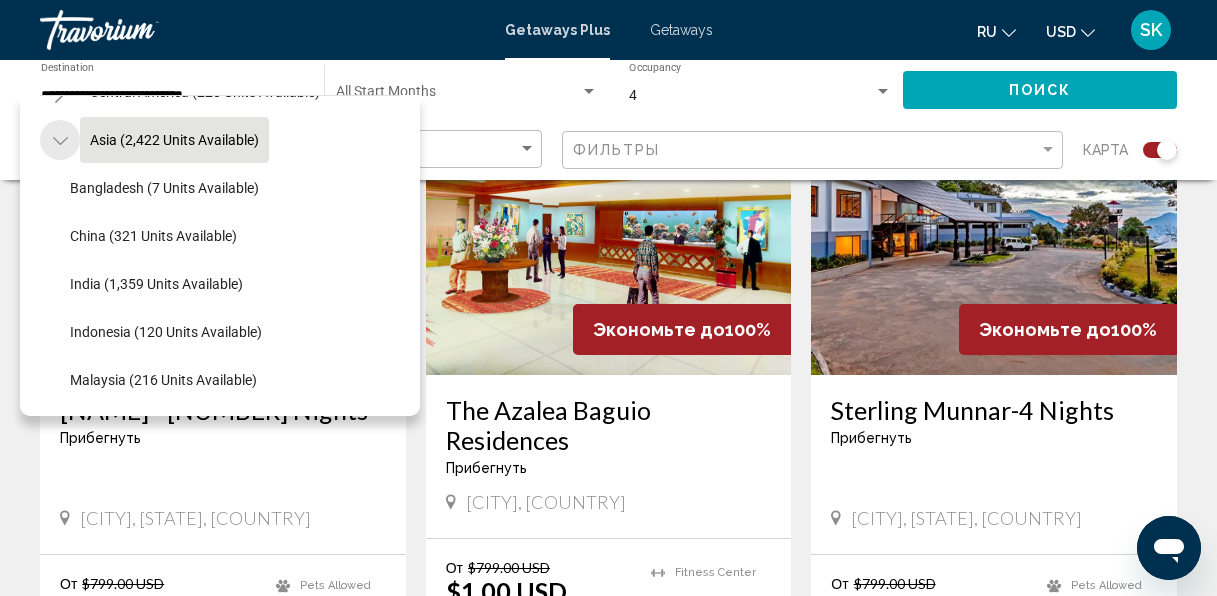 click 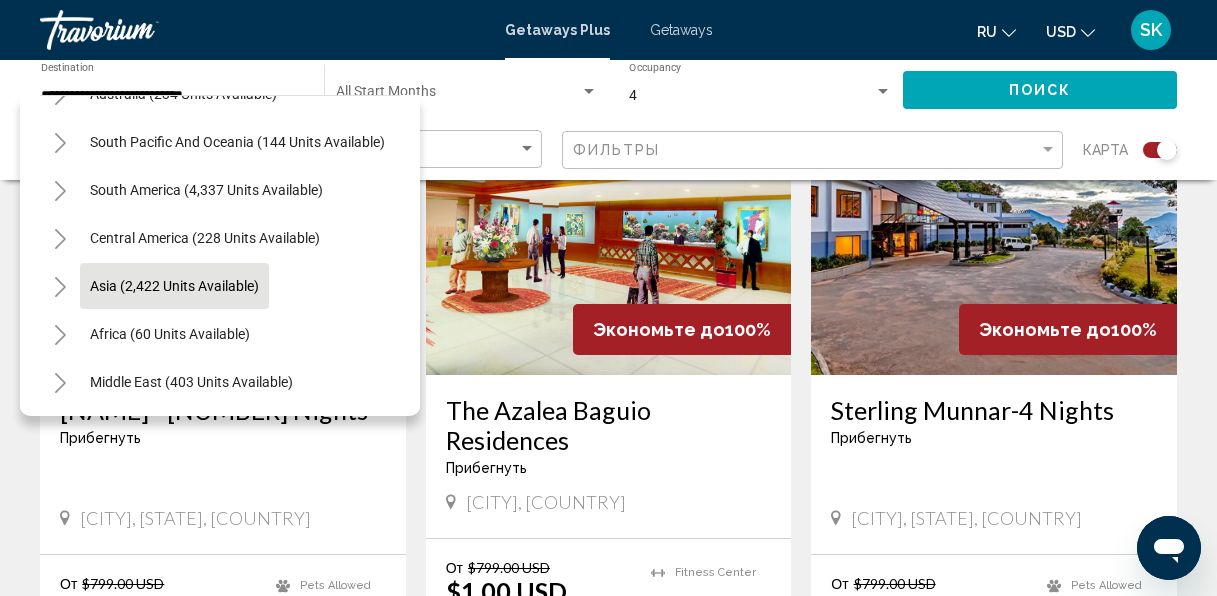 scroll, scrollTop: 339, scrollLeft: 0, axis: vertical 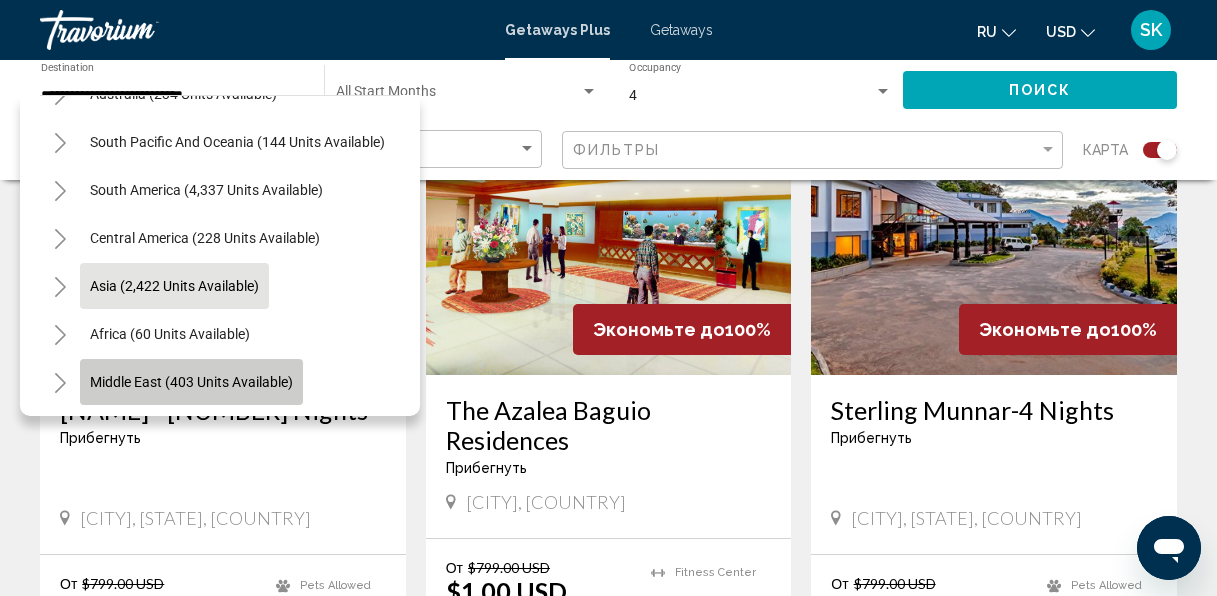 click on "Middle East (403 units available)" 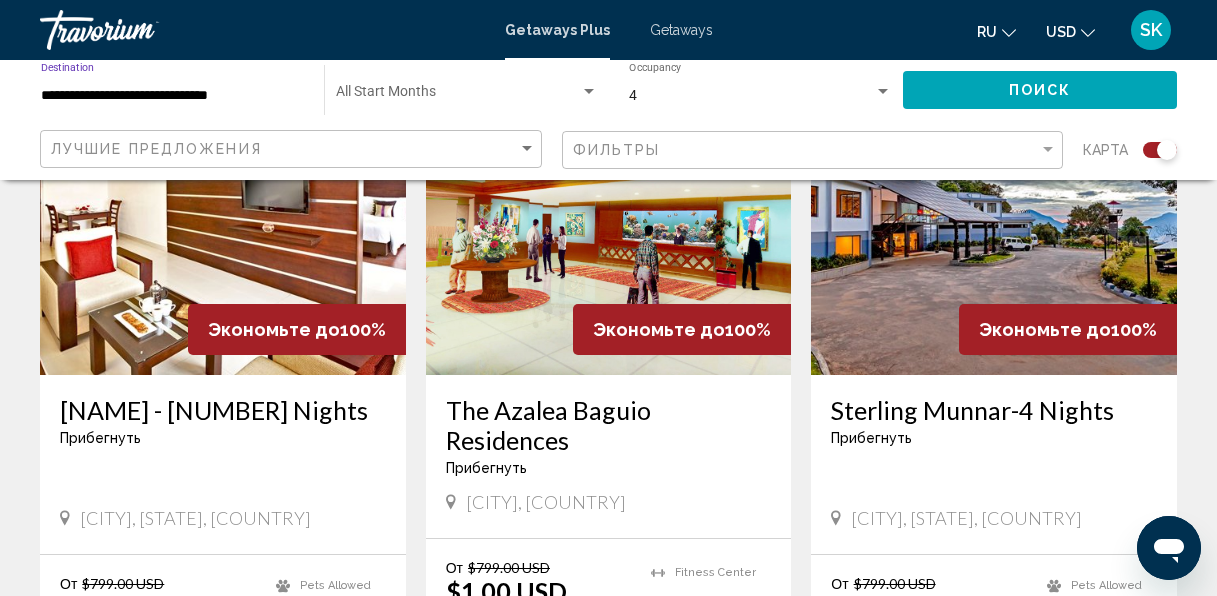 click on "**********" at bounding box center (172, 96) 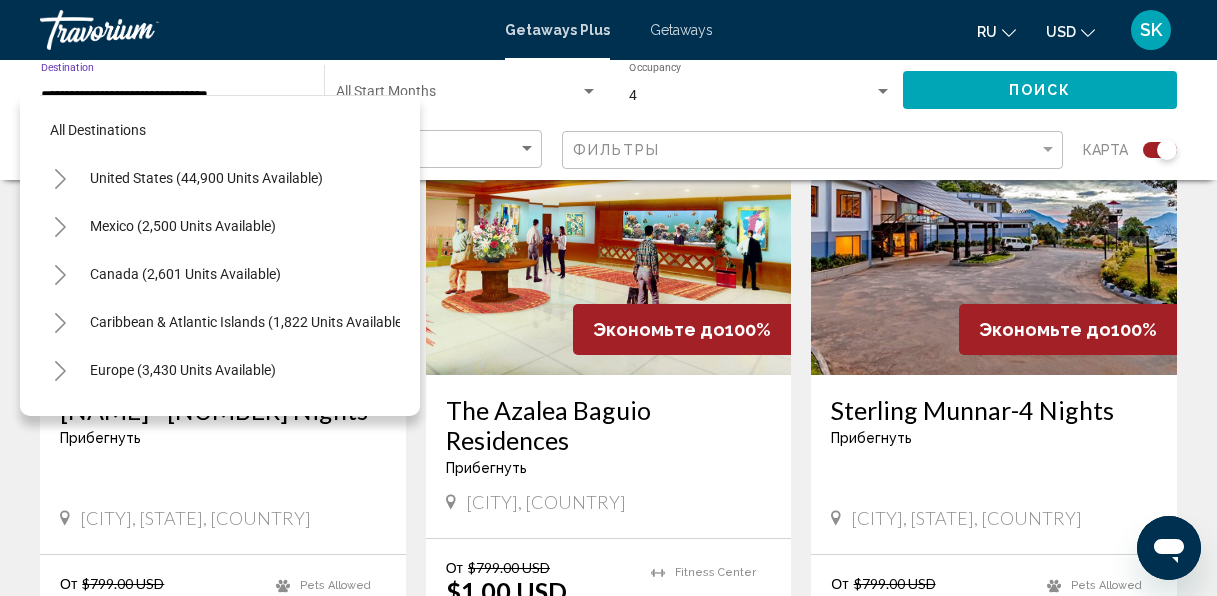 scroll, scrollTop: 463, scrollLeft: 0, axis: vertical 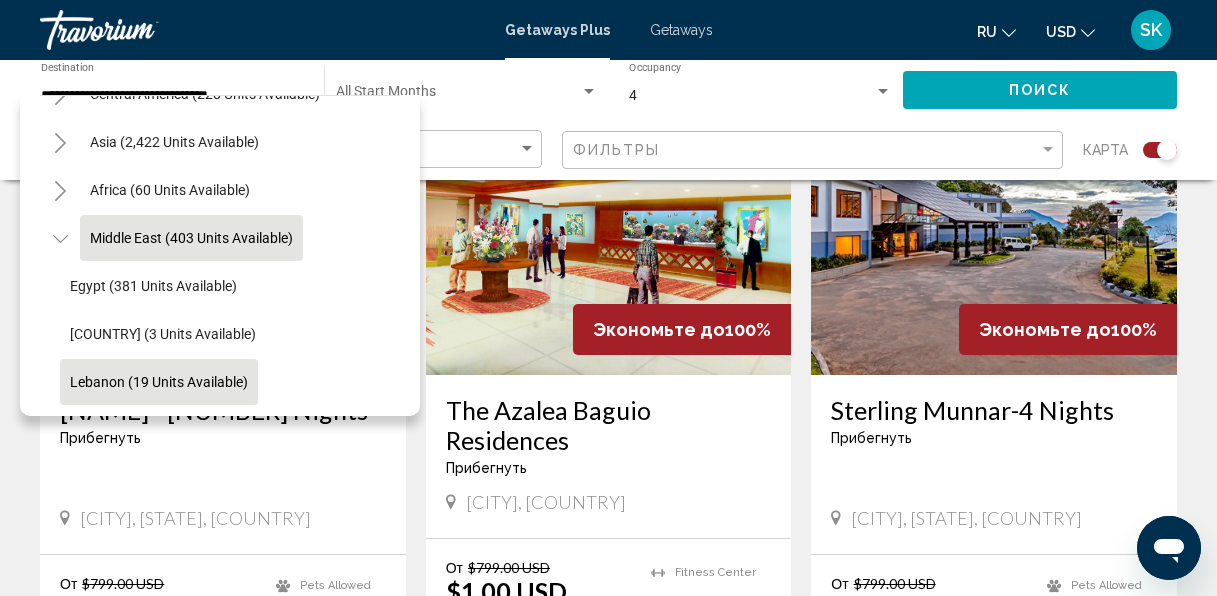 click on "Lebanon (19 units available)" 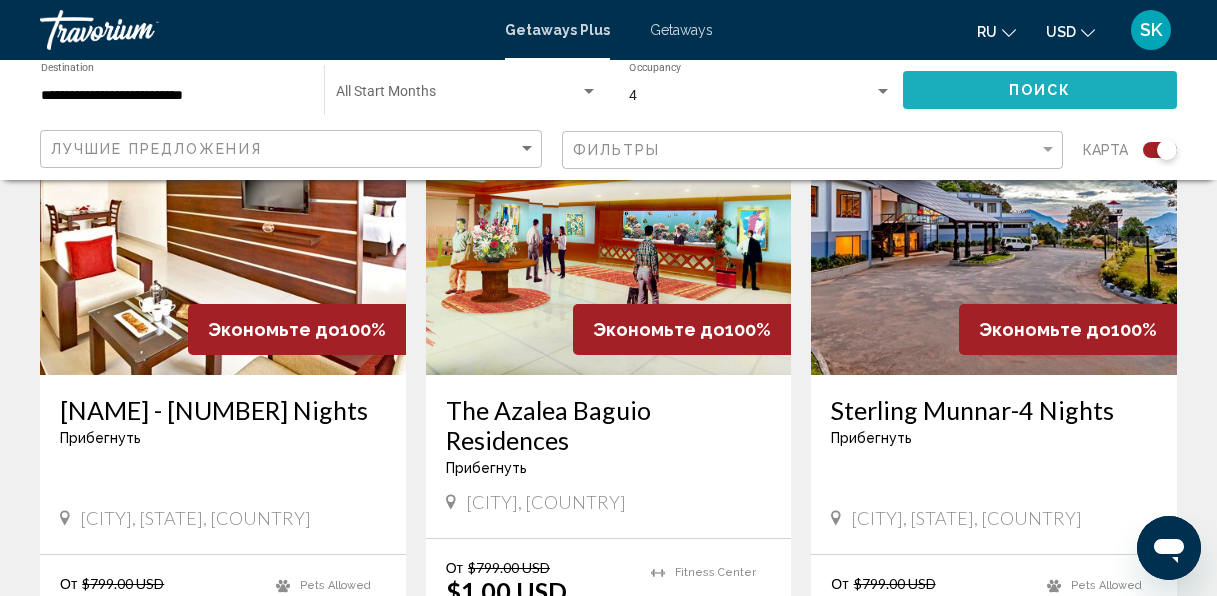 click on "Поиск" 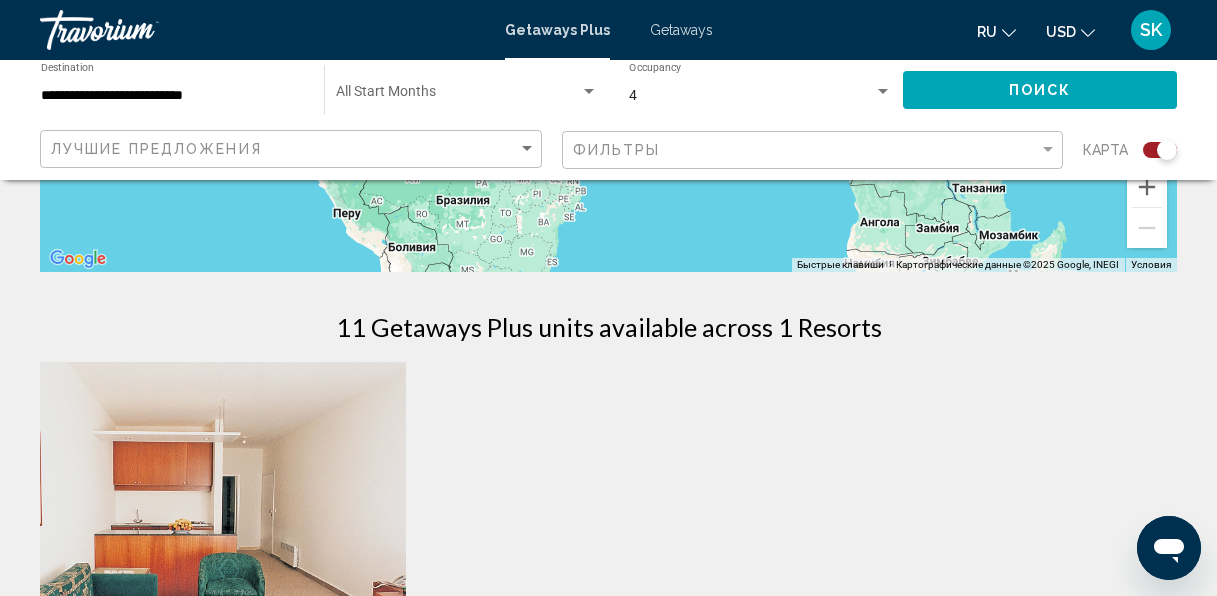 scroll, scrollTop: 105, scrollLeft: 0, axis: vertical 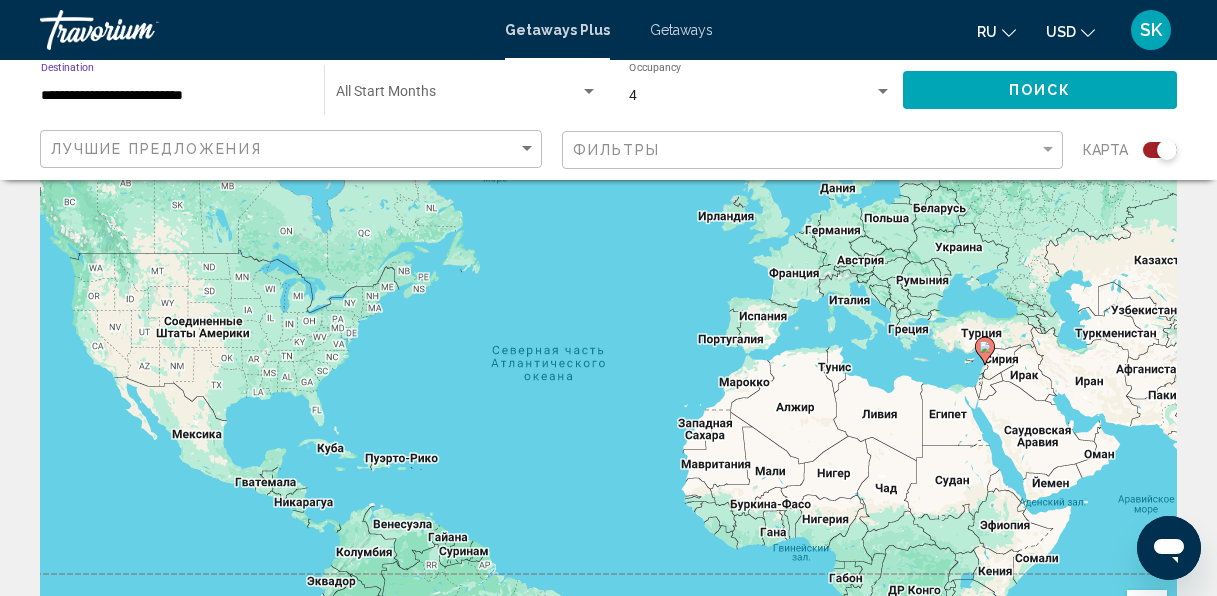 click on "**********" at bounding box center [172, 96] 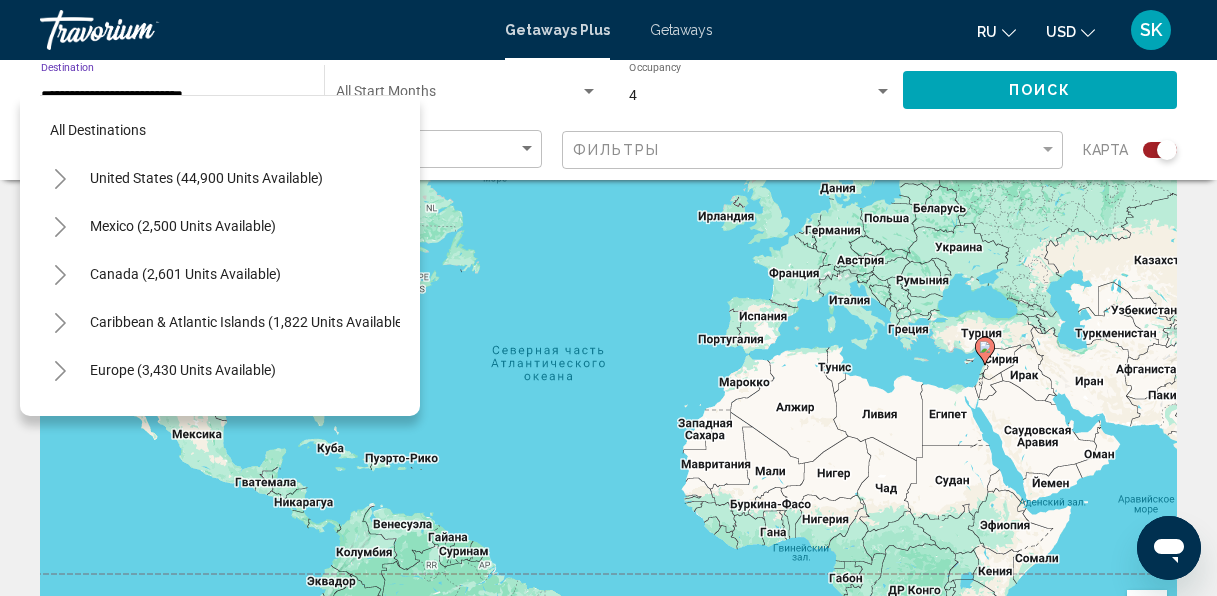 scroll, scrollTop: 483, scrollLeft: 0, axis: vertical 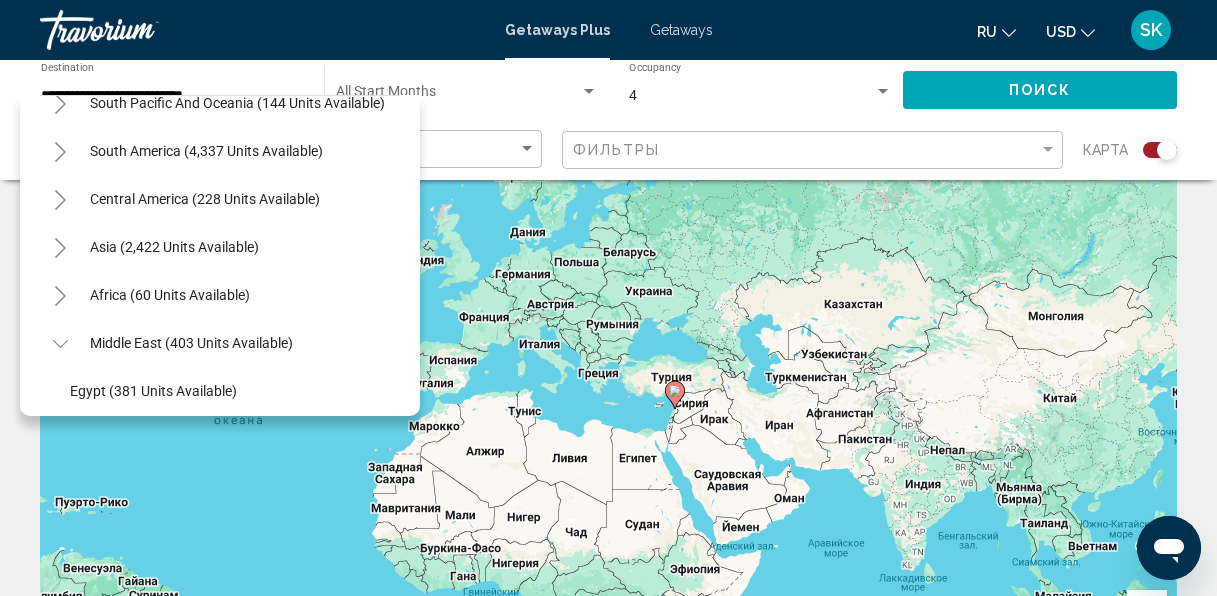 drag, startPoint x: 1109, startPoint y: 457, endPoint x: 778, endPoint y: 502, distance: 334.04492 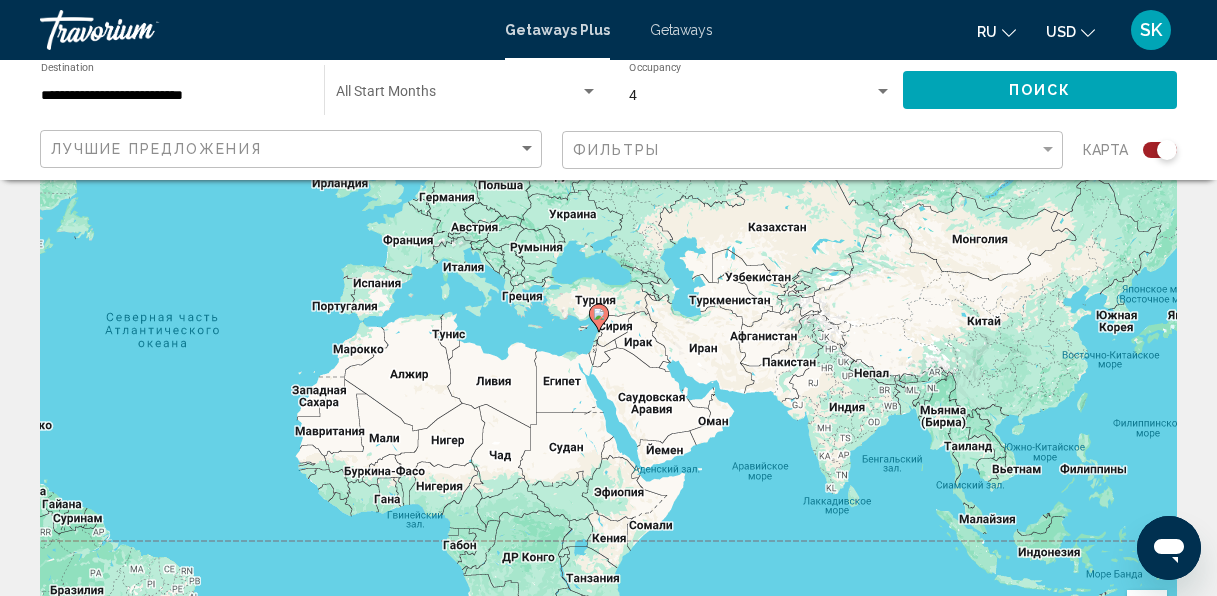 drag, startPoint x: 844, startPoint y: 455, endPoint x: 762, endPoint y: 367, distance: 120.283 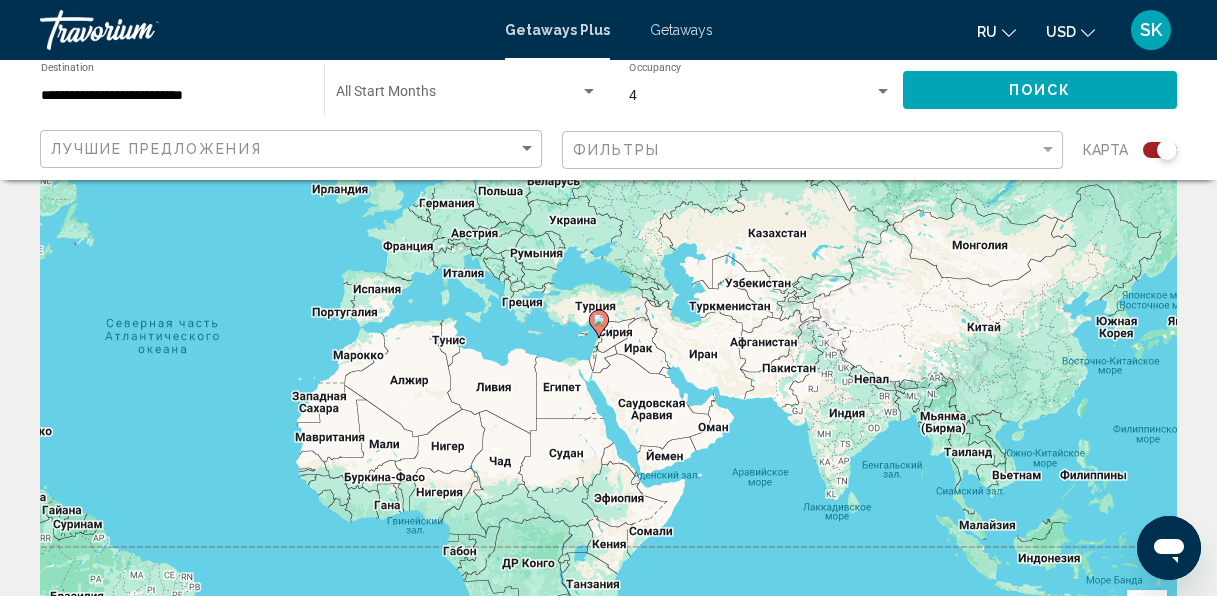 click on "Чтобы активировать перетаскивание с помощью клавиатуры, нажмите Alt + Ввод. После этого перемещайте маркер, используя клавиши со стрелками. Чтобы завершить перетаскивание, нажмите клавишу Ввод. Чтобы отменить действие, нажмите клавишу Esc." at bounding box center (608, 395) 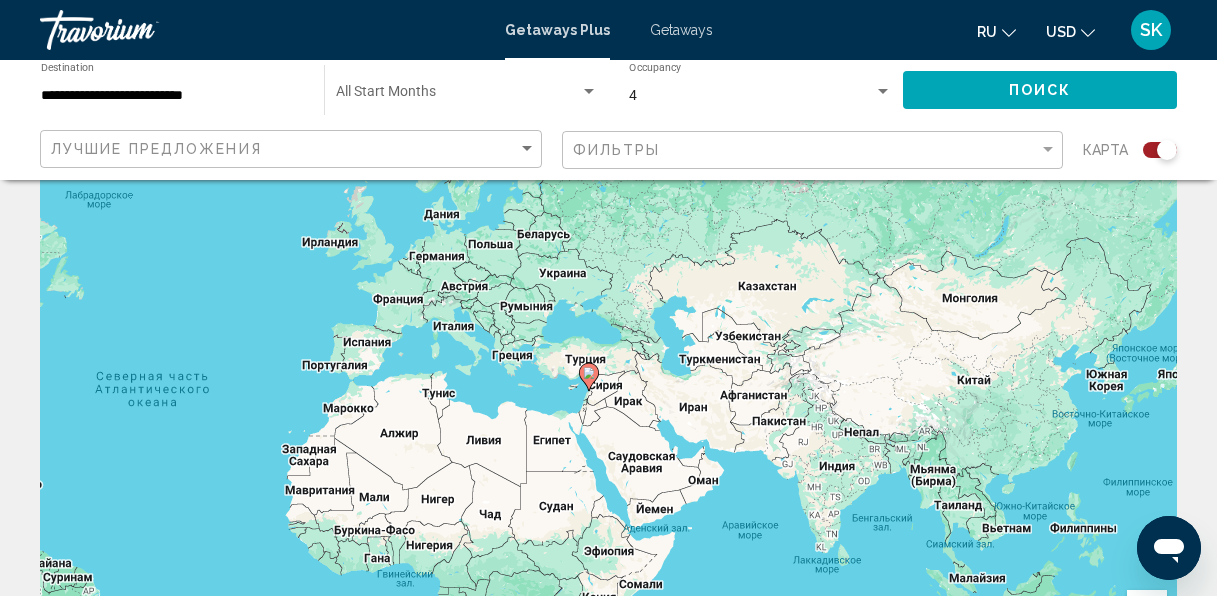 drag, startPoint x: 789, startPoint y: 243, endPoint x: 779, endPoint y: 296, distance: 53.935146 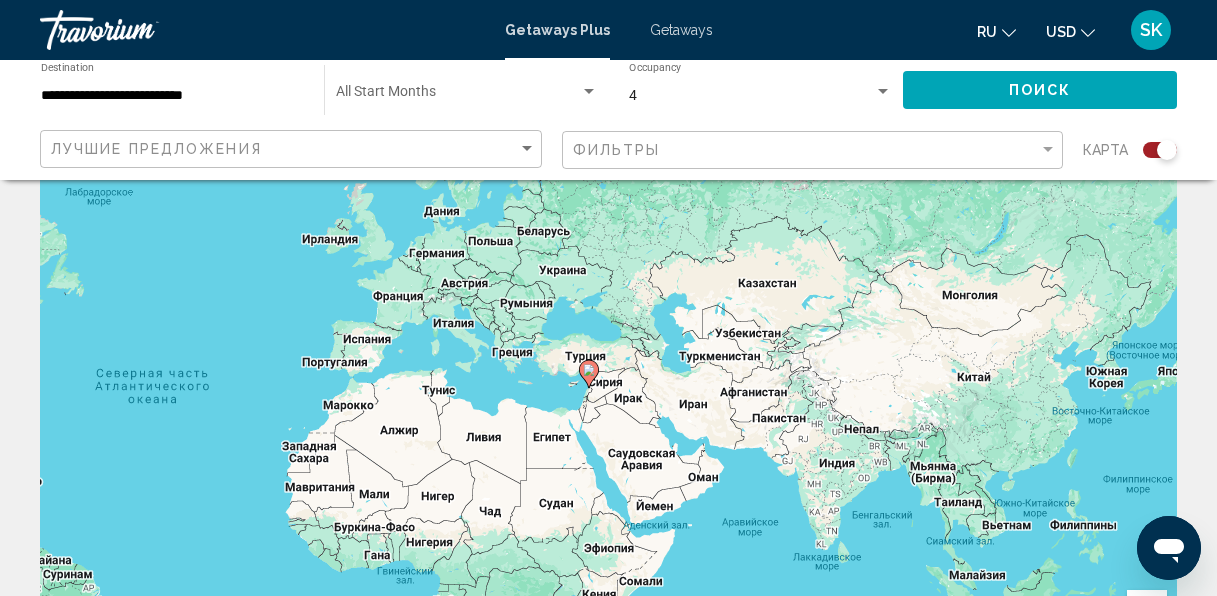click on "Чтобы активировать перетаскивание с помощью клавиатуры, нажмите Alt + Ввод. После этого перемещайте маркер, используя клавиши со стрелками. Чтобы завершить перетаскивание, нажмите клавишу Ввод. Чтобы отменить действие, нажмите клавишу Esc." at bounding box center [608, 395] 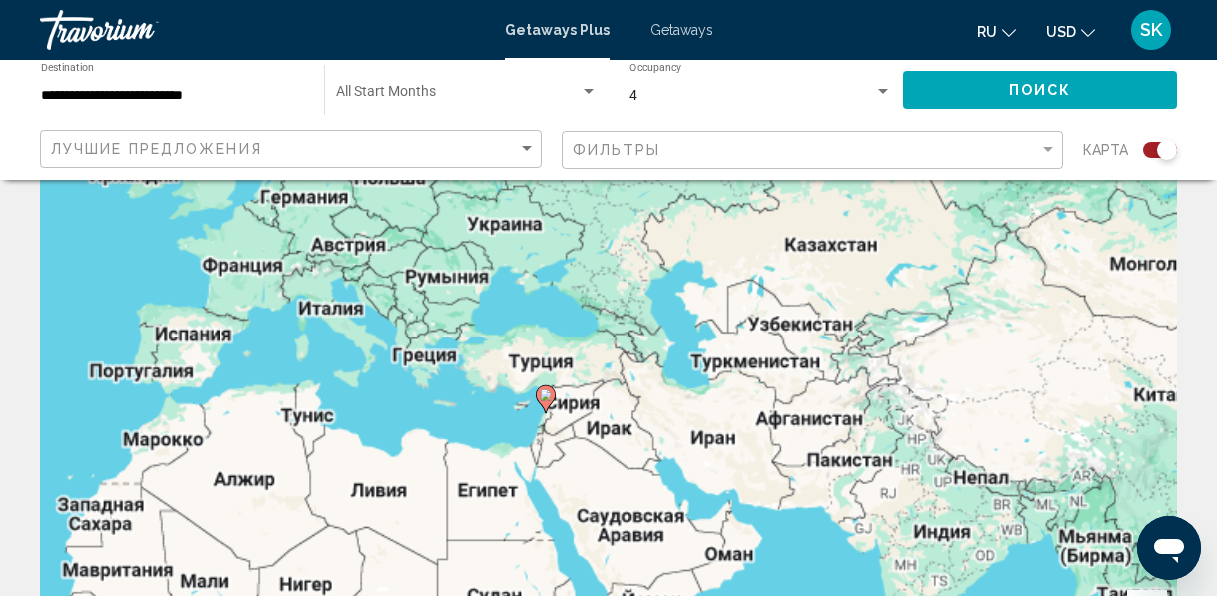 click on "Чтобы активировать перетаскивание с помощью клавиатуры, нажмите Alt + Ввод. После этого перемещайте маркер, используя клавиши со стрелками. Чтобы завершить перетаскивание, нажмите клавишу Ввод. Чтобы отменить действие, нажмите клавишу Esc." at bounding box center [608, 395] 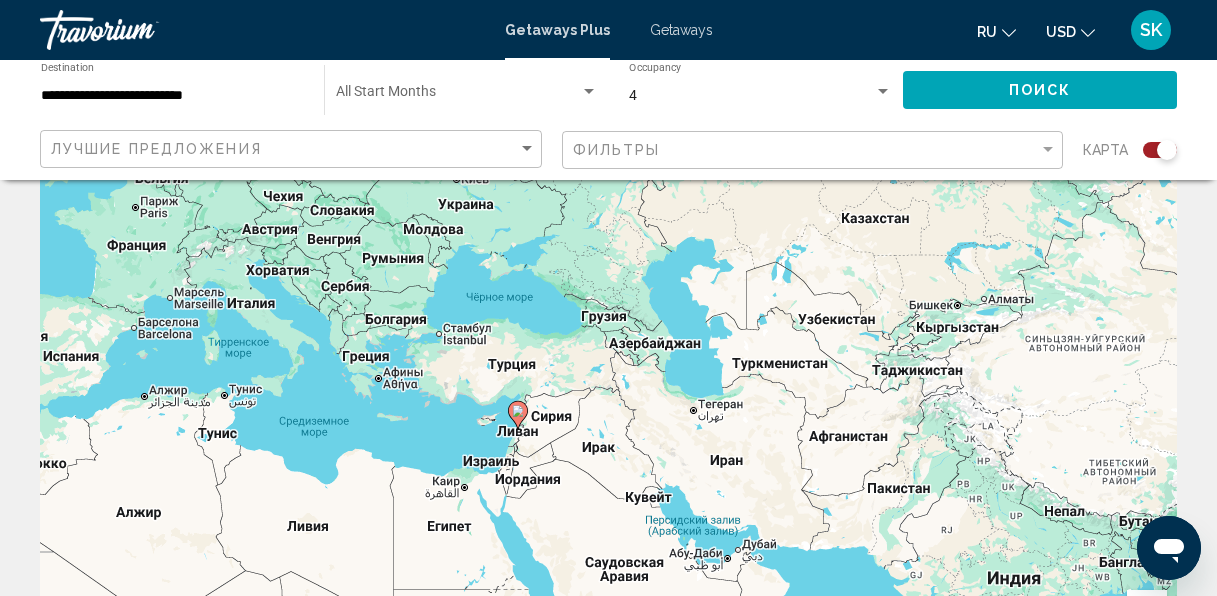 click on "Чтобы активировать перетаскивание с помощью клавиатуры, нажмите Alt + Ввод. После этого перемещайте маркер, используя клавиши со стрелками. Чтобы завершить перетаскивание, нажмите клавишу Ввод. Чтобы отменить действие, нажмите клавишу Esc." at bounding box center [608, 395] 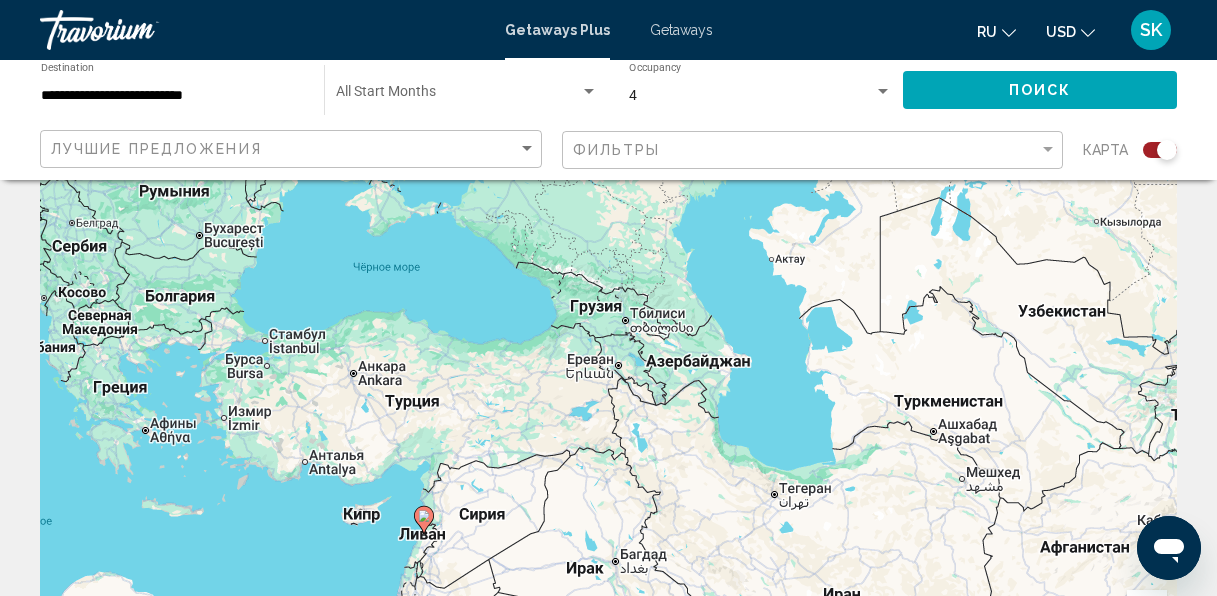 click on "Чтобы активировать перетаскивание с помощью клавиатуры, нажмите Alt + Ввод. После этого перемещайте маркер, используя клавиши со стрелками. Чтобы завершить перетаскивание, нажмите клавишу Ввод. Чтобы отменить действие, нажмите клавишу Esc." at bounding box center [608, 395] 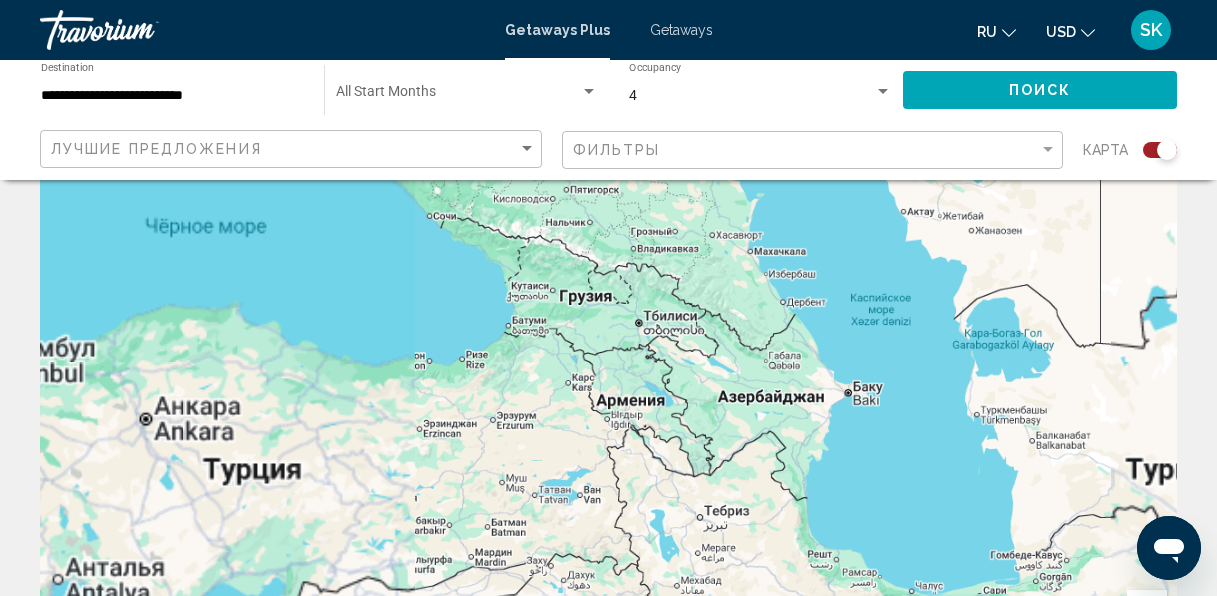 click on "Чтобы активировать перетаскивание с помощью клавиатуры, нажмите Alt + Ввод. После этого перемещайте маркер, используя клавиши со стрелками. Чтобы завершить перетаскивание, нажмите клавишу Ввод. Чтобы отменить действие, нажмите клавишу Esc." at bounding box center [608, 395] 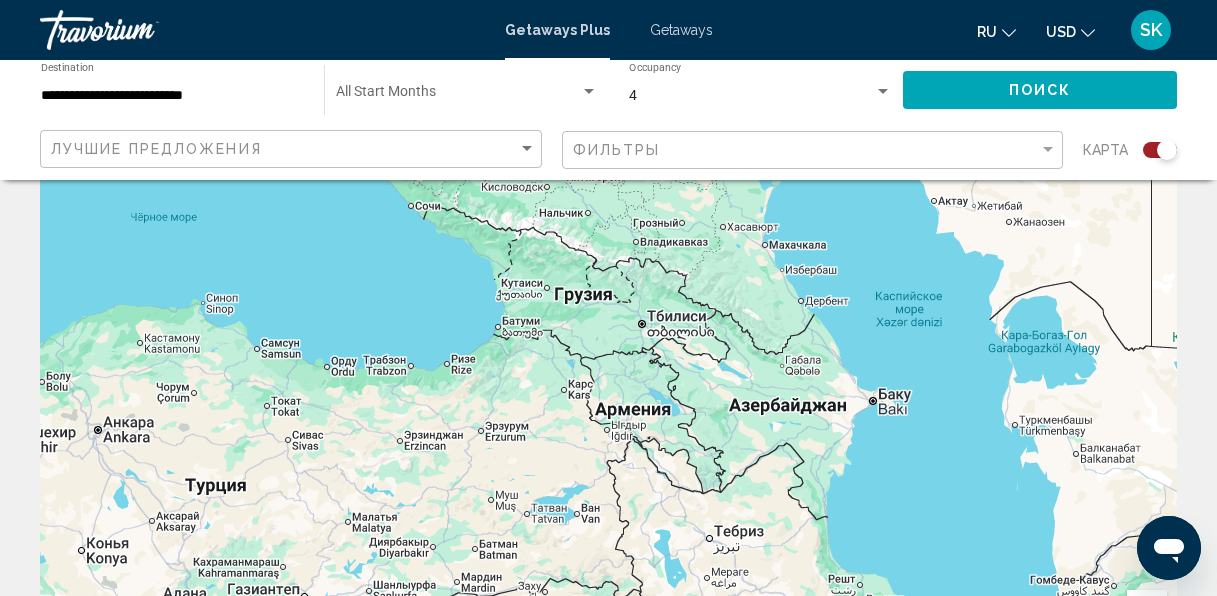 click on "Чтобы активировать перетаскивание с помощью клавиатуры, нажмите Alt + Ввод. После этого перемещайте маркер, используя клавиши со стрелками. Чтобы завершить перетаскивание, нажмите клавишу Ввод. Чтобы отменить действие, нажмите клавишу Esc." at bounding box center (608, 395) 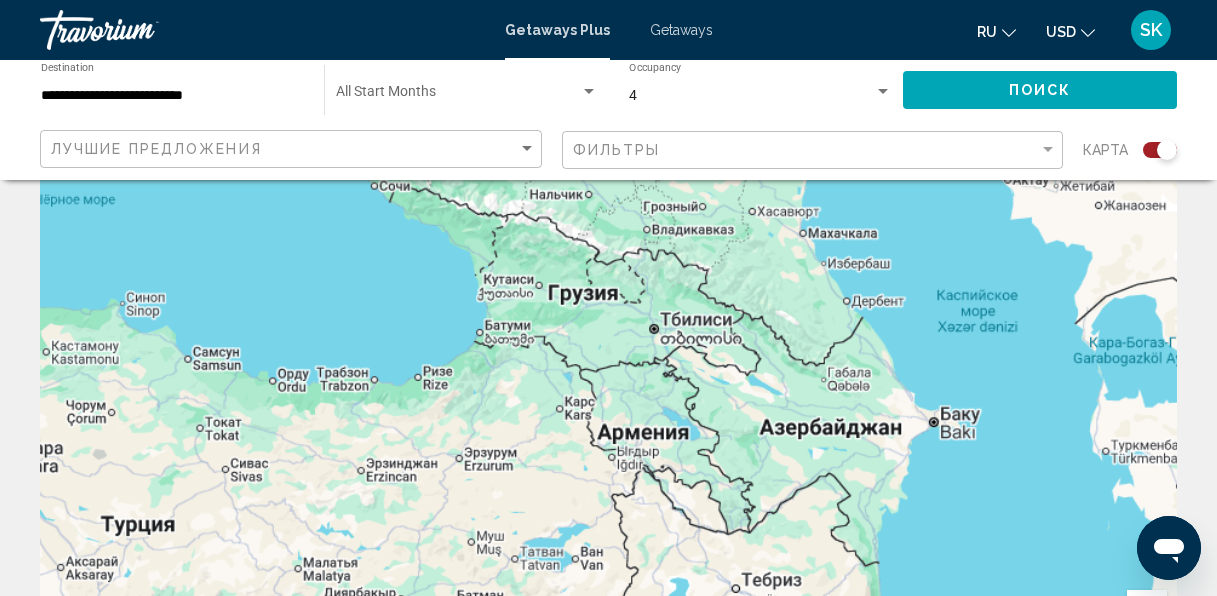 click at bounding box center [608, 395] 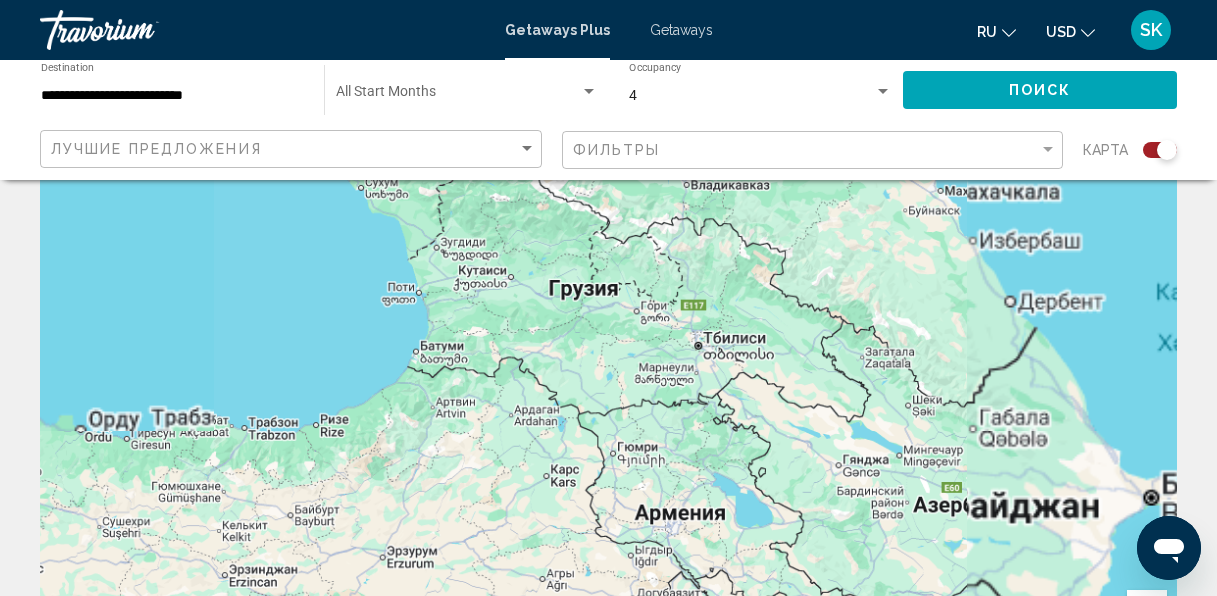 click at bounding box center [608, 395] 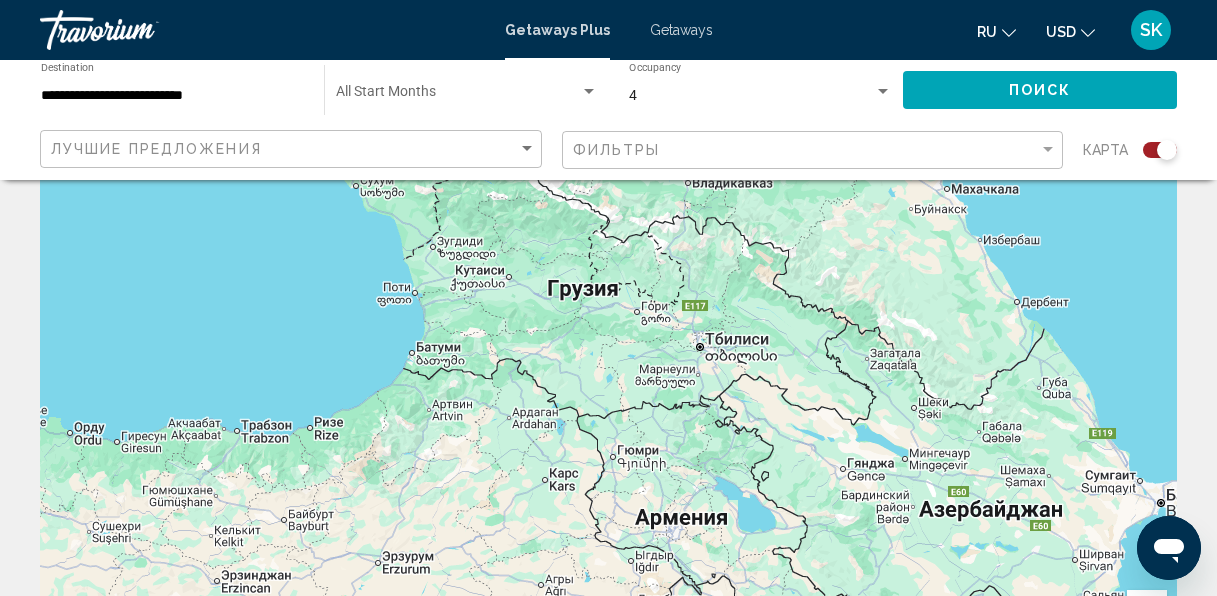 click at bounding box center (608, 395) 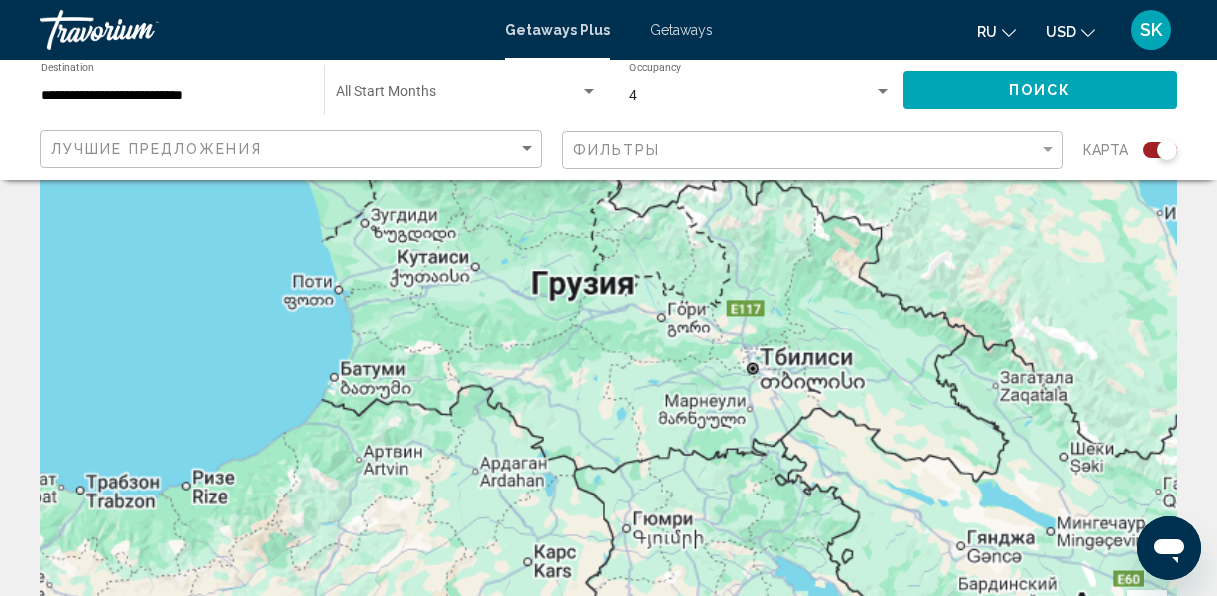 click at bounding box center [608, 395] 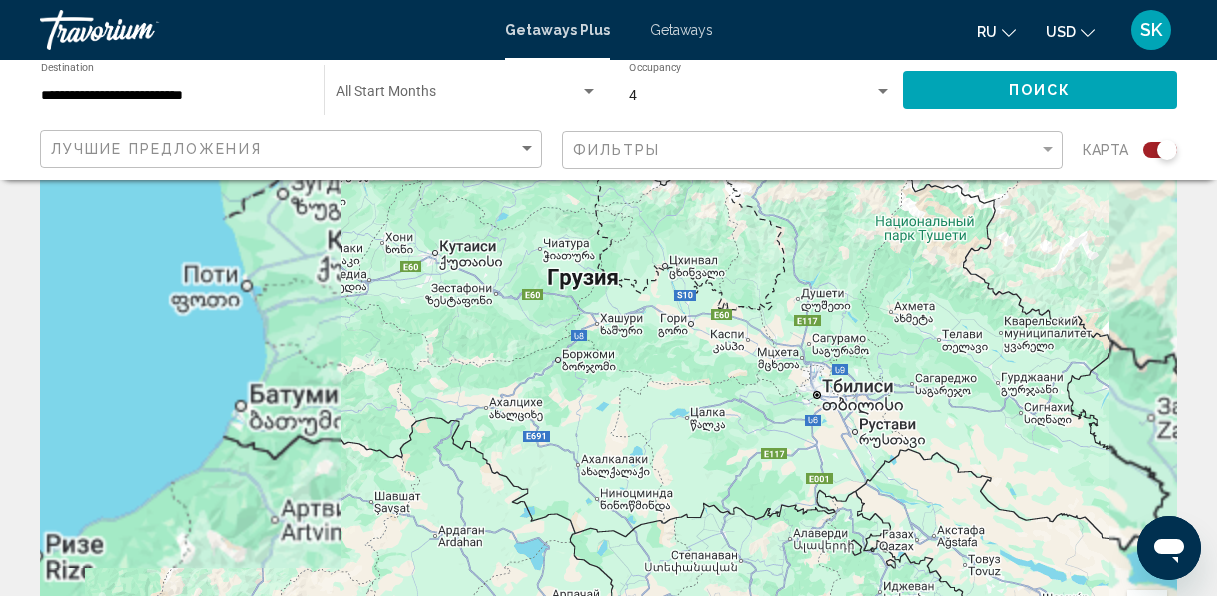 click at bounding box center (608, 395) 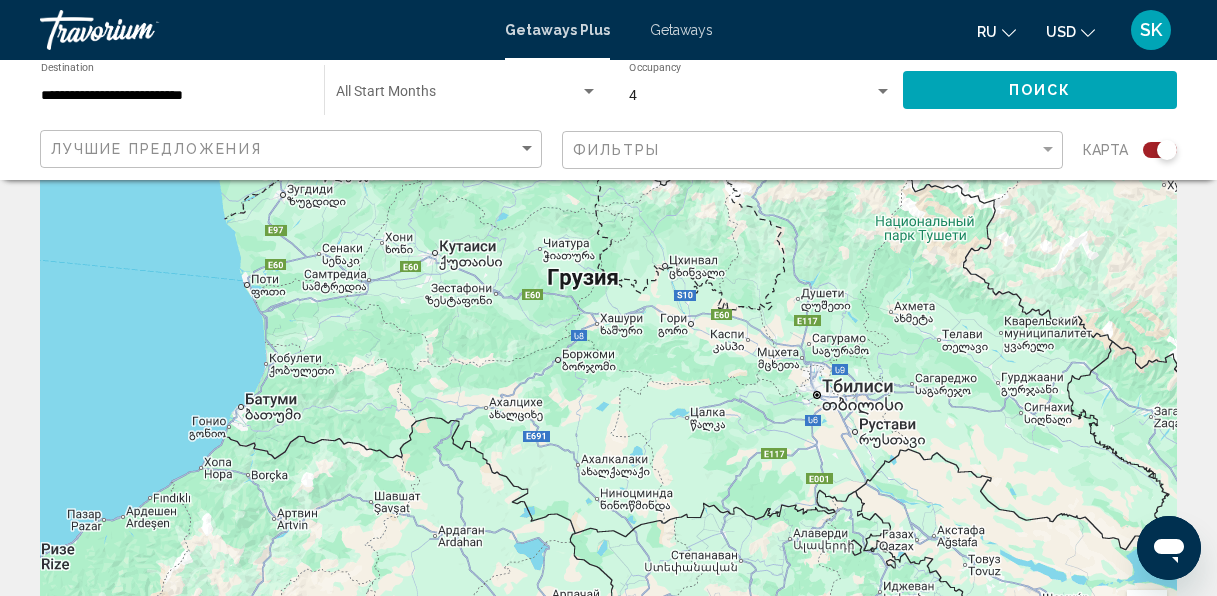 click at bounding box center (608, 395) 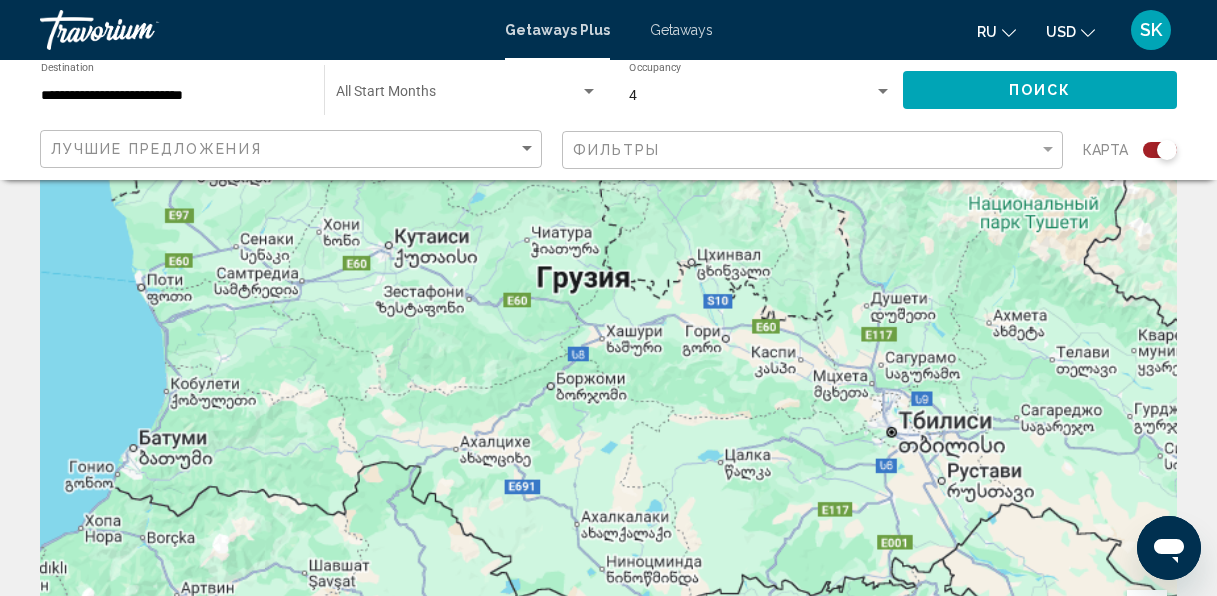 click at bounding box center [608, 395] 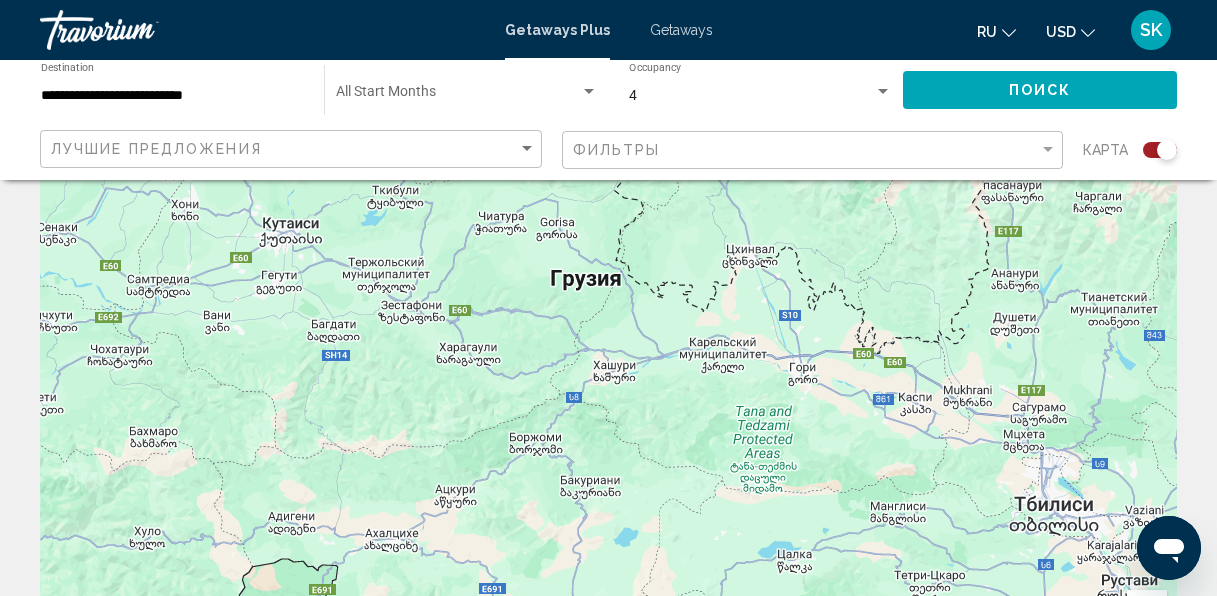 click at bounding box center (608, 395) 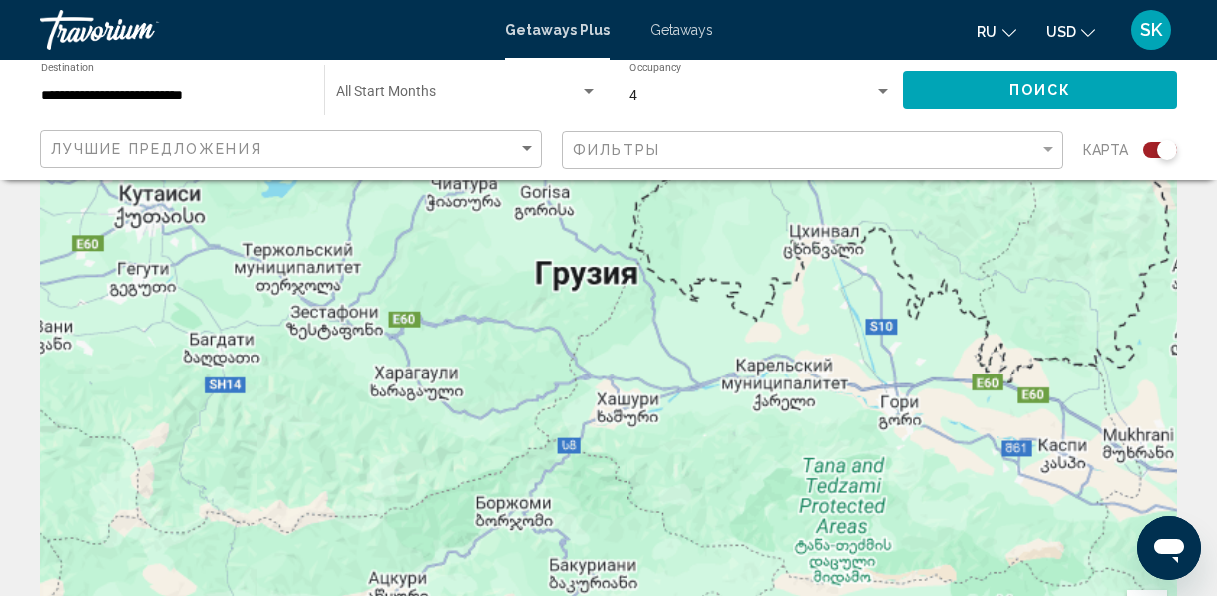 click at bounding box center (608, 395) 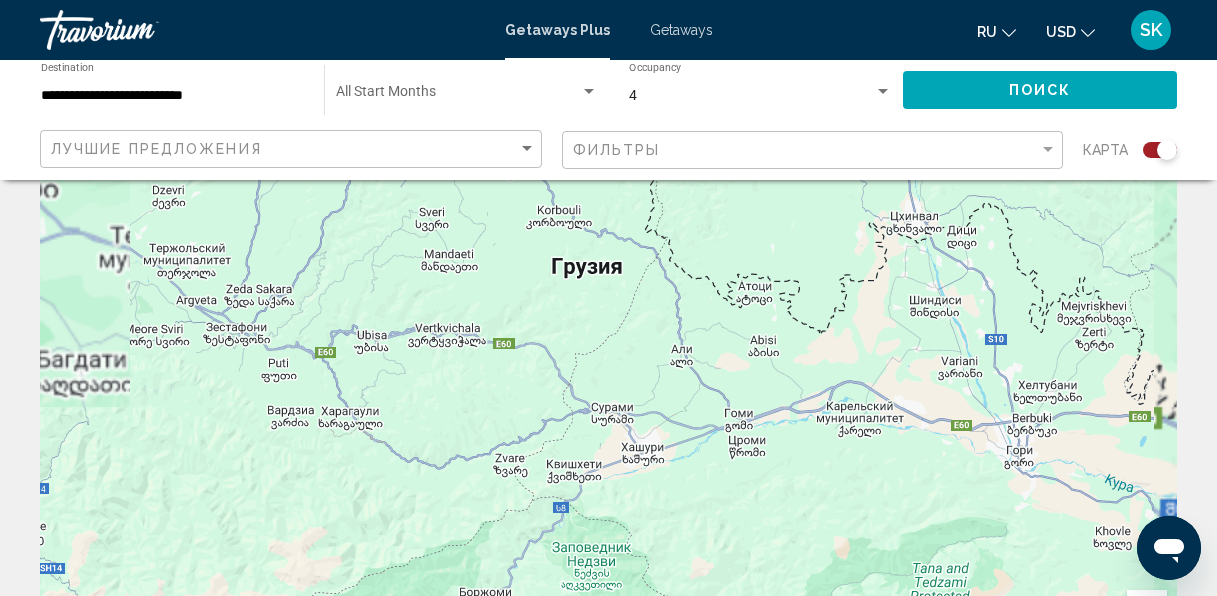 click at bounding box center [608, 395] 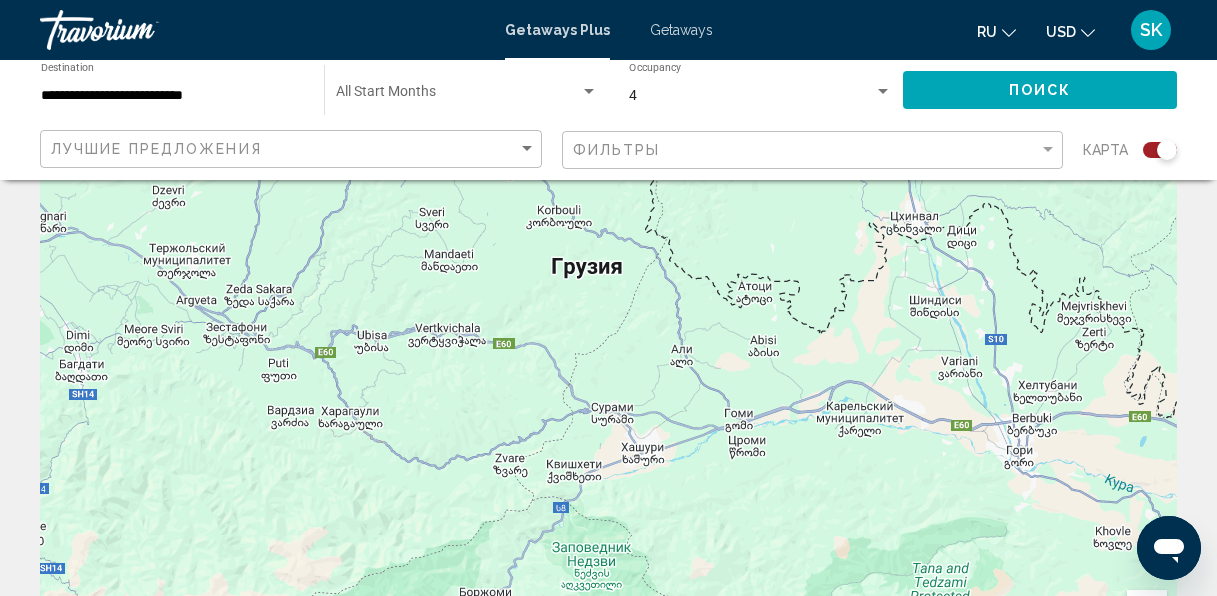 click at bounding box center (608, 395) 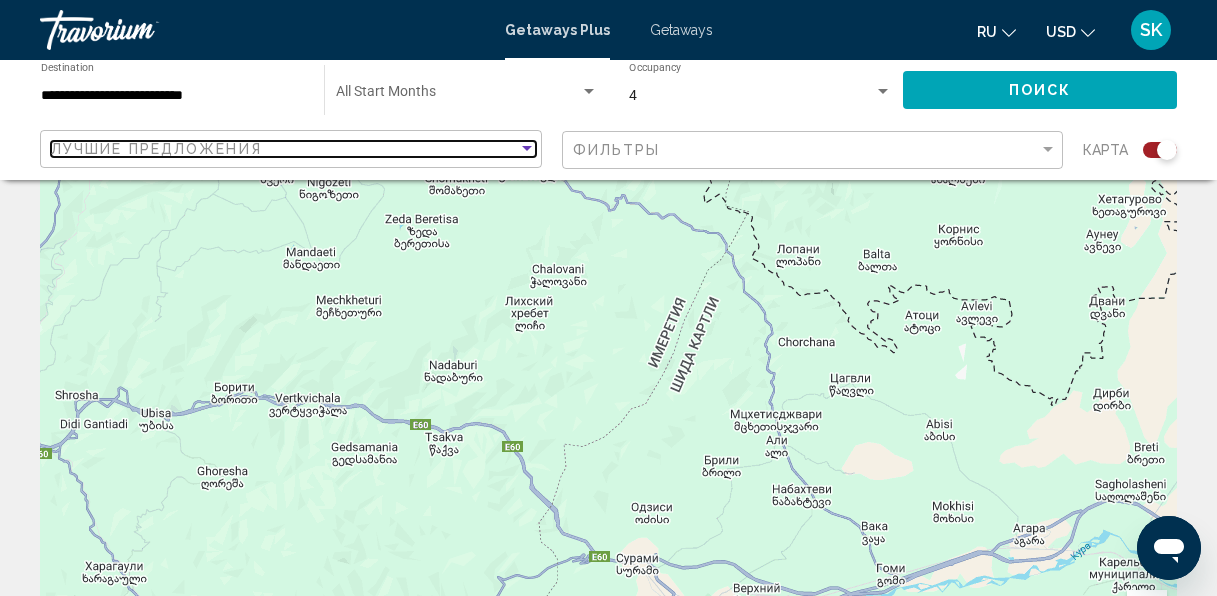 click on "Лучшие предложения" at bounding box center [284, 149] 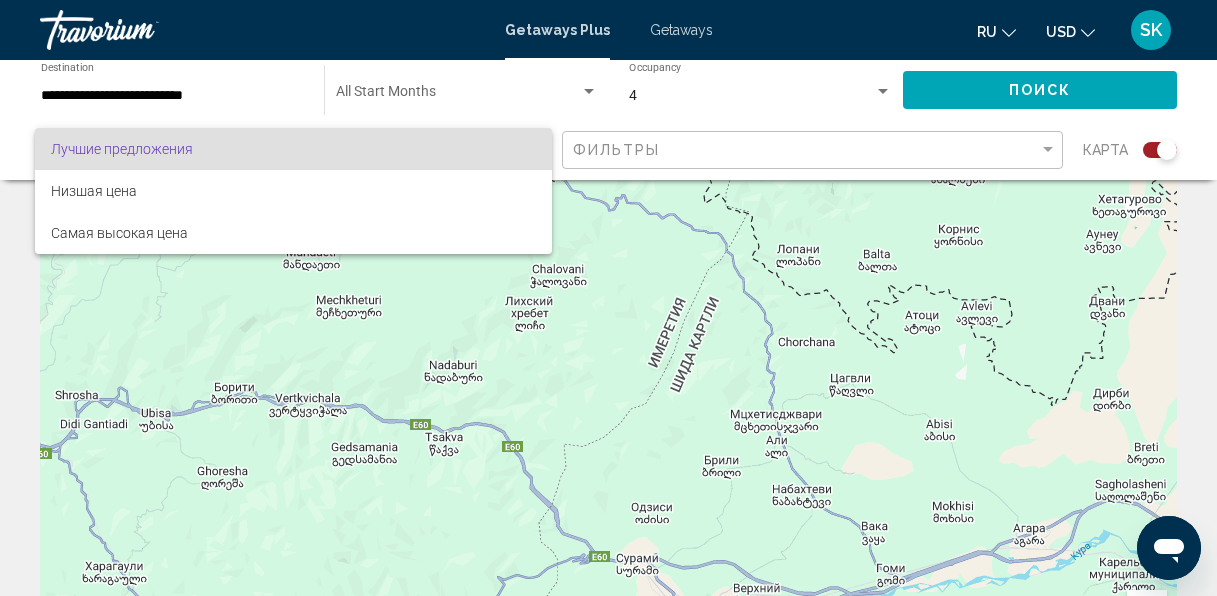 click at bounding box center [608, 298] 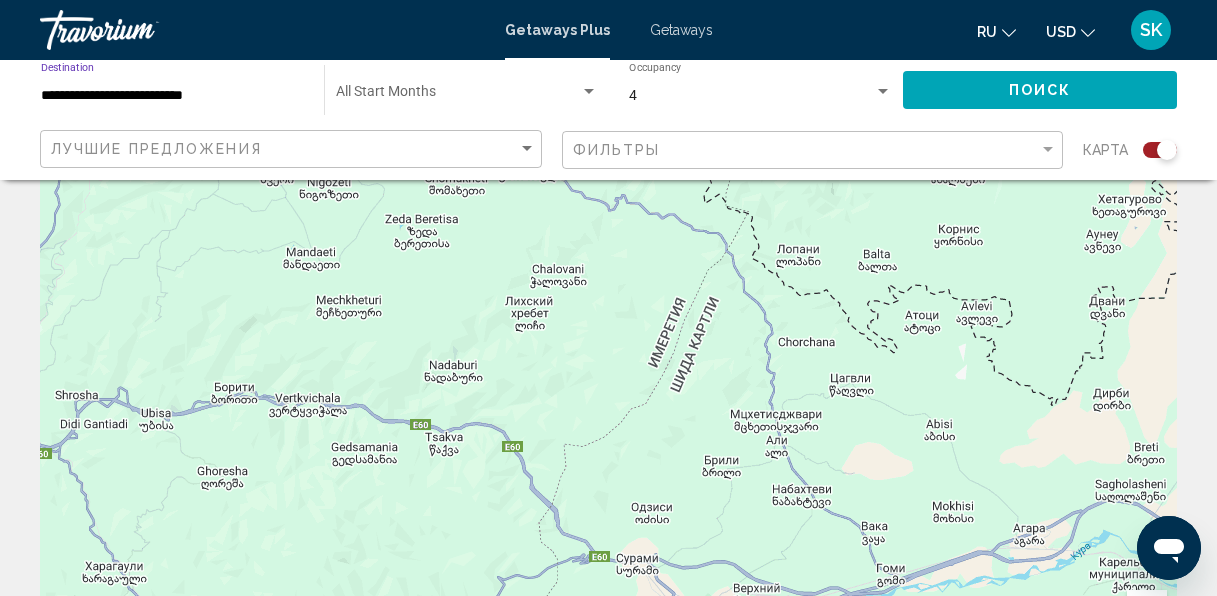click on "**********" at bounding box center [172, 96] 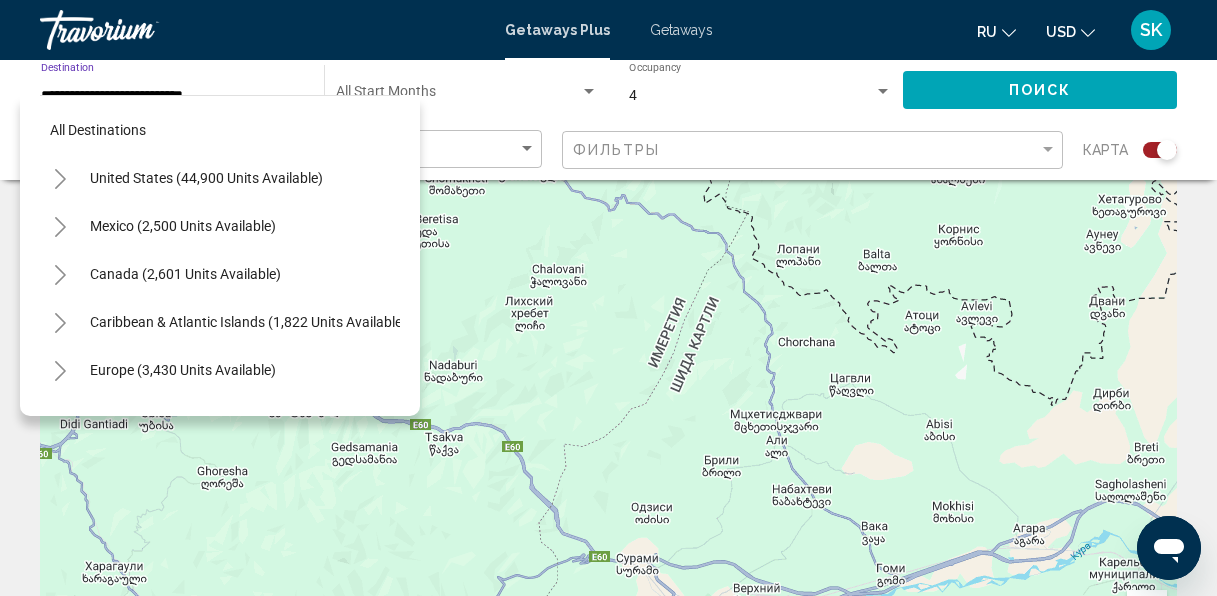 scroll, scrollTop: 483, scrollLeft: 0, axis: vertical 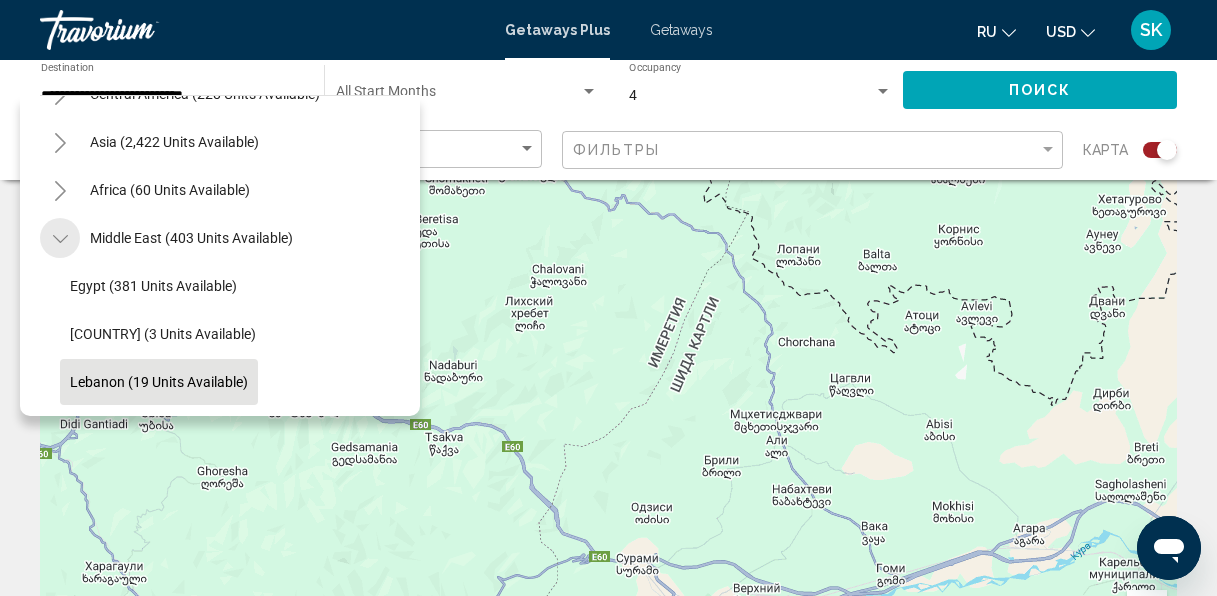 click 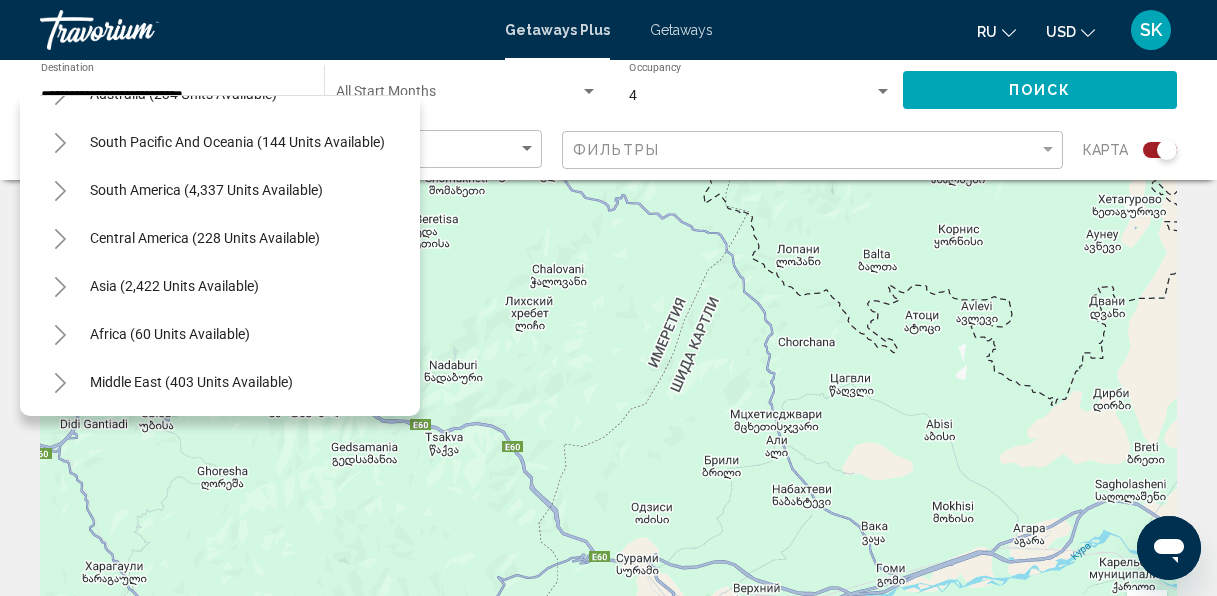 scroll, scrollTop: 339, scrollLeft: 0, axis: vertical 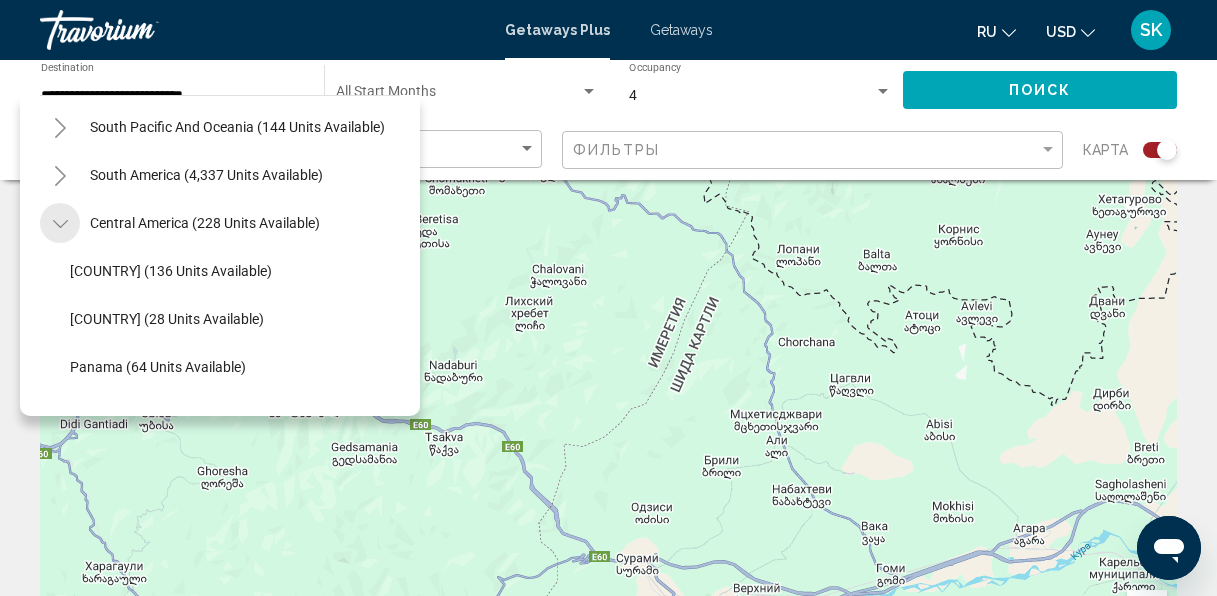 click 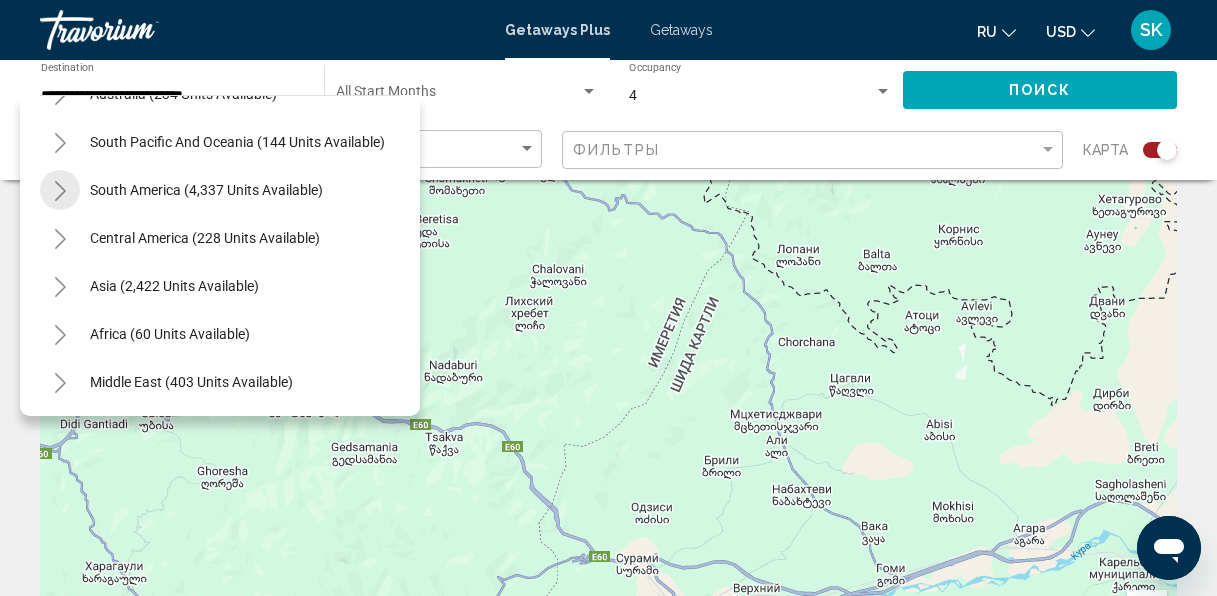 click 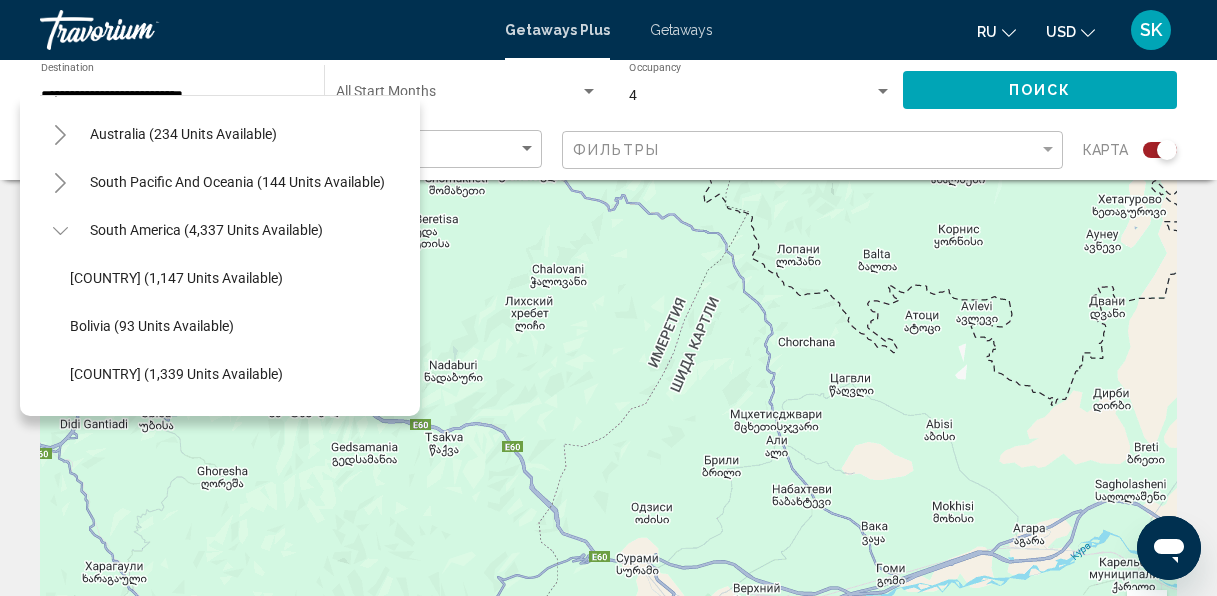 scroll, scrollTop: 260, scrollLeft: 0, axis: vertical 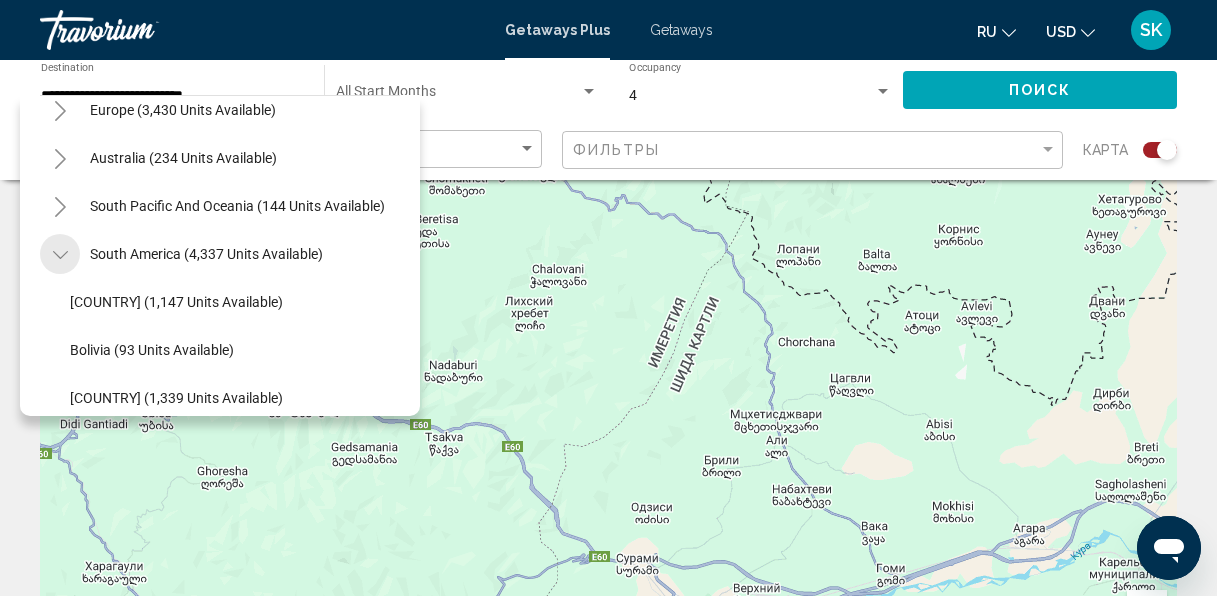 click 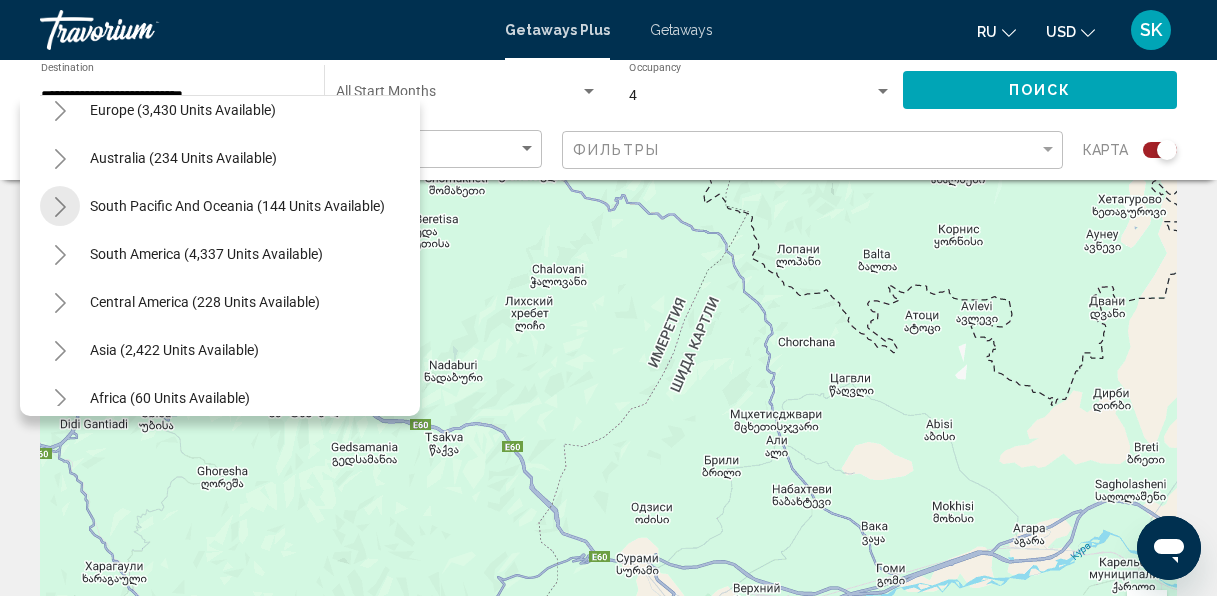 click 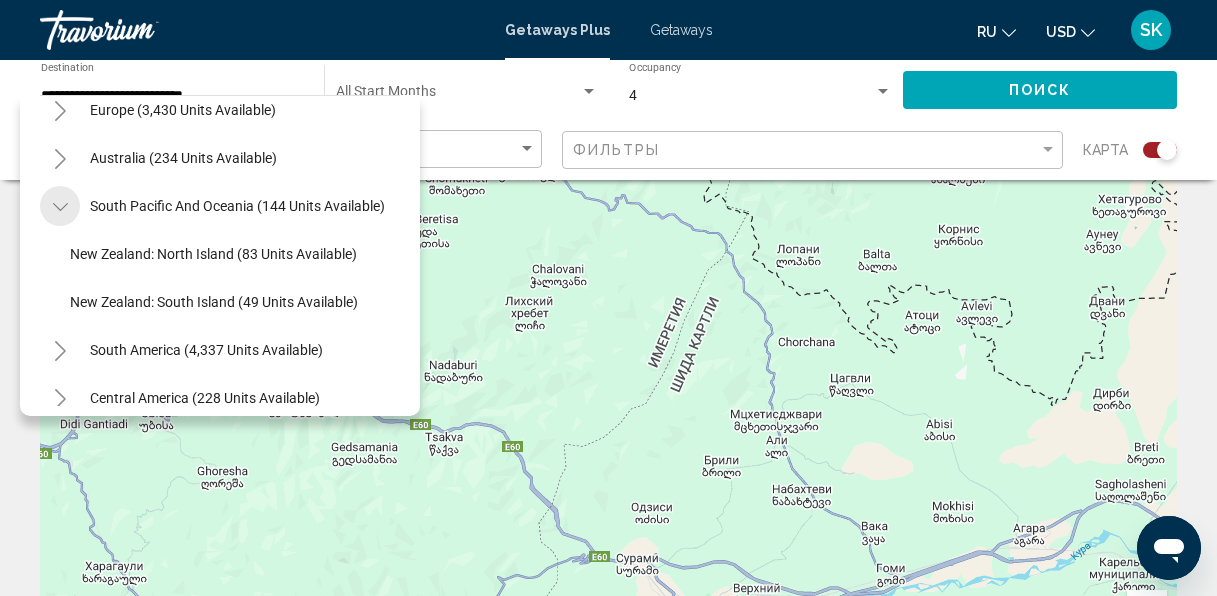 click 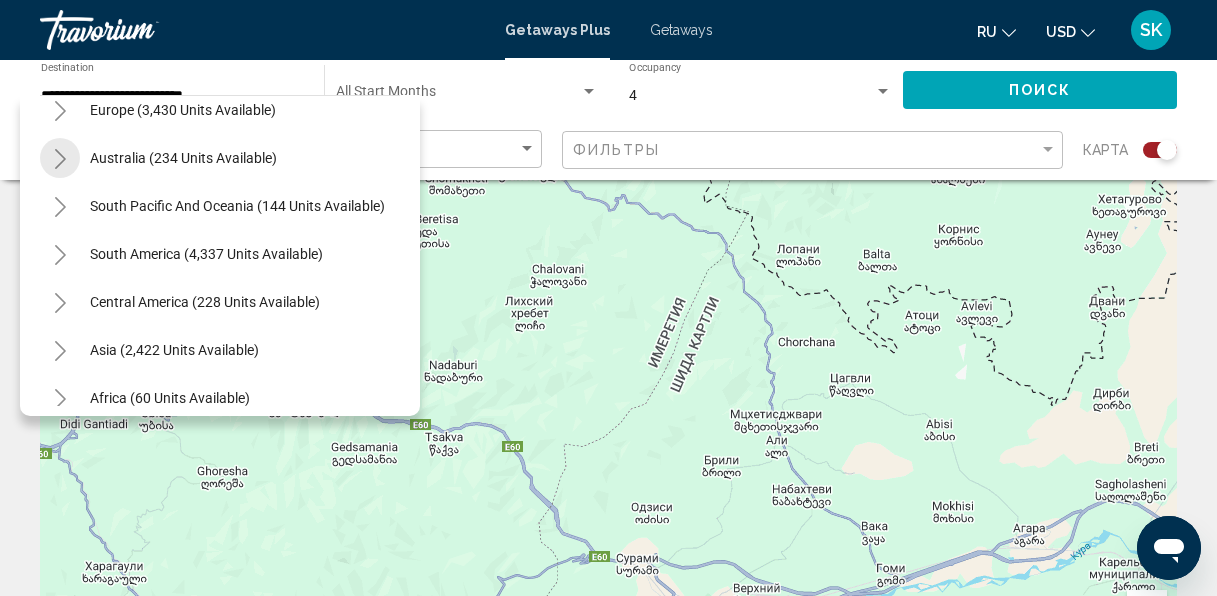 click 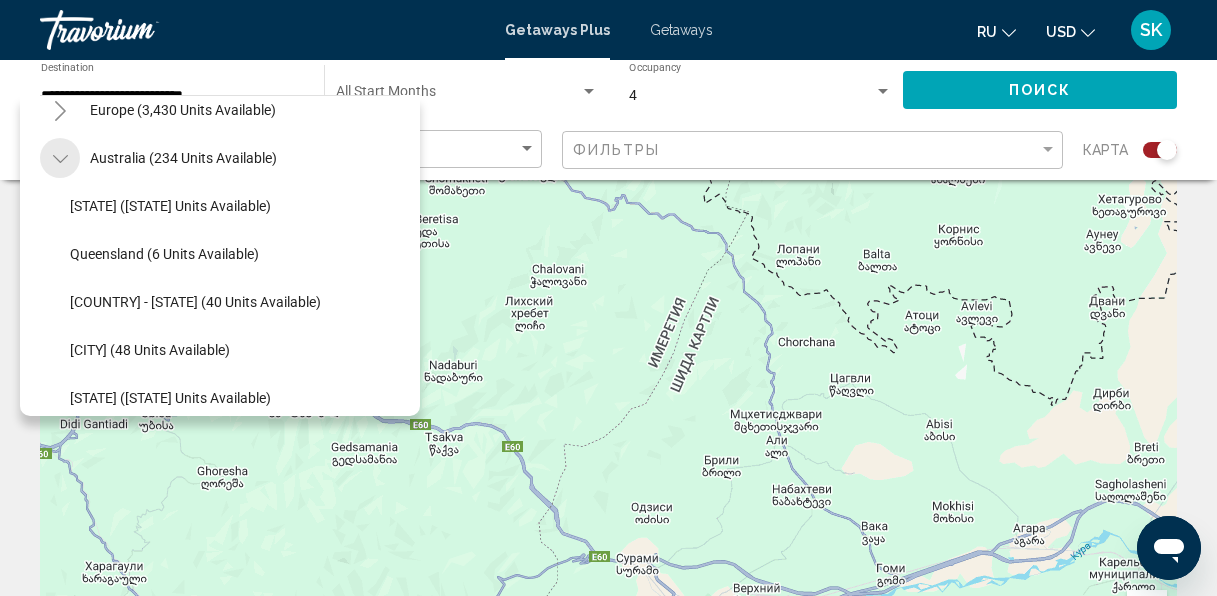 click 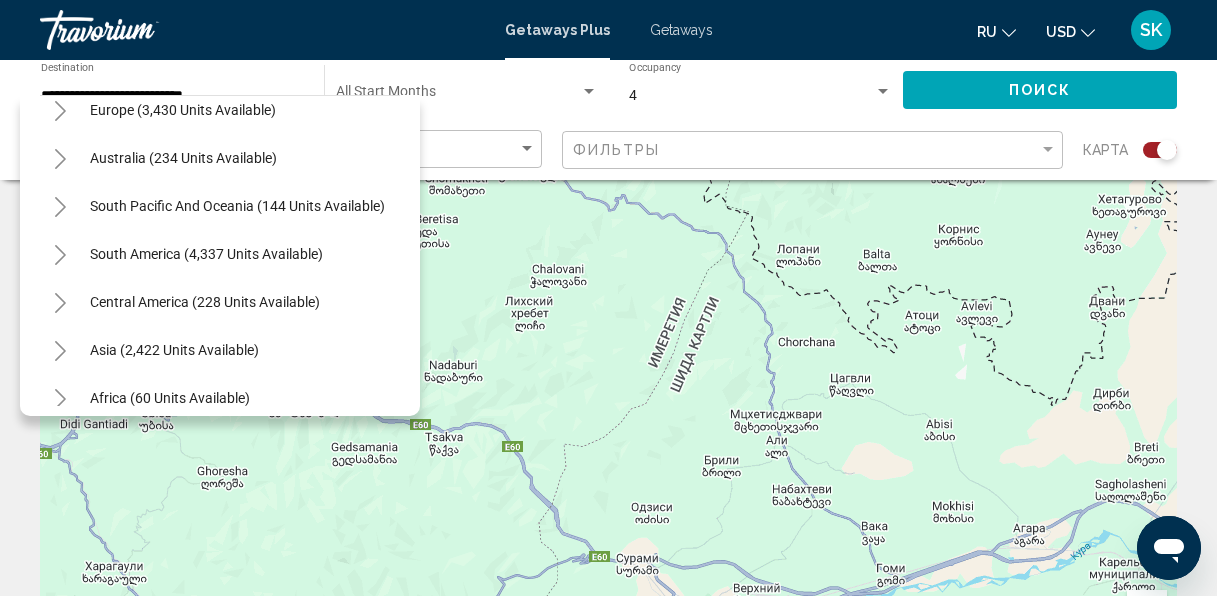 click 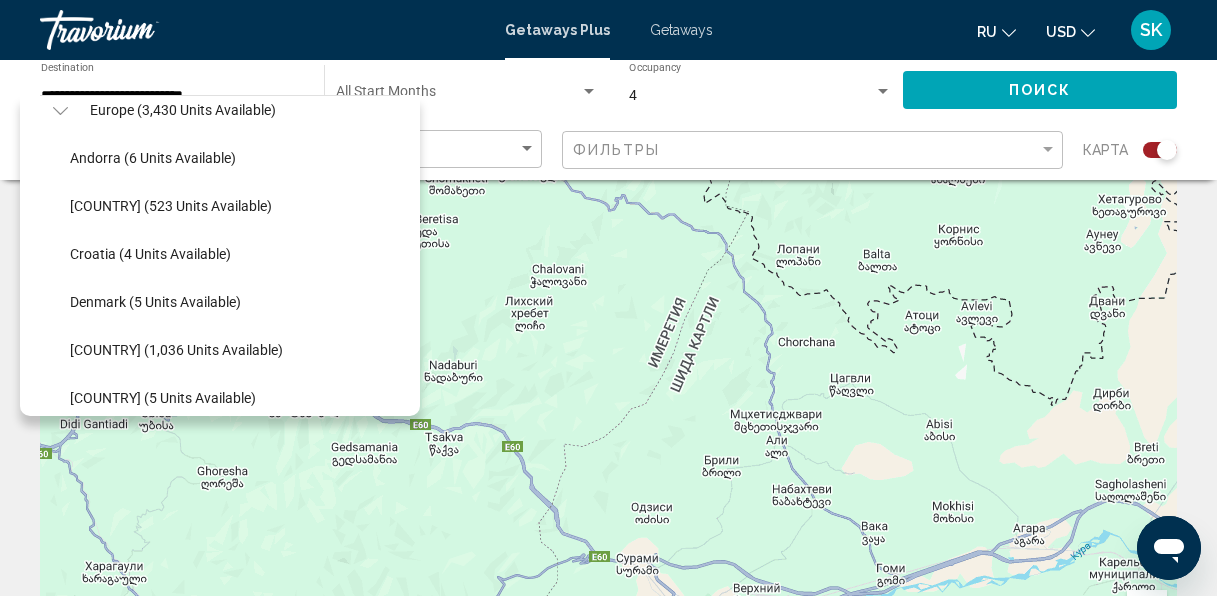 click 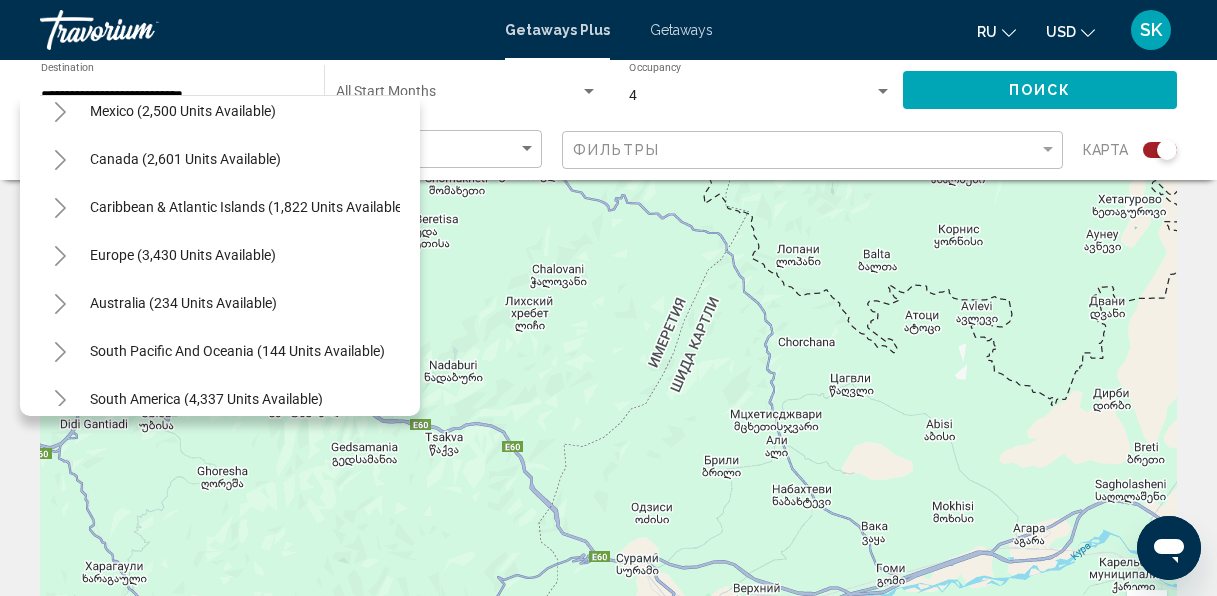 scroll, scrollTop: 106, scrollLeft: 0, axis: vertical 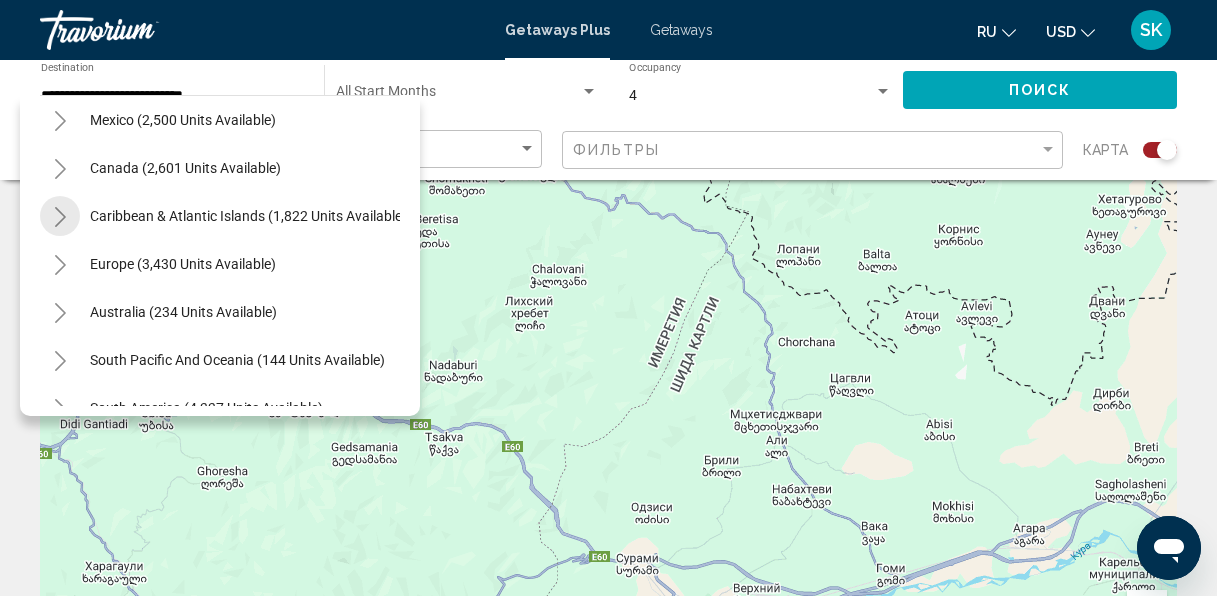 click 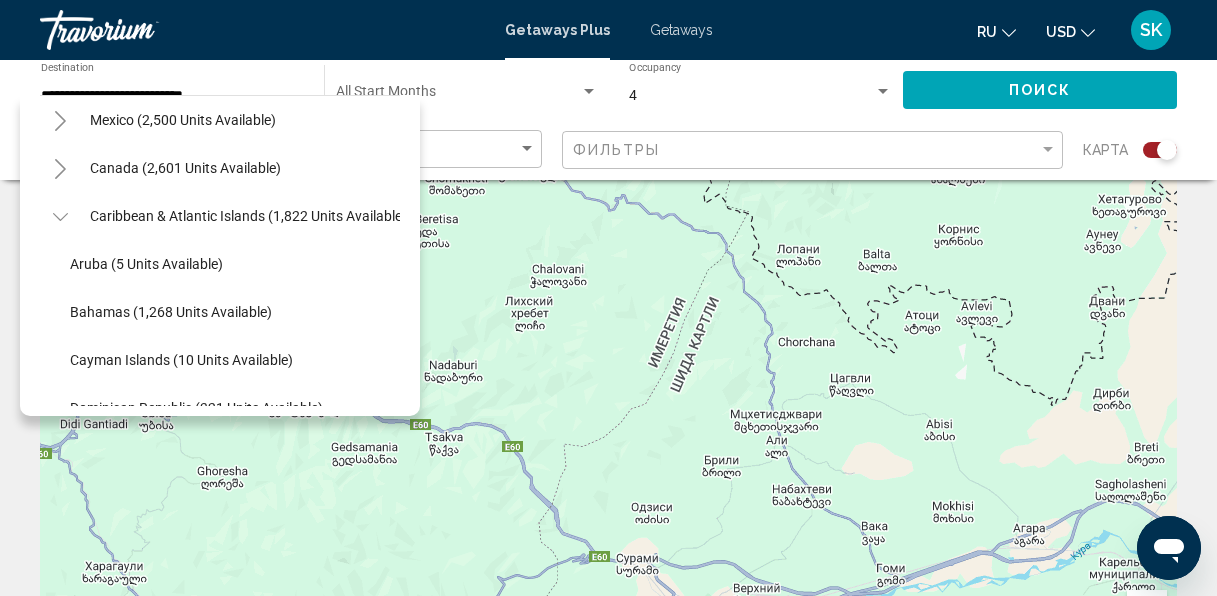 scroll, scrollTop: 94, scrollLeft: 0, axis: vertical 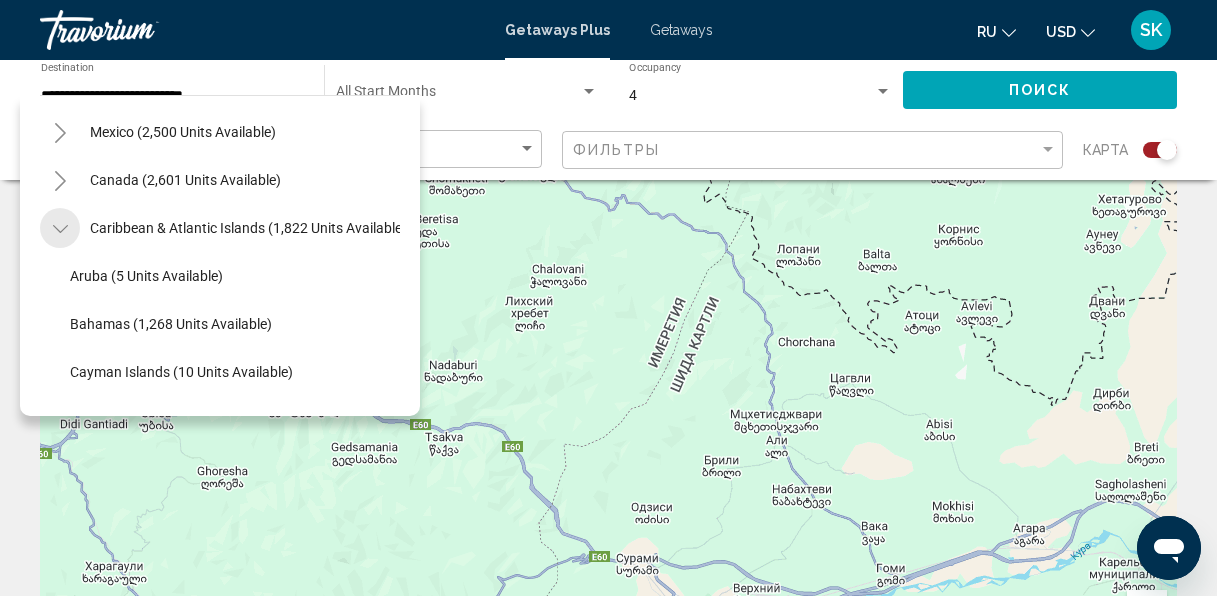 click 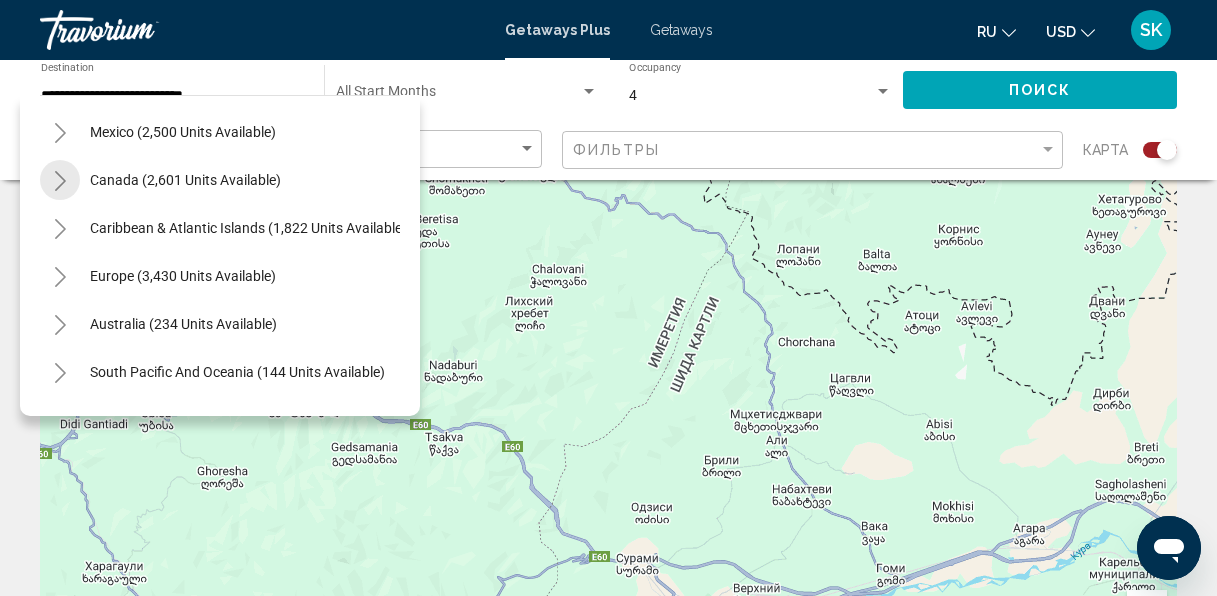 click 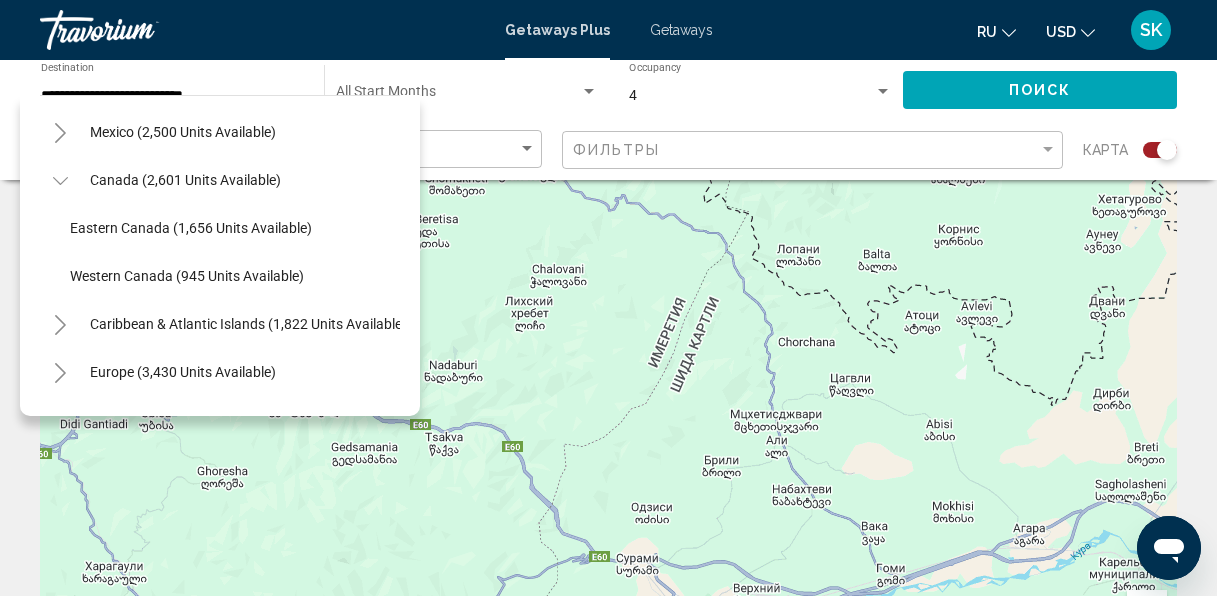 click 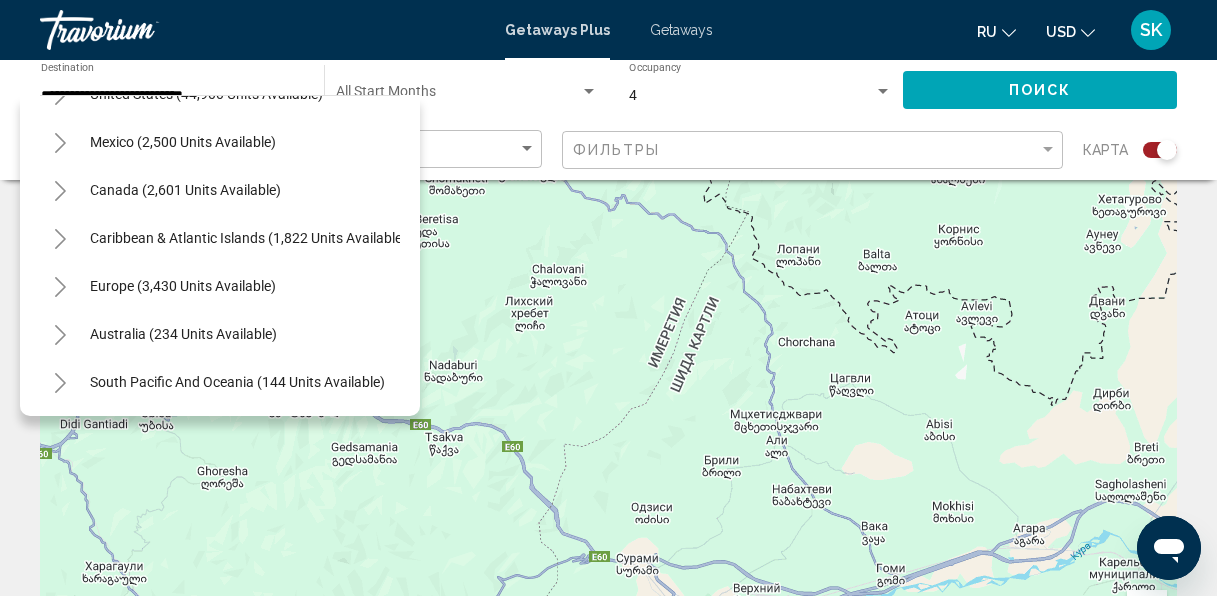 scroll, scrollTop: 35, scrollLeft: 0, axis: vertical 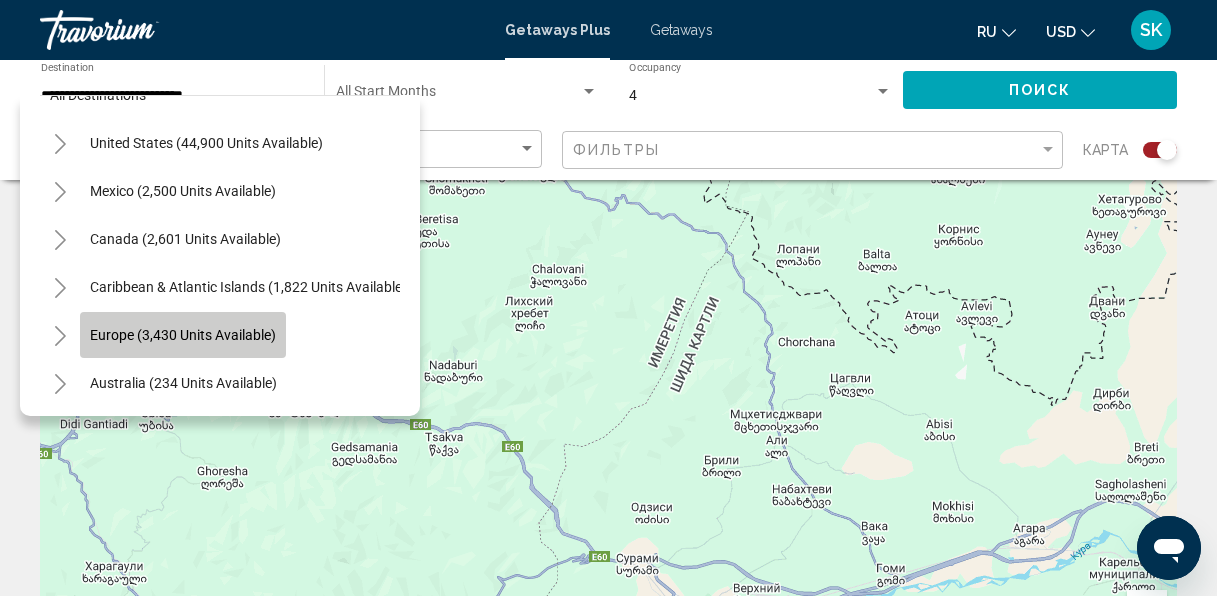 click on "Europe (3,430 units available)" 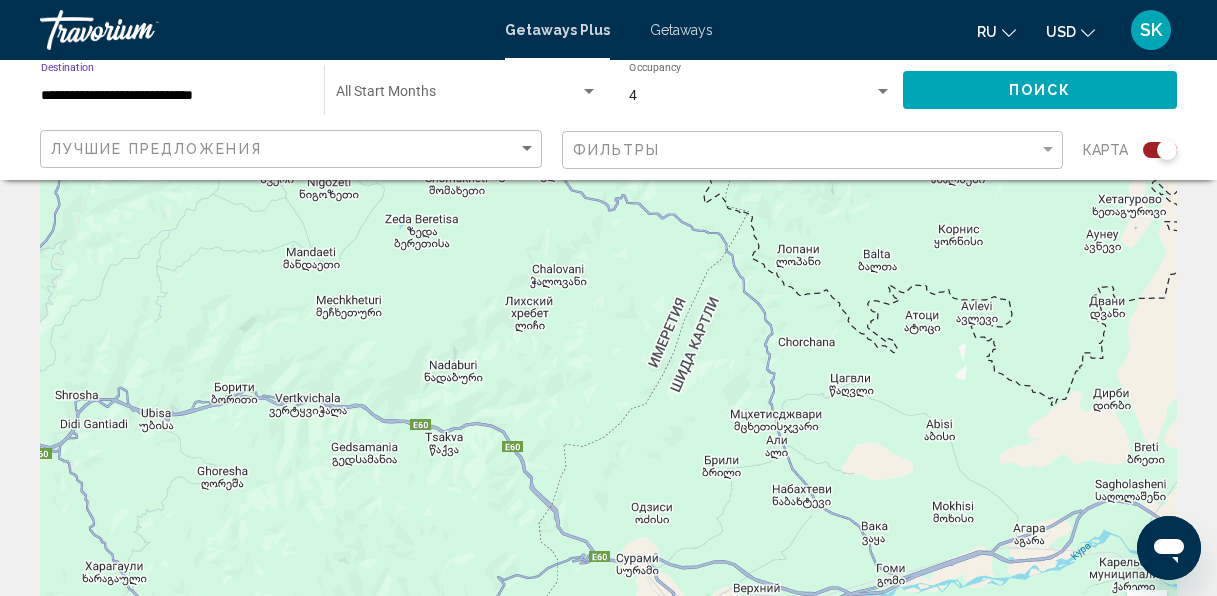 click on "**********" at bounding box center (172, 96) 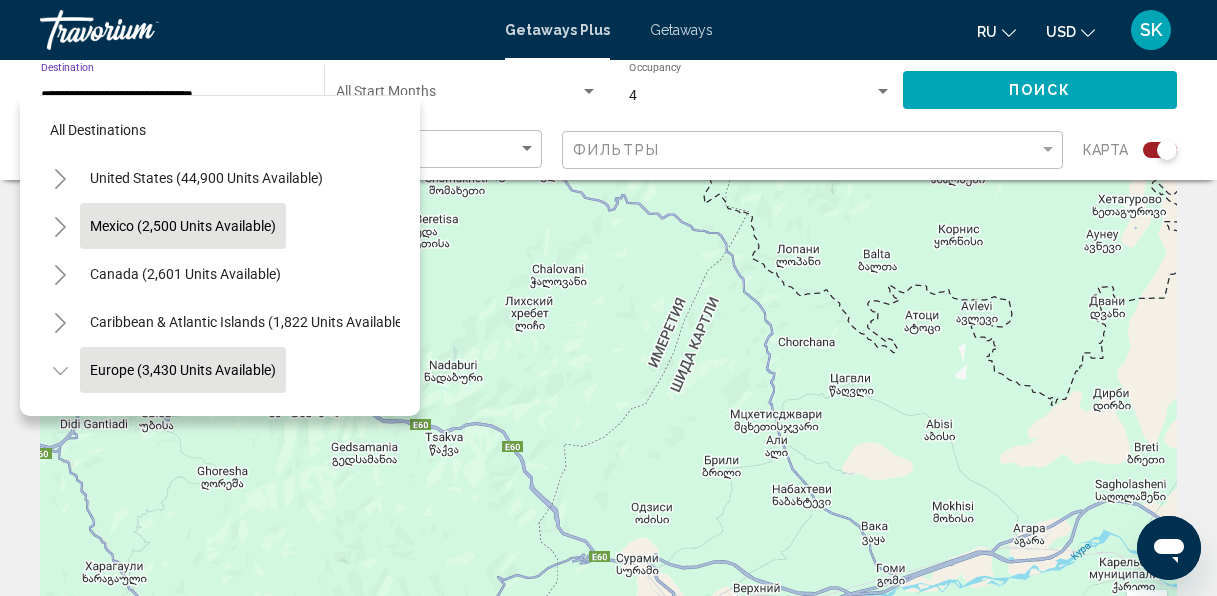 scroll, scrollTop: 127, scrollLeft: 0, axis: vertical 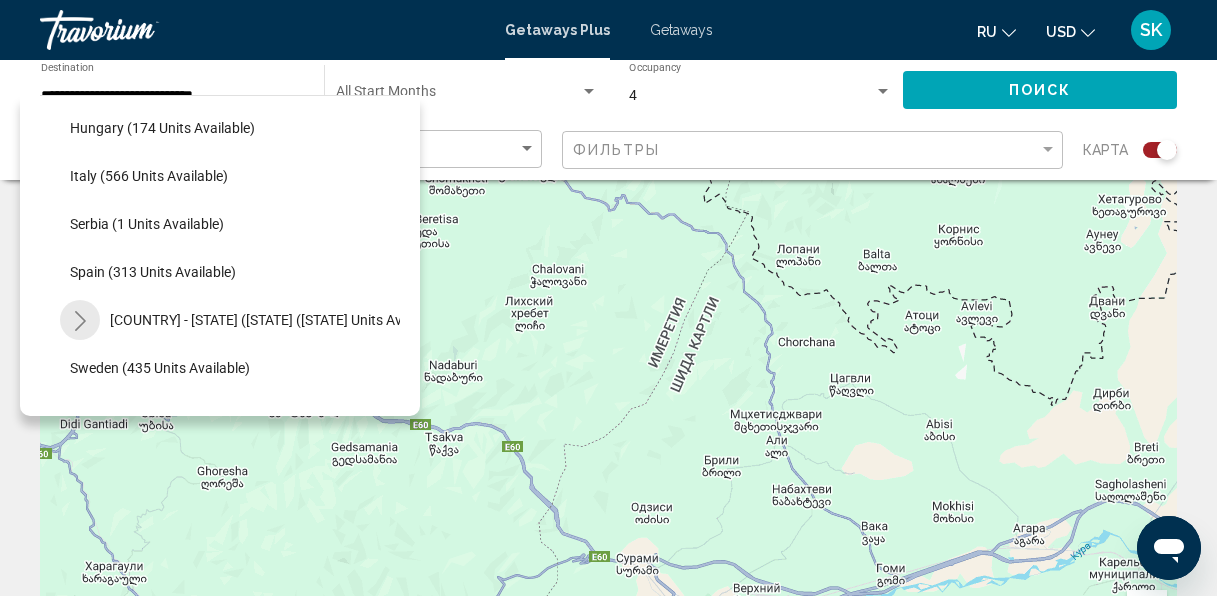 click 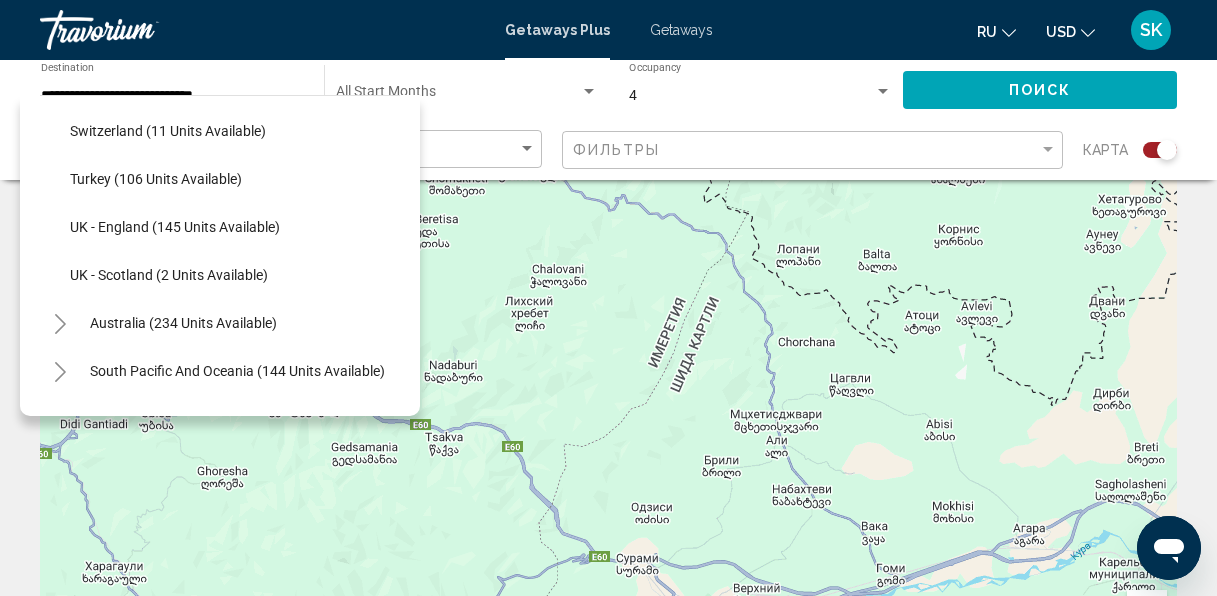 scroll, scrollTop: 1128, scrollLeft: 0, axis: vertical 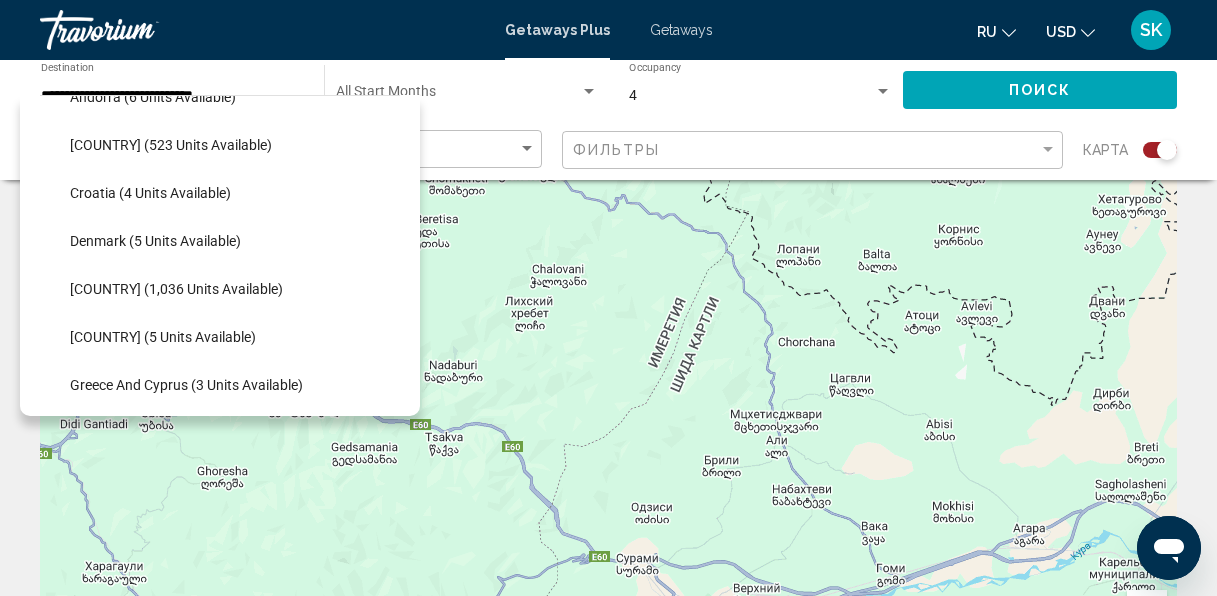 click on "Croatia (4 units available)" 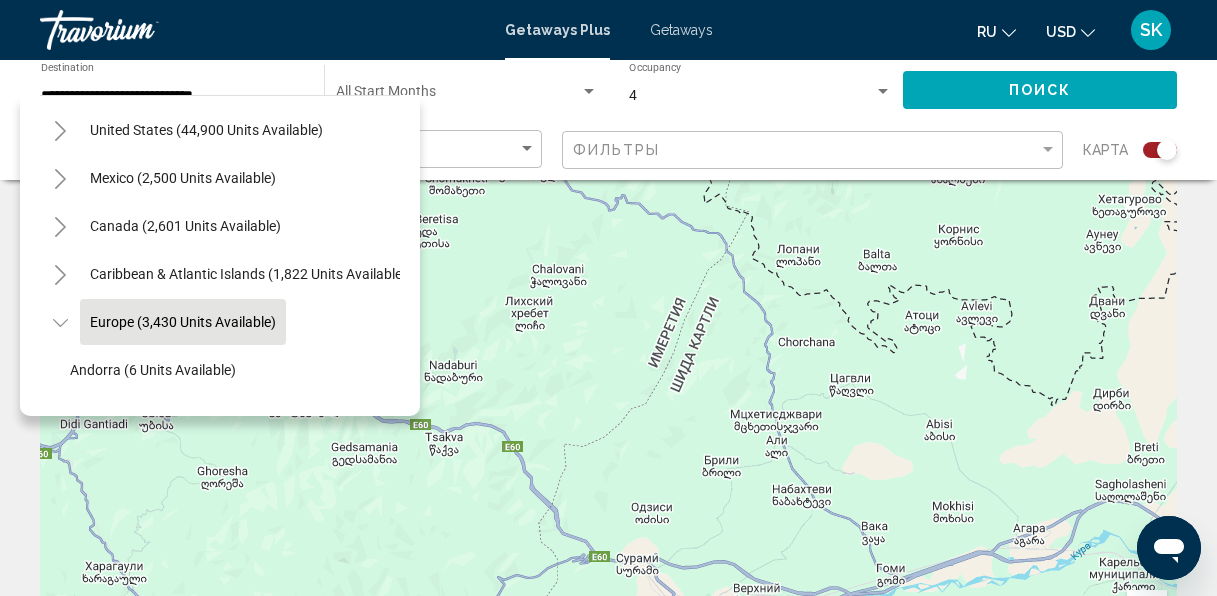 scroll, scrollTop: 0, scrollLeft: 0, axis: both 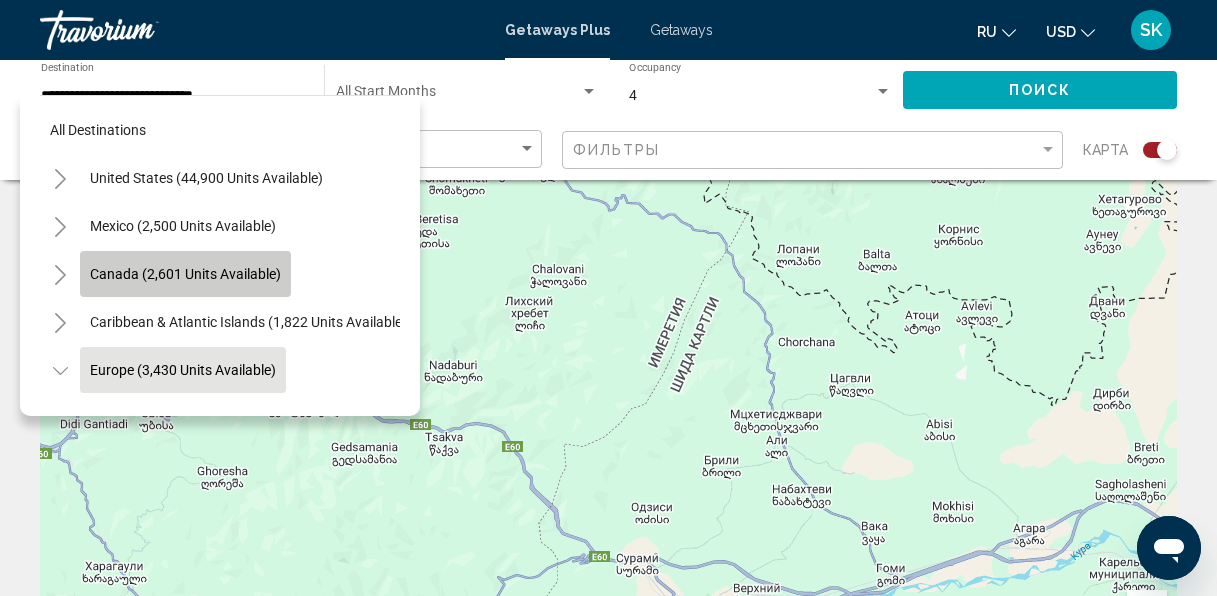 click on "Canada (2,601 units available)" 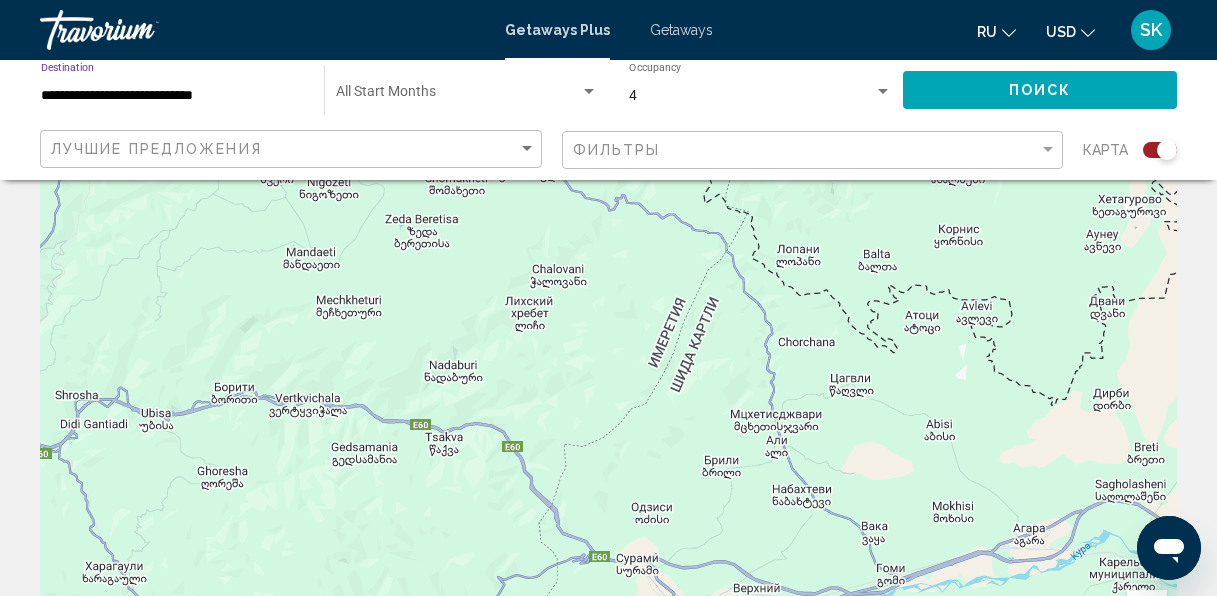 click on "**********" at bounding box center [172, 96] 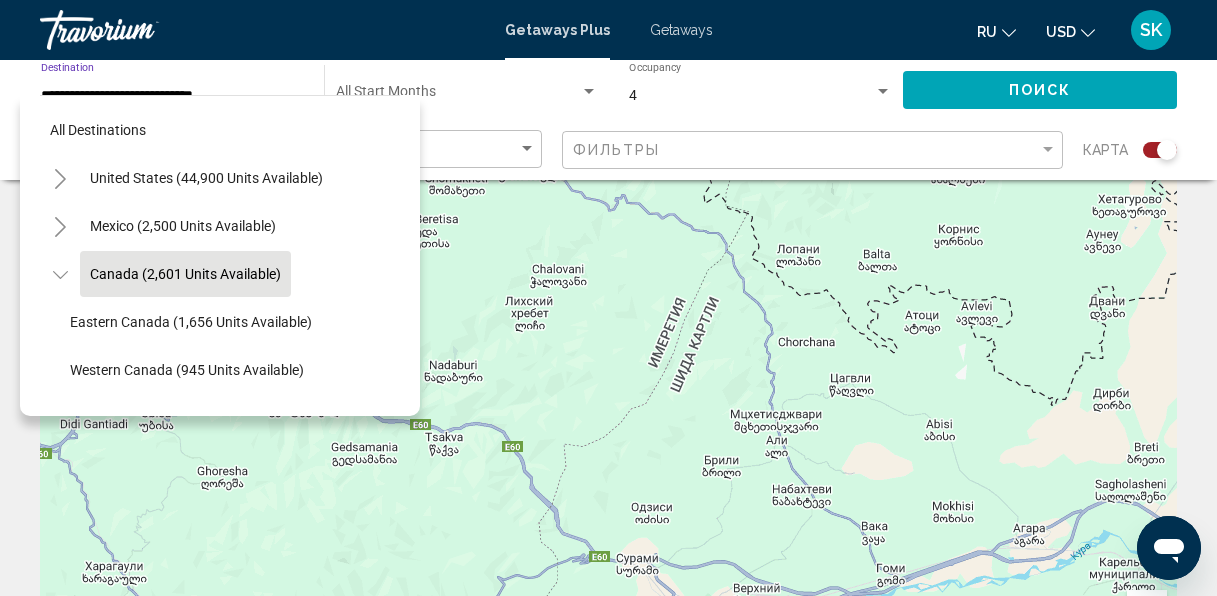 scroll, scrollTop: 31, scrollLeft: 0, axis: vertical 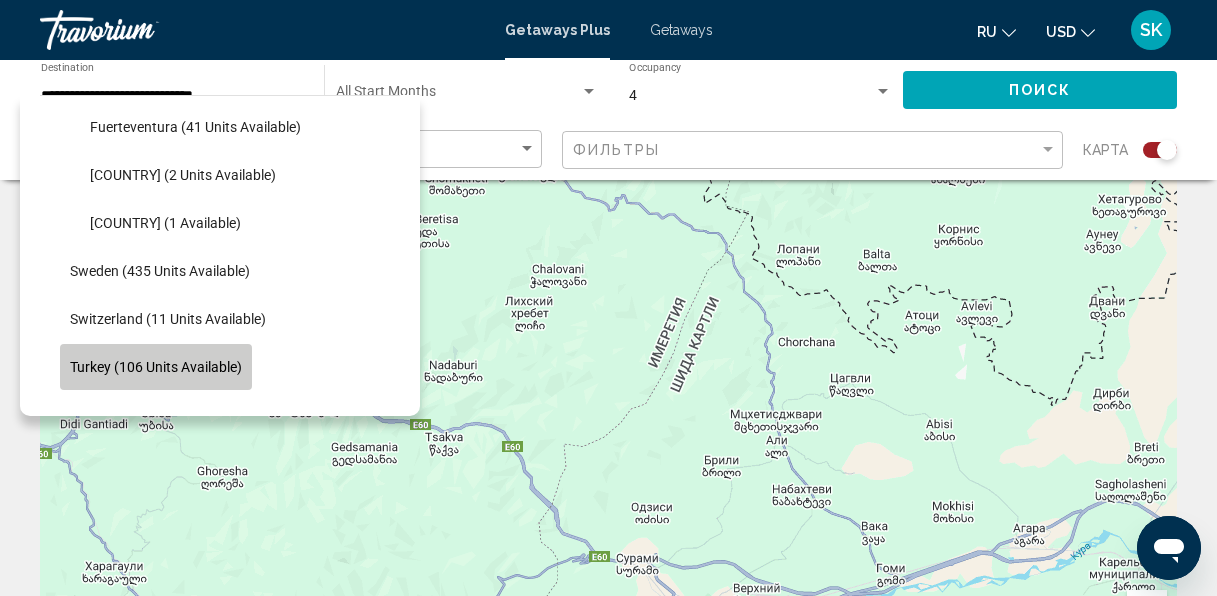 click on "Turkey (106 units available)" 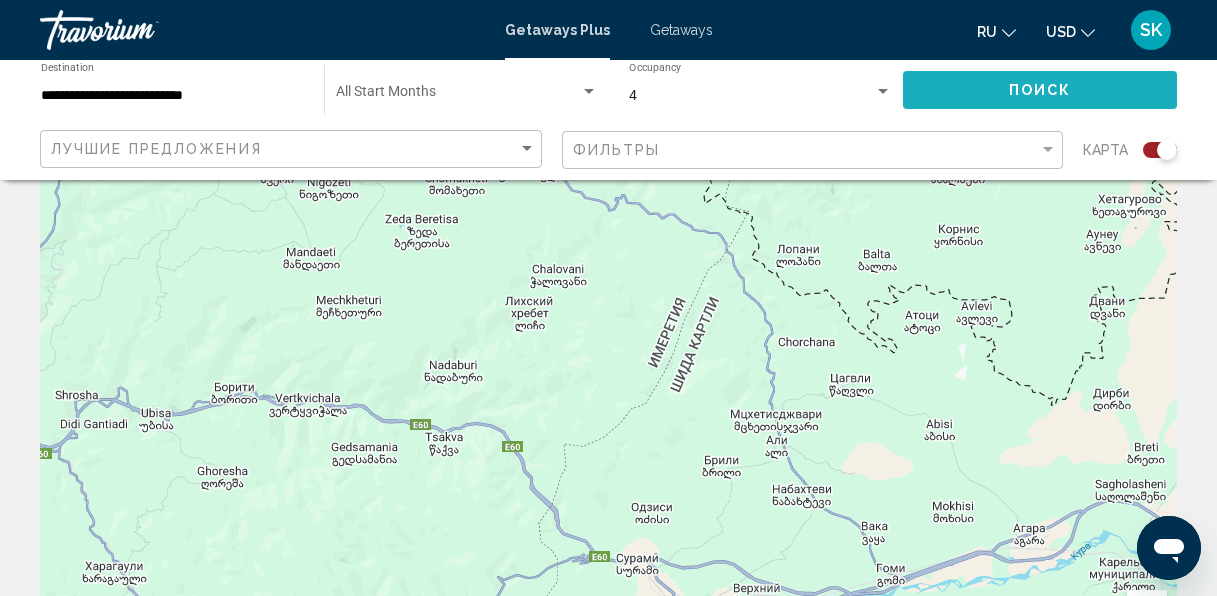click on "Поиск" 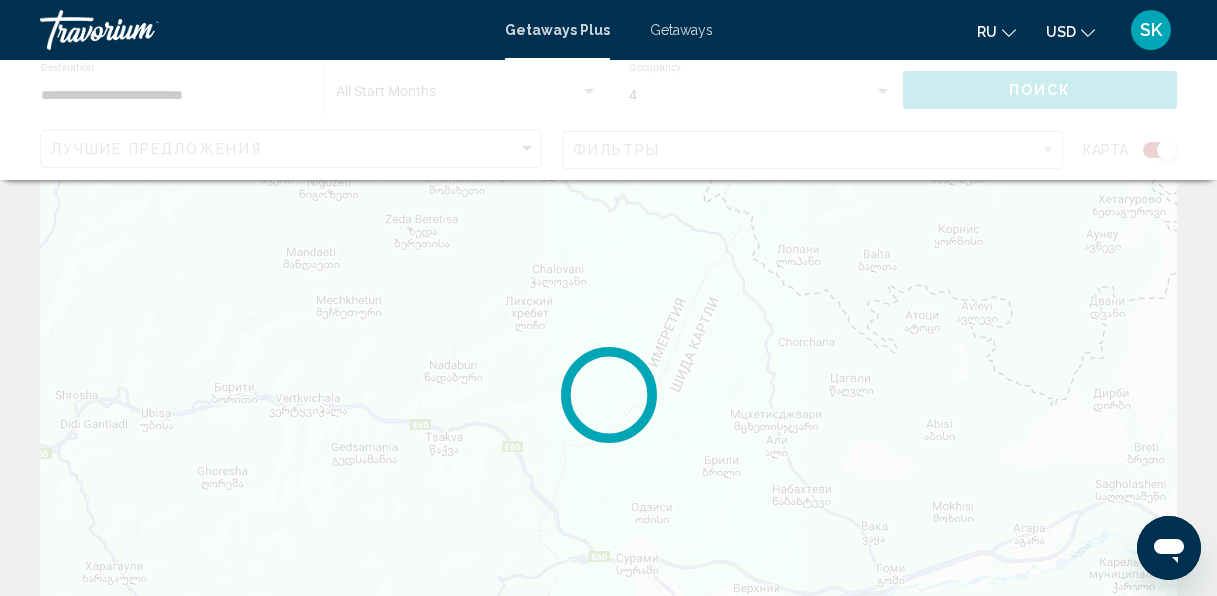 scroll, scrollTop: 0, scrollLeft: 0, axis: both 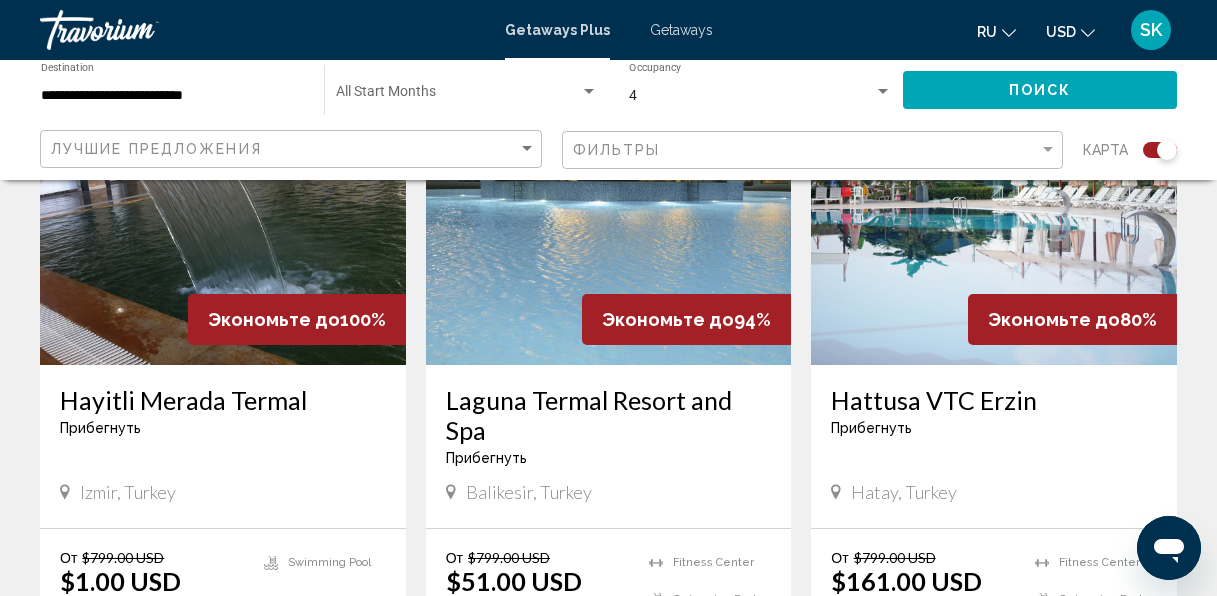 click on "Hayitli Merada Termal  Прибегнуть  -  Это курорт только для взрослых" at bounding box center [223, 418] 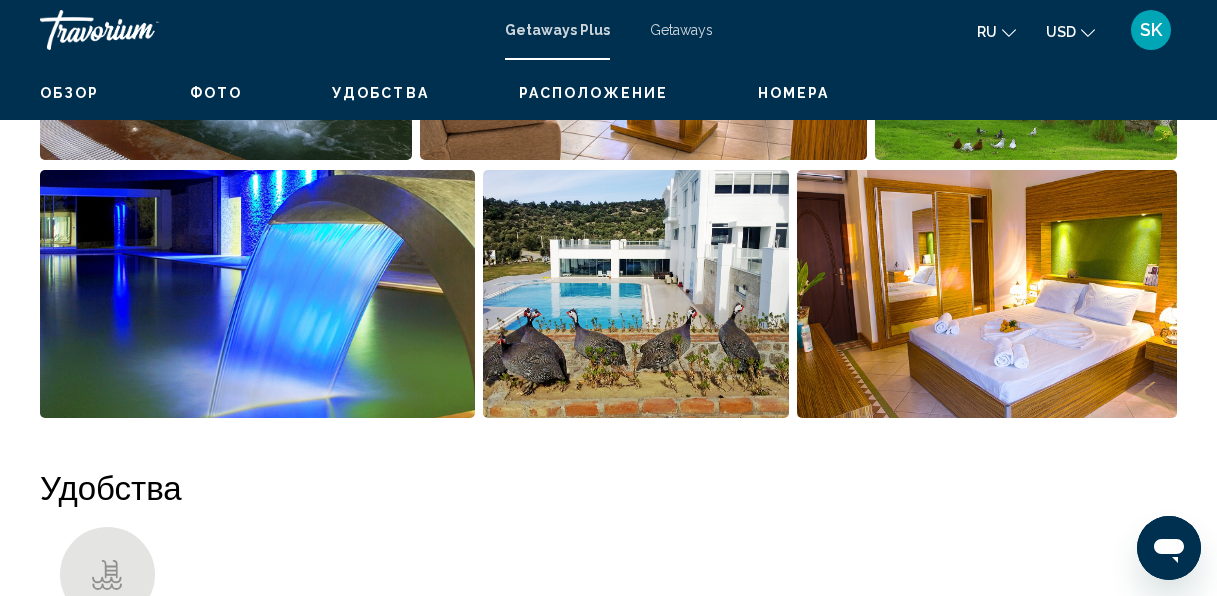 scroll, scrollTop: 237, scrollLeft: 0, axis: vertical 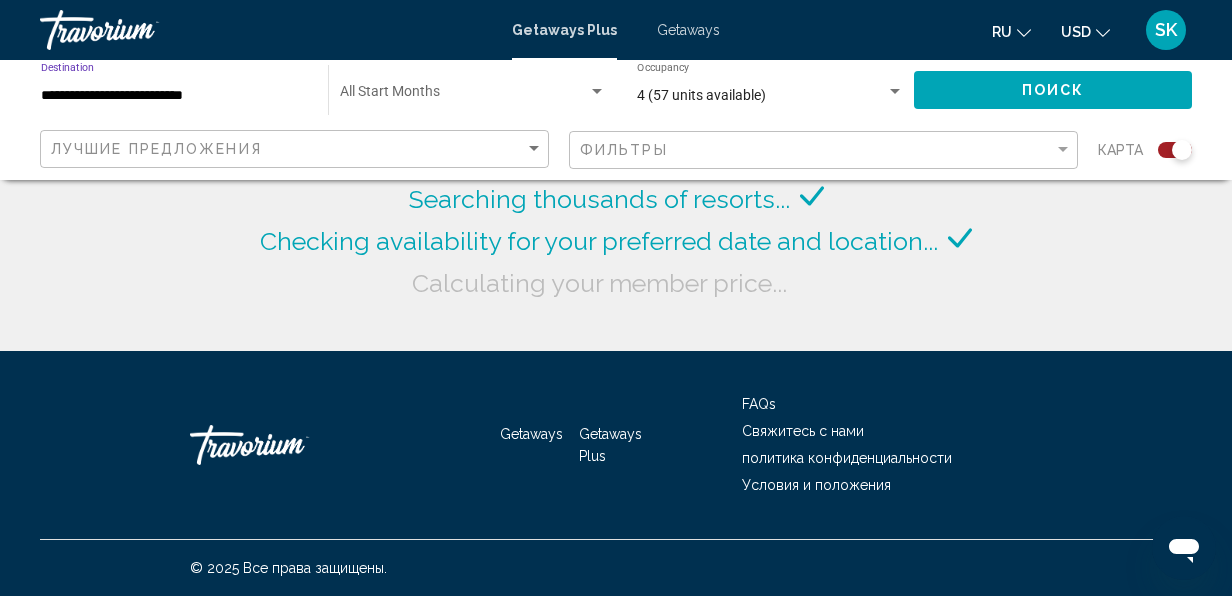 click on "**********" at bounding box center [174, 96] 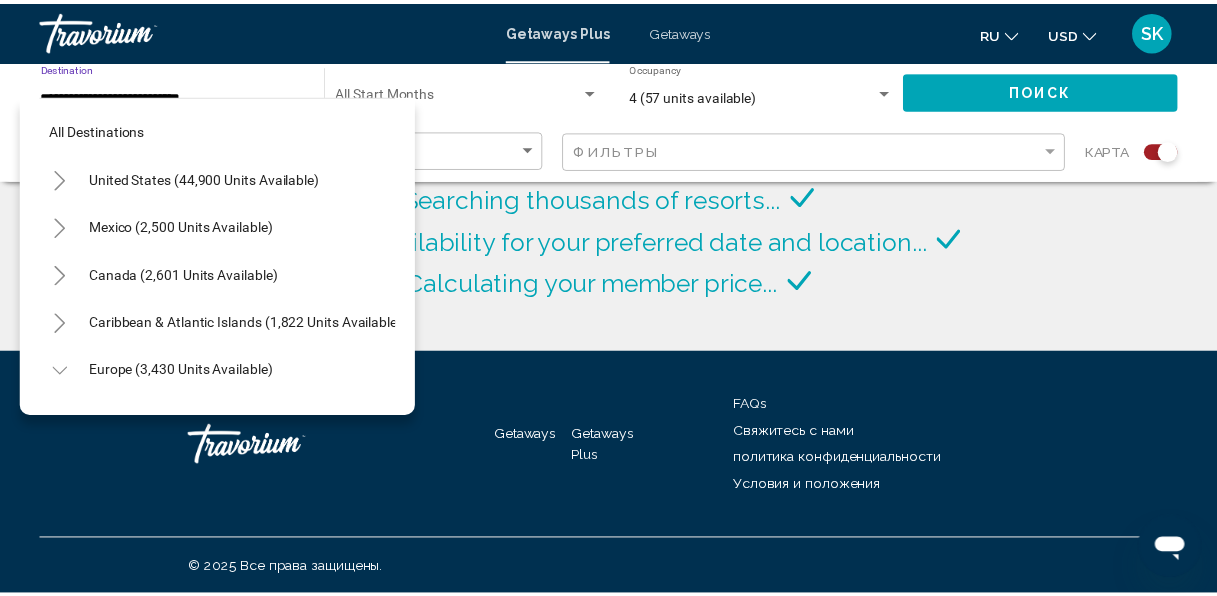 scroll, scrollTop: 847, scrollLeft: 0, axis: vertical 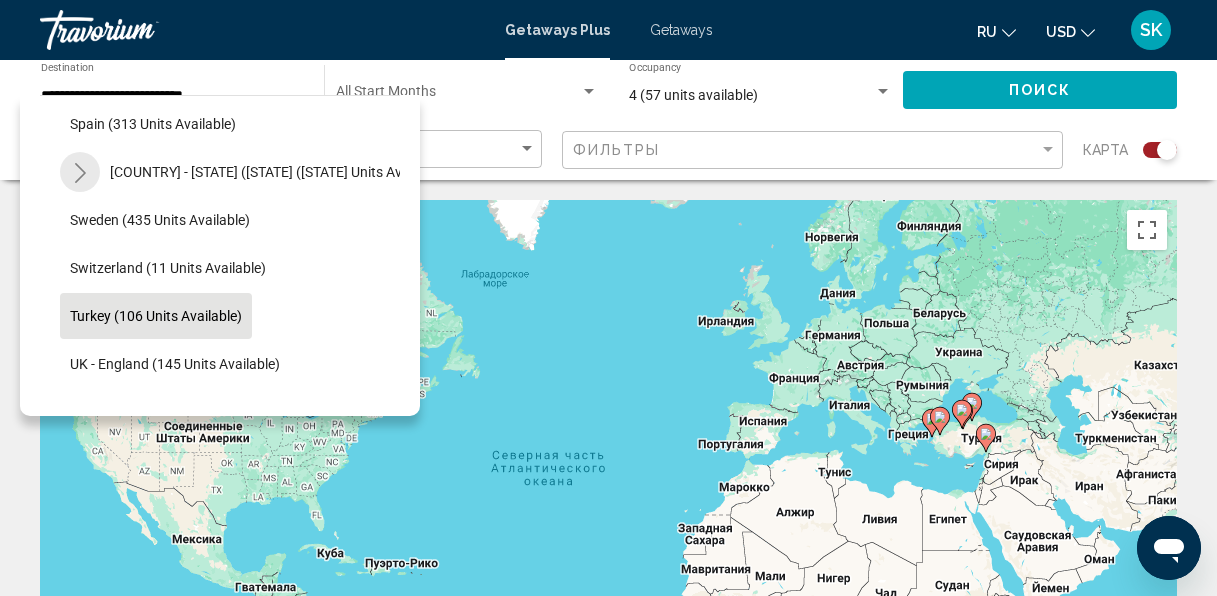 click 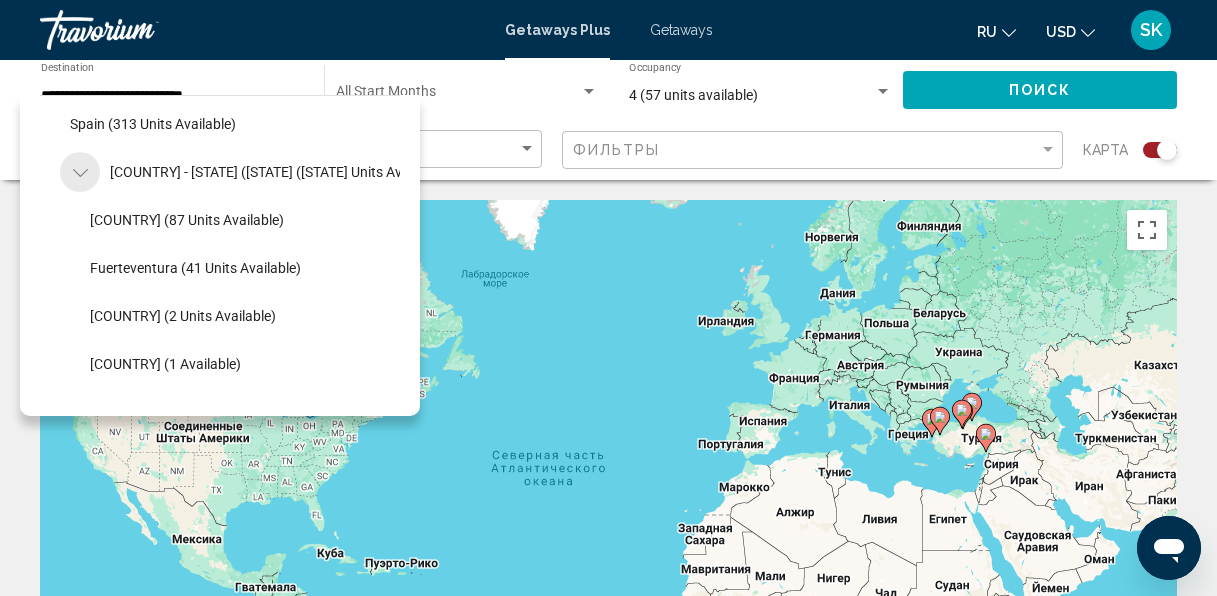 click 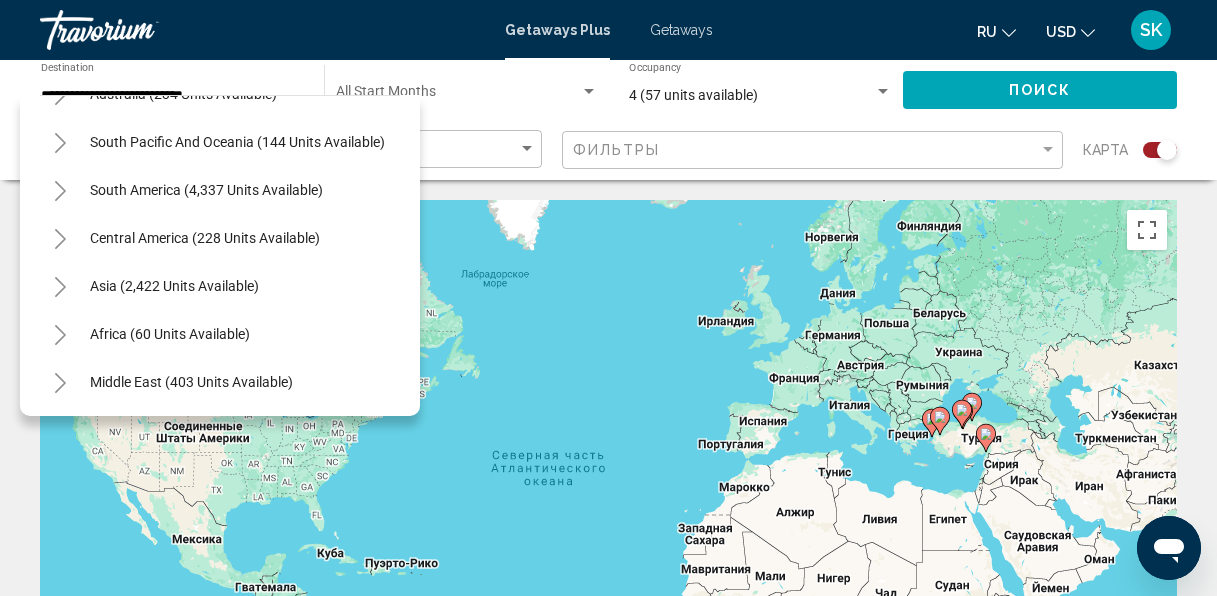 scroll, scrollTop: 1155, scrollLeft: 0, axis: vertical 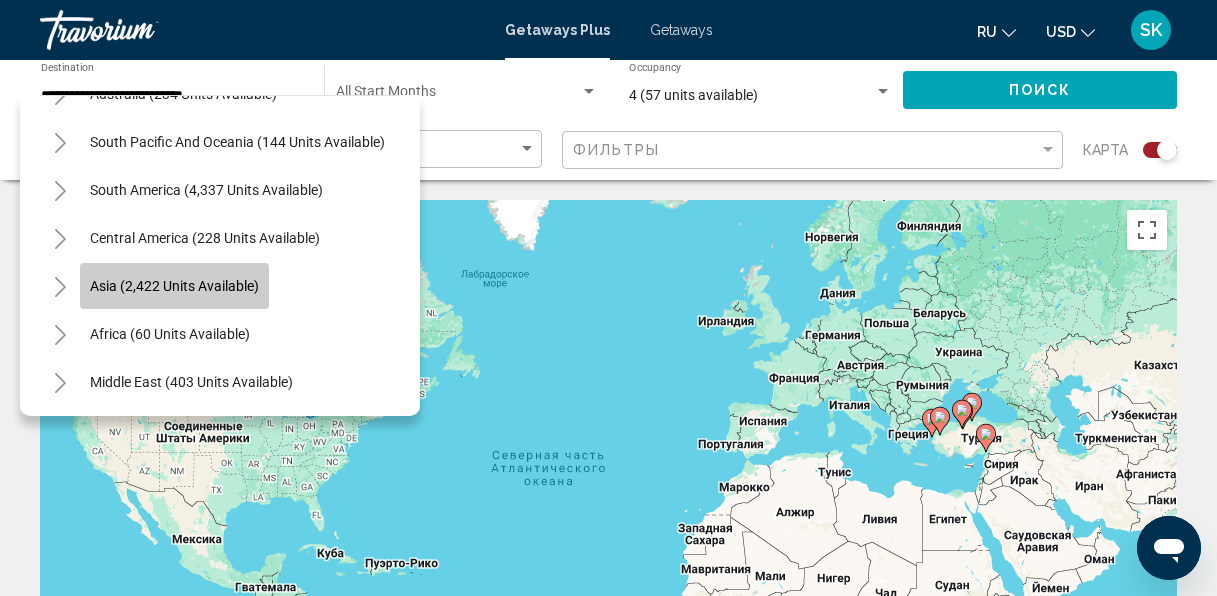 click on "Asia (2,422 units available)" 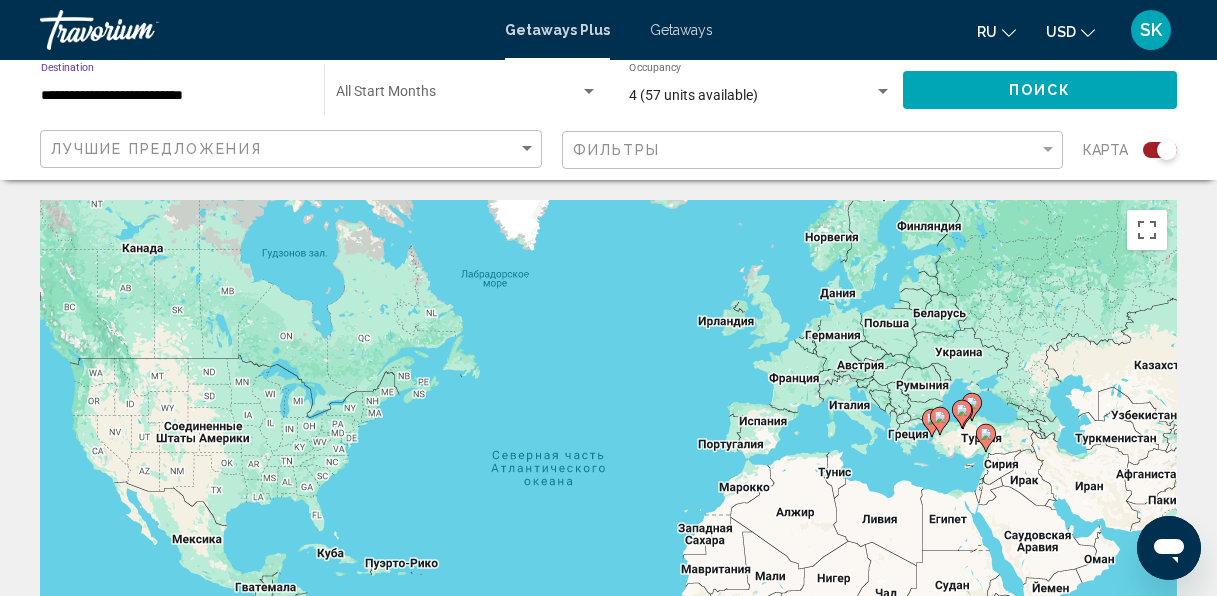 click on "**********" at bounding box center (172, 96) 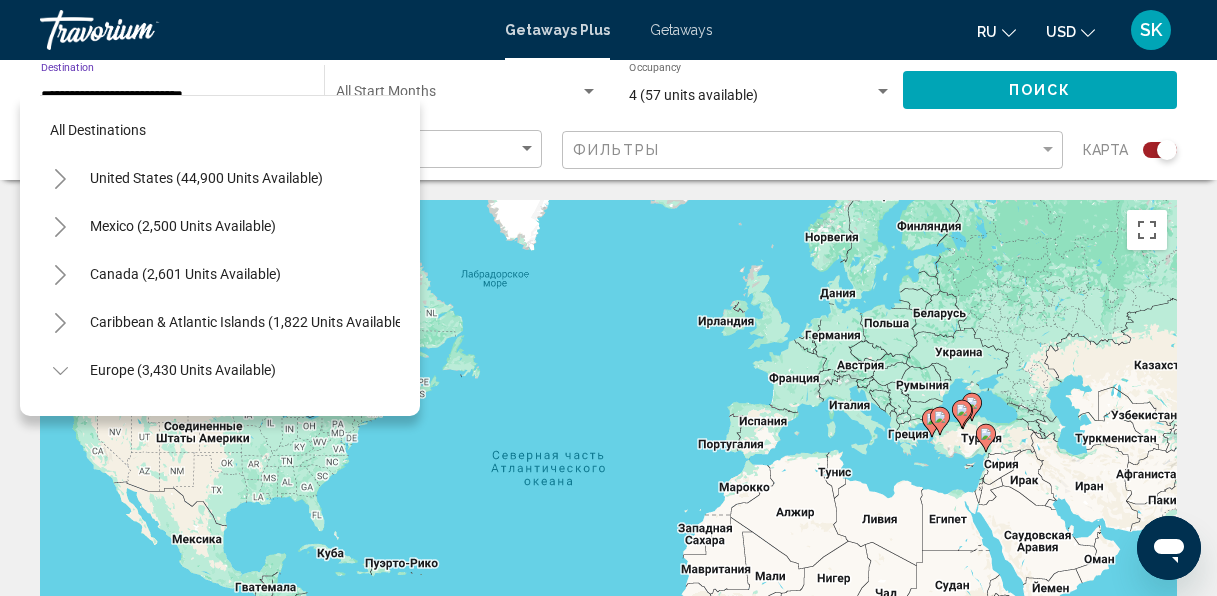 scroll, scrollTop: 1183, scrollLeft: 0, axis: vertical 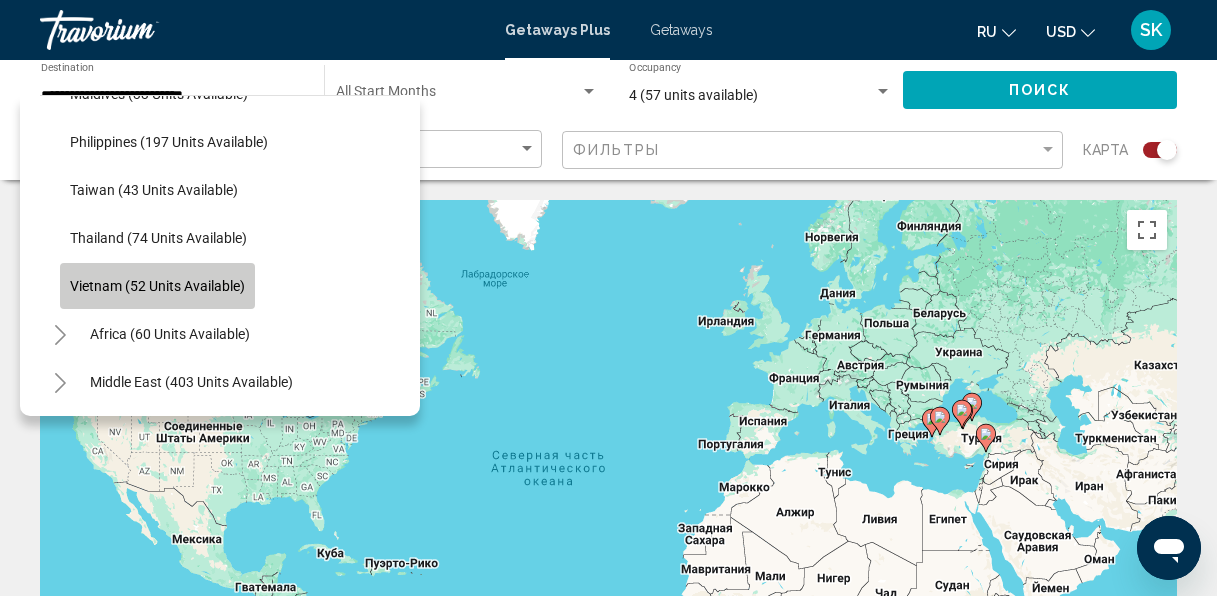 click on "Vietnam (52 units available)" 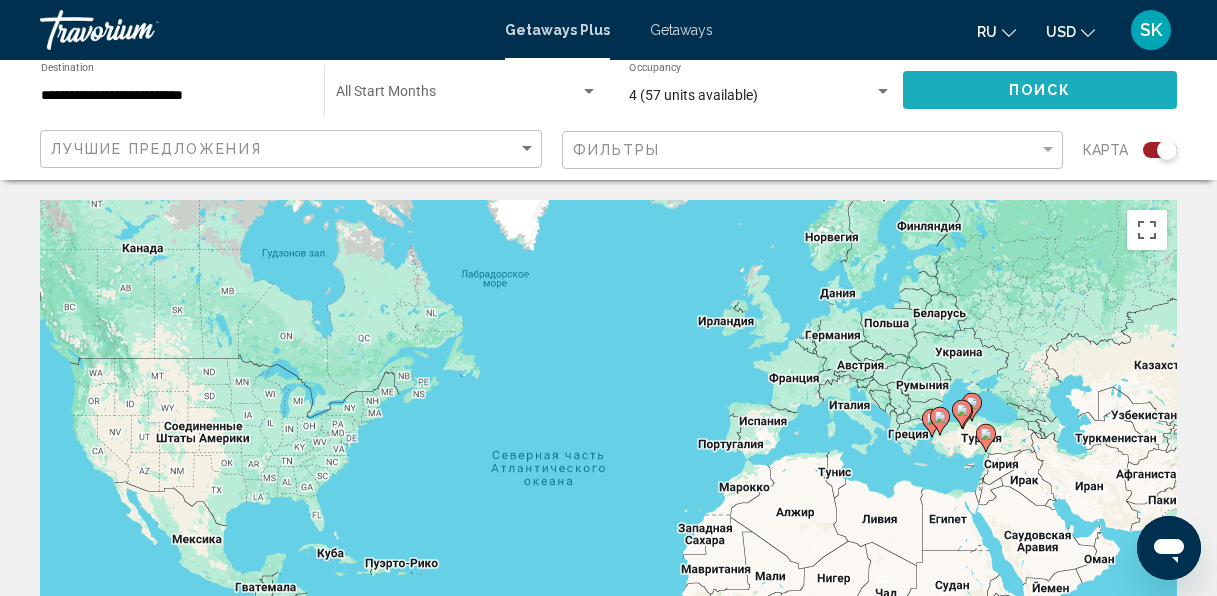 click on "Поиск" 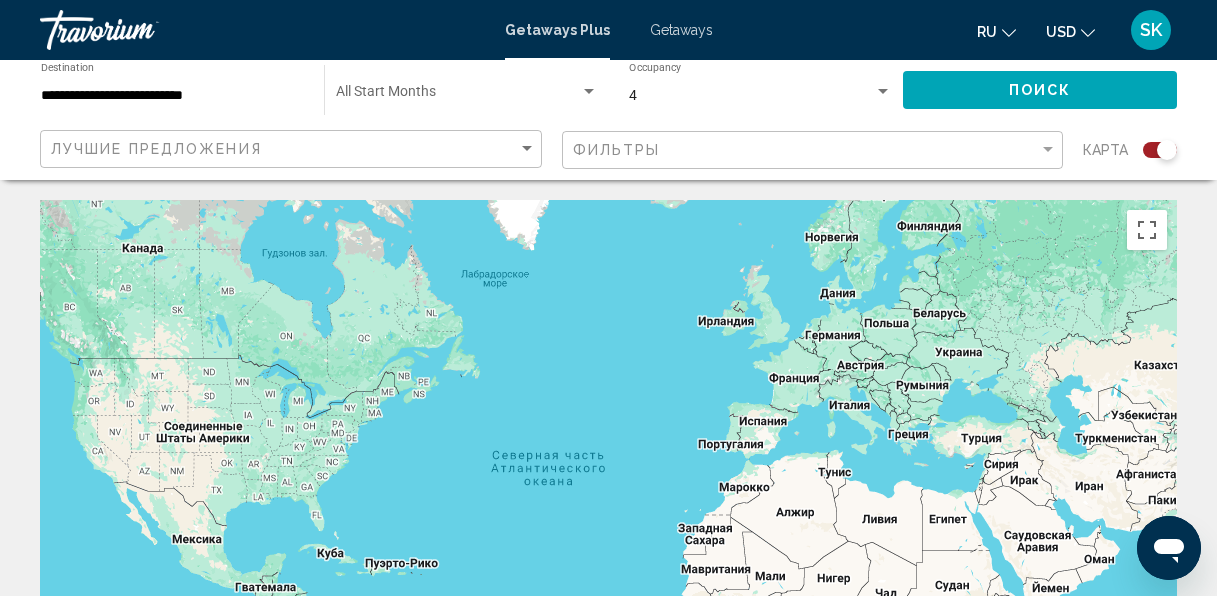 type 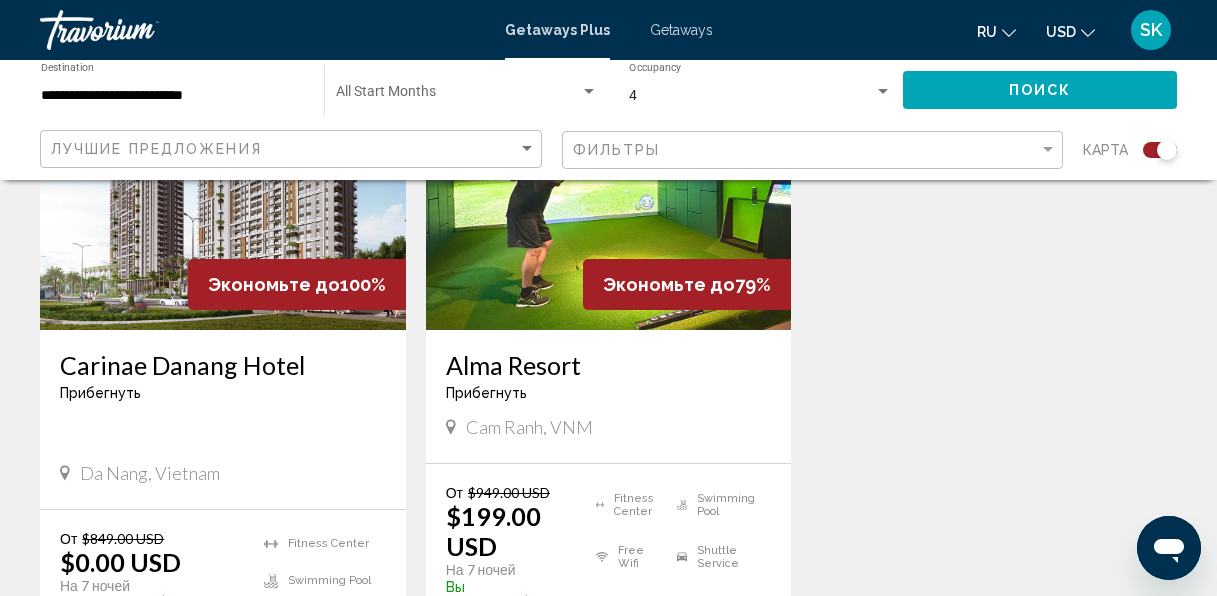 scroll, scrollTop: 920, scrollLeft: 0, axis: vertical 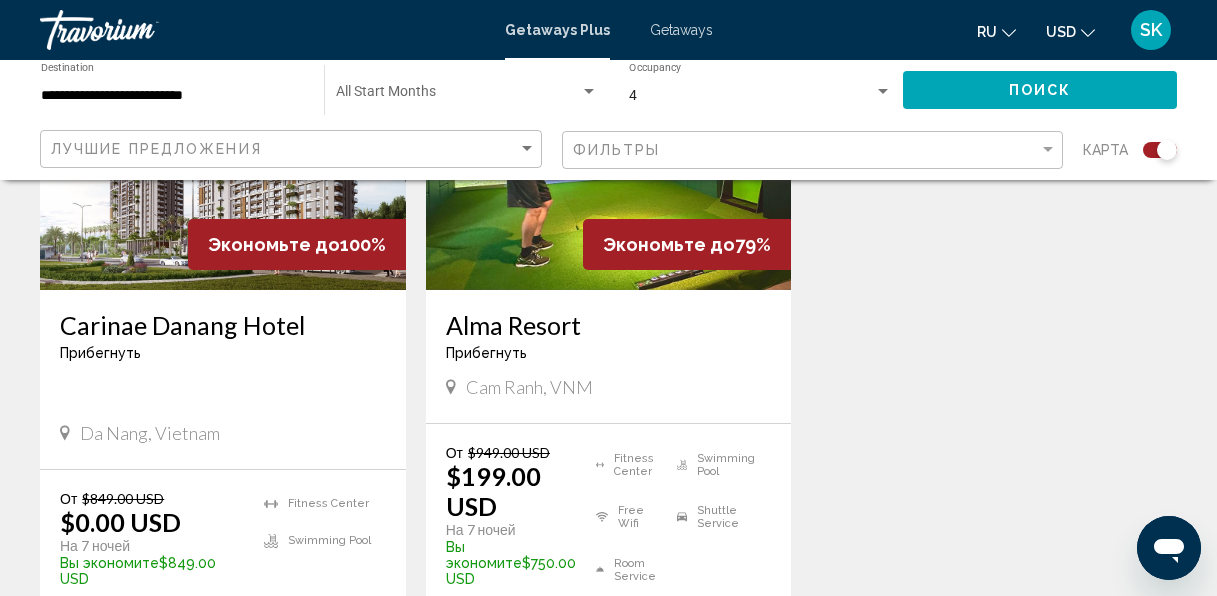 click on "Прибегнуть  -  Это курорт только для взрослых" at bounding box center (223, 353) 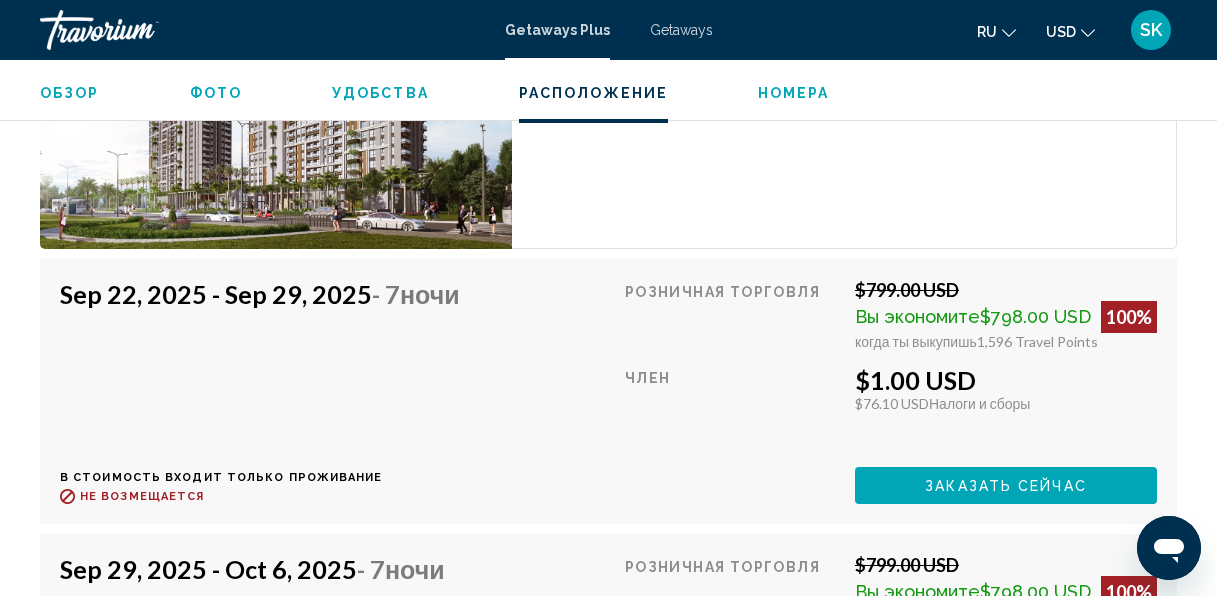 scroll, scrollTop: 3449, scrollLeft: 0, axis: vertical 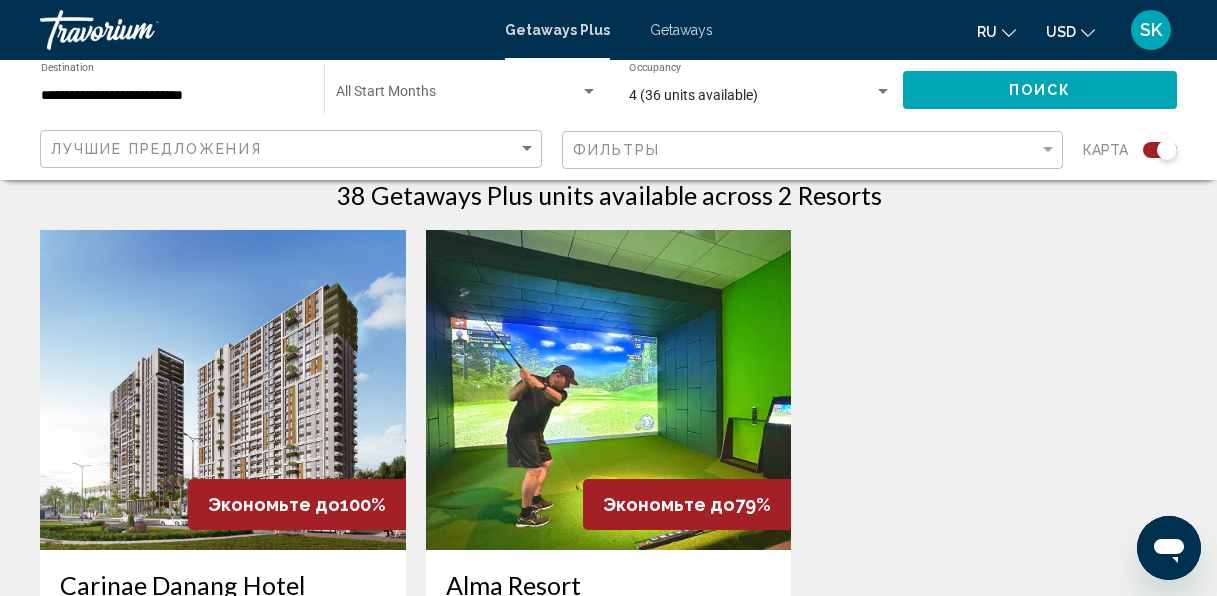 click at bounding box center [609, 390] 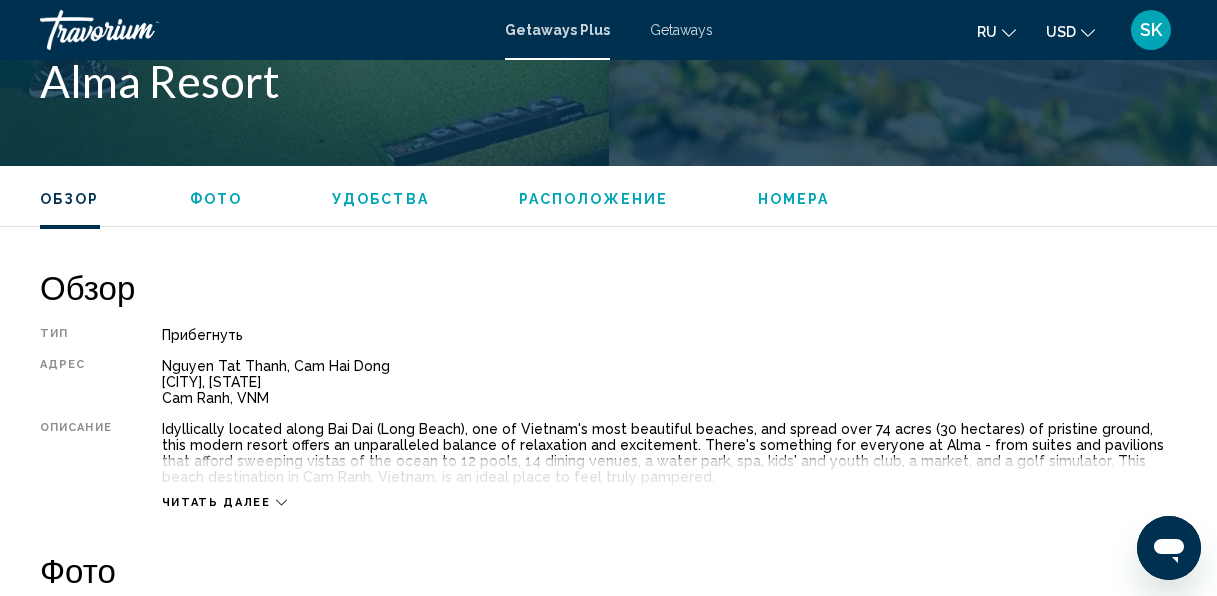 scroll, scrollTop: 1072, scrollLeft: 0, axis: vertical 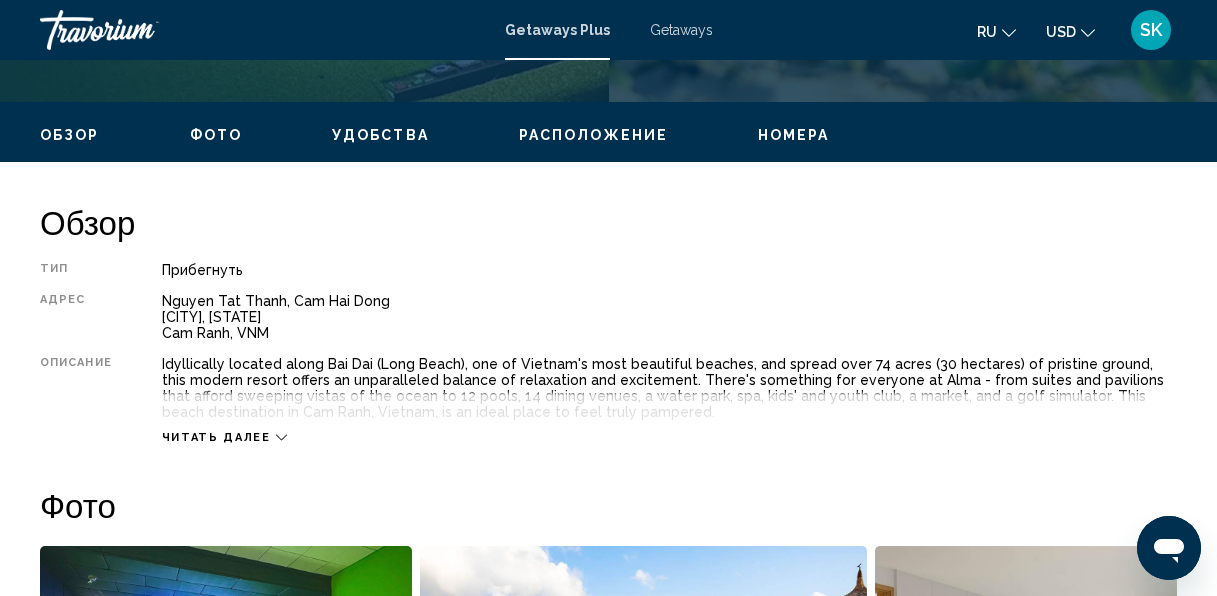 click on "Читать далее" at bounding box center (224, 437) 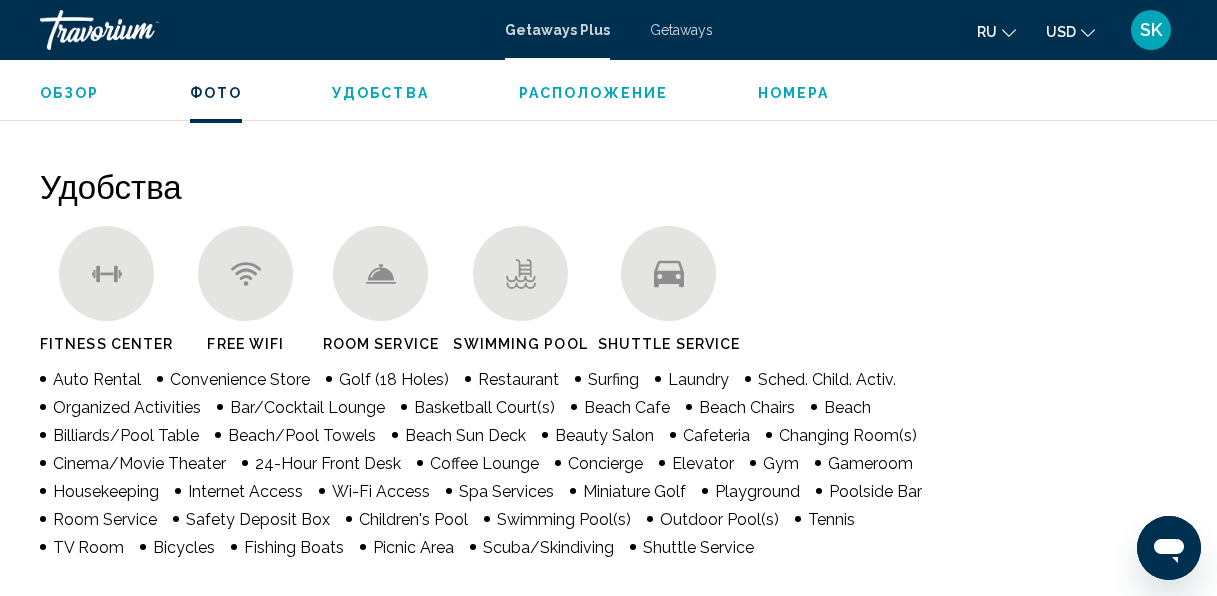 scroll, scrollTop: 1845, scrollLeft: 0, axis: vertical 